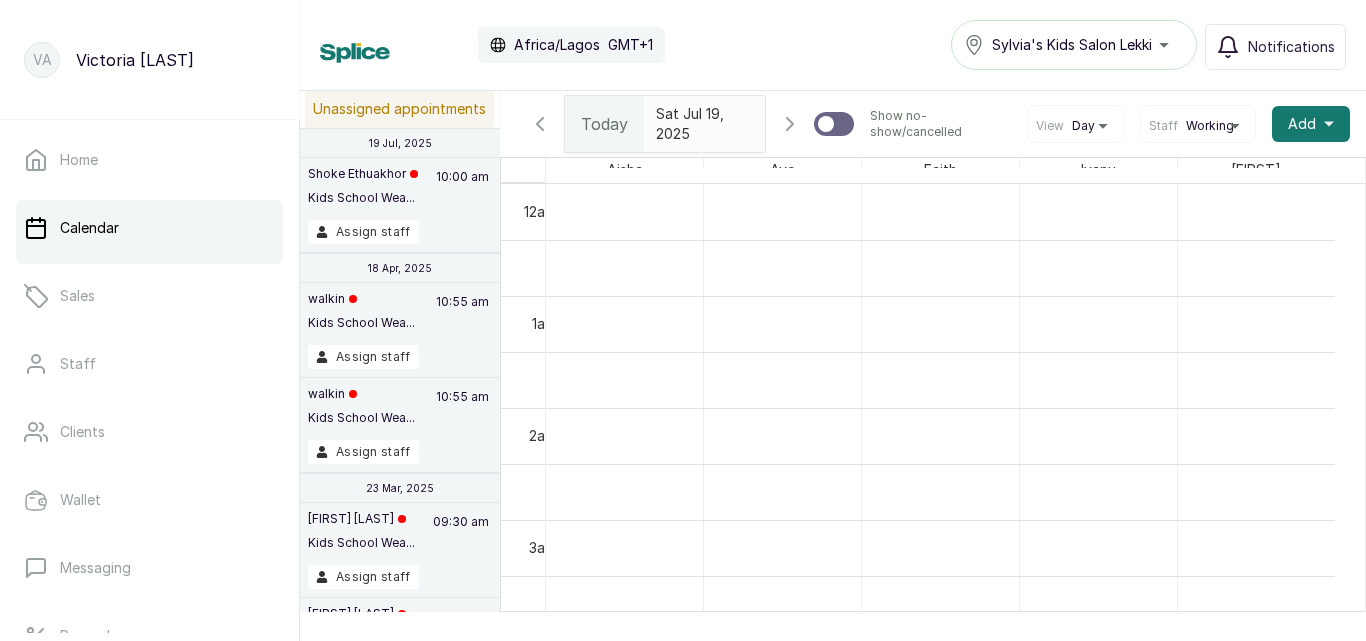 scroll, scrollTop: 0, scrollLeft: 0, axis: both 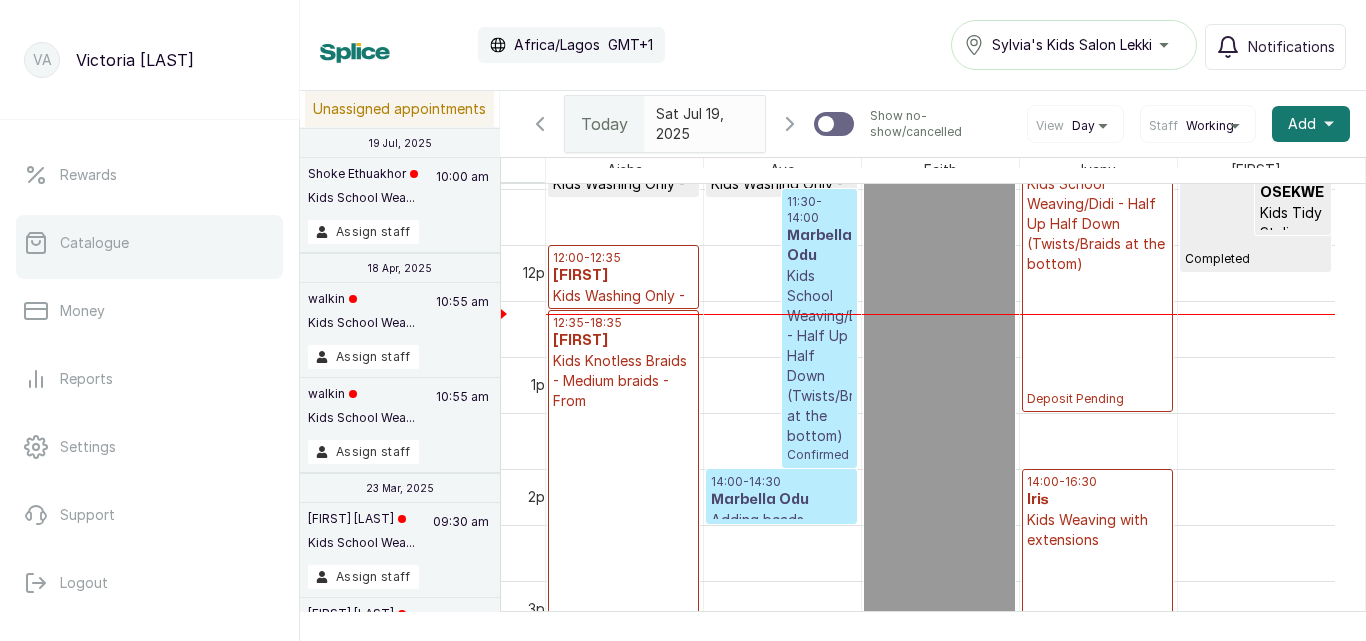 click on "Catalogue" at bounding box center [94, 243] 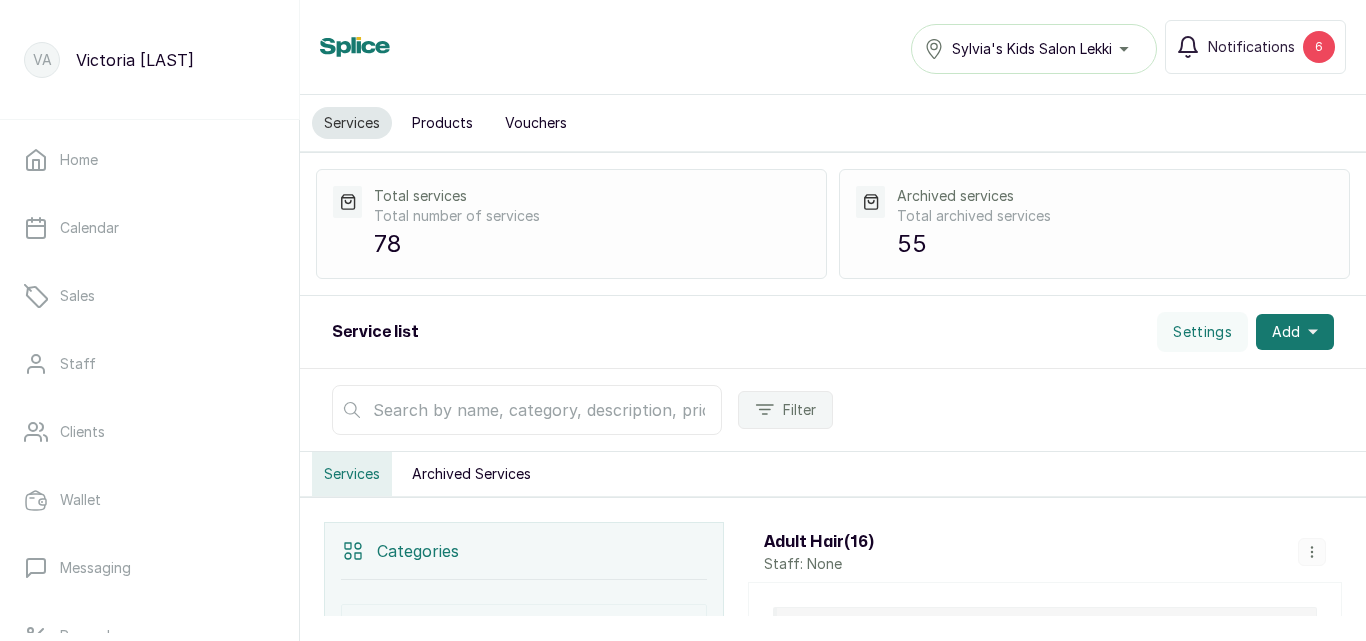 click on "Products" at bounding box center (442, 123) 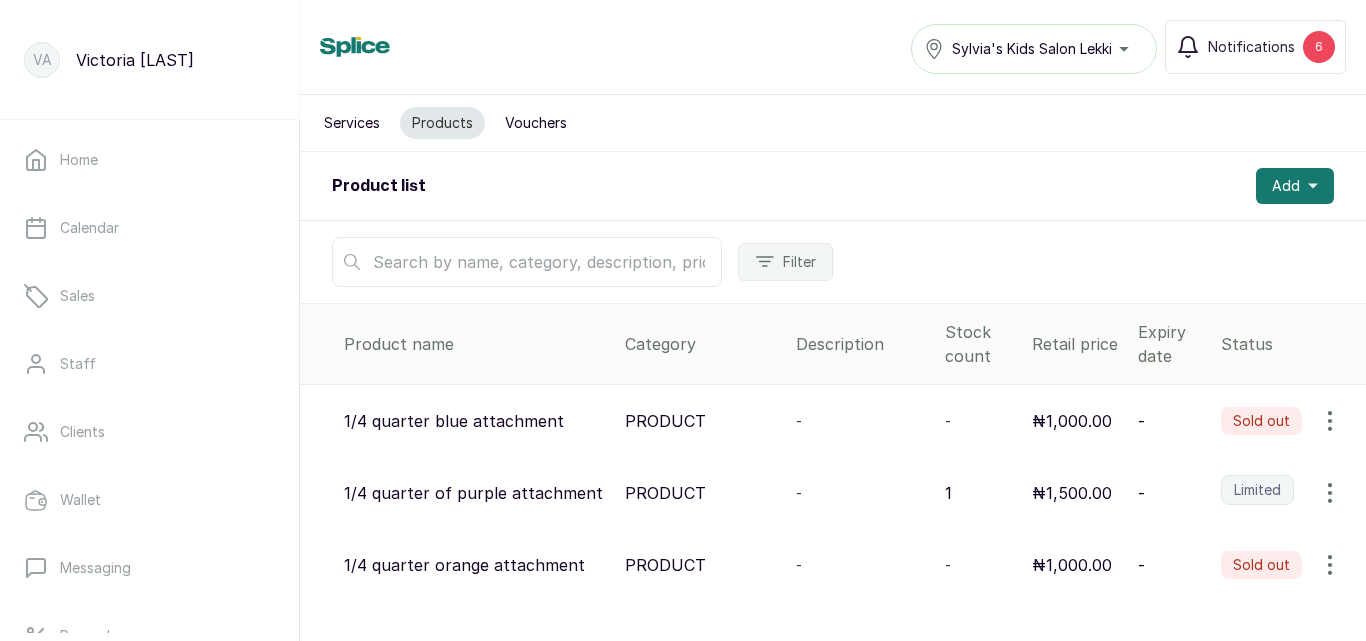 click at bounding box center (527, 262) 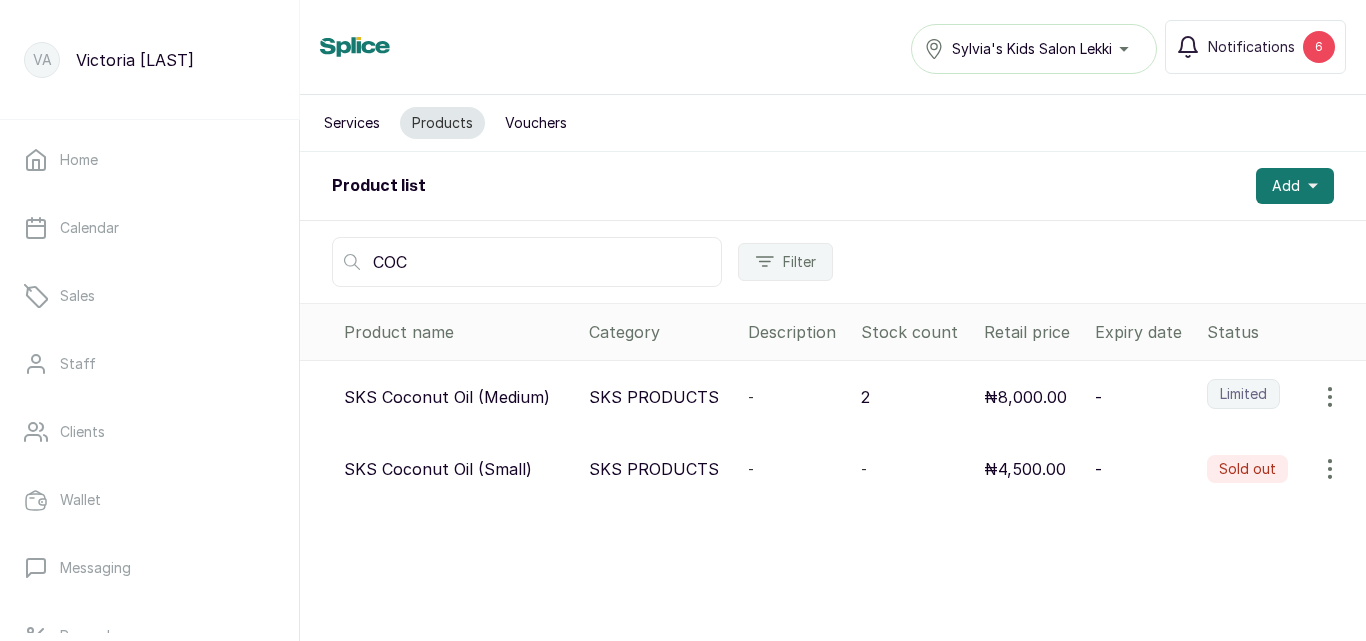 type on "COC" 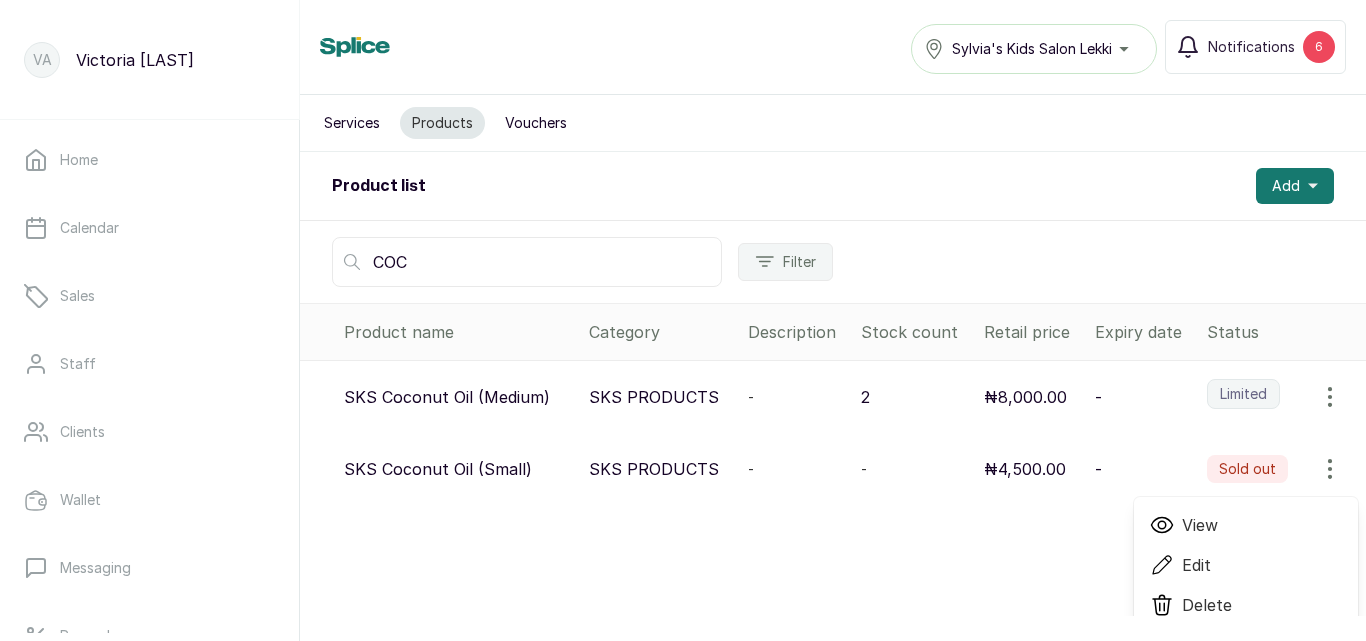 click on "Edit" at bounding box center [1196, 565] 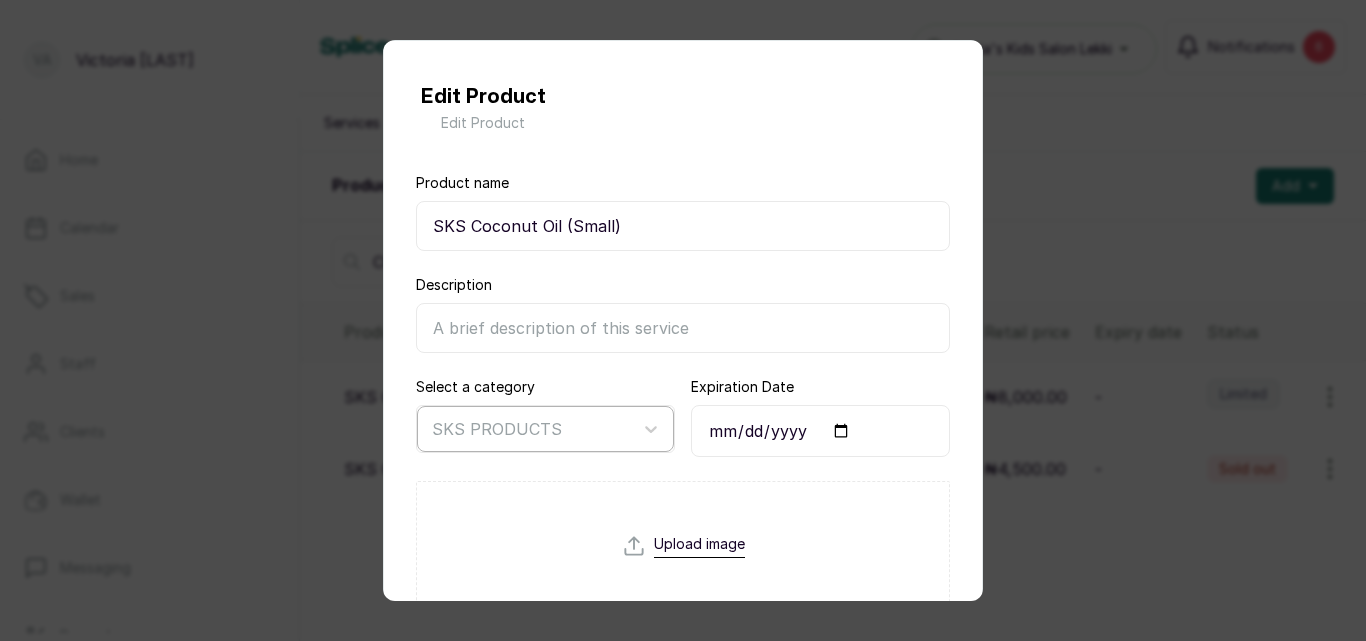 scroll, scrollTop: 207, scrollLeft: 0, axis: vertical 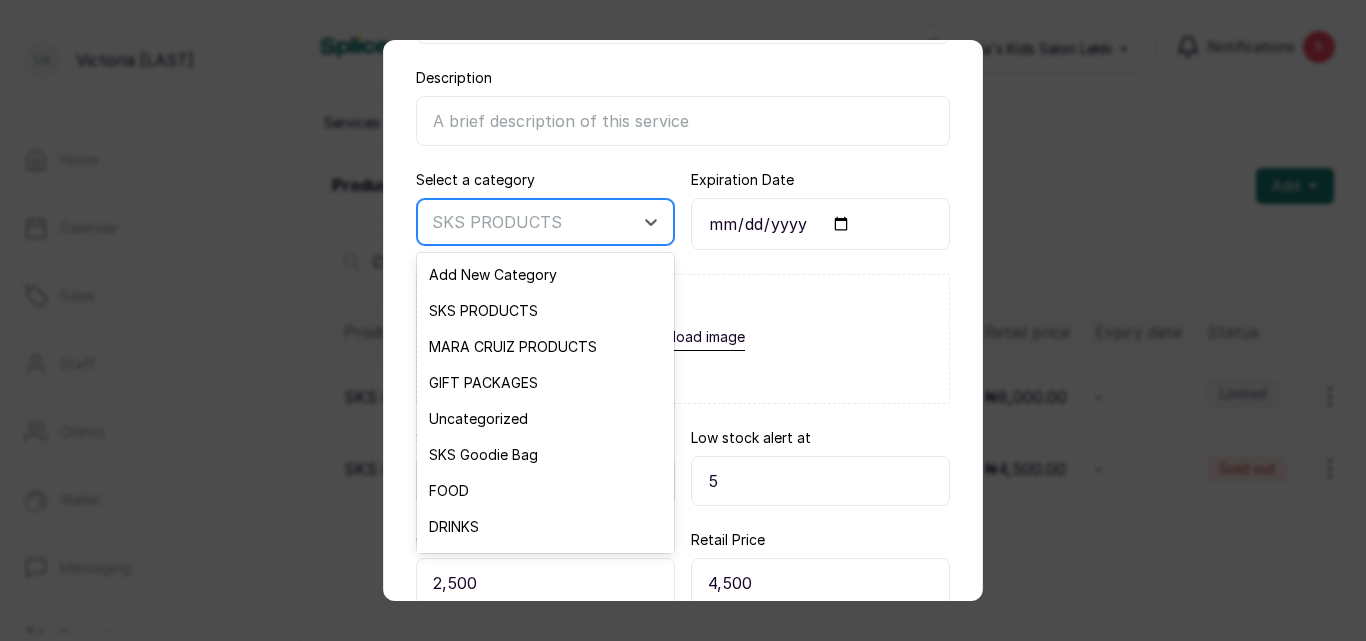 click on "18 results available. Use Up and Down to choose options, press Enter to select the currently focused option, press Escape to exit the menu, press Tab to select the option and exit the menu. SKS PRODUCTS Add New Category SKS PRODUCTS MARA CRUIZ PRODUCTS GIFT PACKAGES Uncategorized SKS Goodie Bag FOOD DRINKS TREATS PRODUCT BEADS RUBBER BANDS HAIR ACCESSORY Extras Adult Hair Kids Hair Nail Services BRAIDS" at bounding box center [545, 222] 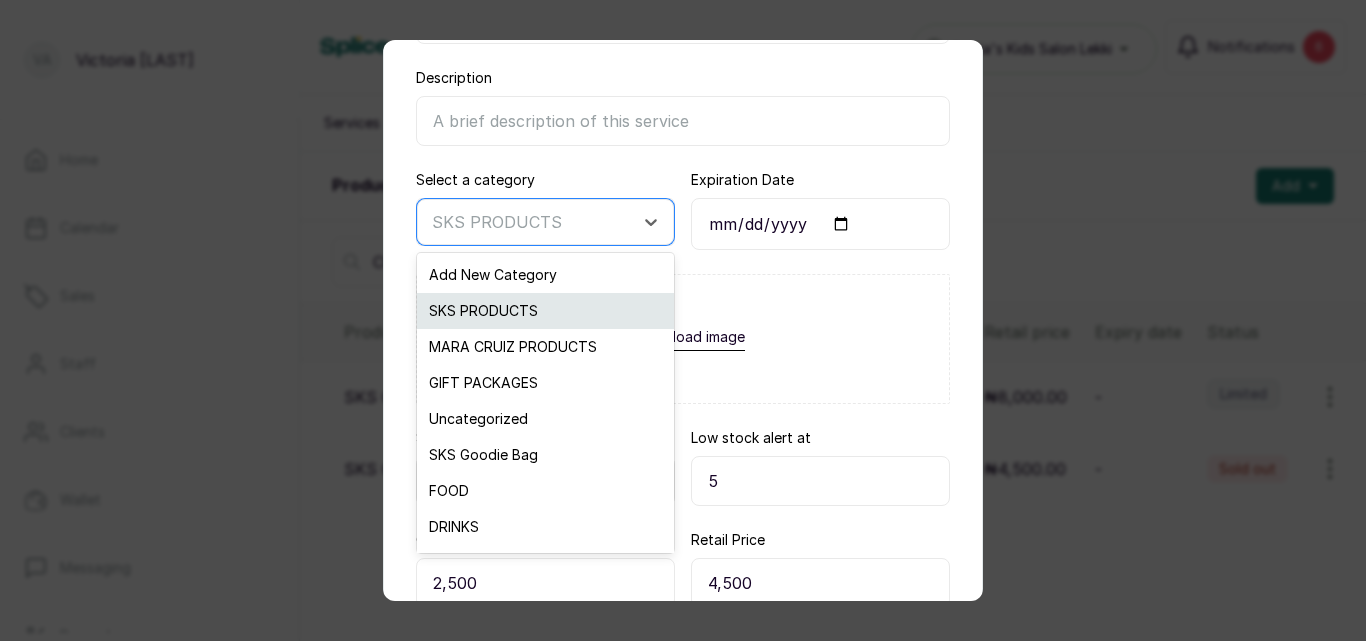 click on "SKS PRODUCTS" at bounding box center (545, 311) 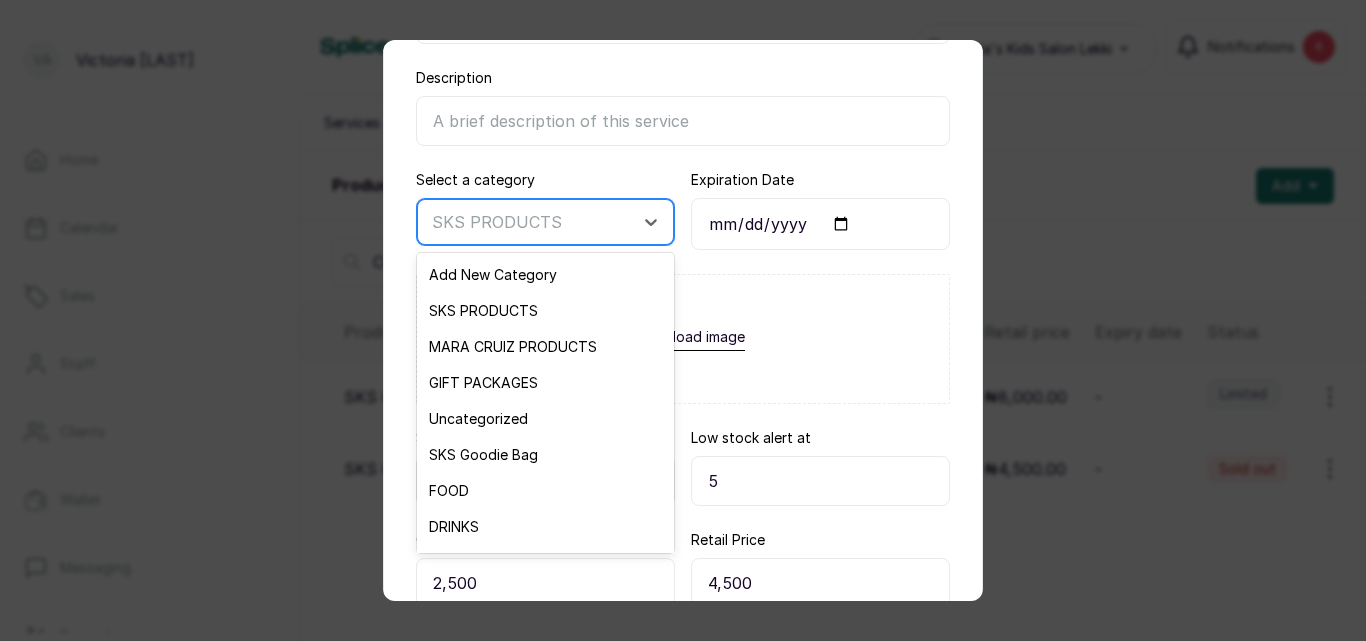click at bounding box center (527, 222) 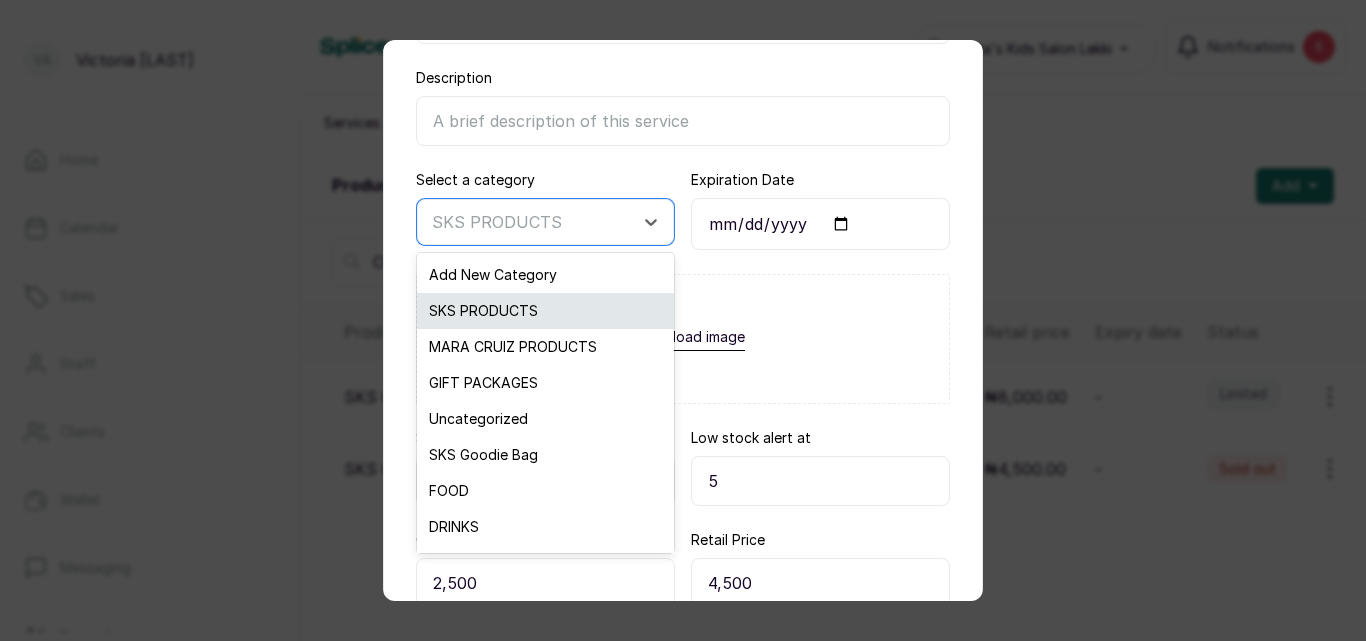 click on "SKS PRODUCTS" at bounding box center [545, 311] 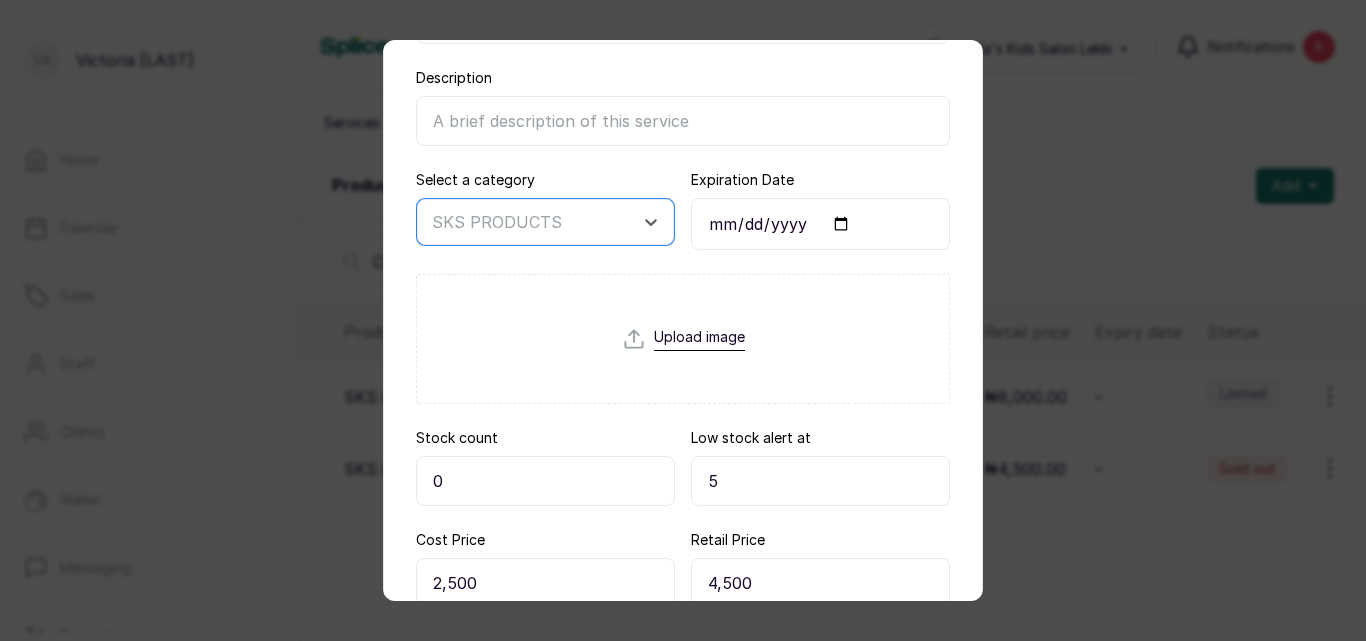 click on "0" at bounding box center (545, 481) 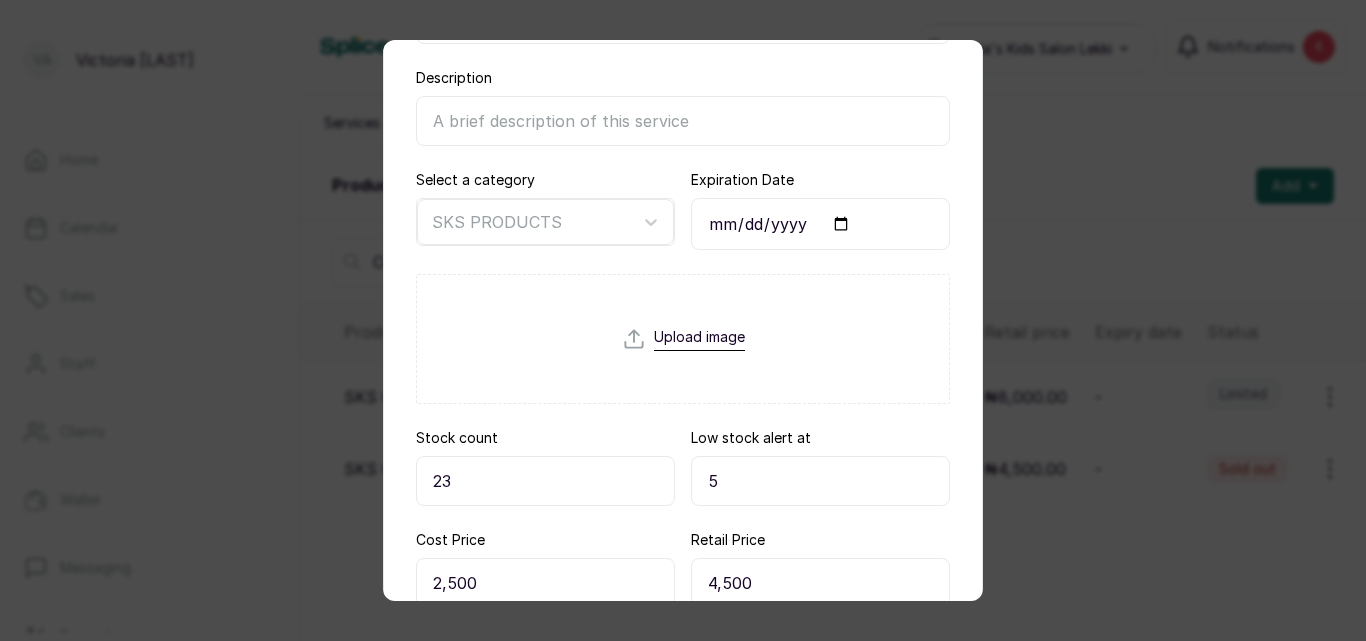 type on "23" 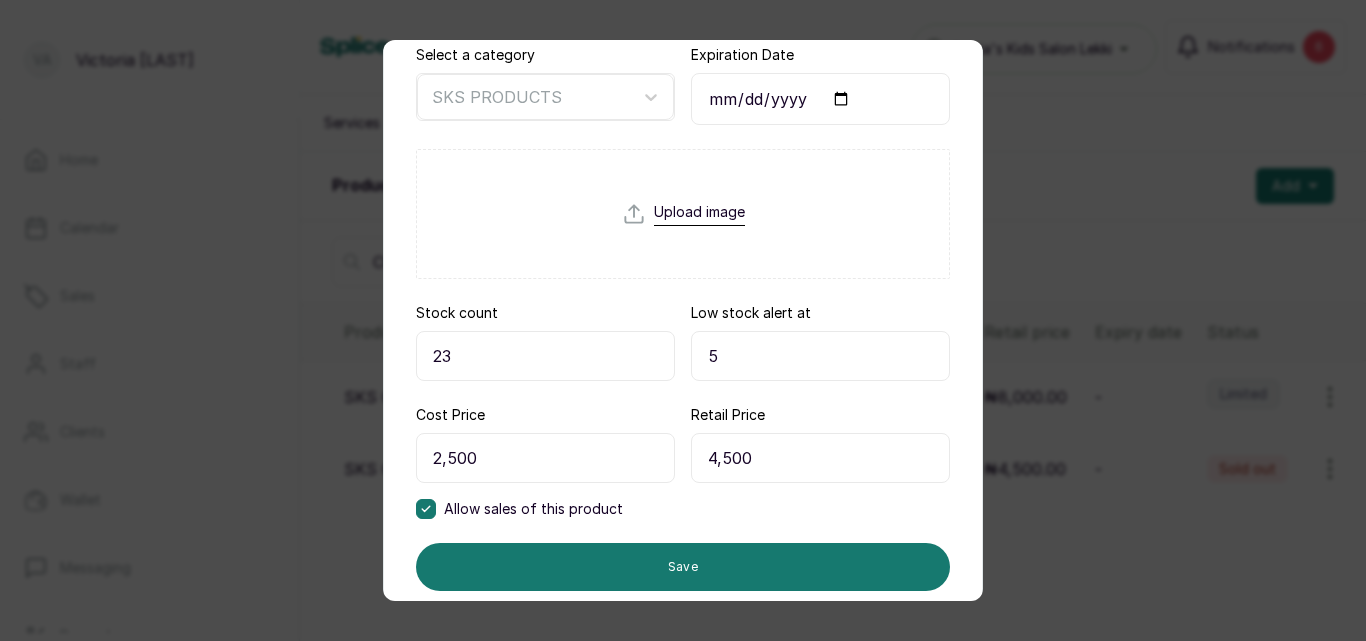 scroll, scrollTop: 384, scrollLeft: 0, axis: vertical 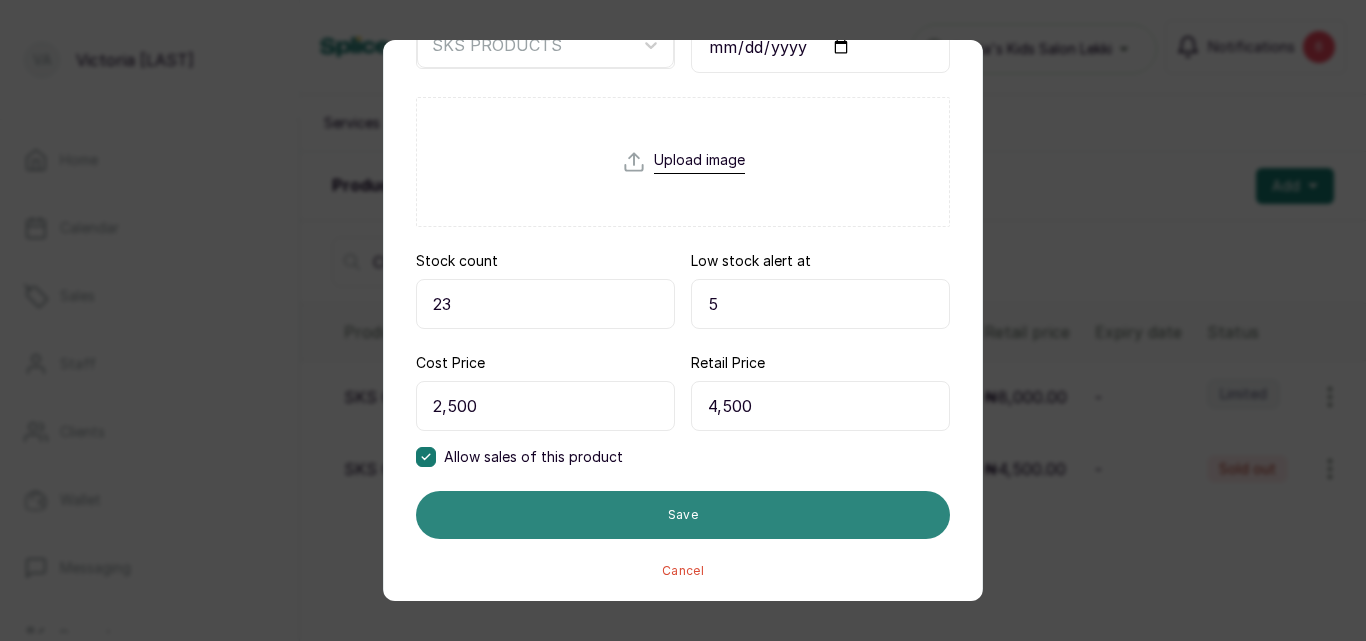 click on "Save" at bounding box center (683, 515) 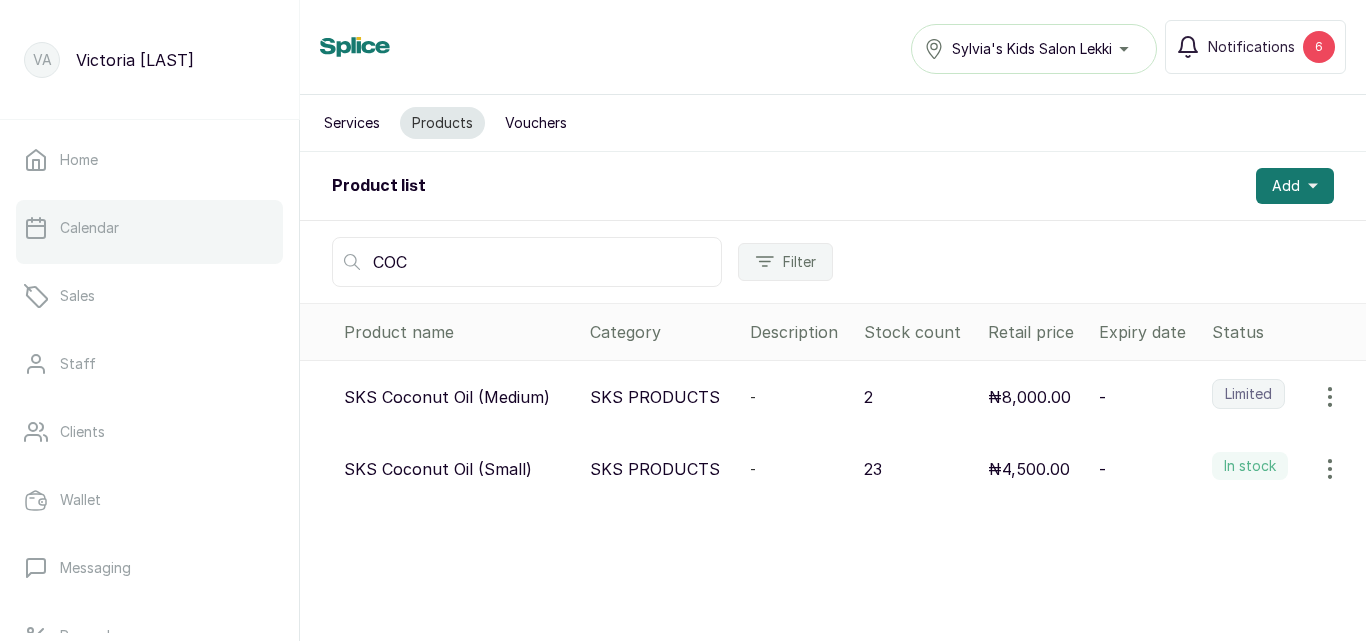click on "Calendar" at bounding box center (149, 228) 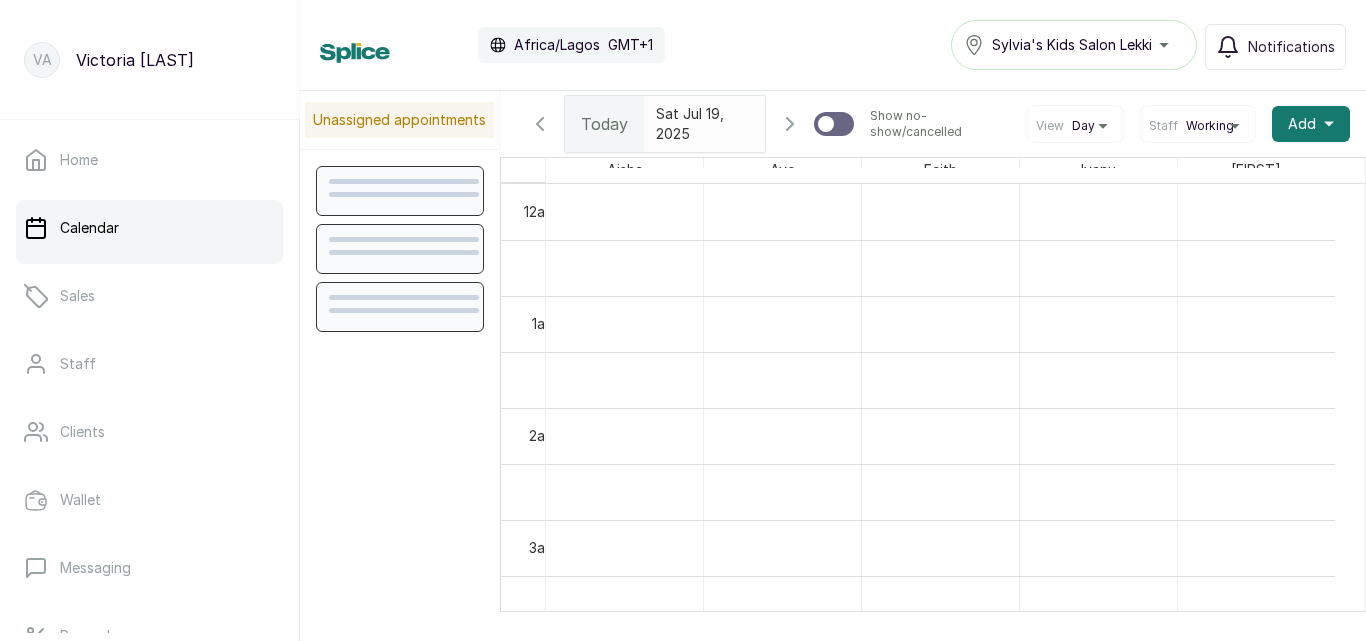 scroll, scrollTop: 673, scrollLeft: 0, axis: vertical 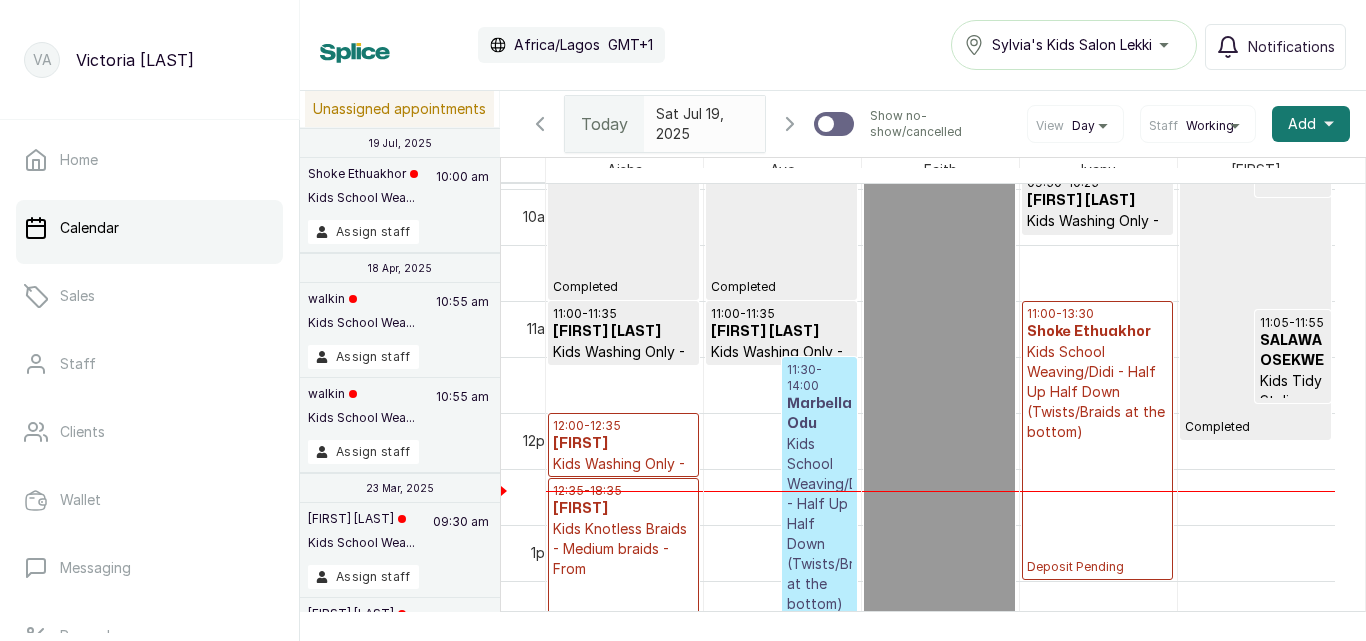 click on "Kids Knotless Braids - Medium braids - From" at bounding box center (623, 549) 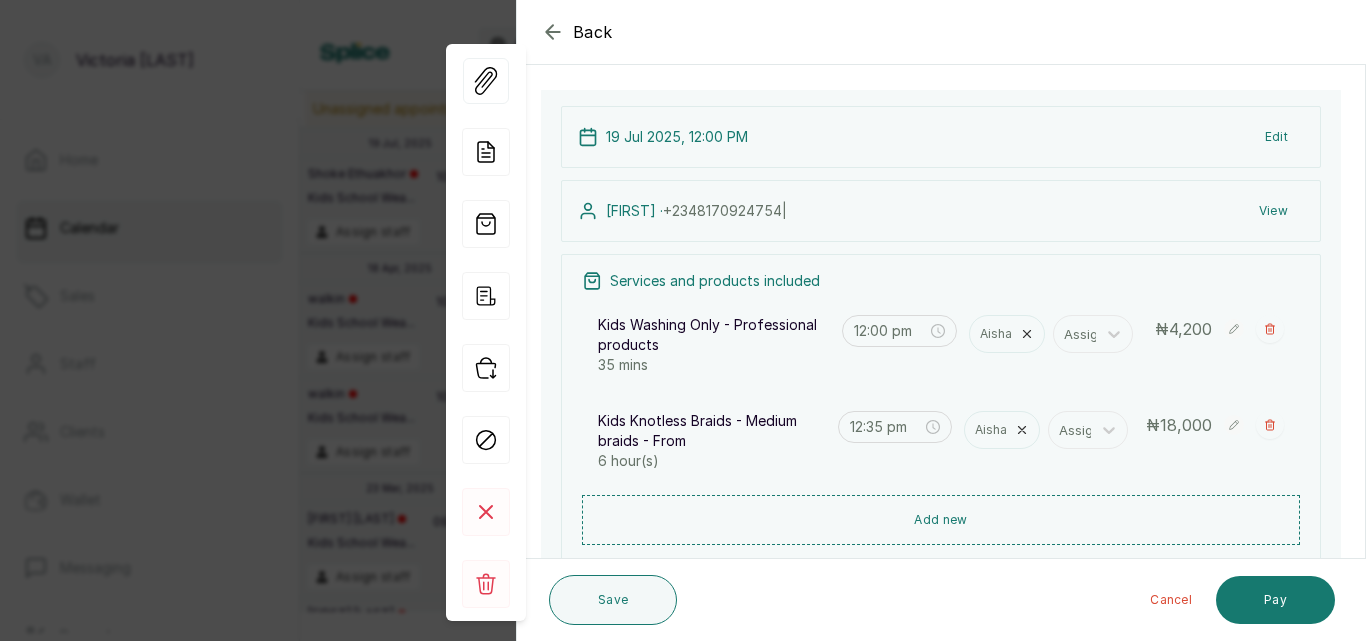 scroll, scrollTop: 108, scrollLeft: 0, axis: vertical 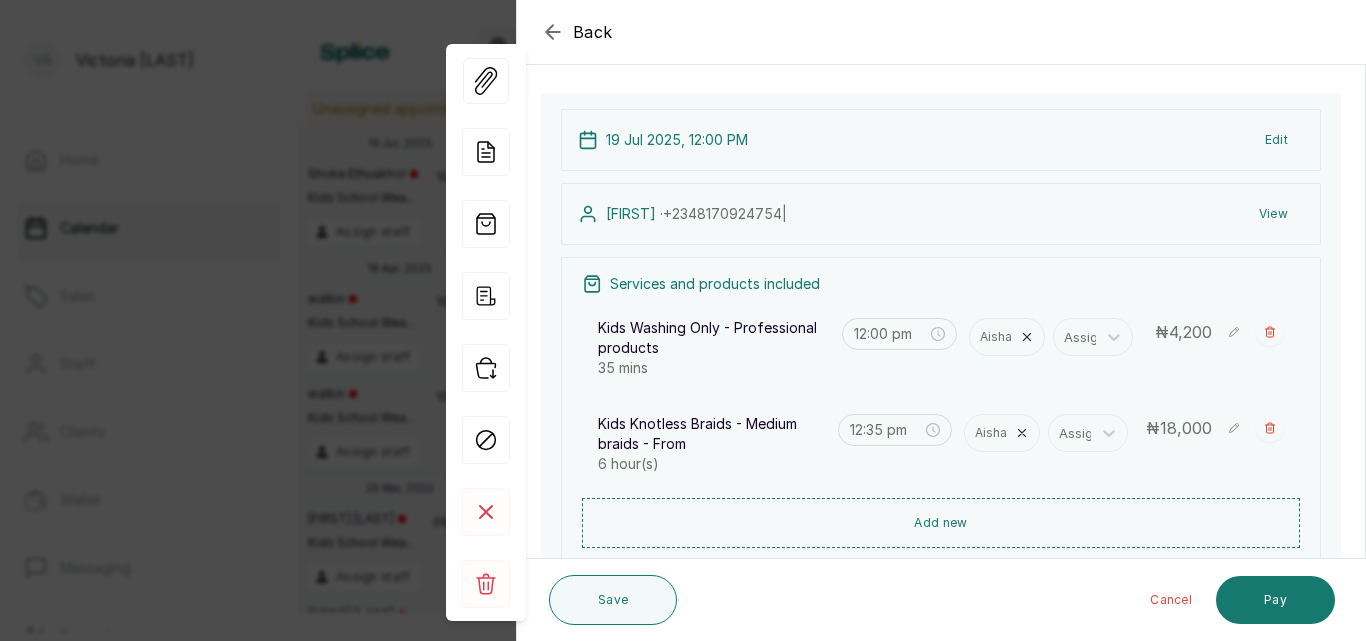 click 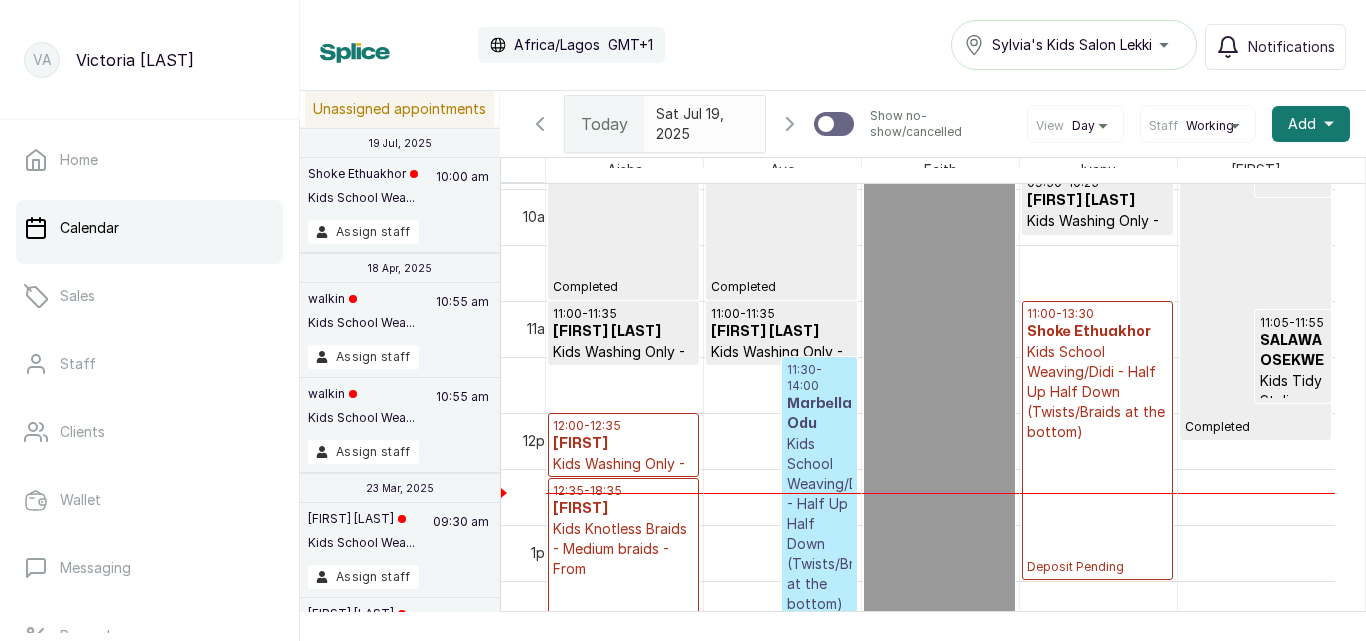 click on "Kids School Weaving/Didi - Half Up Half Down (Twists/Braids at the bottom)" at bounding box center (1097, 392) 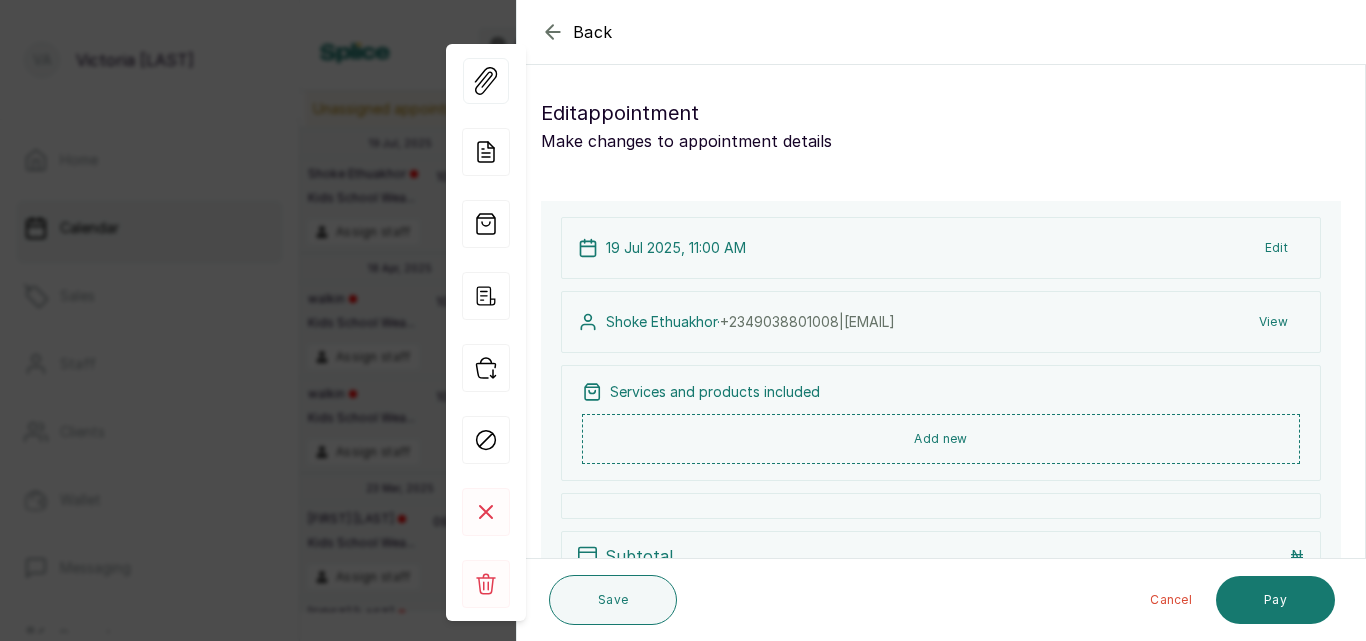 click 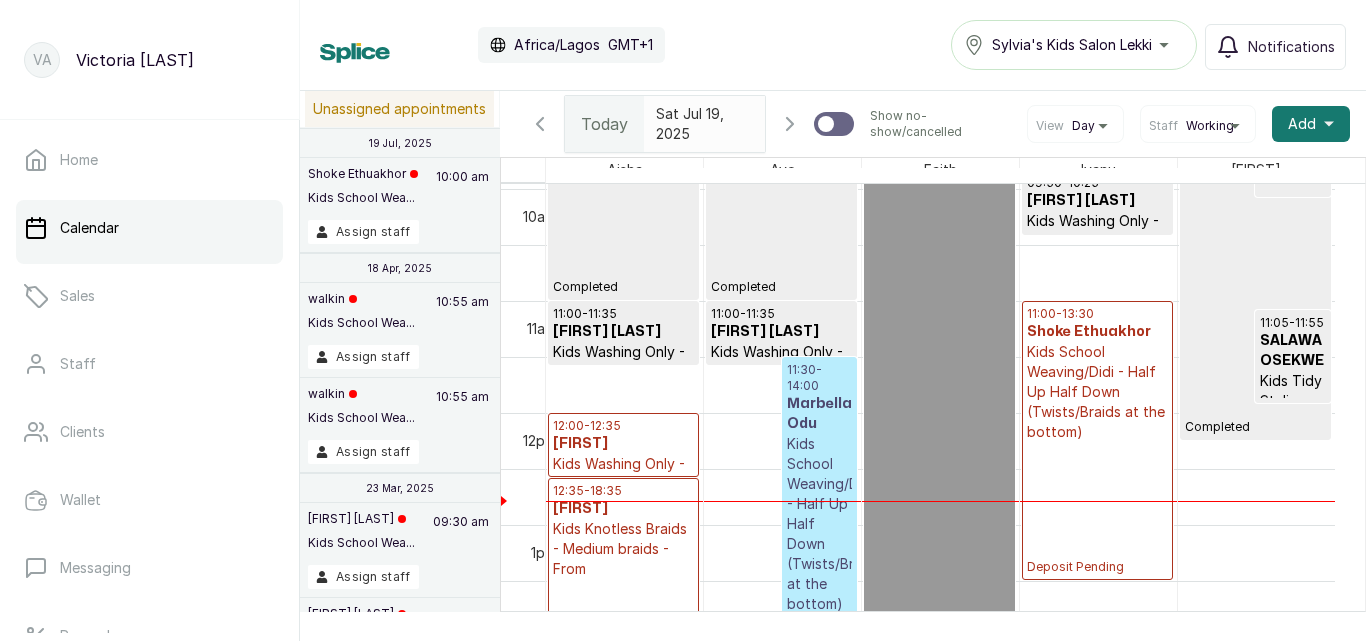 scroll, scrollTop: 1177, scrollLeft: 0, axis: vertical 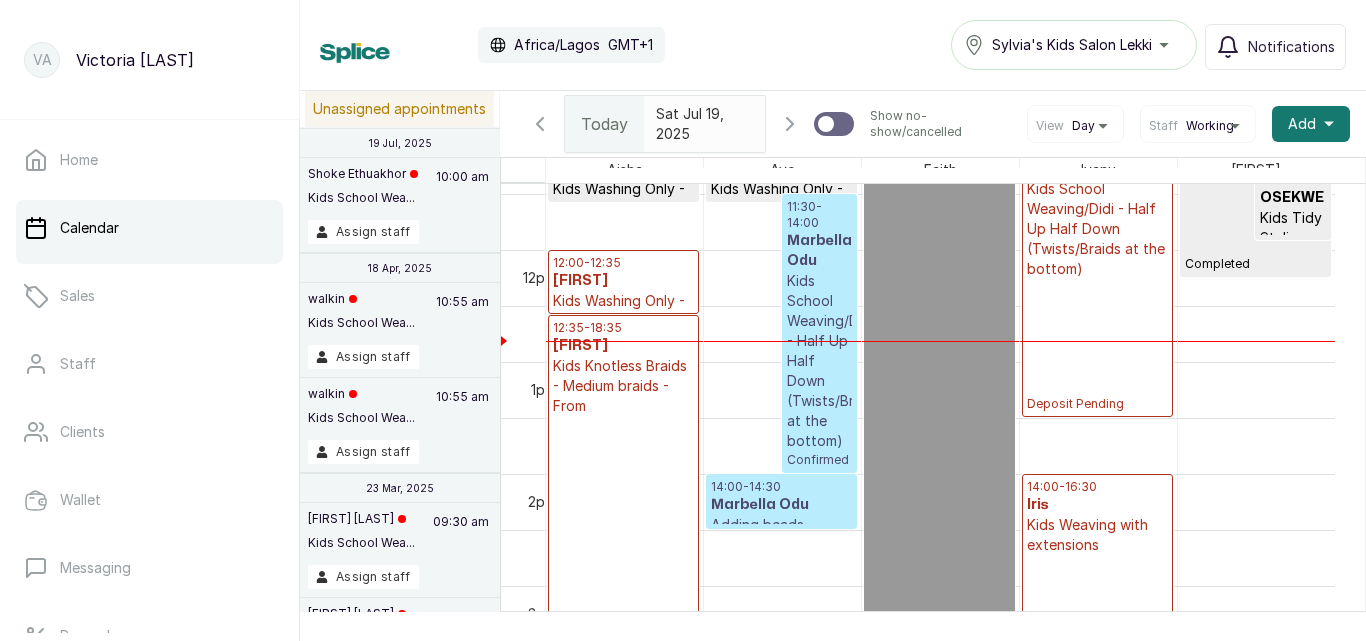 click on "[FIRST] [LAST]" at bounding box center [819, 251] 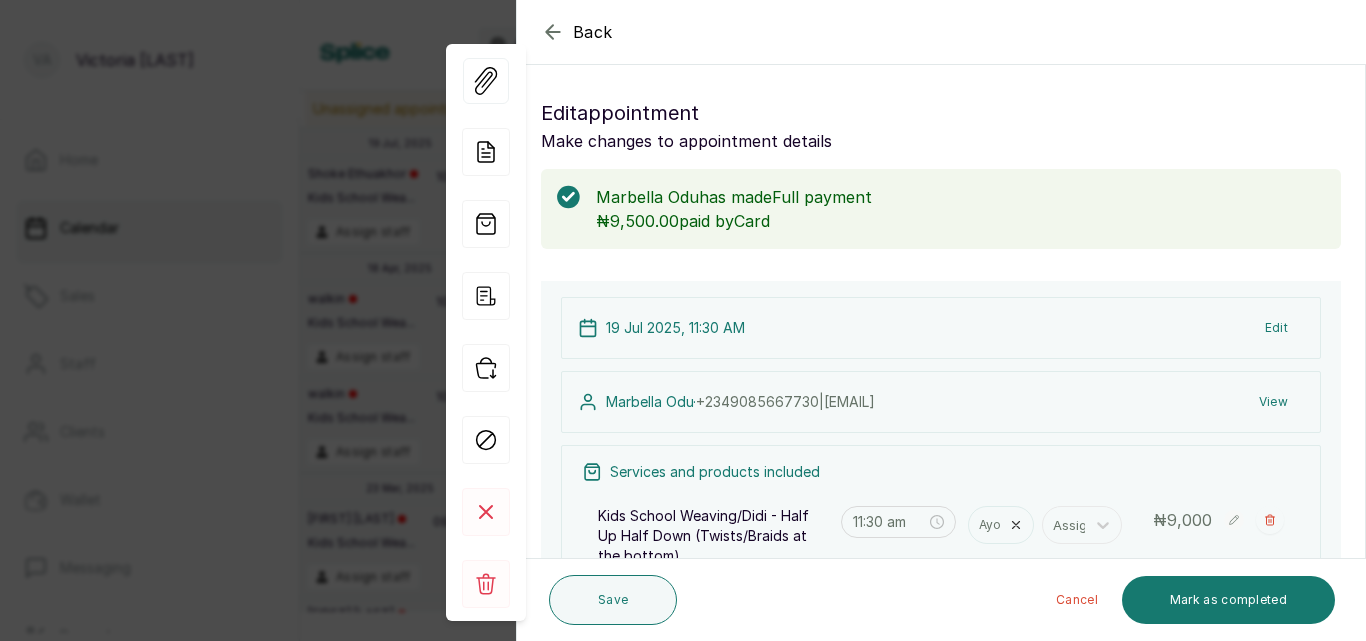 click 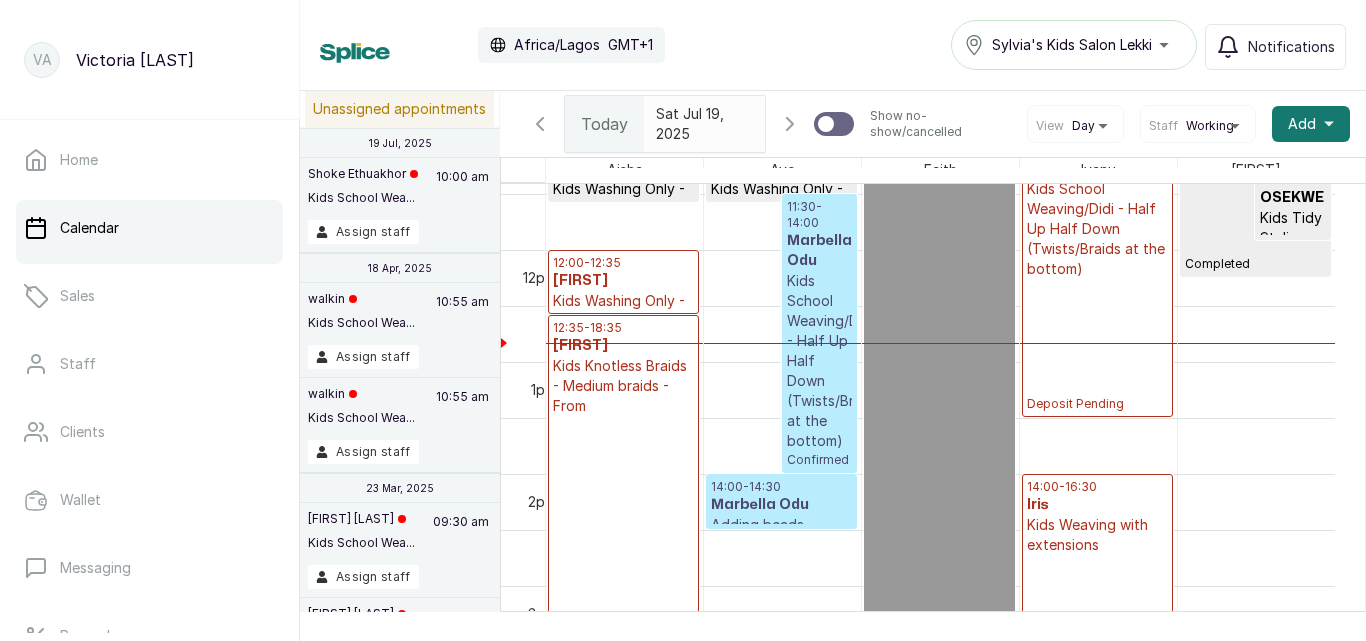 scroll, scrollTop: 1255, scrollLeft: 0, axis: vertical 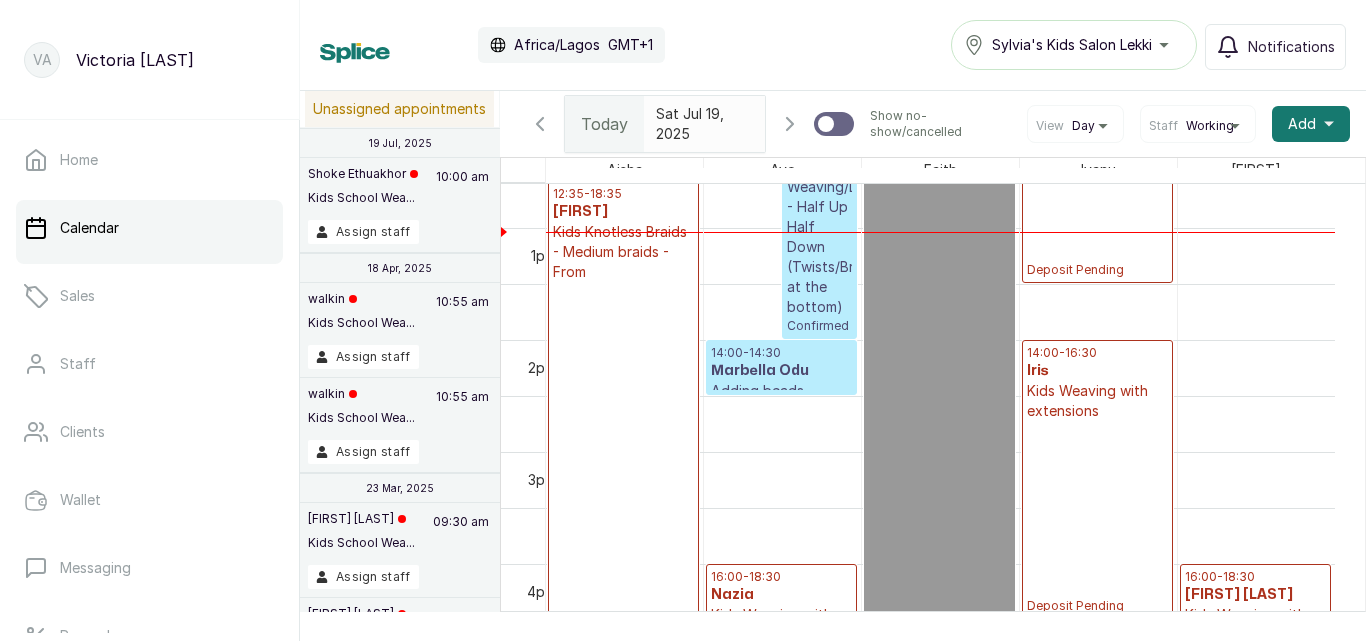 click 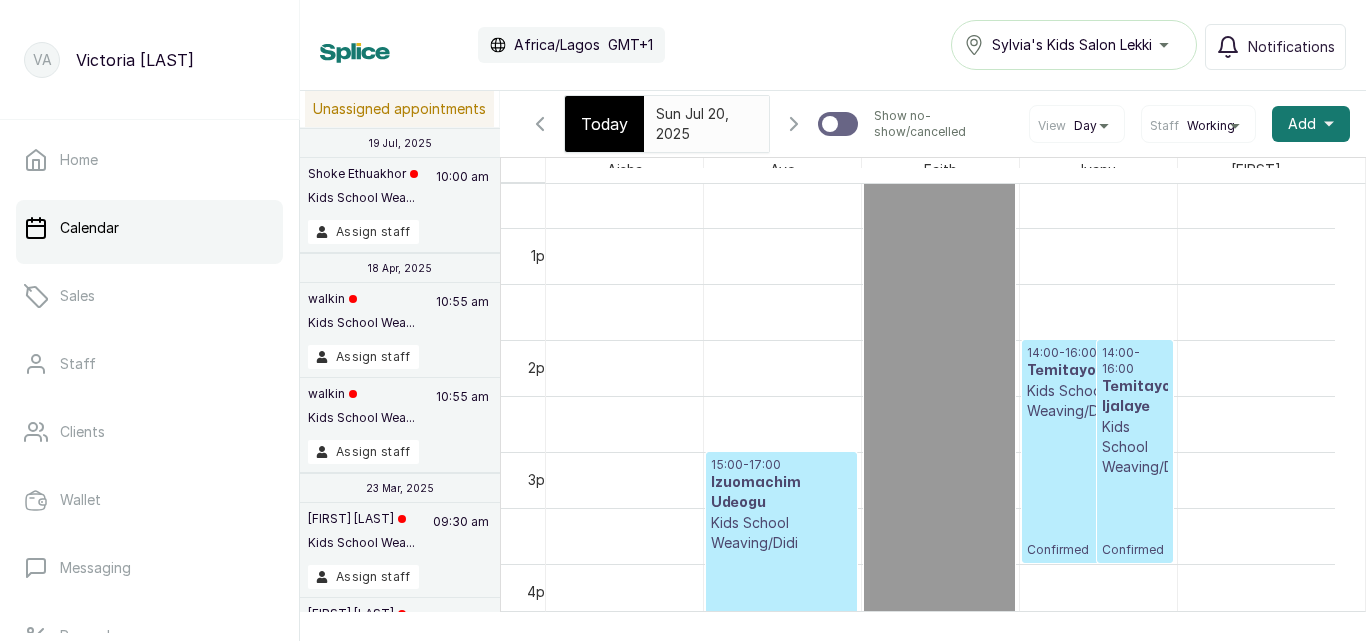 scroll, scrollTop: 673, scrollLeft: 0, axis: vertical 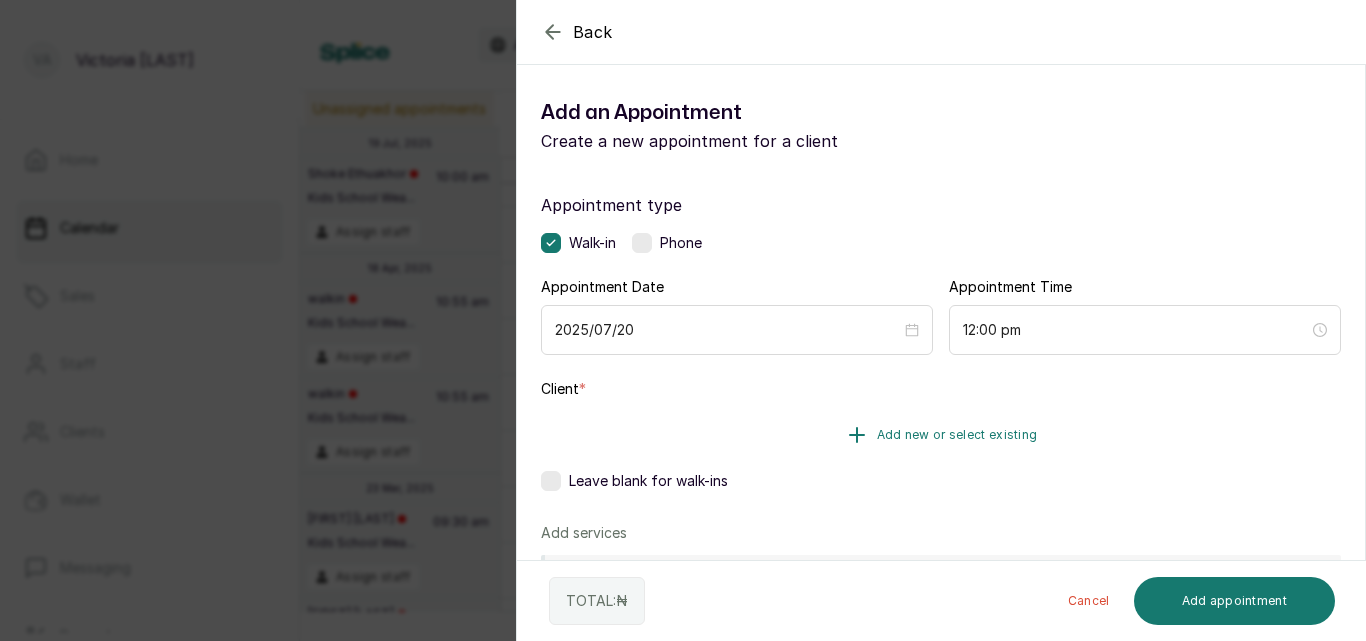 click on "Add new or select existing" at bounding box center (957, 435) 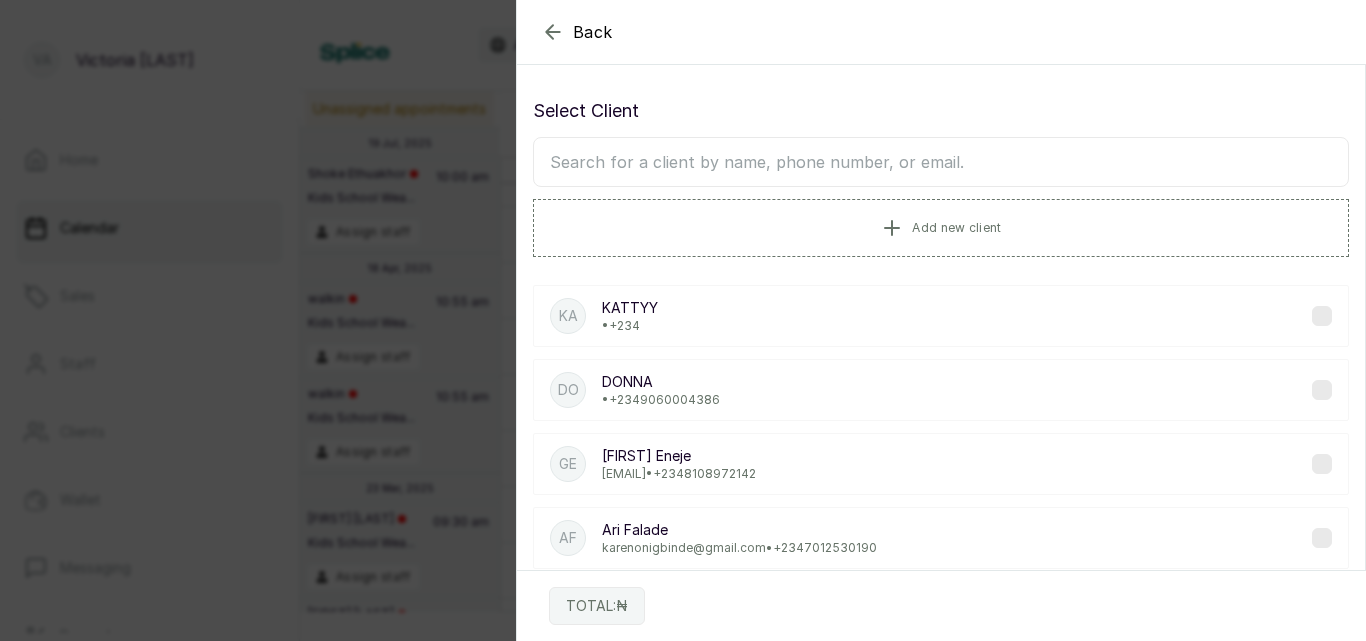 click at bounding box center [941, 162] 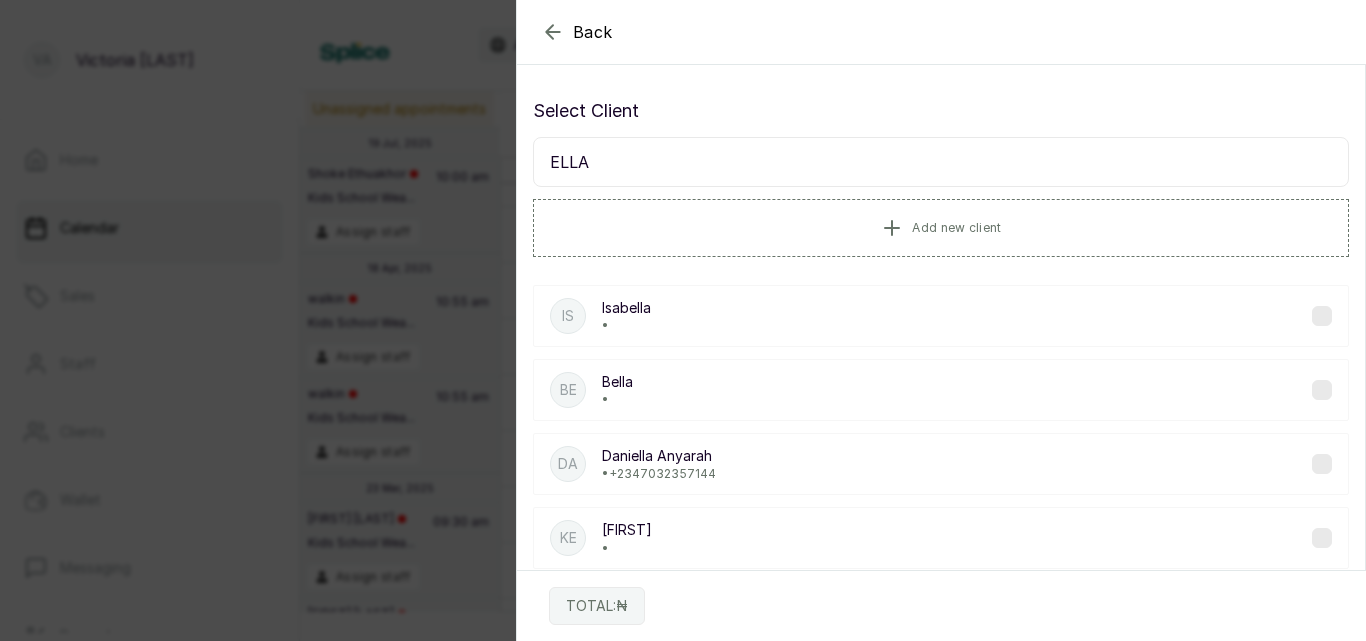 type on "[FIRST]" 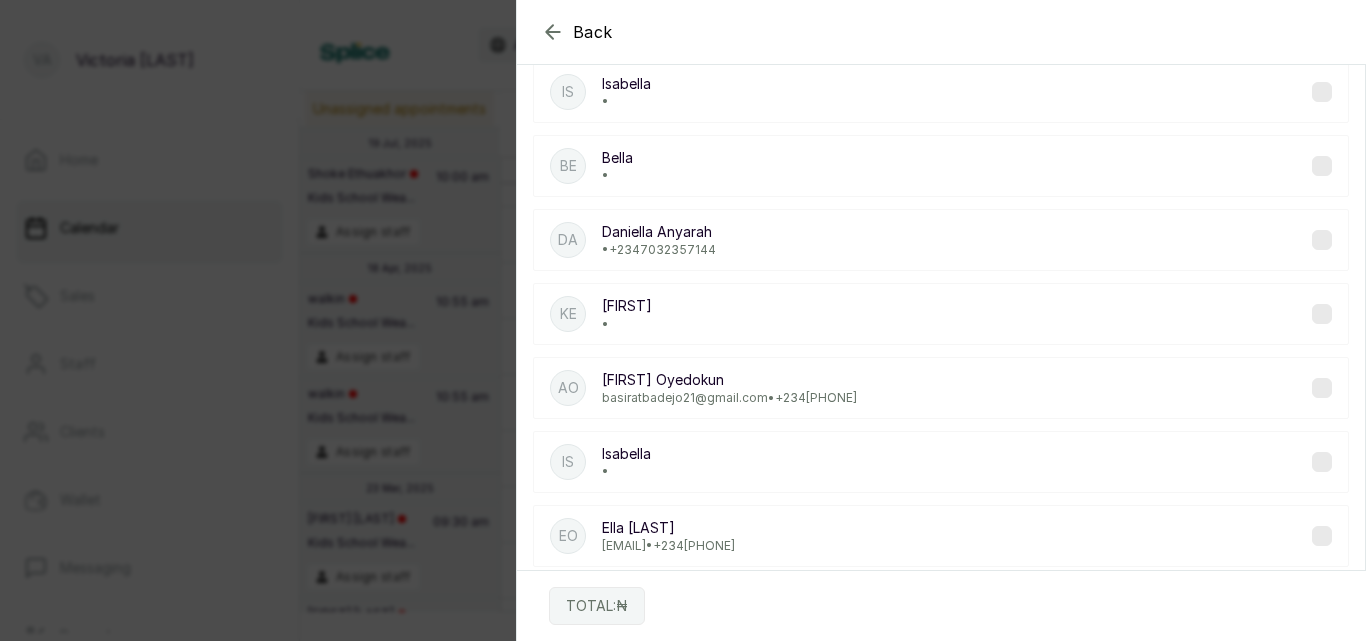 scroll, scrollTop: 239, scrollLeft: 0, axis: vertical 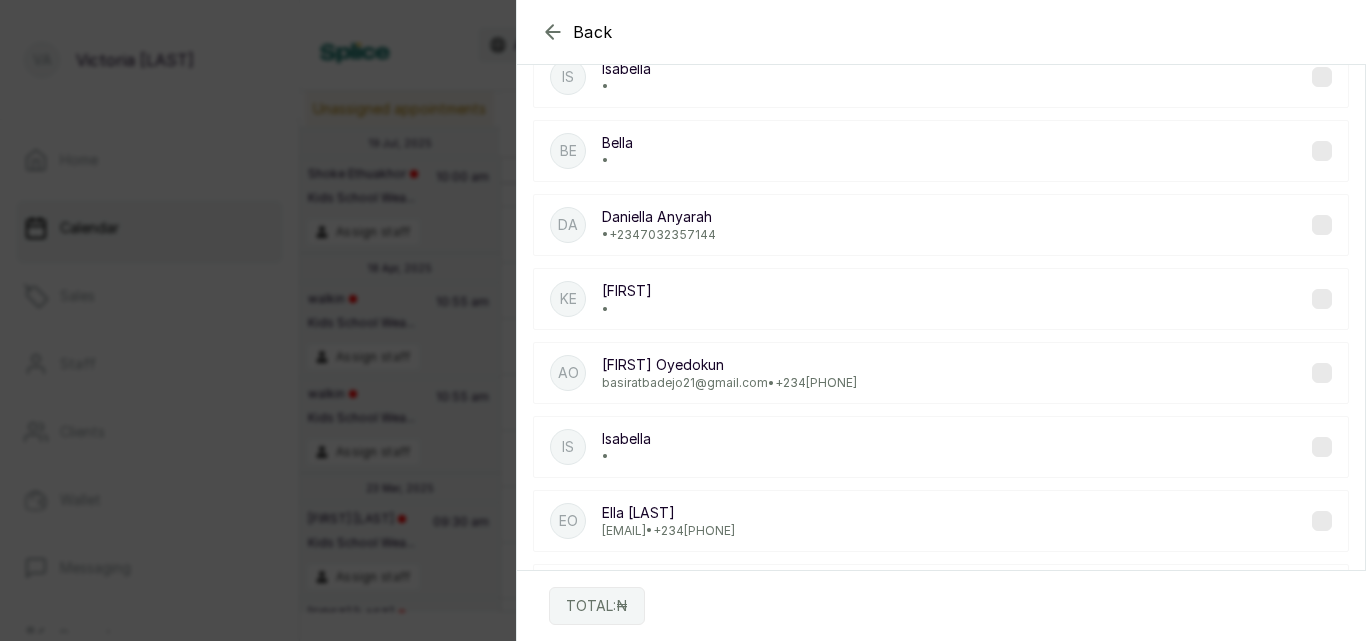 click on "[FIRST]   [LAST]" at bounding box center [668, 513] 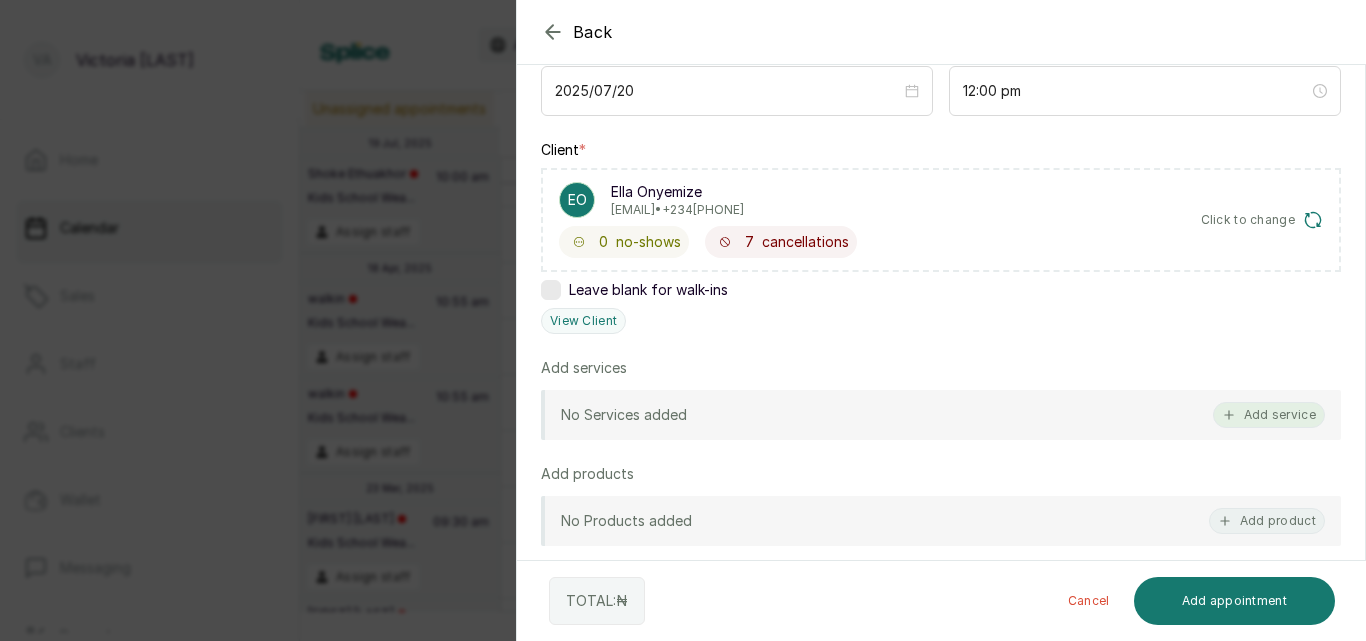 click on "Add service" at bounding box center (1269, 415) 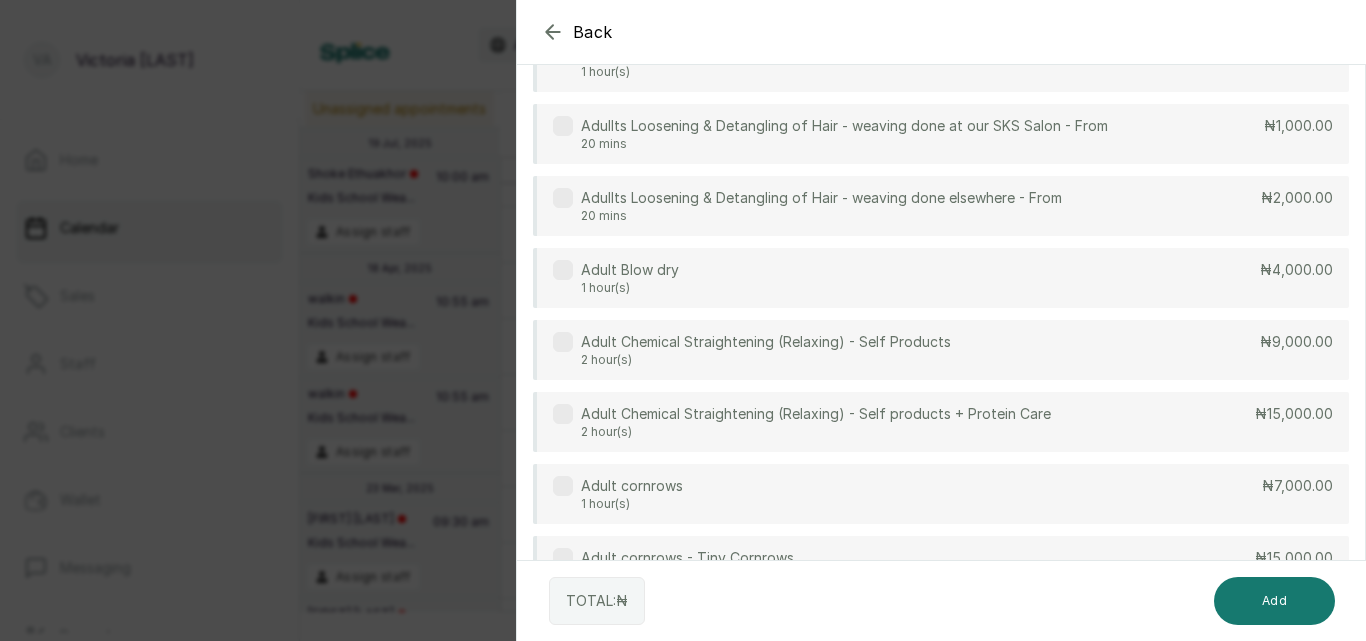 scroll, scrollTop: 80, scrollLeft: 0, axis: vertical 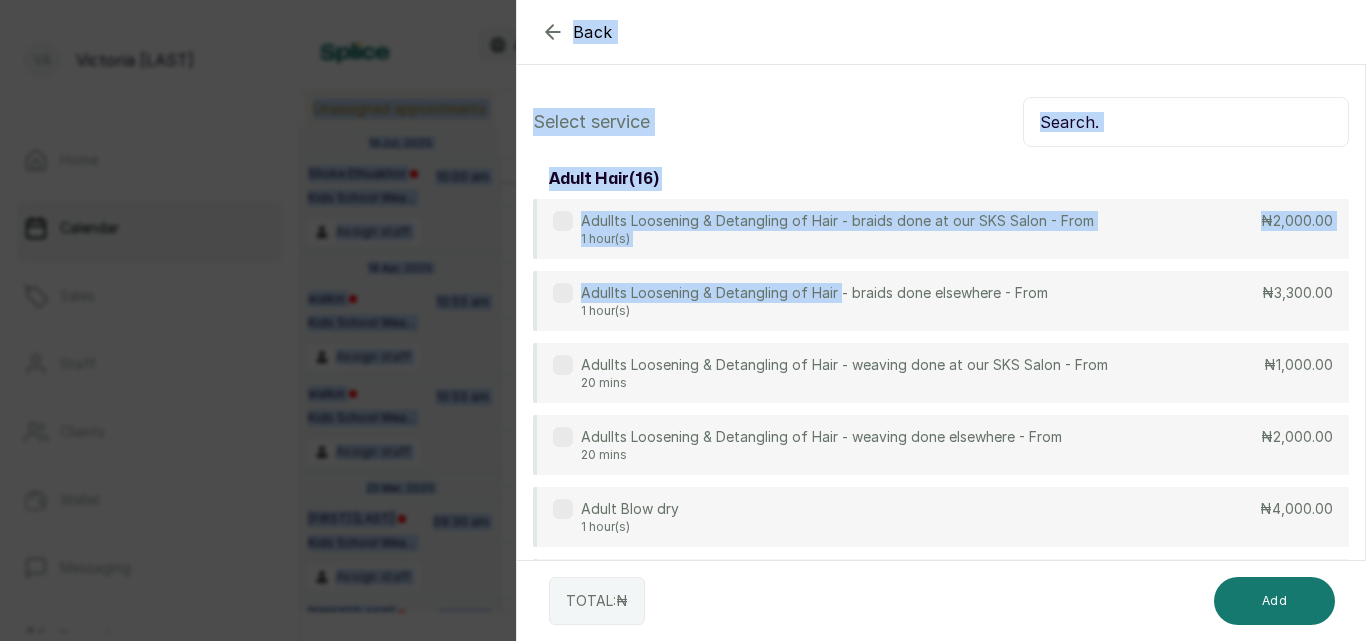 drag, startPoint x: 842, startPoint y: 185, endPoint x: 885, endPoint y: -87, distance: 275.37793 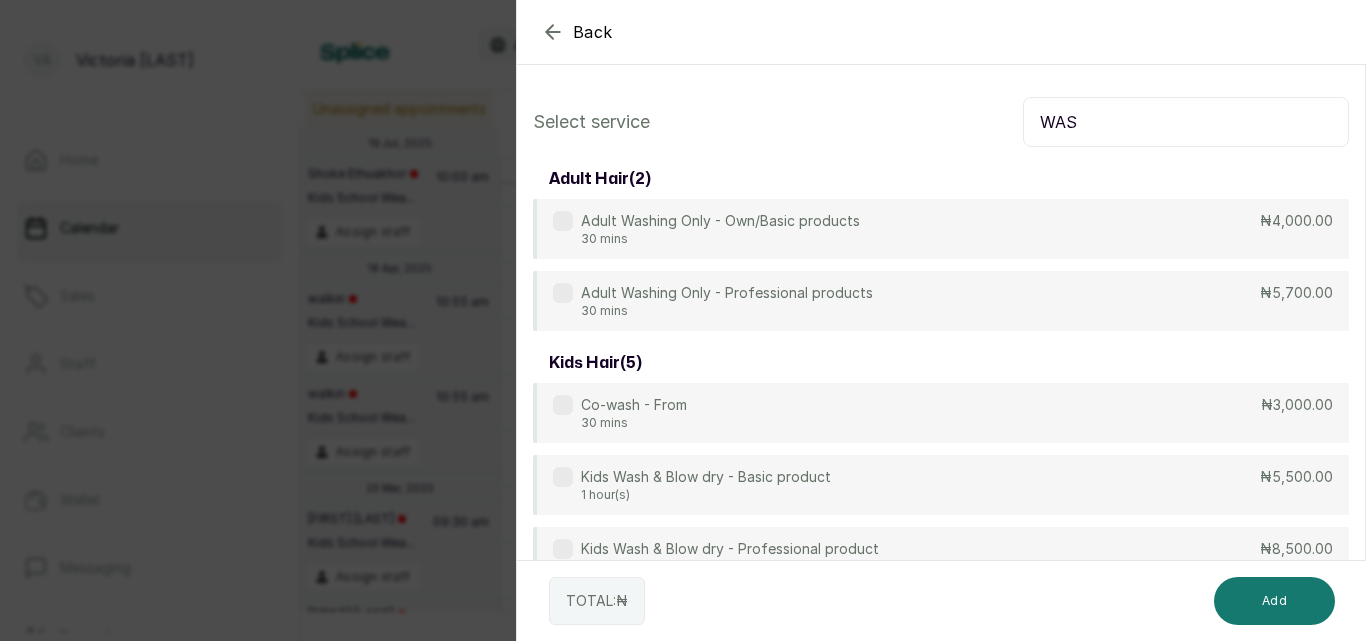 scroll, scrollTop: 187, scrollLeft: 0, axis: vertical 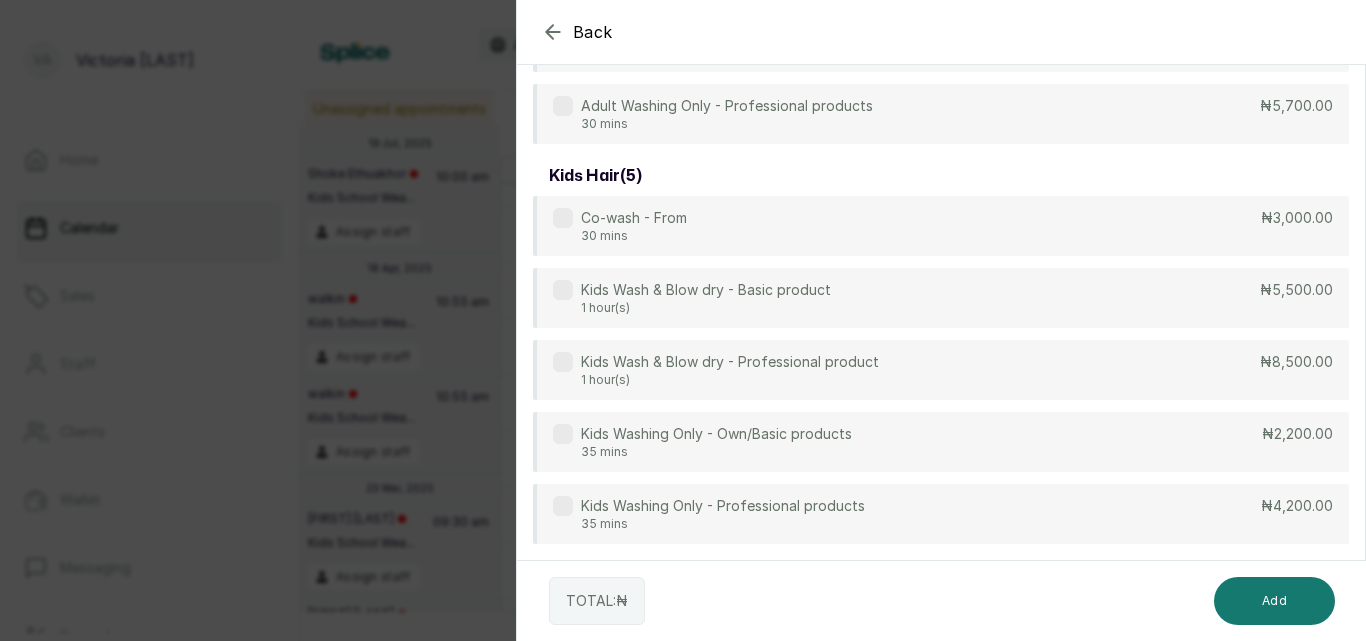 click at bounding box center [563, 434] 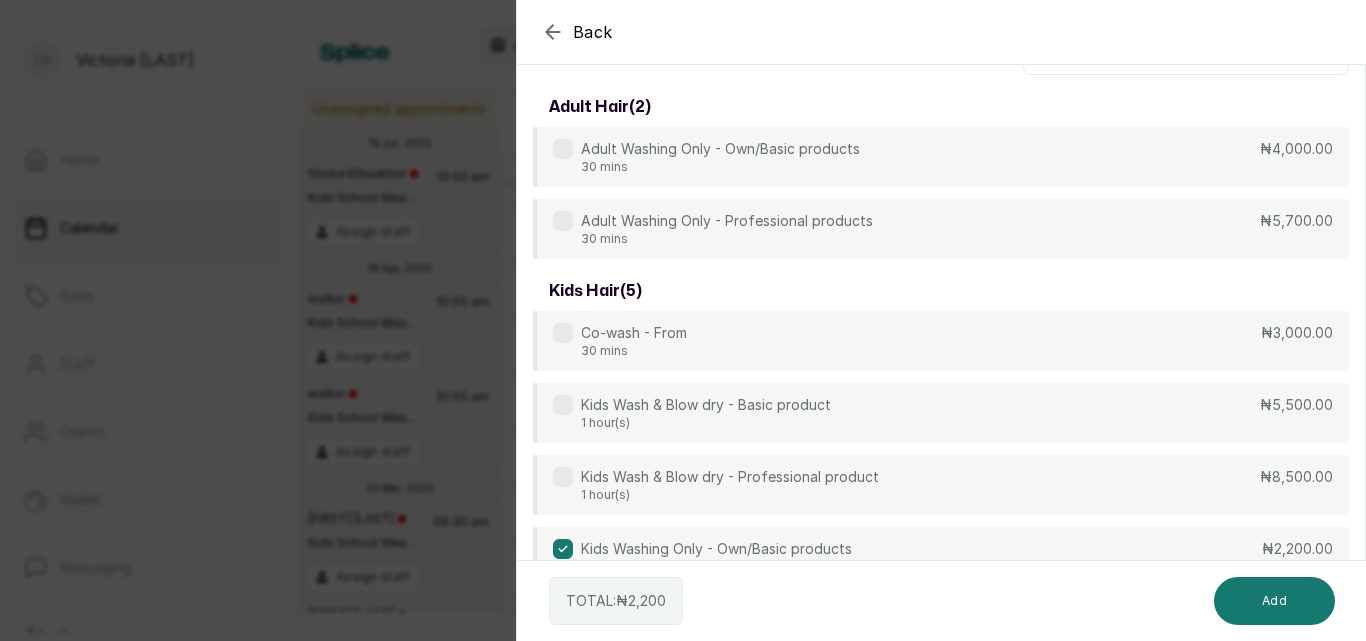 scroll, scrollTop: 0, scrollLeft: 0, axis: both 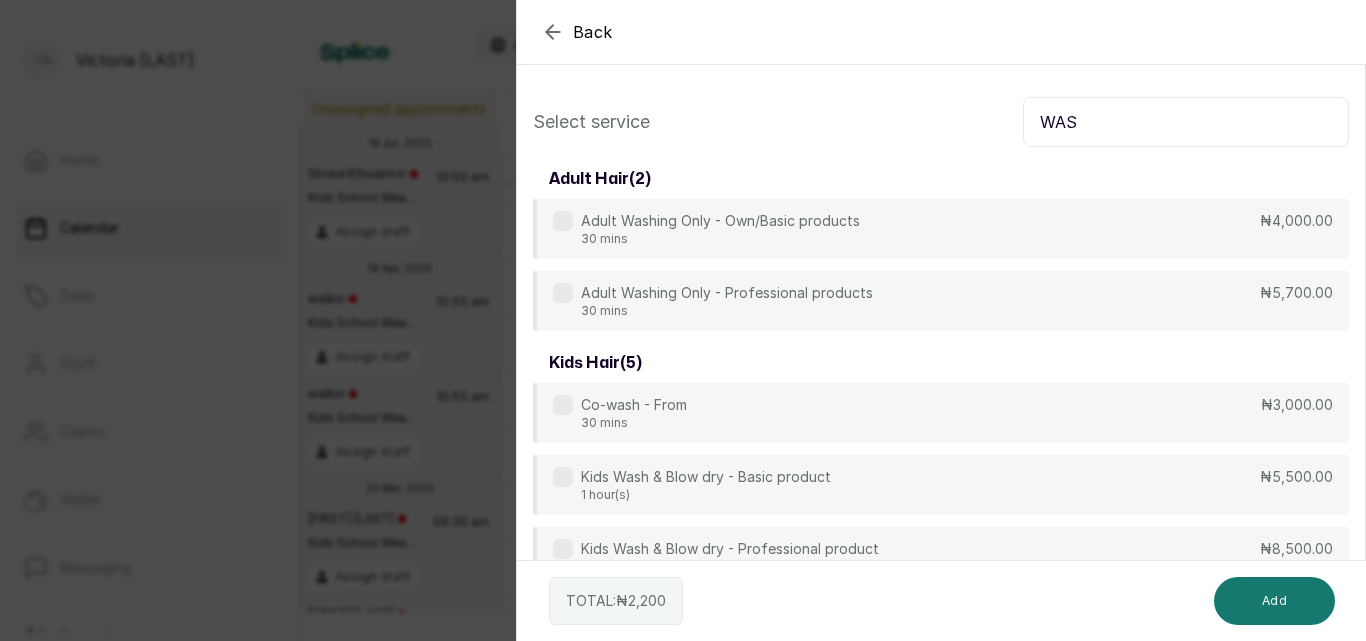 click on "WAS" at bounding box center [1186, 122] 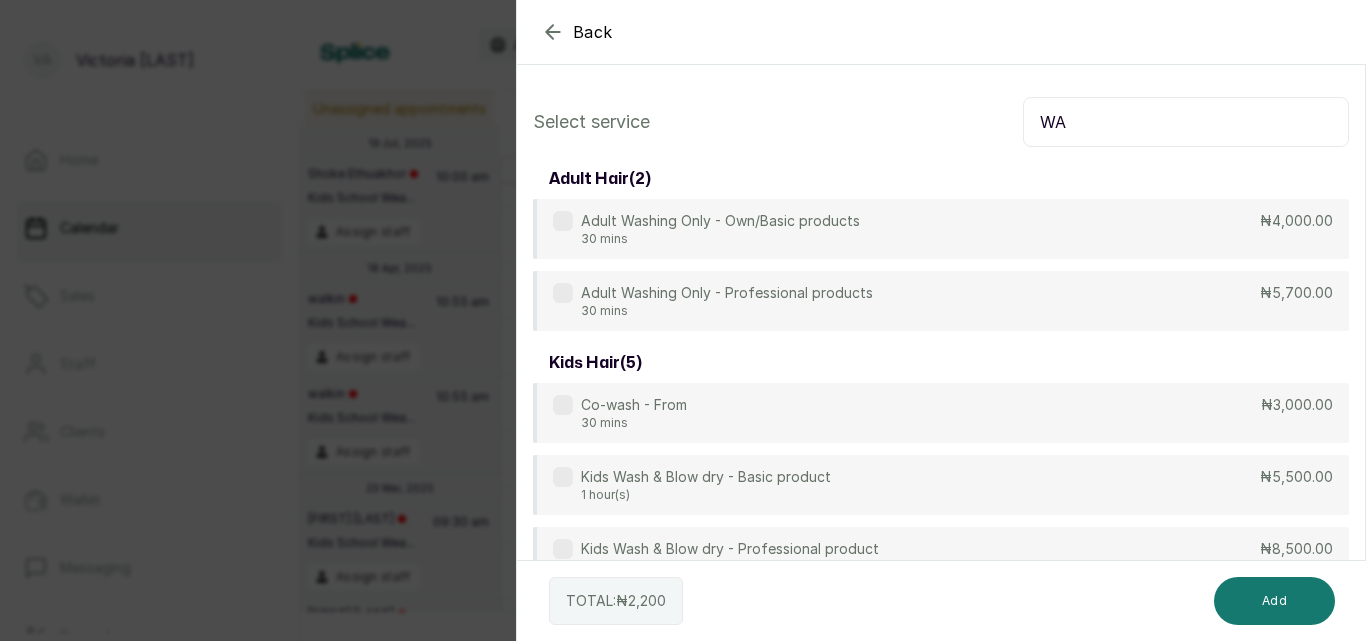 type on "W" 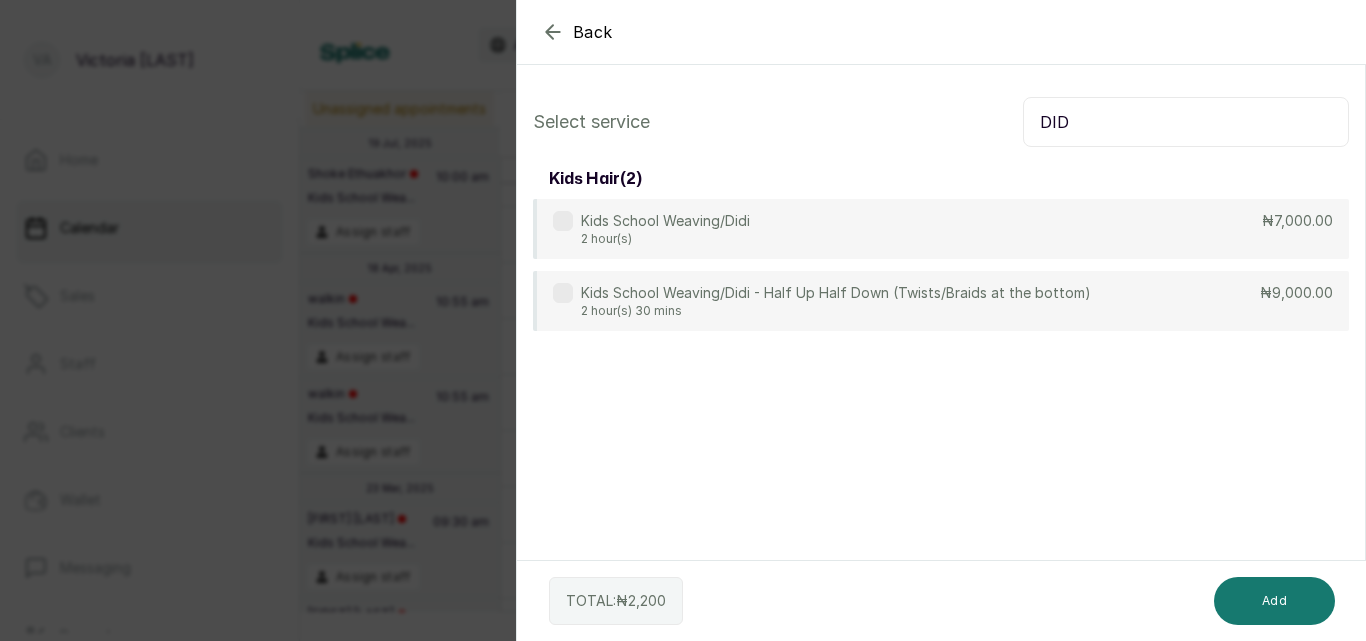 type on "DID" 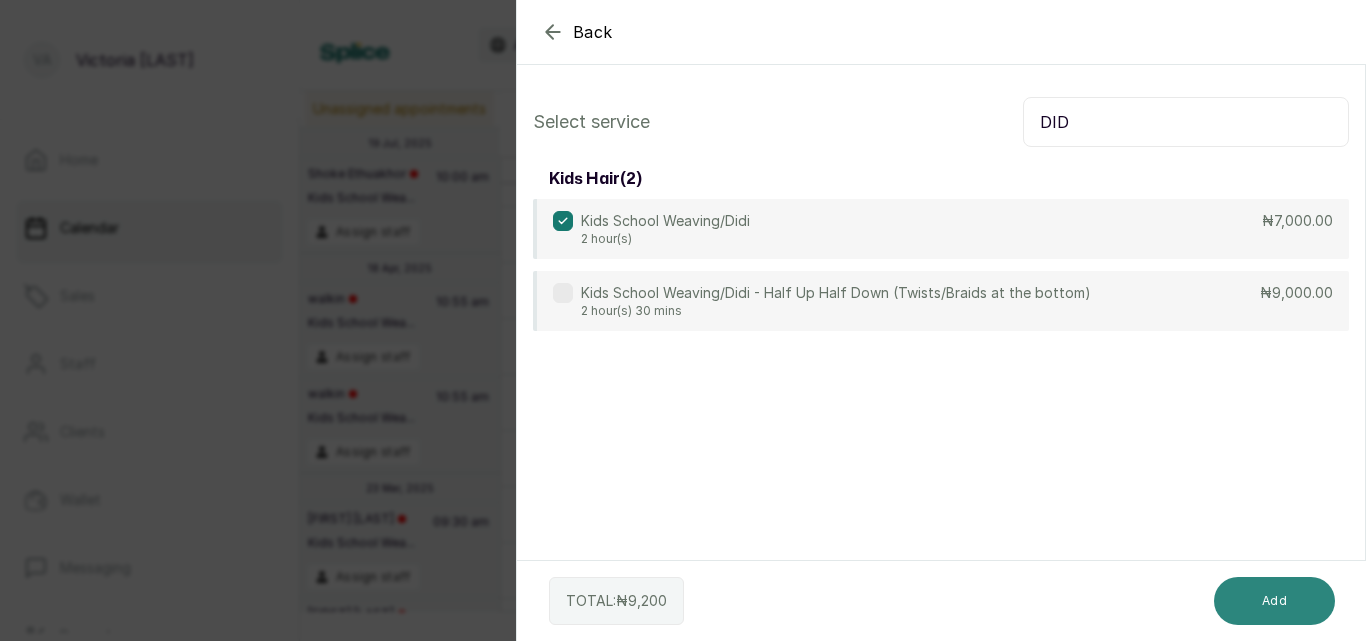 click on "Add" at bounding box center (1274, 601) 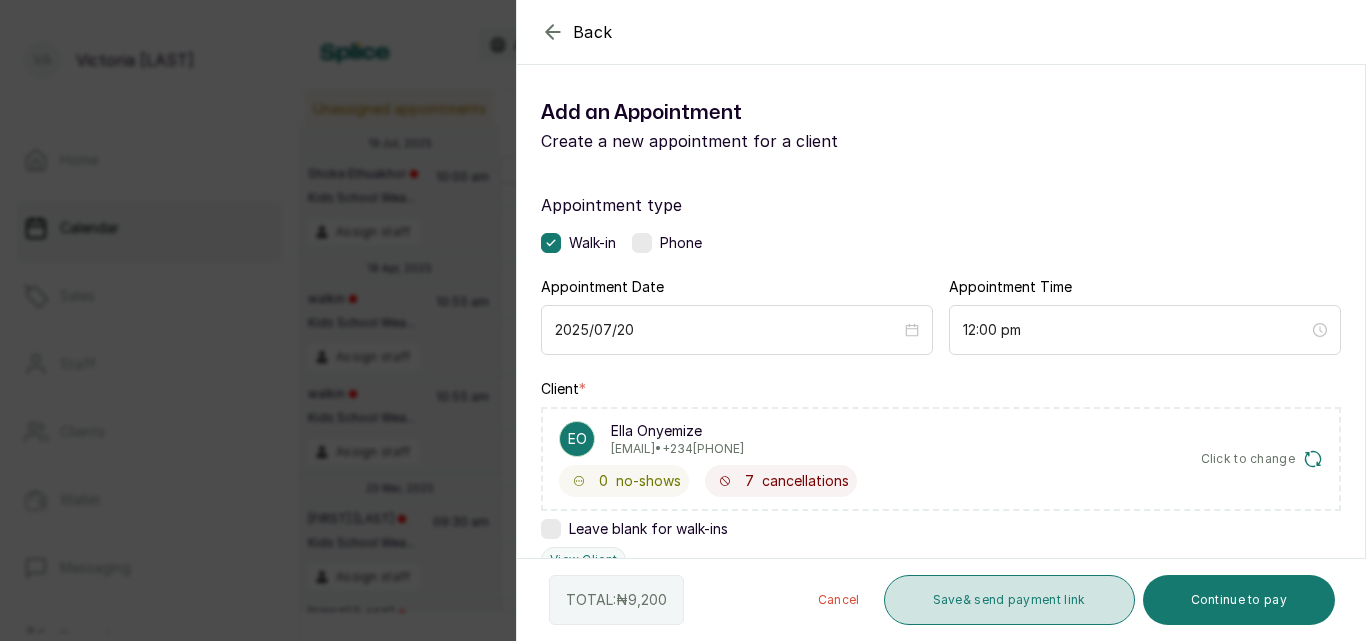click on "Save  & send payment link" at bounding box center [1009, 600] 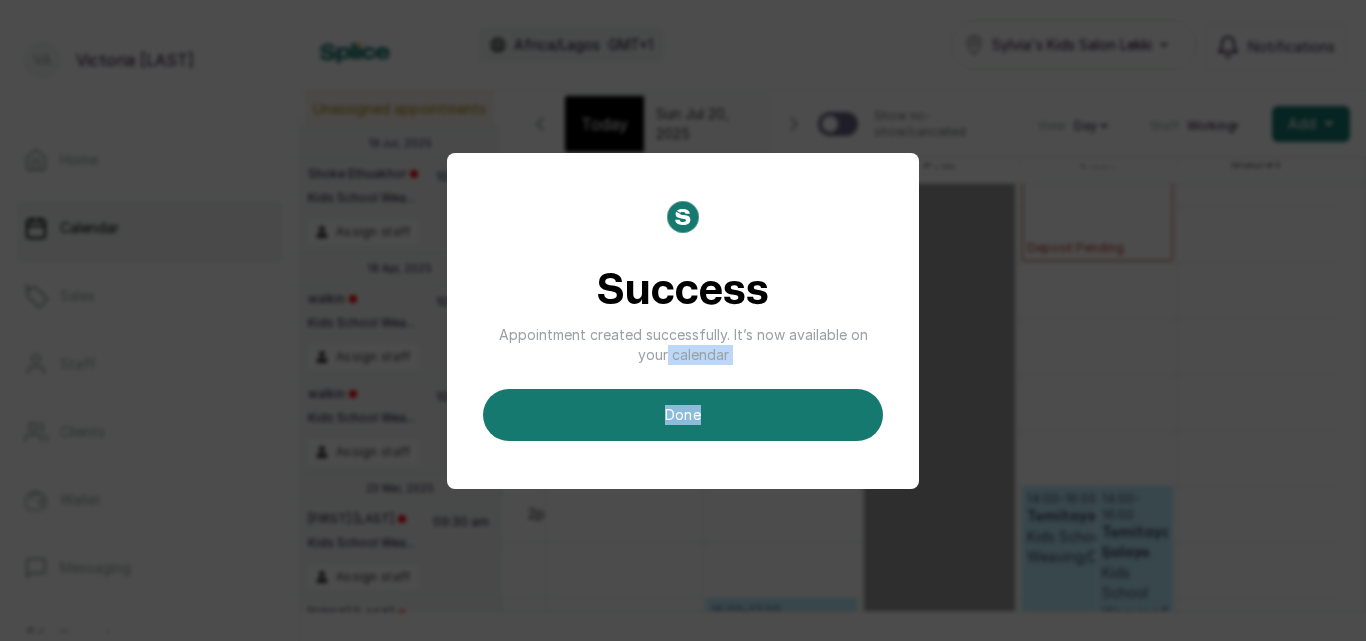 drag, startPoint x: 1354, startPoint y: 259, endPoint x: 1365, endPoint y: 378, distance: 119.507324 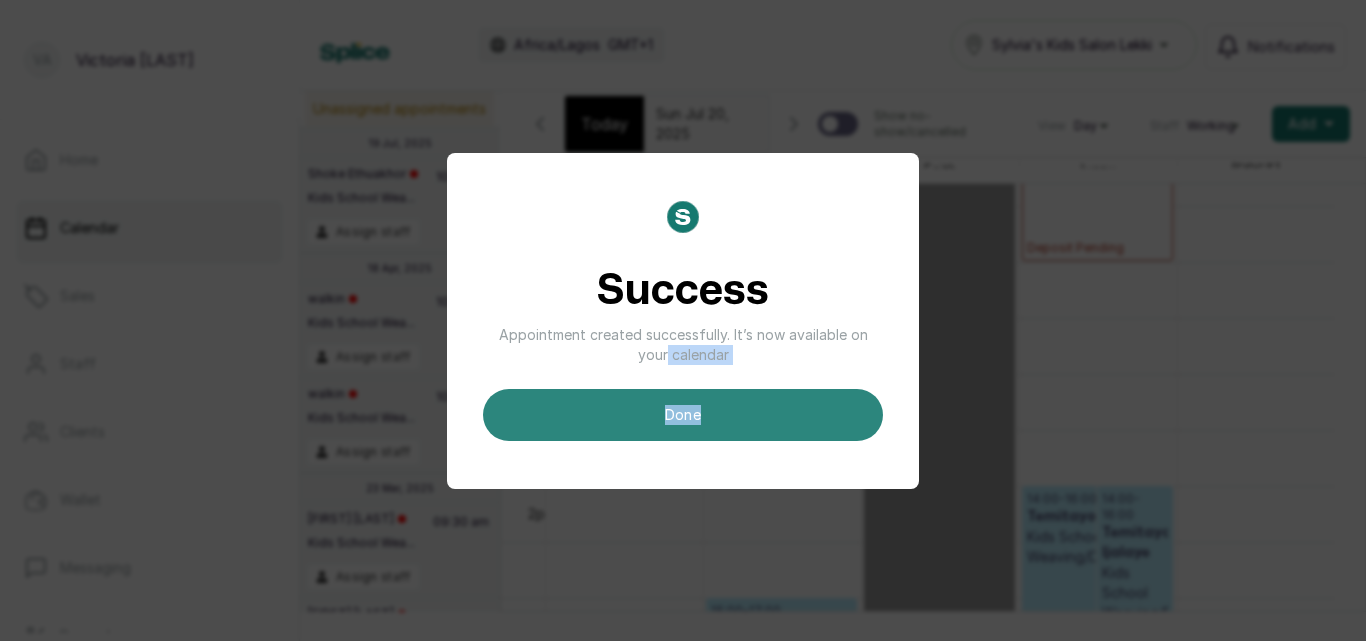 click on "done" at bounding box center [683, 415] 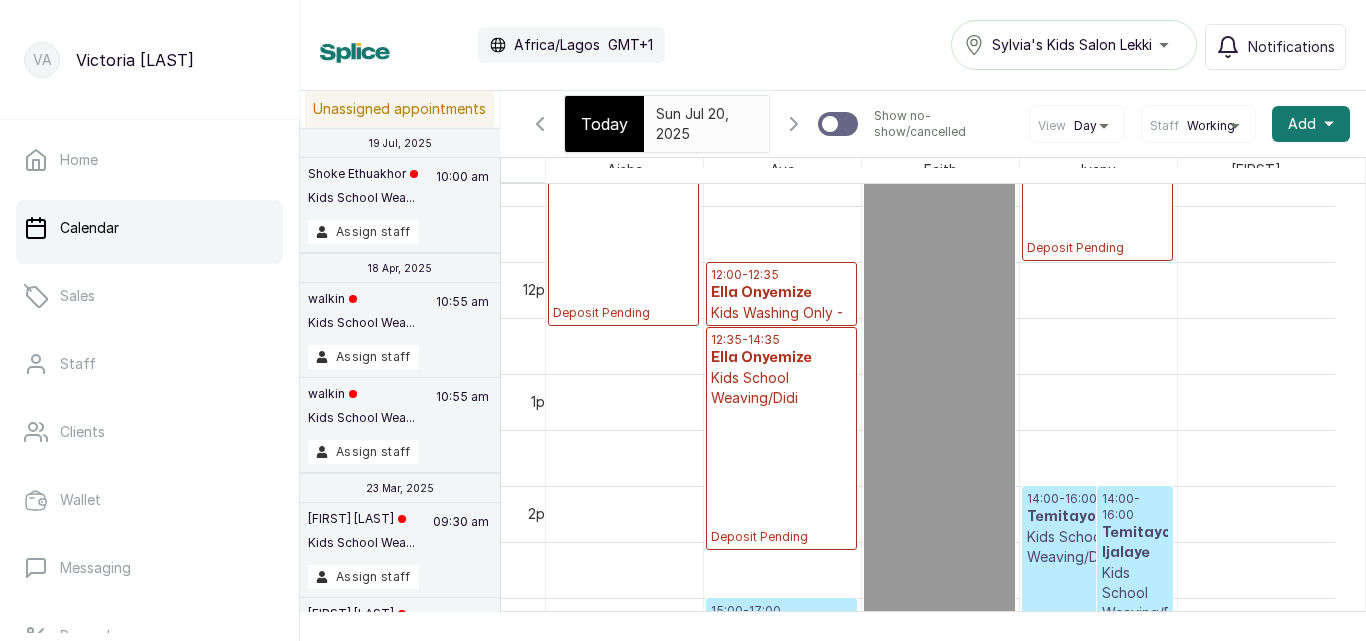 scroll, scrollTop: 673, scrollLeft: 0, axis: vertical 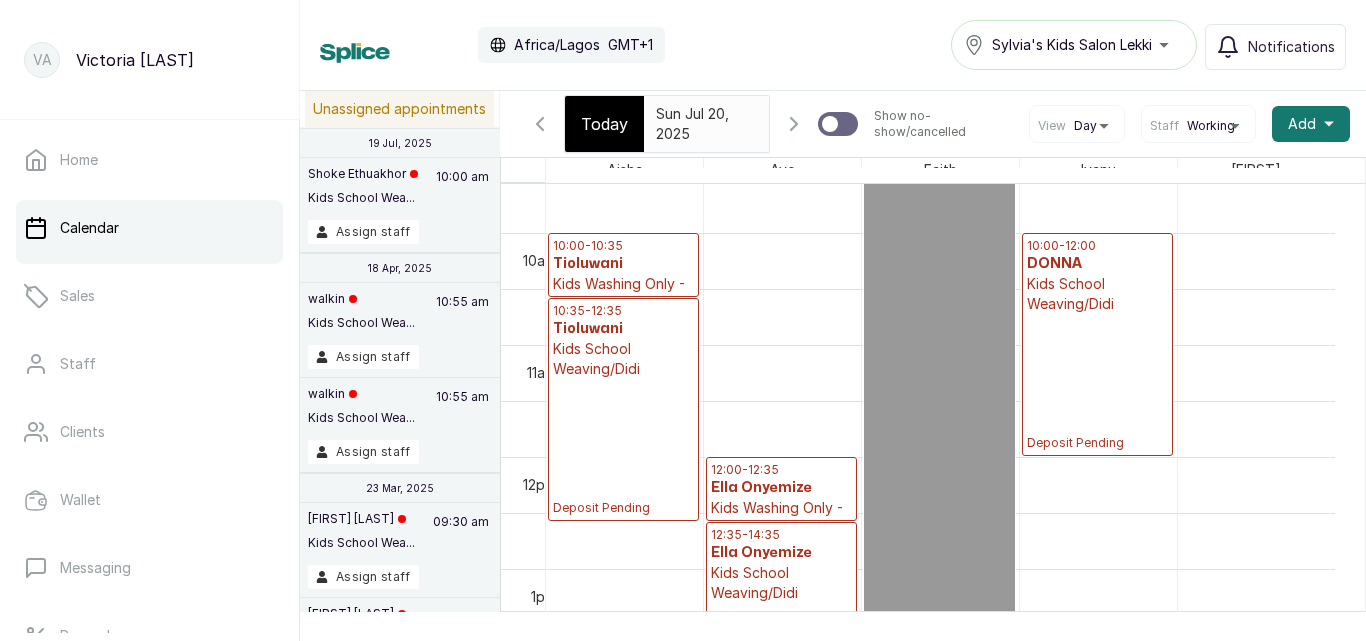 click on "Today" at bounding box center [604, 121] 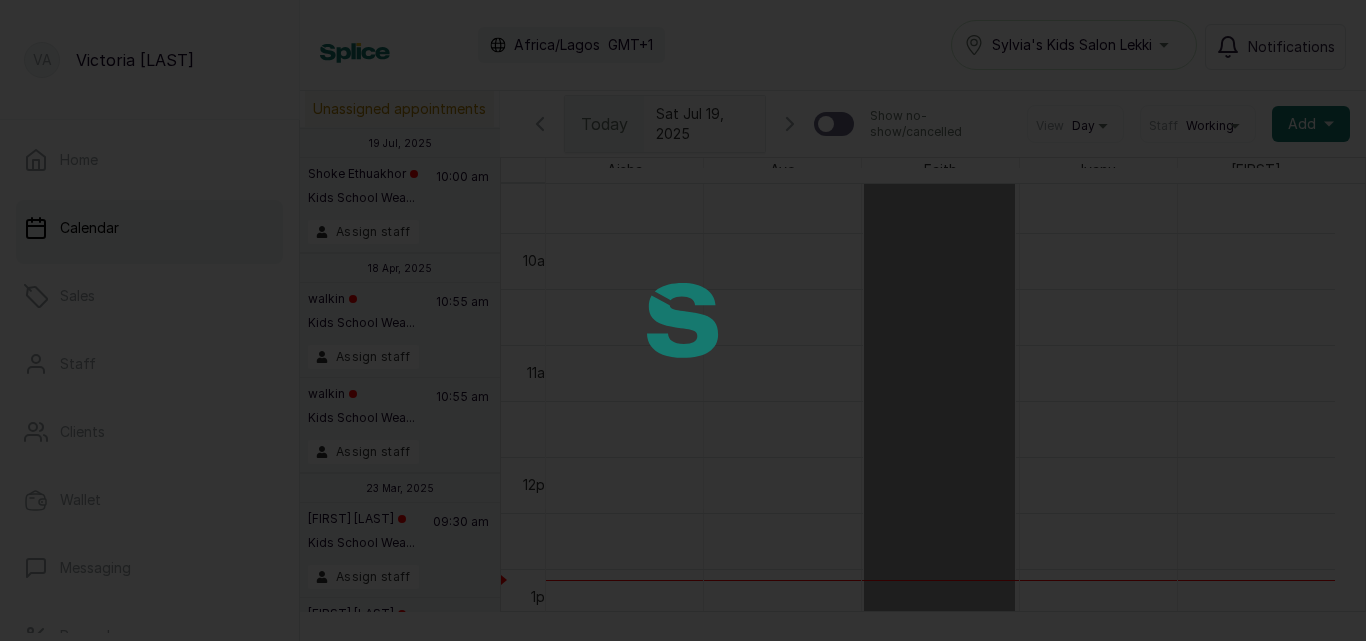 scroll, scrollTop: 673, scrollLeft: 0, axis: vertical 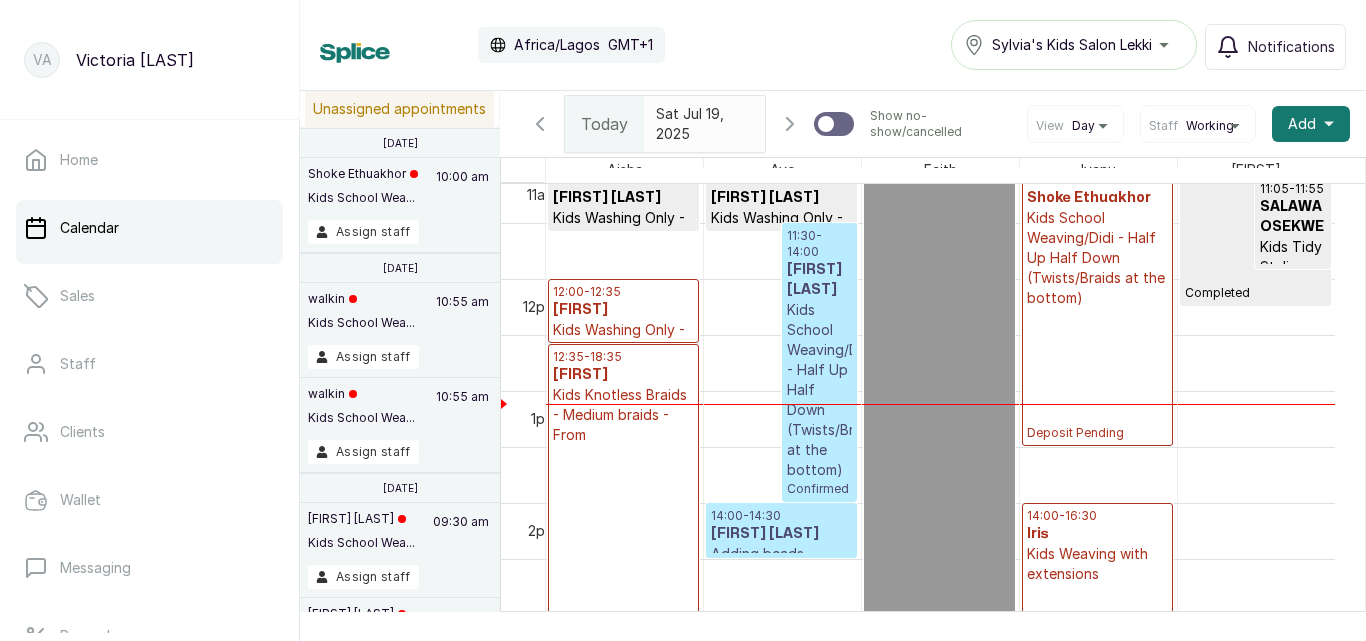 click on "[FIRST]" at bounding box center [623, 375] 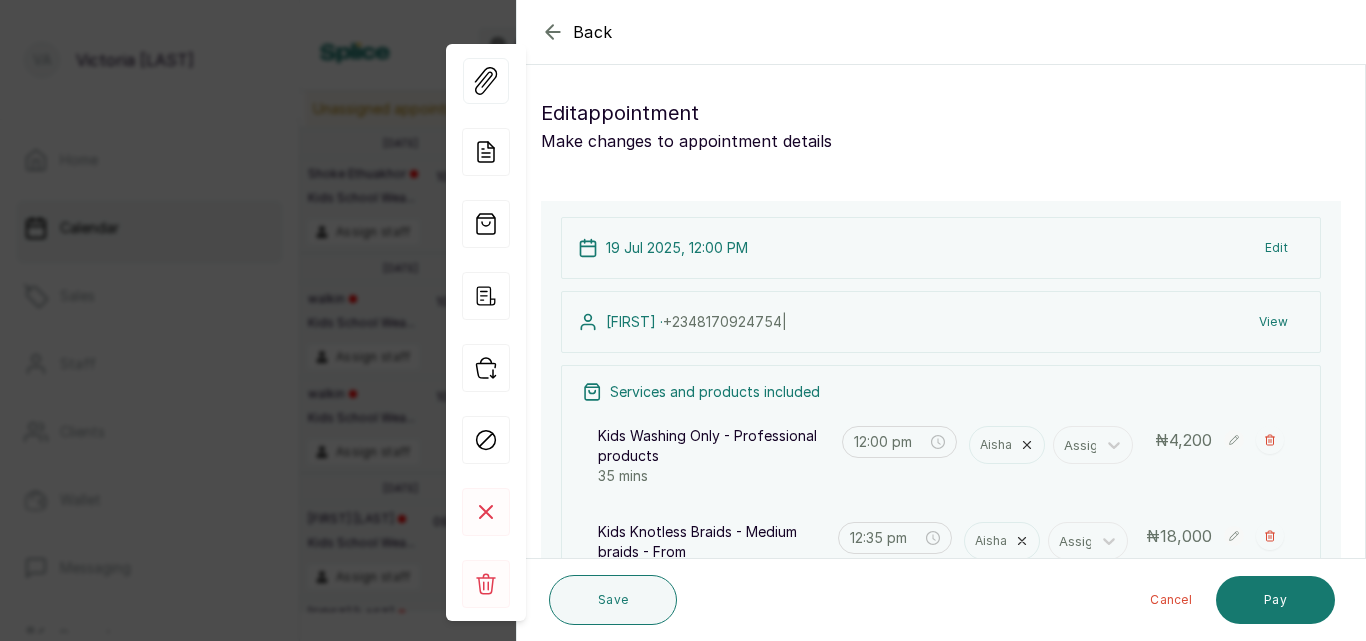 click 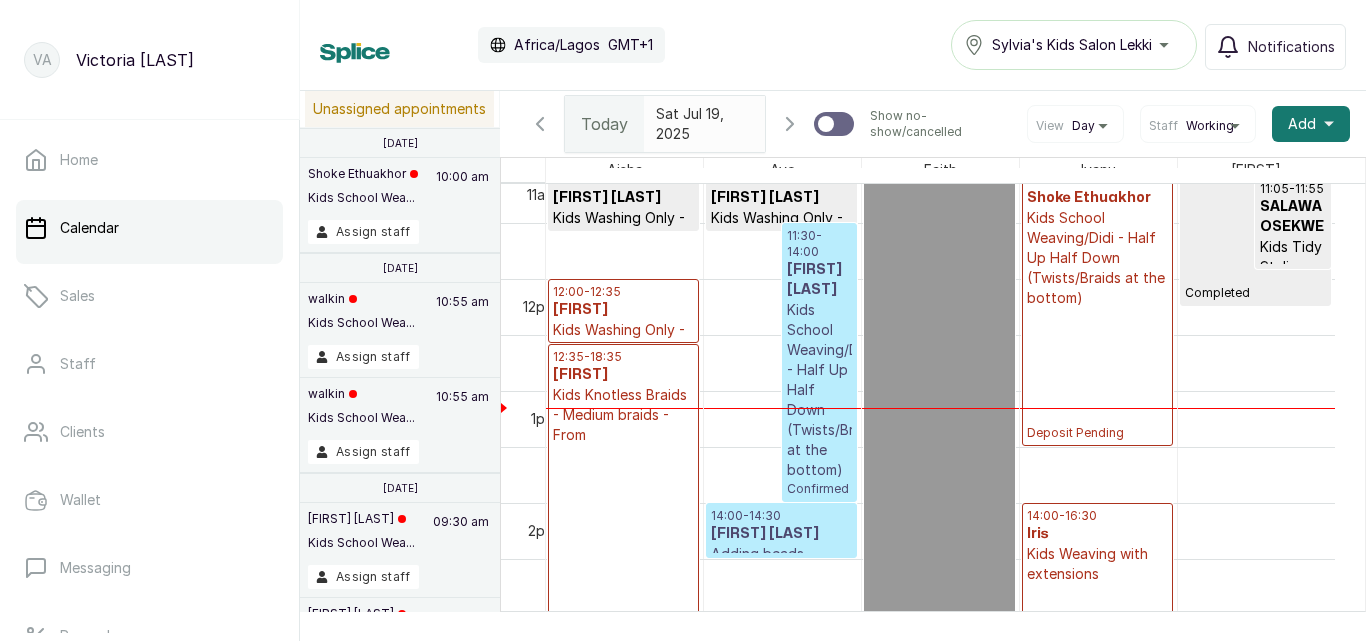 scroll, scrollTop: 1305, scrollLeft: 0, axis: vertical 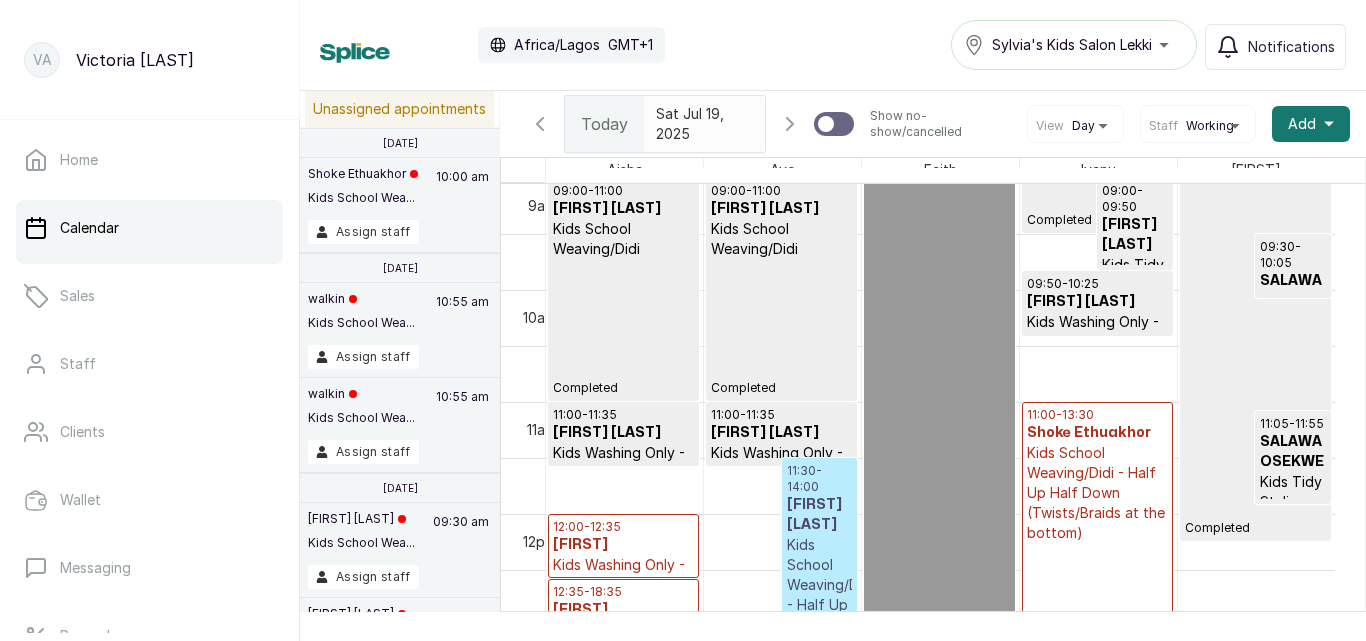 click on "Shoke Ethuakhor" at bounding box center [1097, 433] 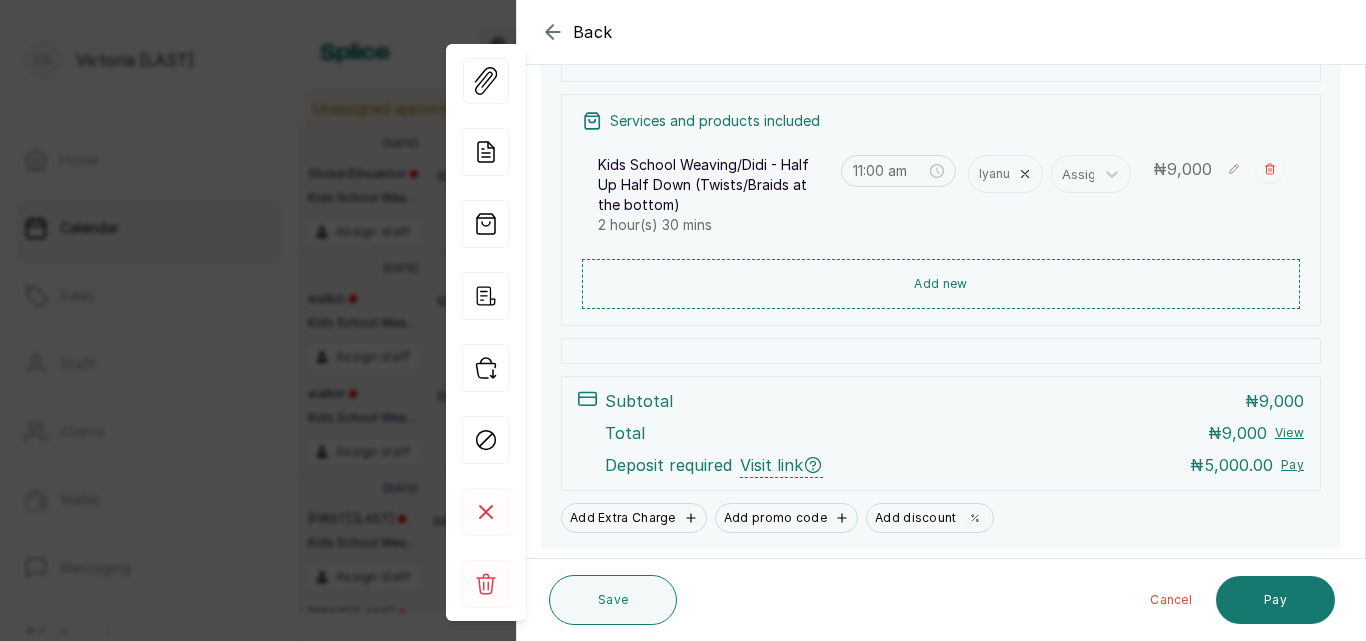 scroll, scrollTop: 295, scrollLeft: 0, axis: vertical 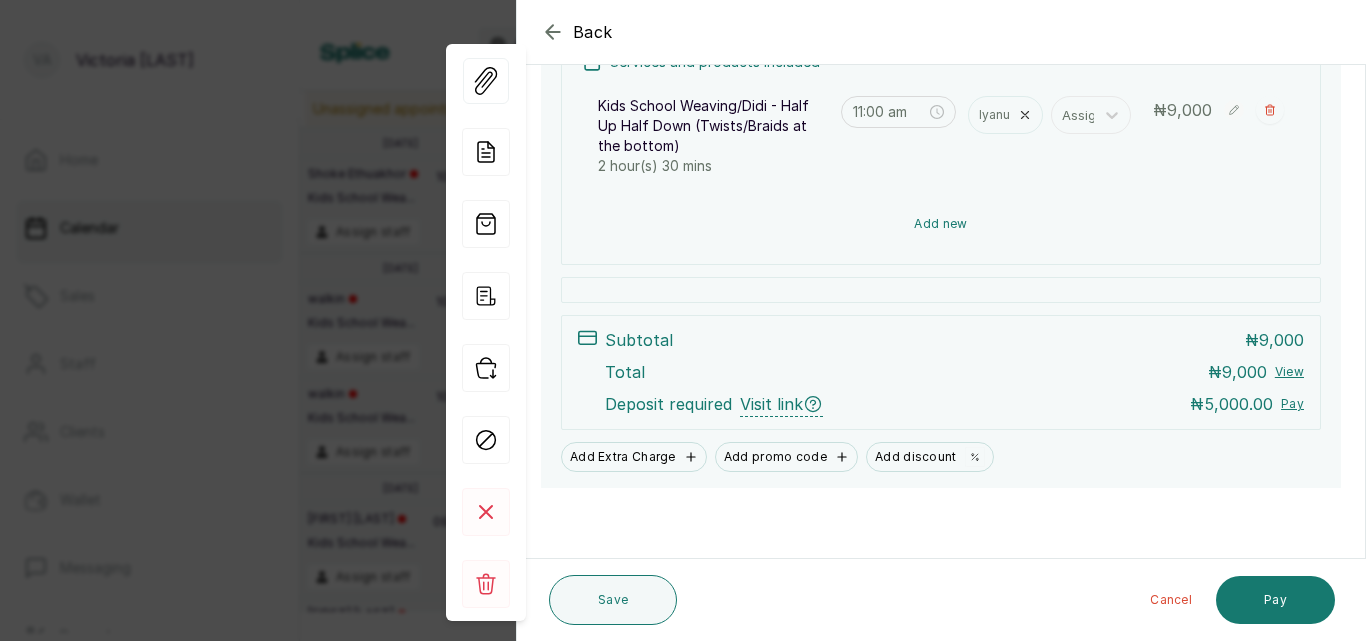 click on "Add new" at bounding box center (941, 224) 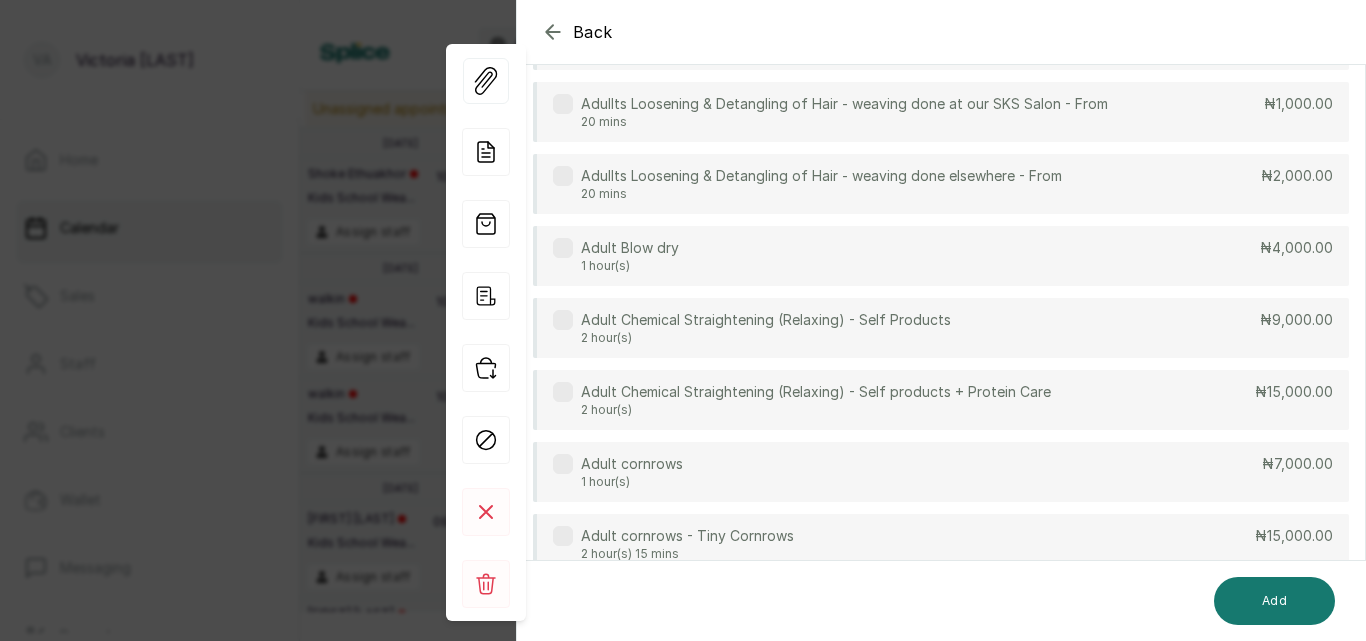scroll, scrollTop: 149, scrollLeft: 0, axis: vertical 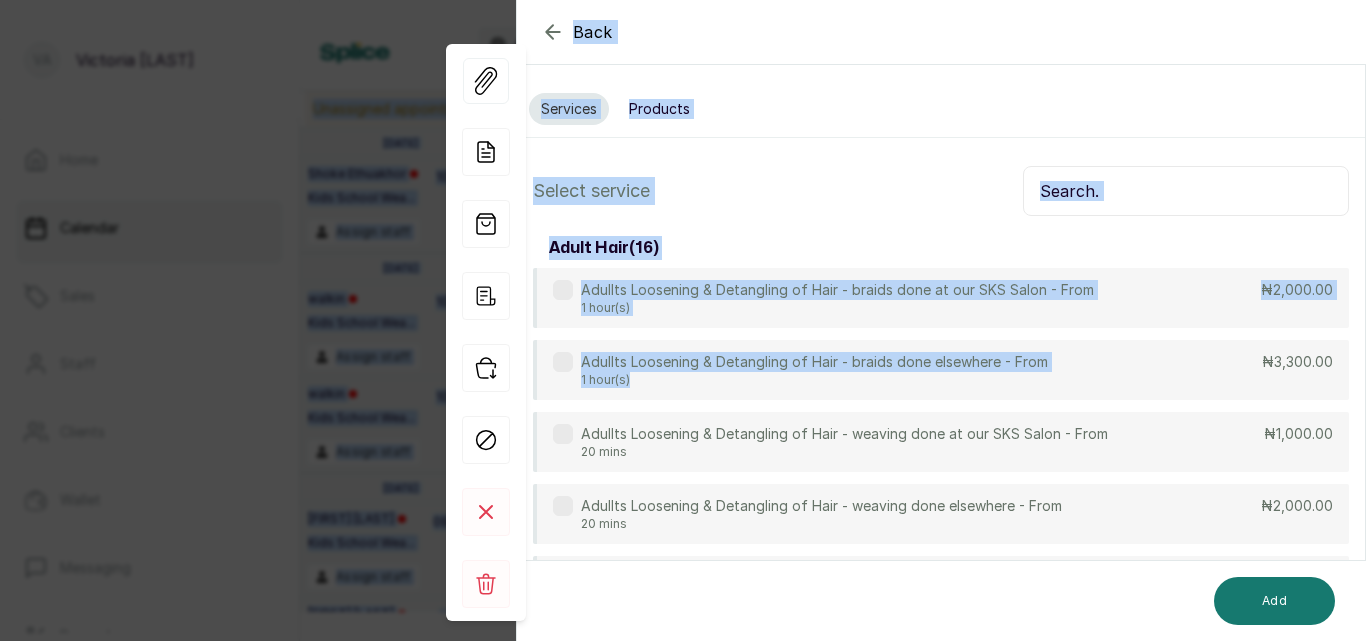 drag, startPoint x: 953, startPoint y: 223, endPoint x: 977, endPoint y: -87, distance: 310.92764 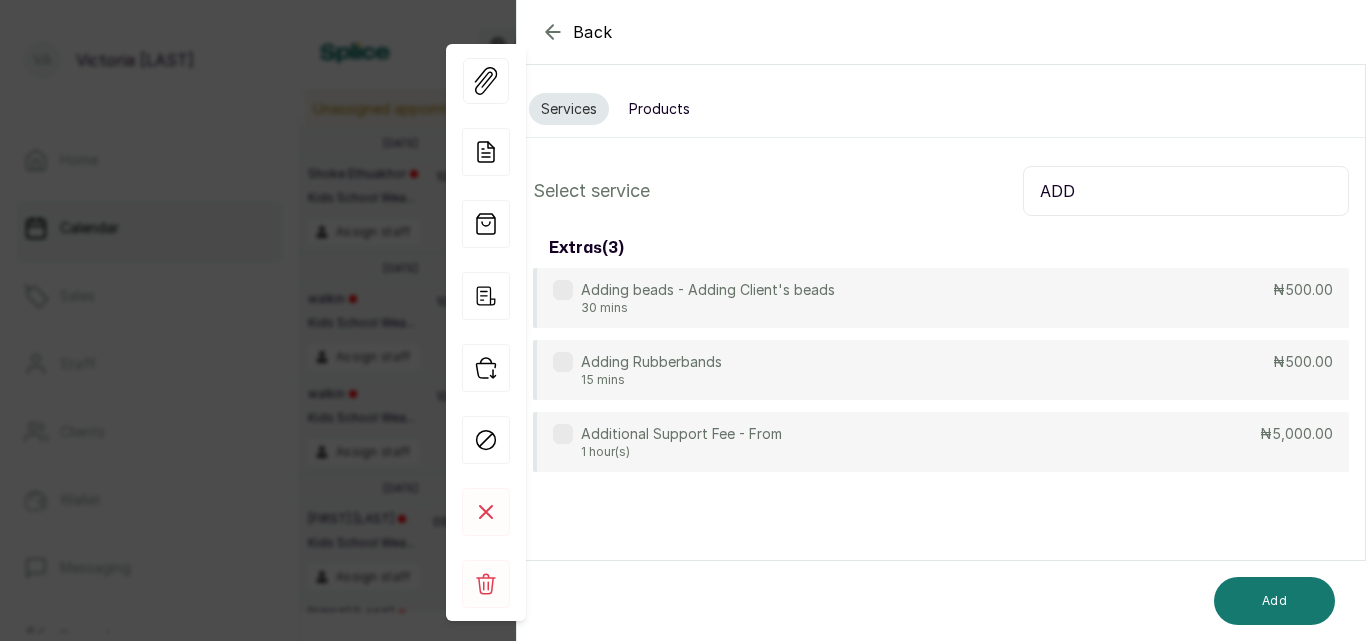 type on "ADD" 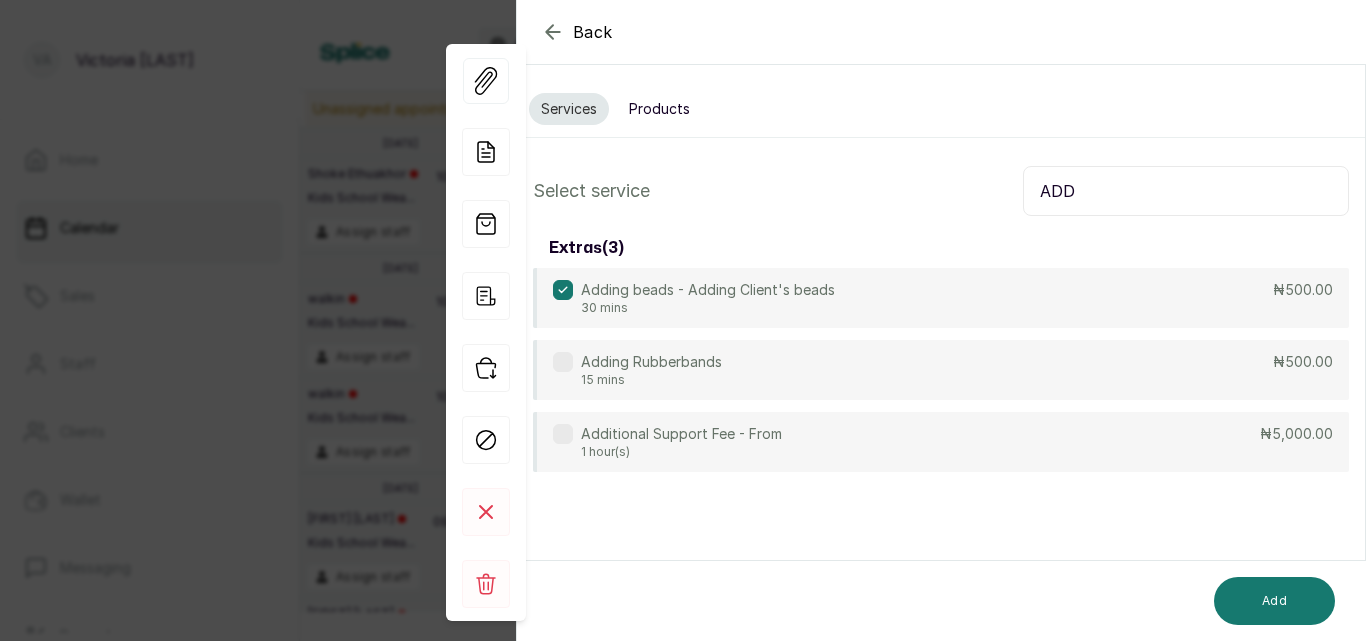 click on "Products" at bounding box center (659, 109) 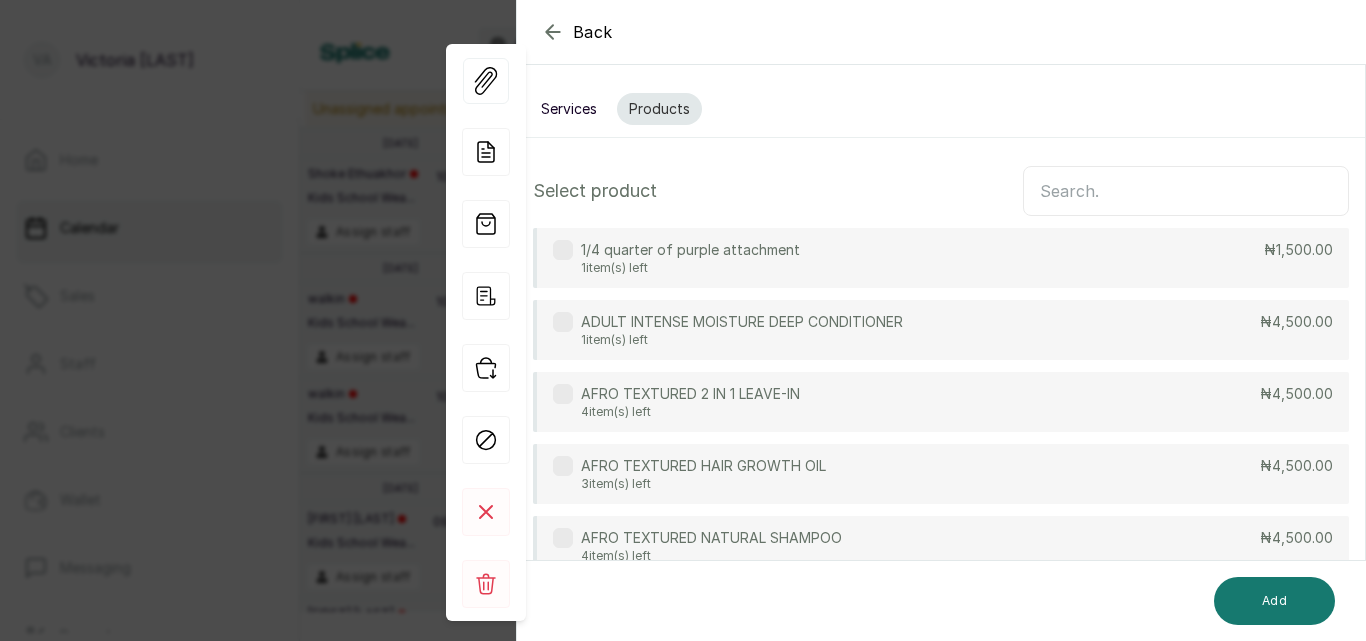 click at bounding box center [1186, 191] 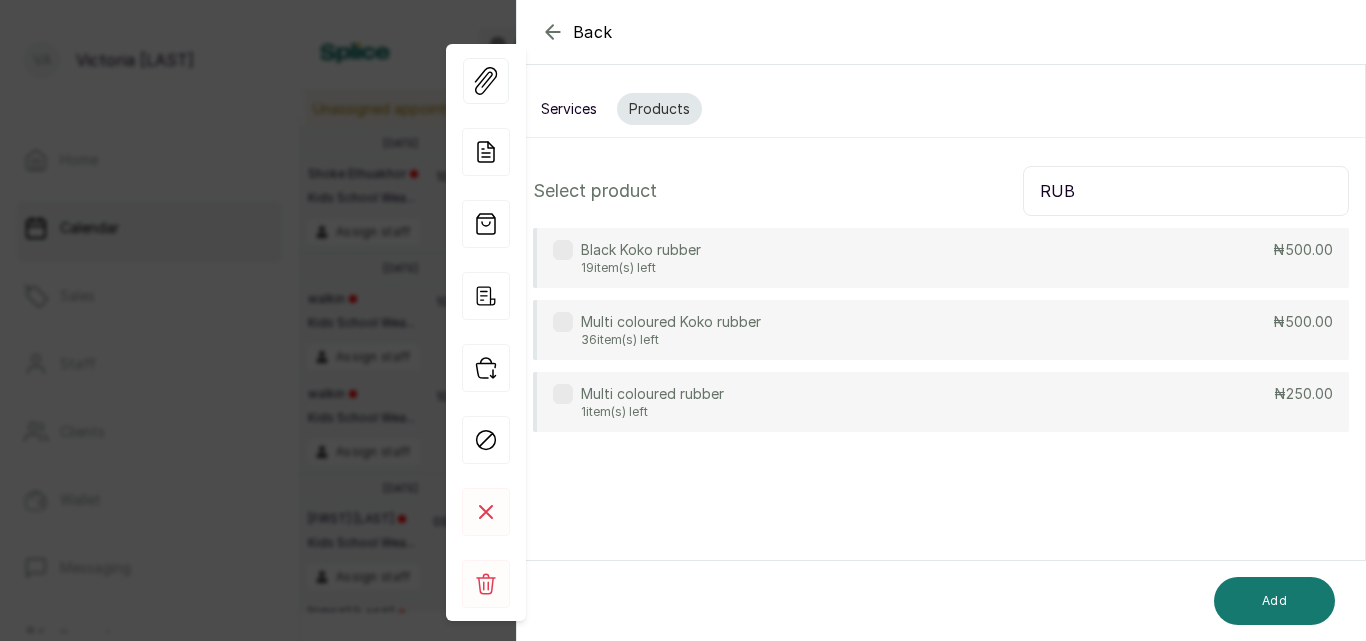 click at bounding box center [563, 250] 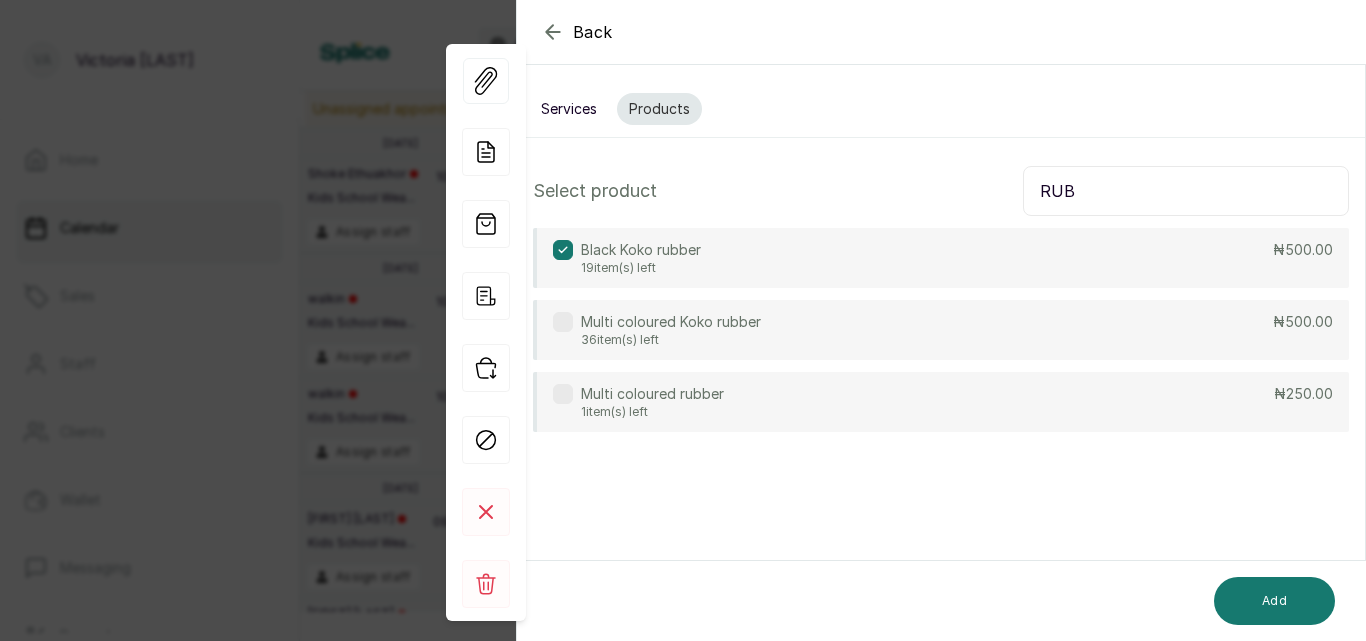 click on "RUB" at bounding box center [1186, 191] 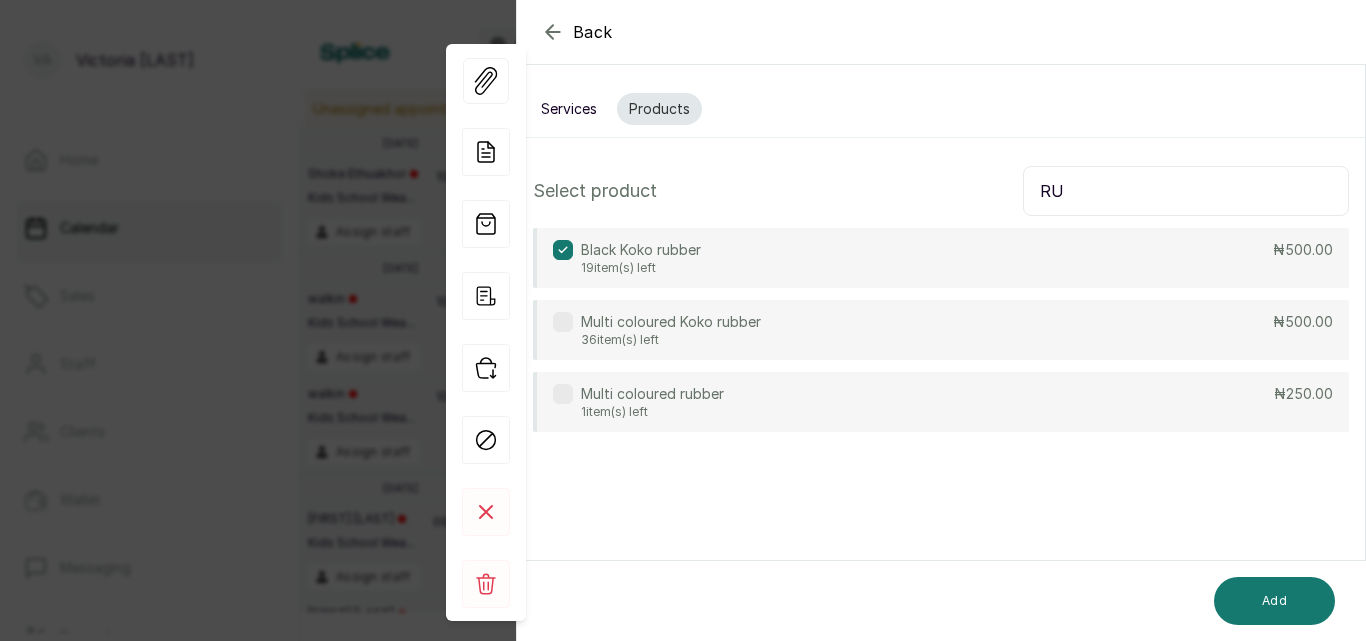 type on "R" 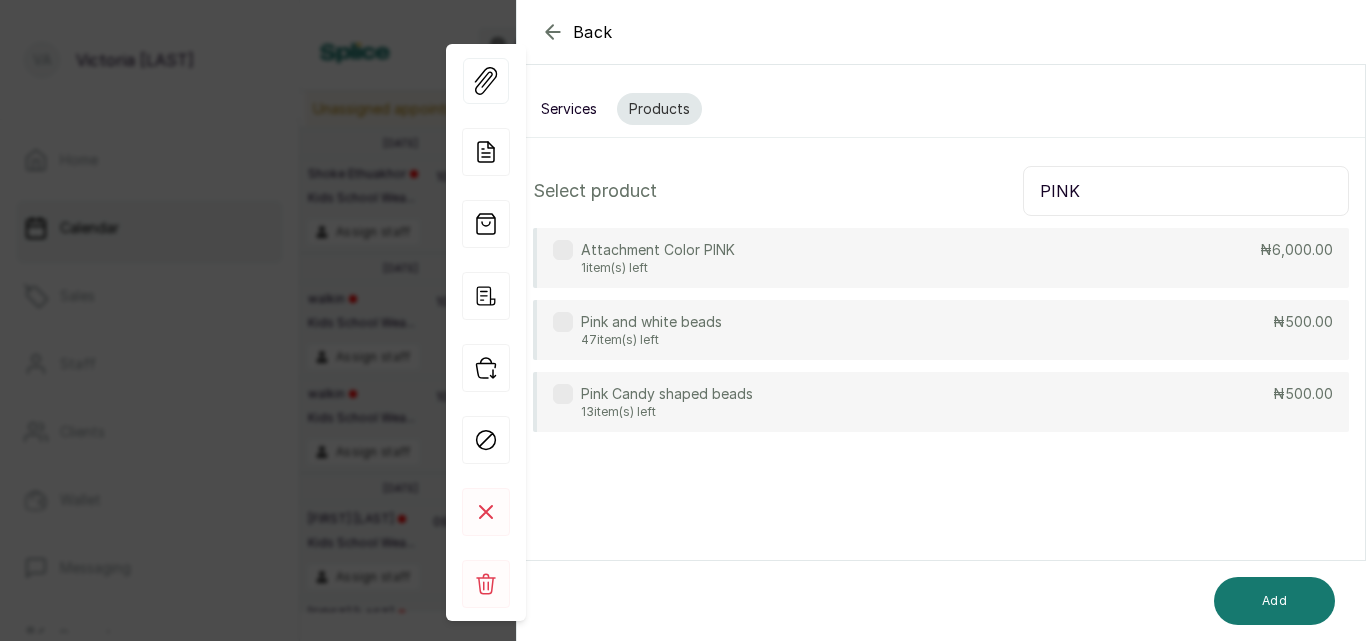 type on "PINK" 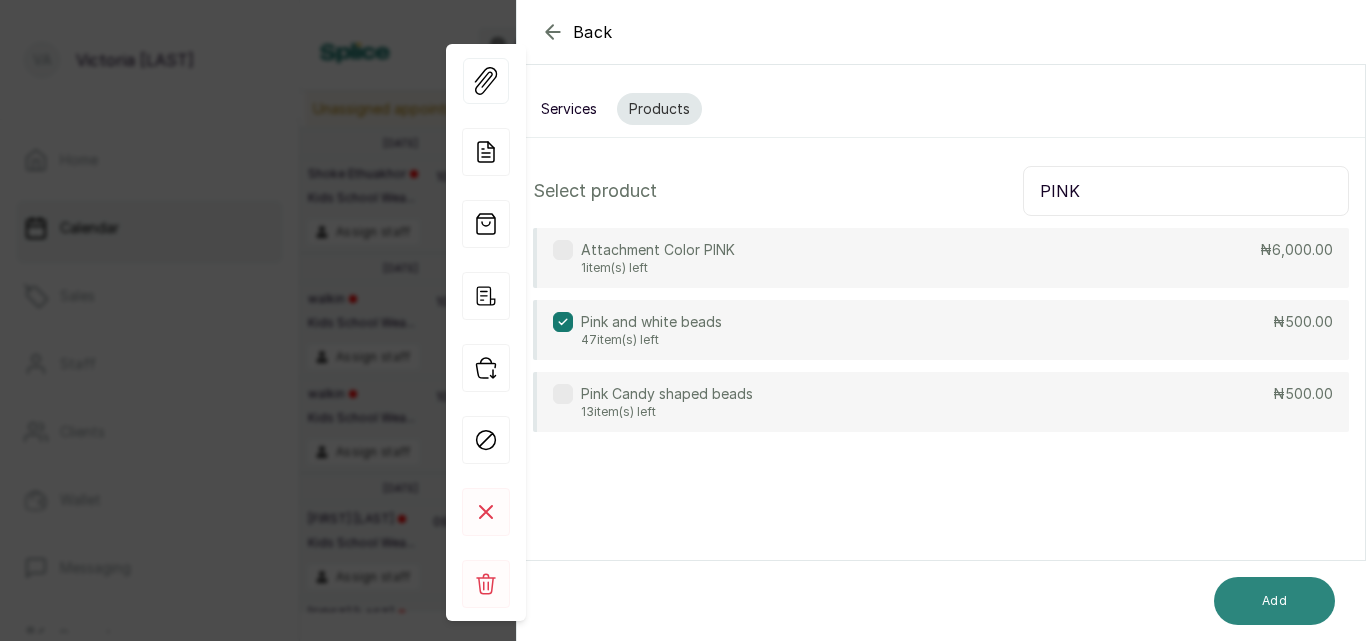 click on "Add" at bounding box center [1274, 601] 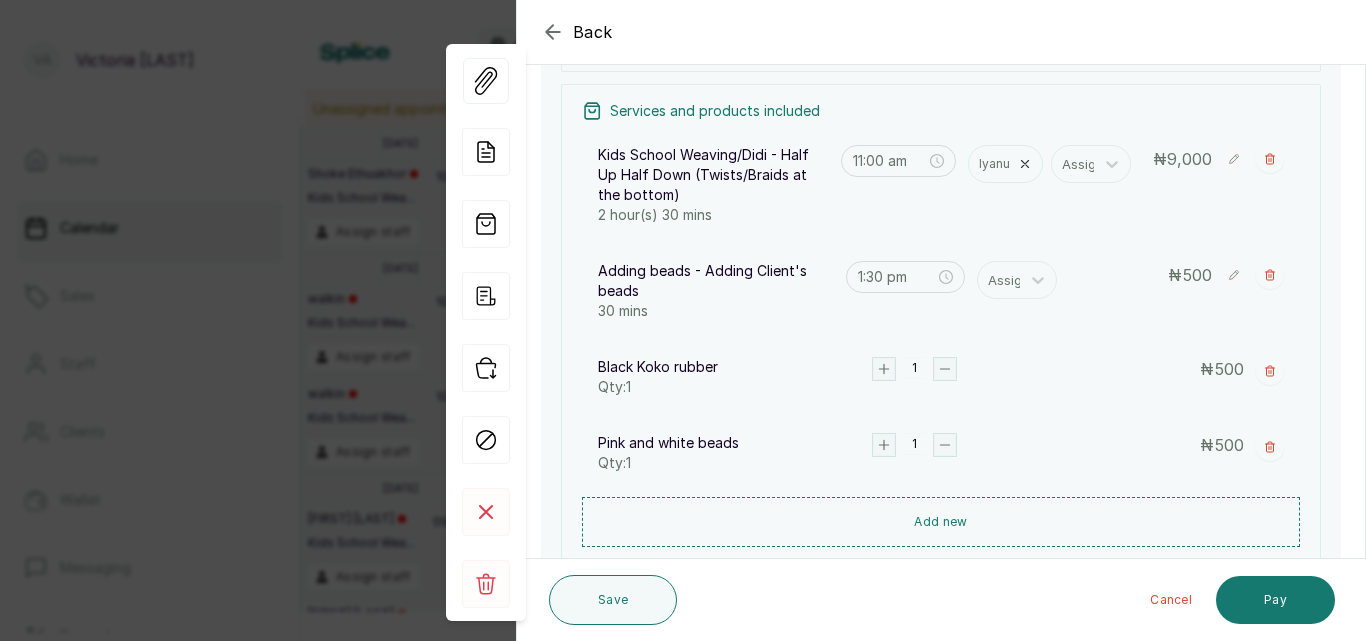 scroll, scrollTop: 293, scrollLeft: 0, axis: vertical 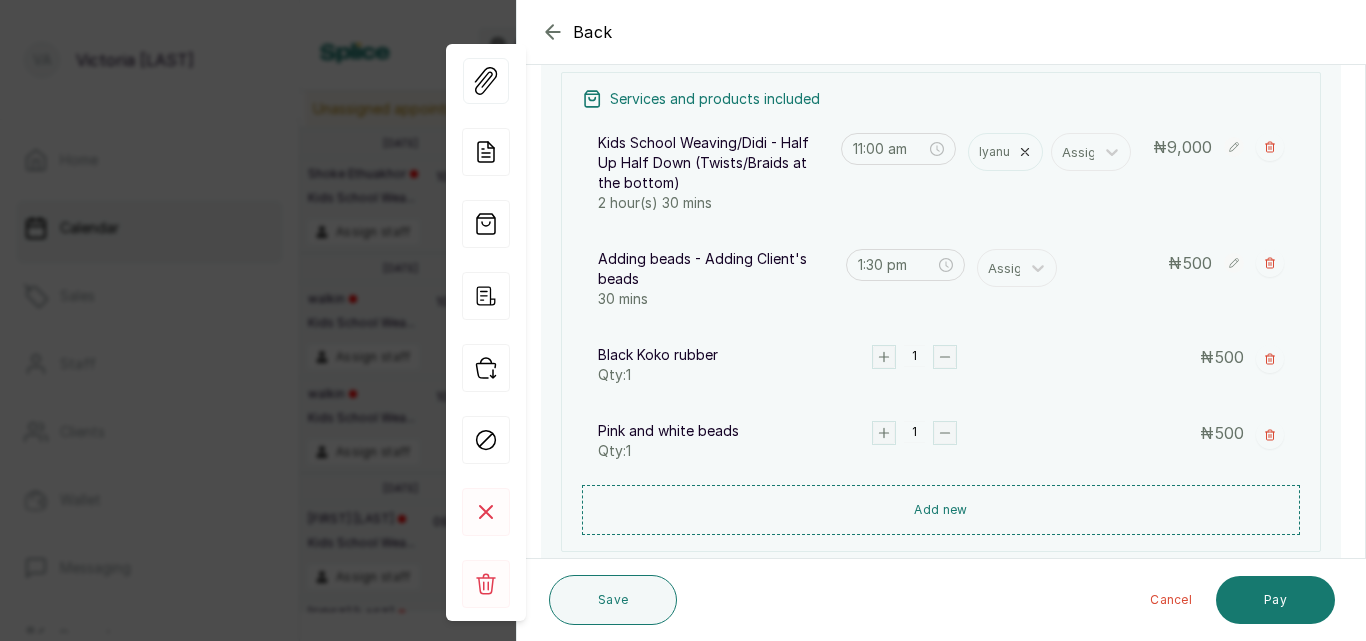 click 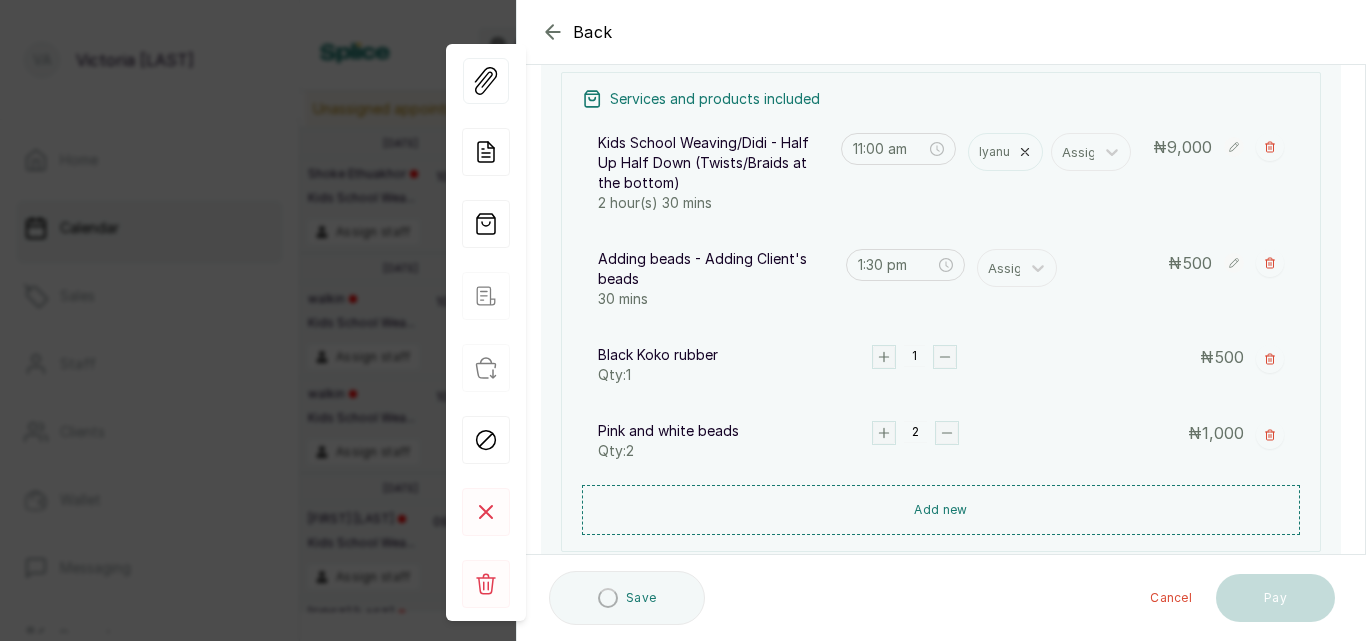 click 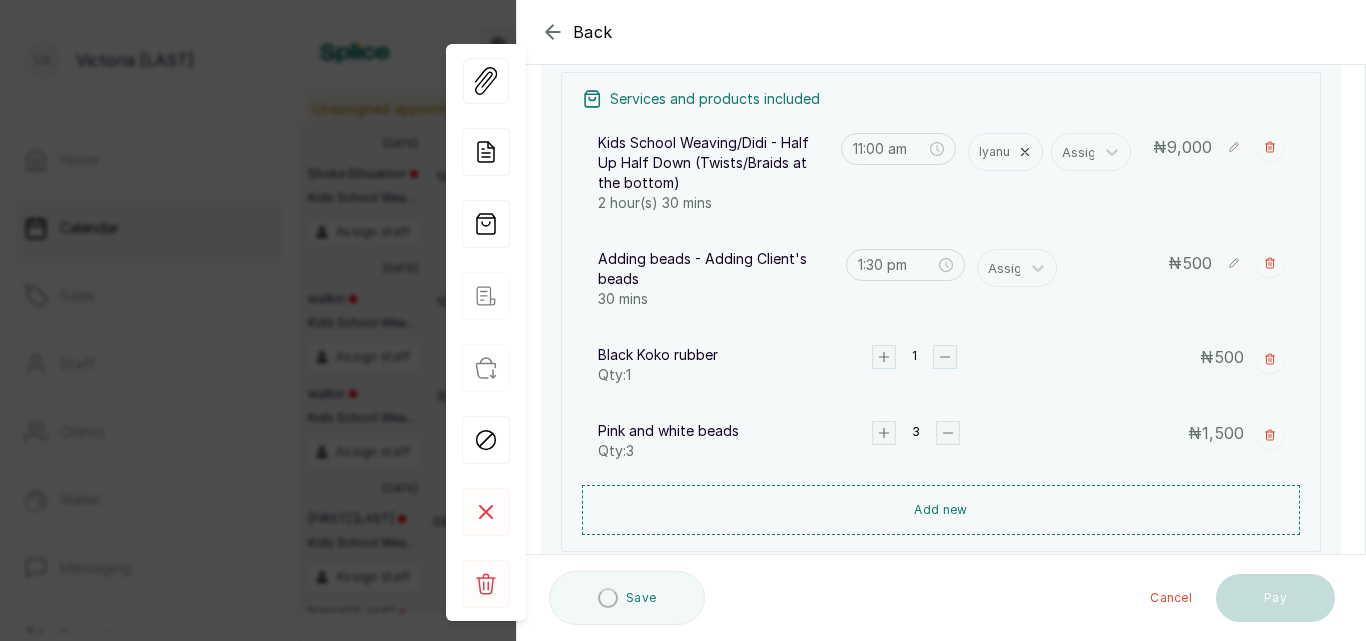 click 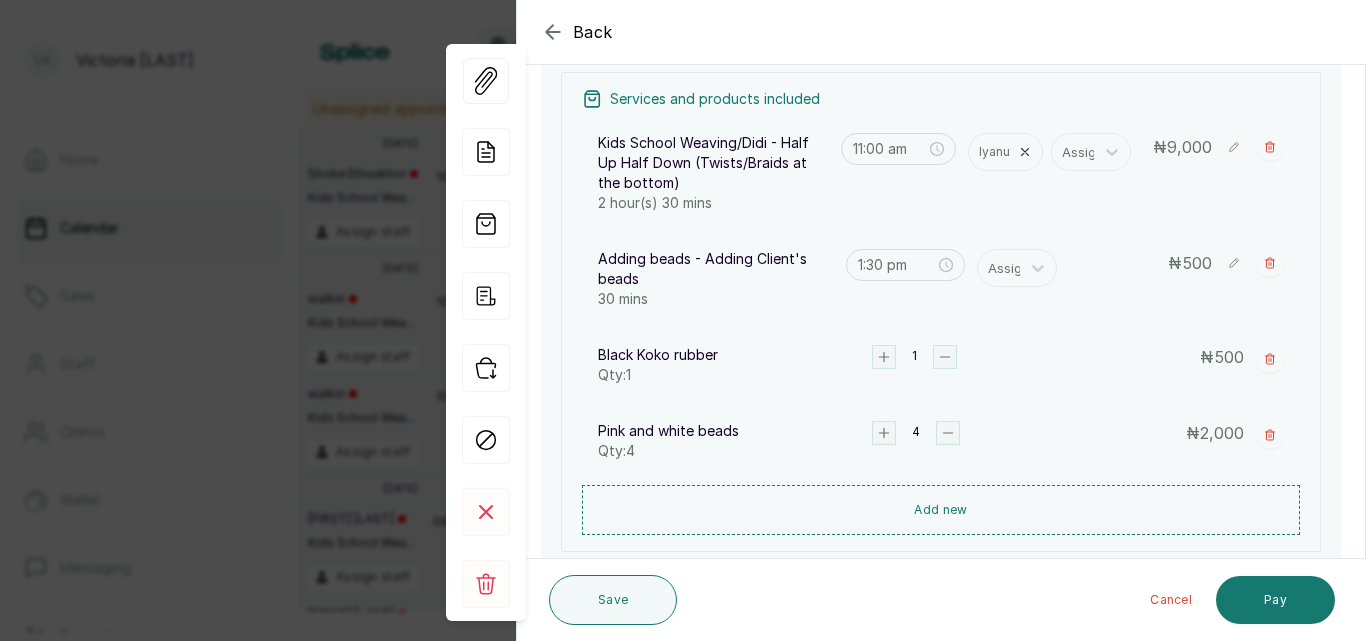 click 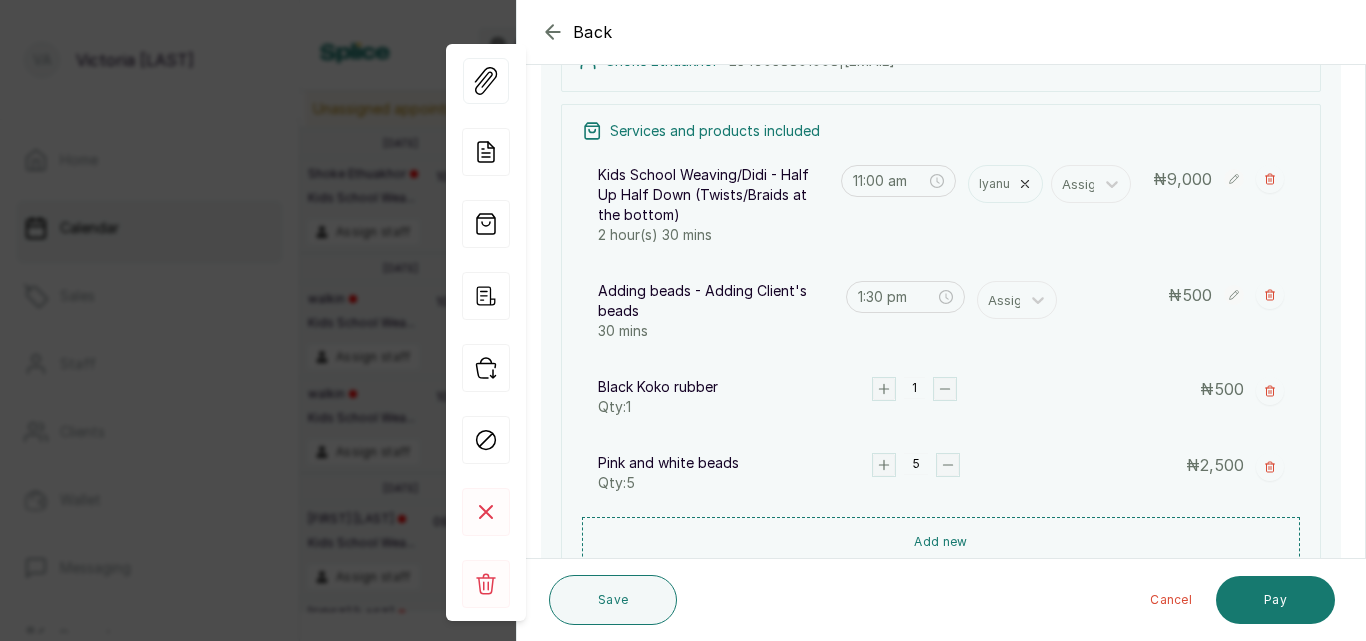 scroll, scrollTop: 412, scrollLeft: 0, axis: vertical 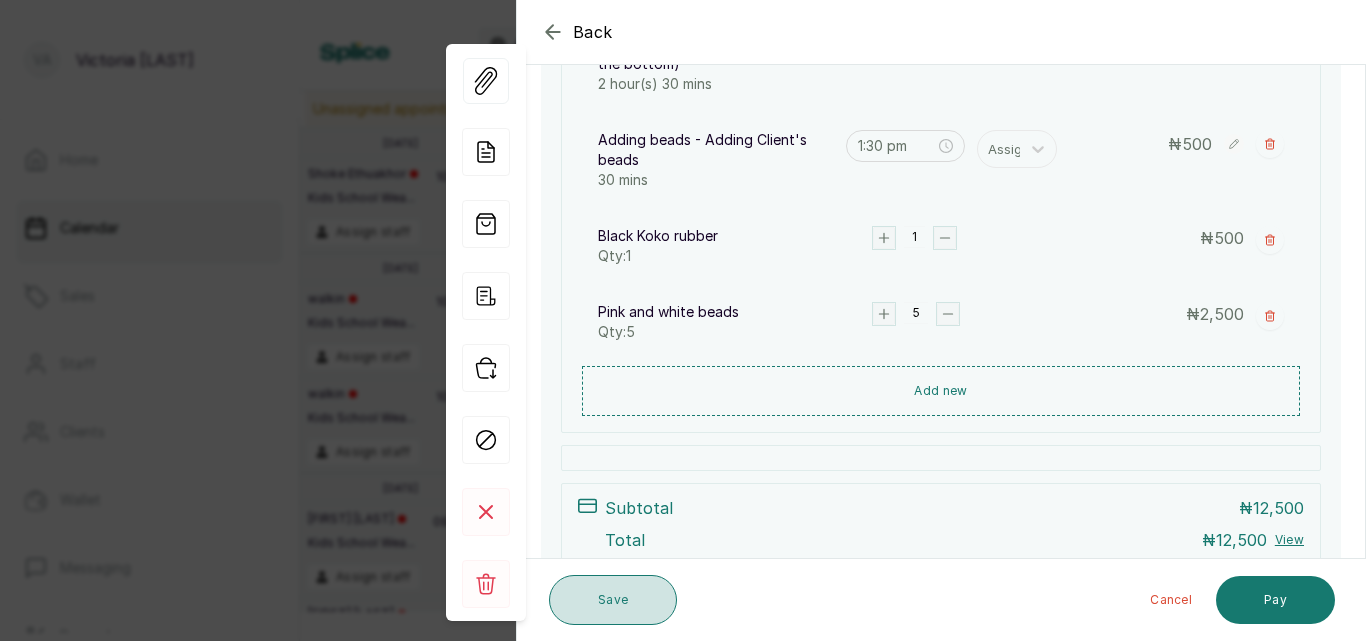click on "Save" at bounding box center (613, 600) 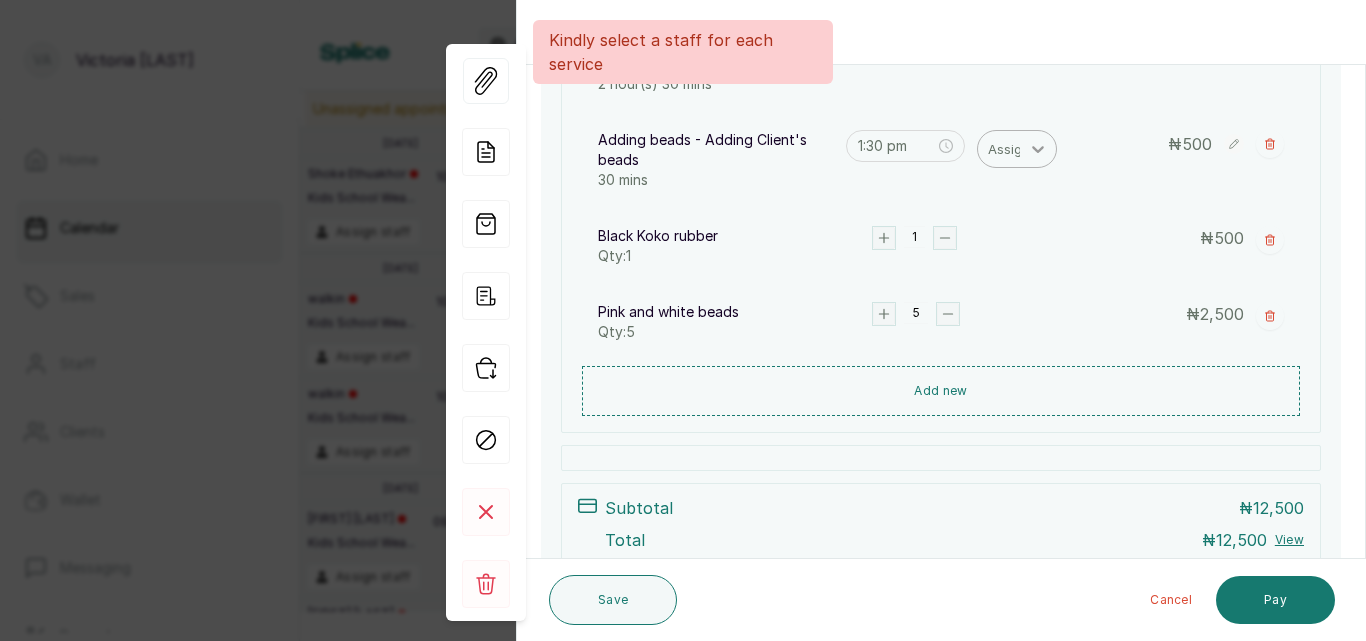 click 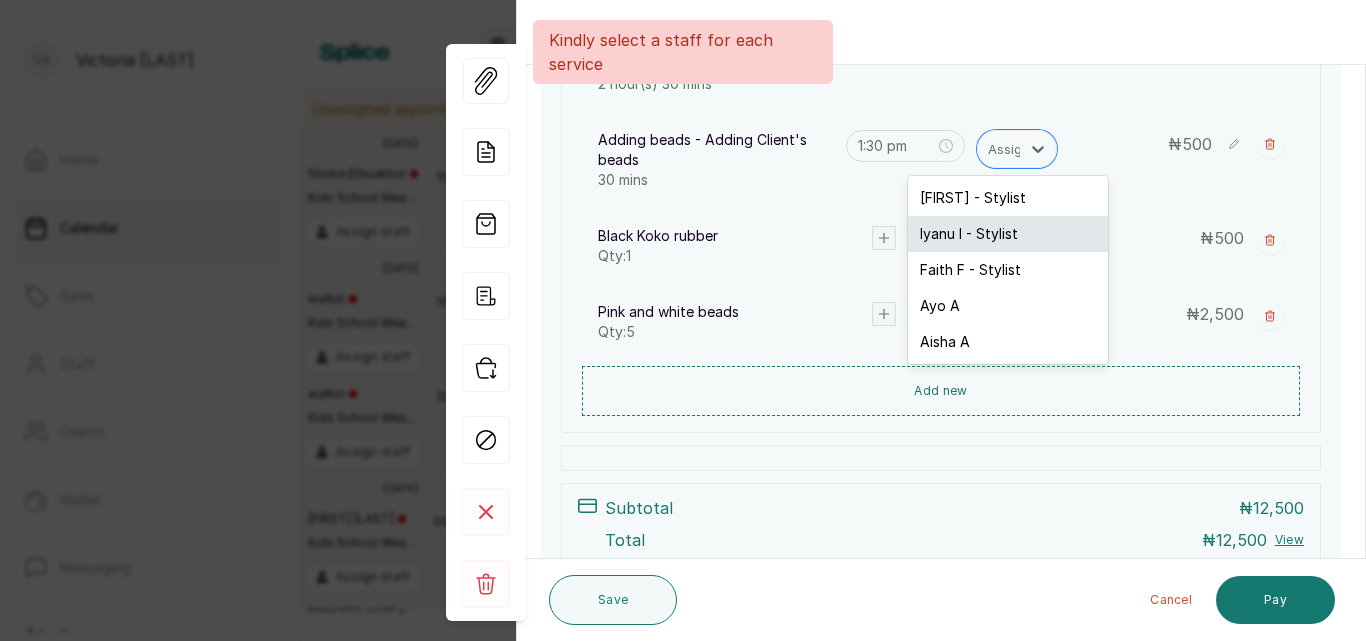 click on "Iyanu I - Stylist" at bounding box center (1008, 234) 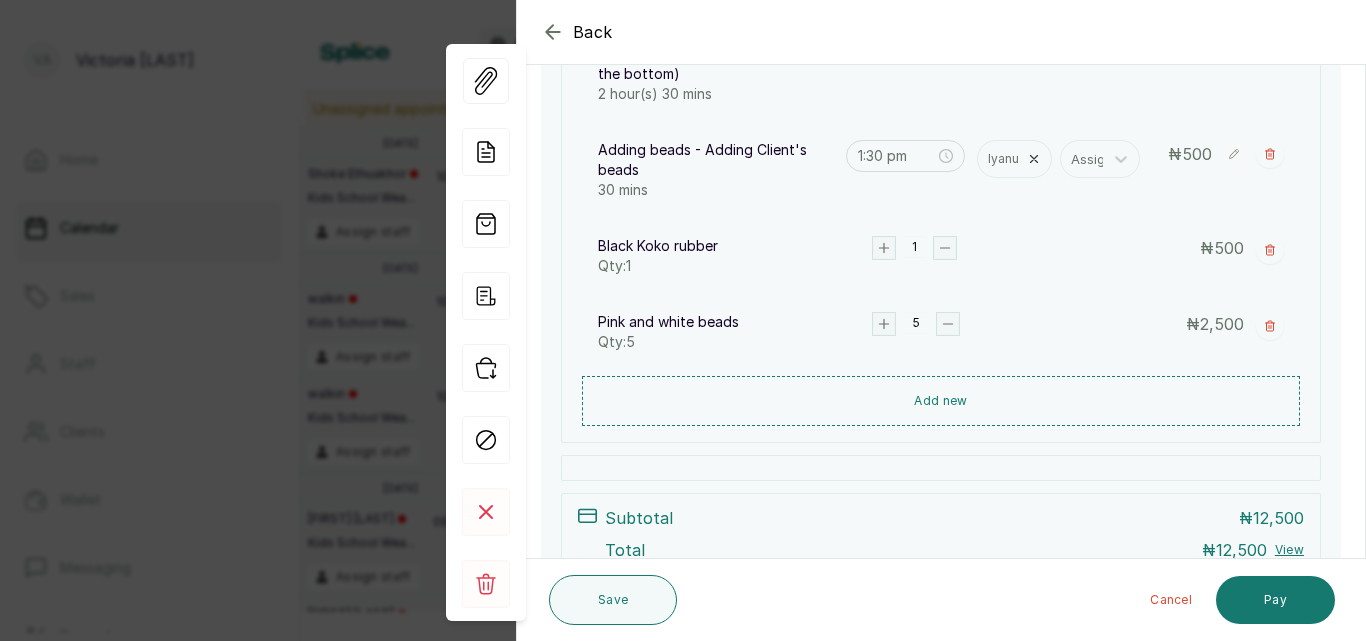 scroll, scrollTop: 485, scrollLeft: 0, axis: vertical 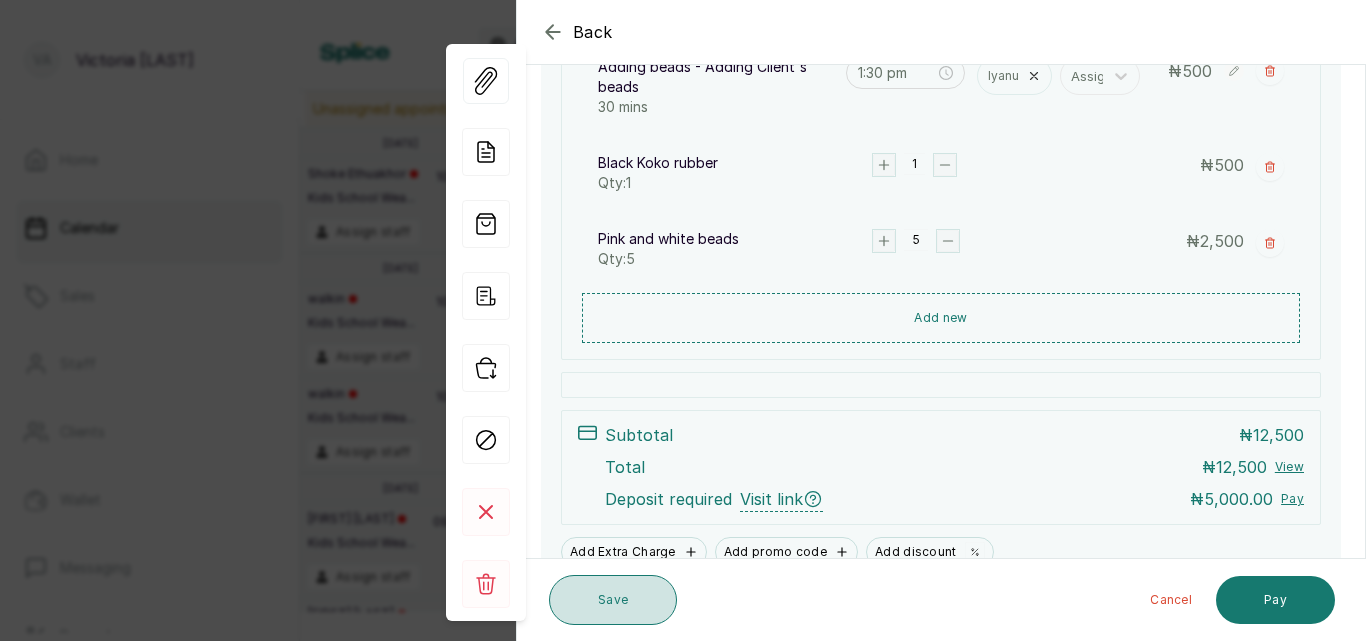 click on "Save" at bounding box center (613, 600) 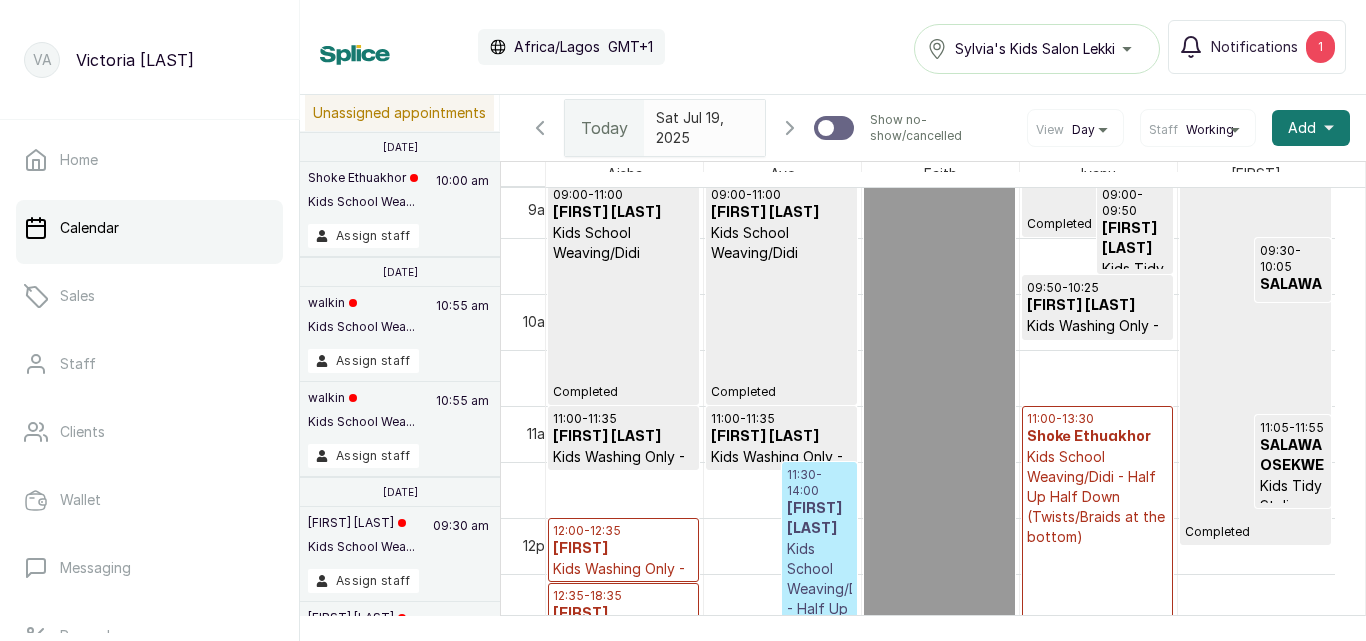 scroll, scrollTop: 1126, scrollLeft: 0, axis: vertical 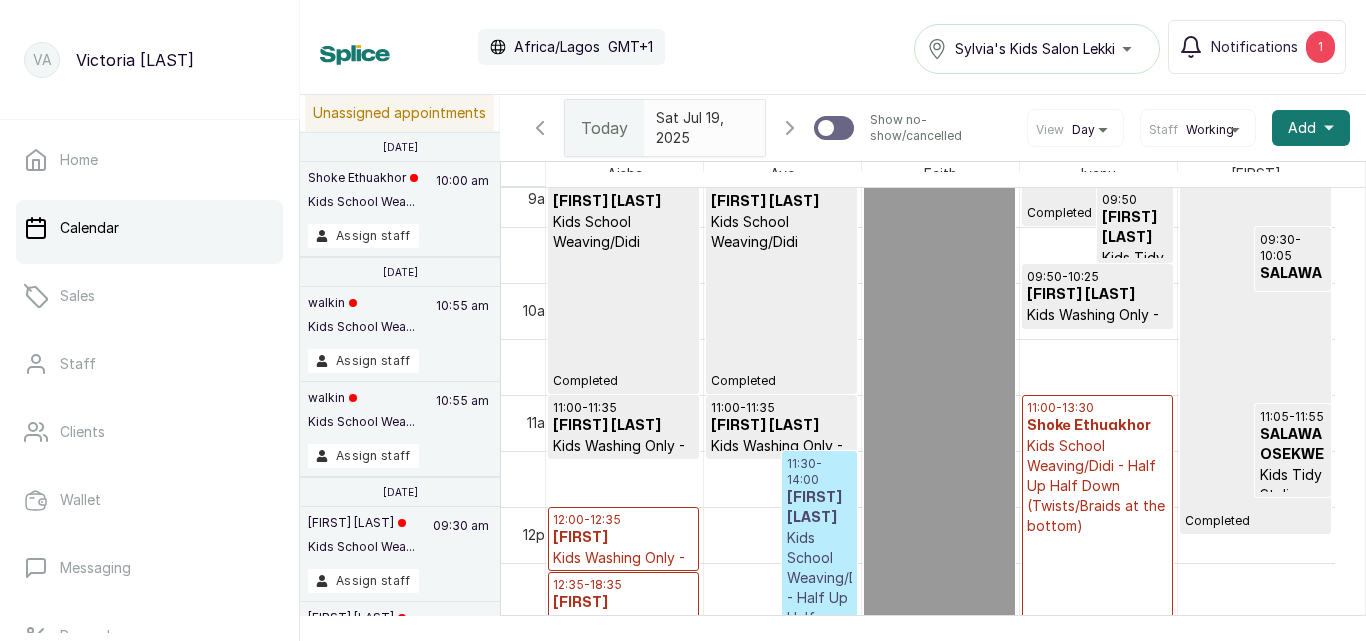click on "Kids School Weaving/Didi - Half Up Half Down (Twists/Braids at the bottom)" at bounding box center [1097, 486] 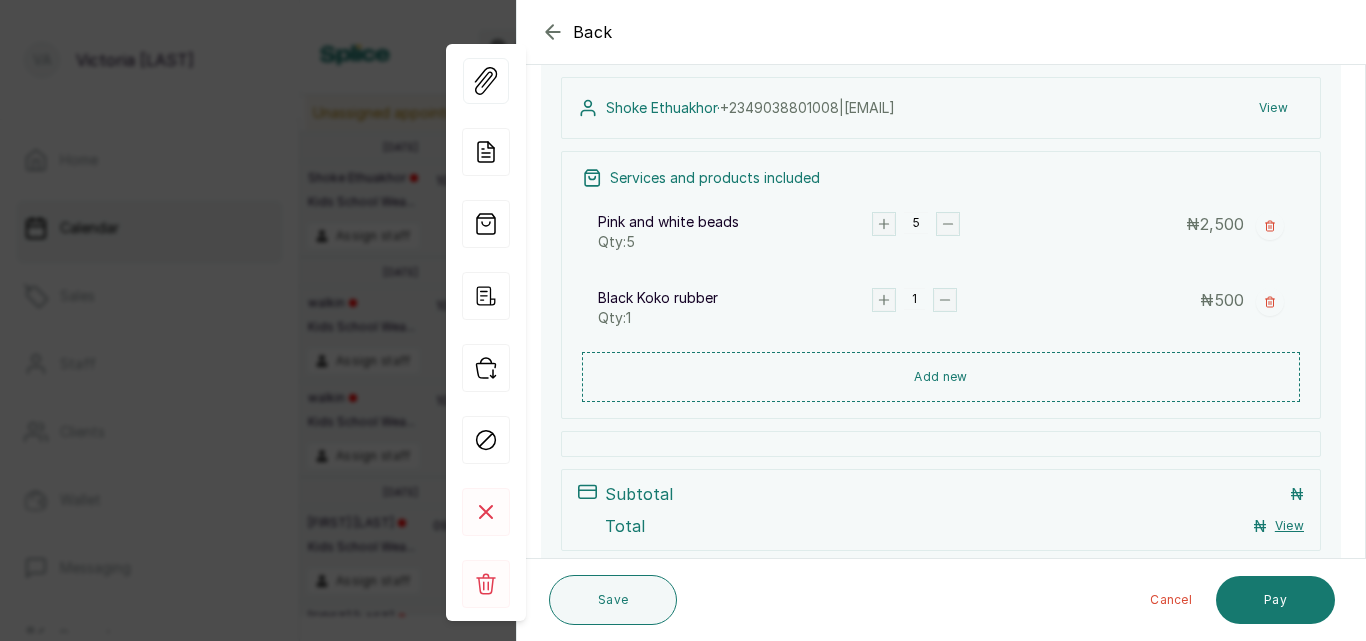scroll, scrollTop: 335, scrollLeft: 0, axis: vertical 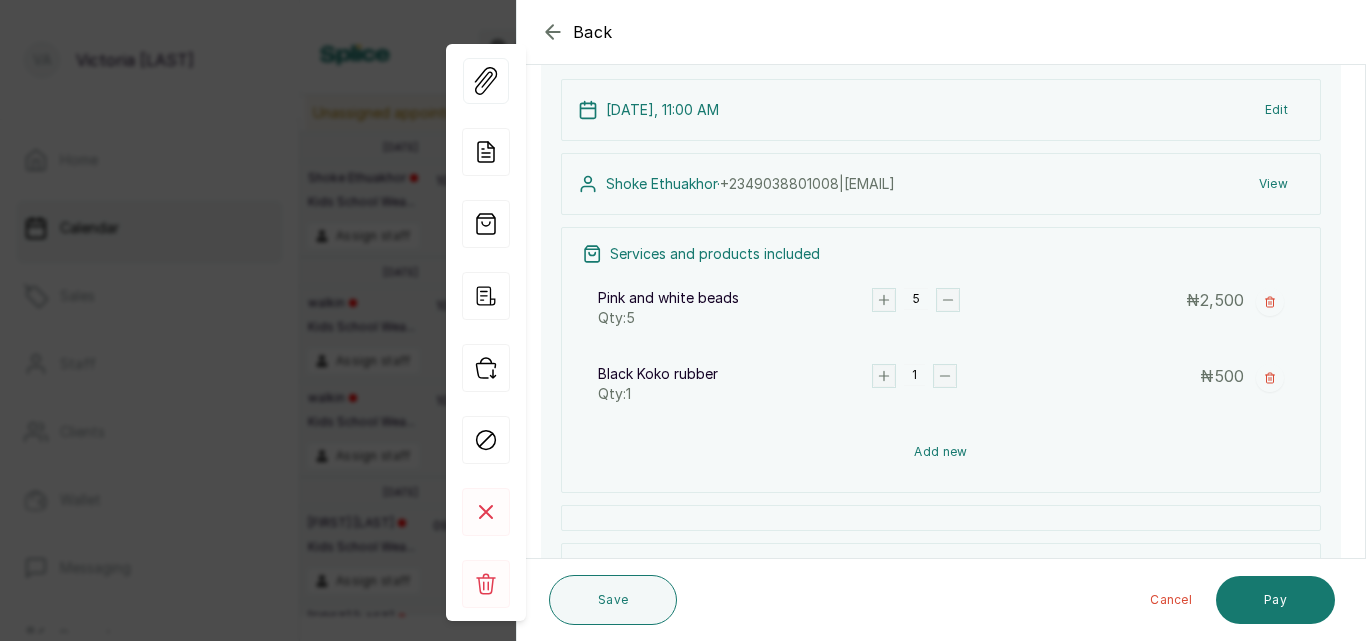 click on "Add new" at bounding box center [941, 452] 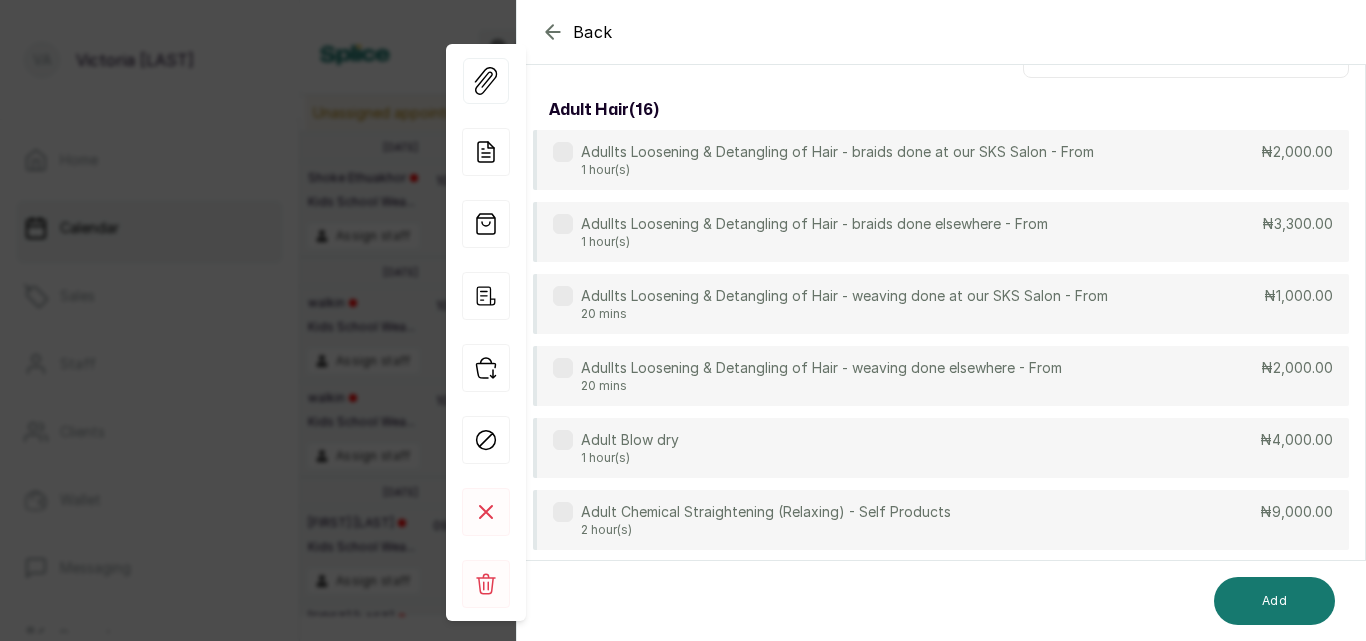 scroll, scrollTop: 149, scrollLeft: 0, axis: vertical 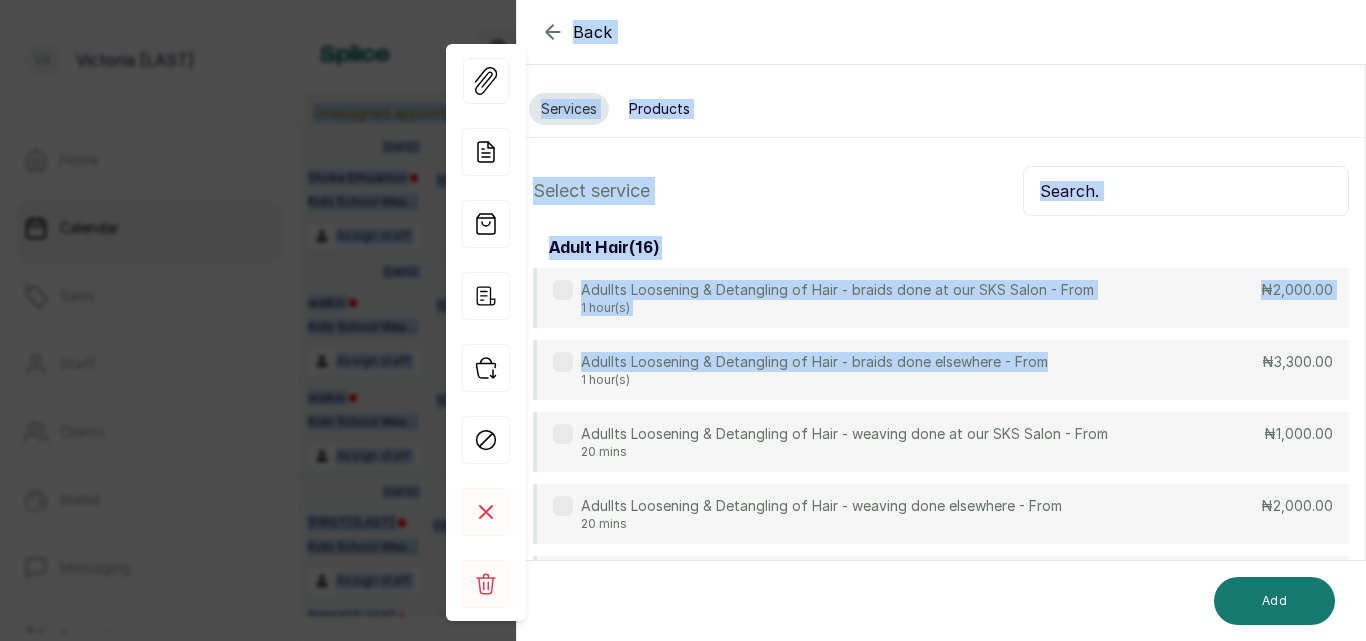 drag, startPoint x: 1049, startPoint y: 214, endPoint x: 1084, endPoint y: -87, distance: 303.02805 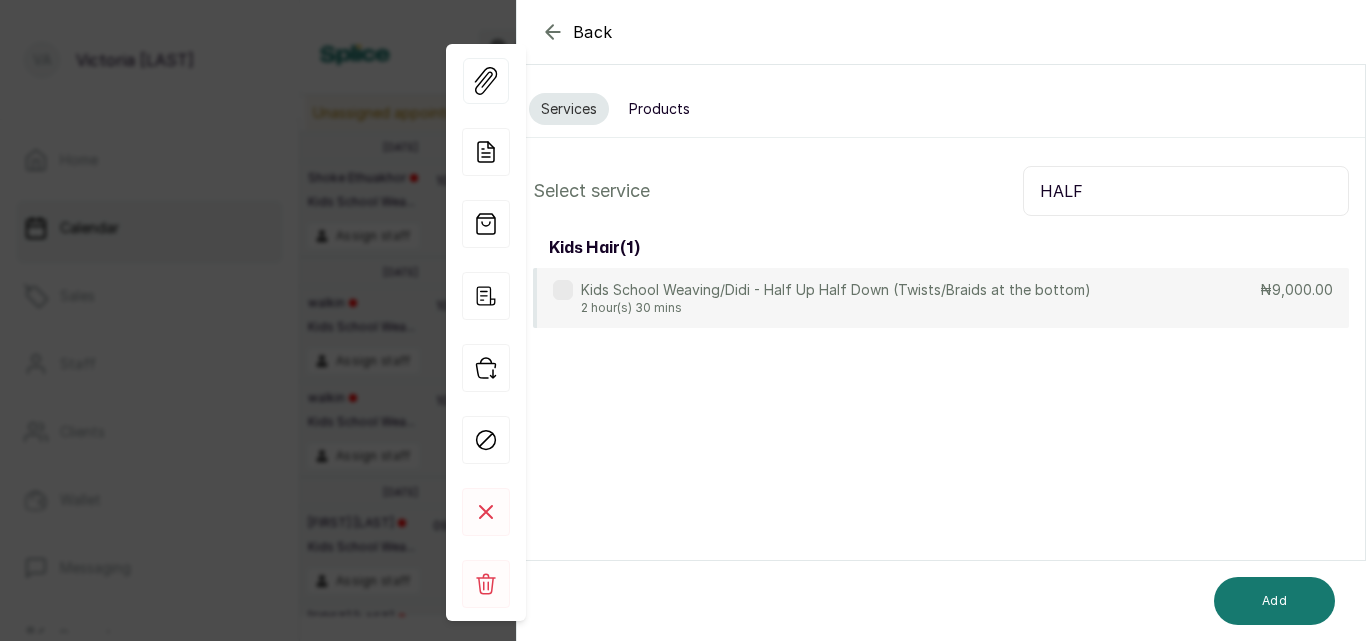 type on "HALF" 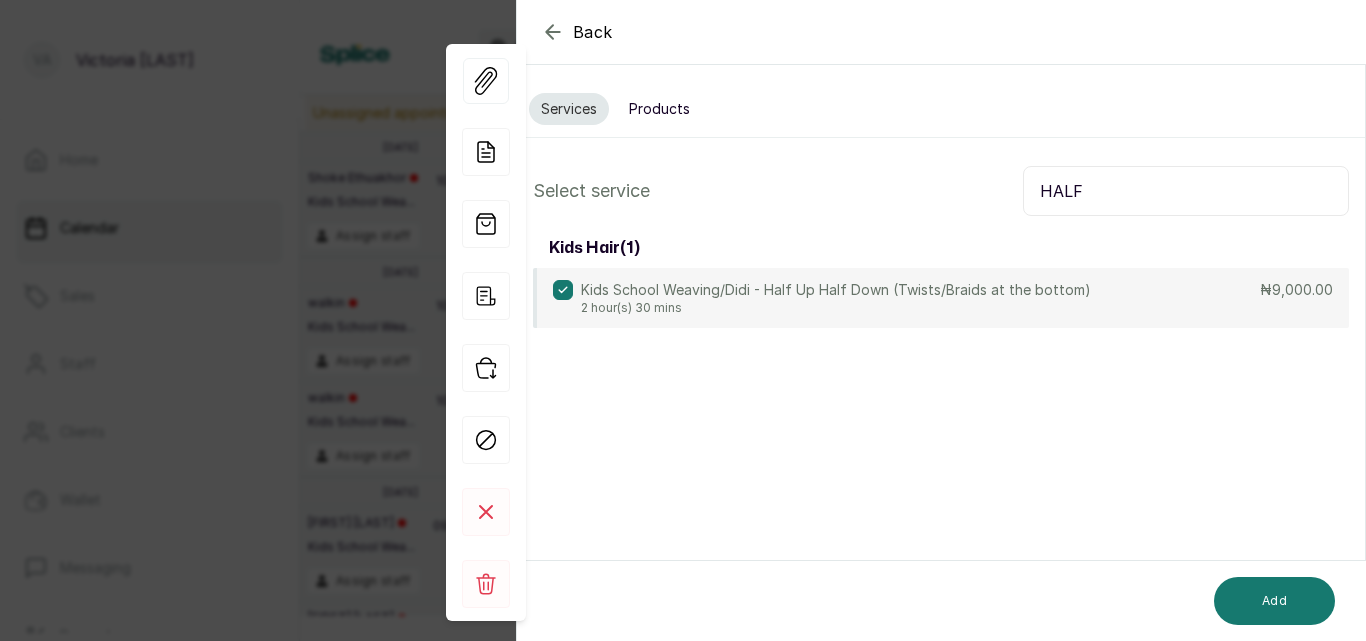 click on "Products" at bounding box center [659, 109] 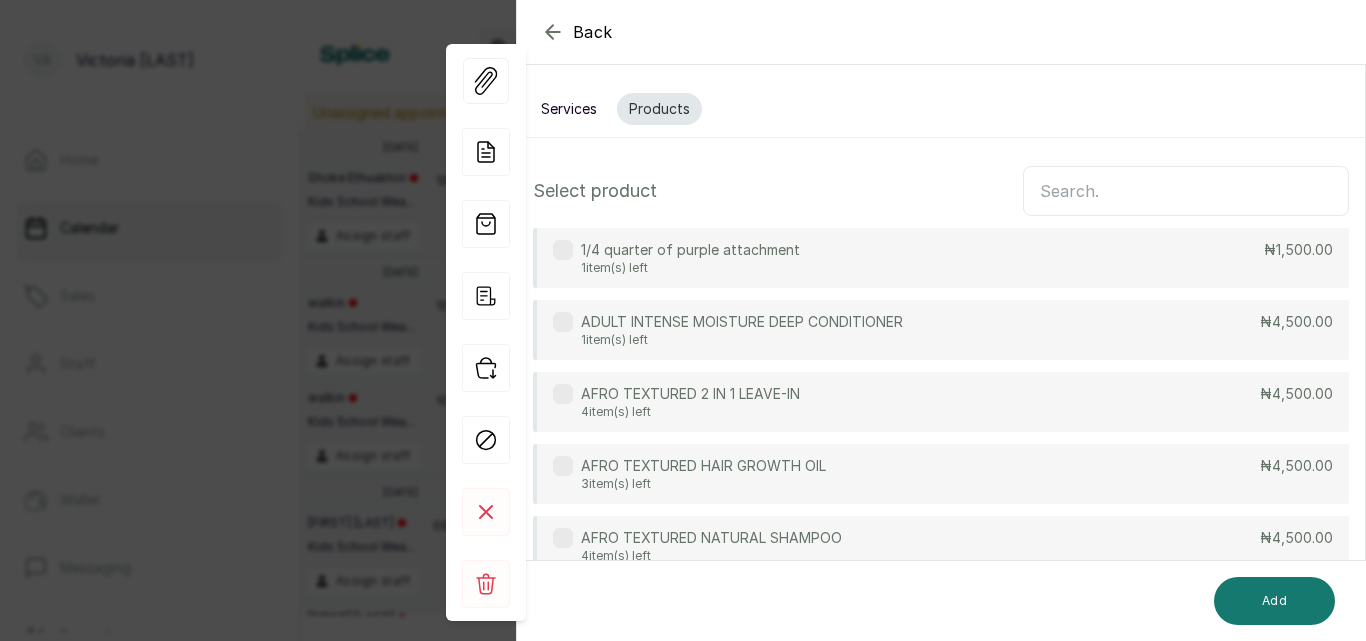 click at bounding box center [1186, 191] 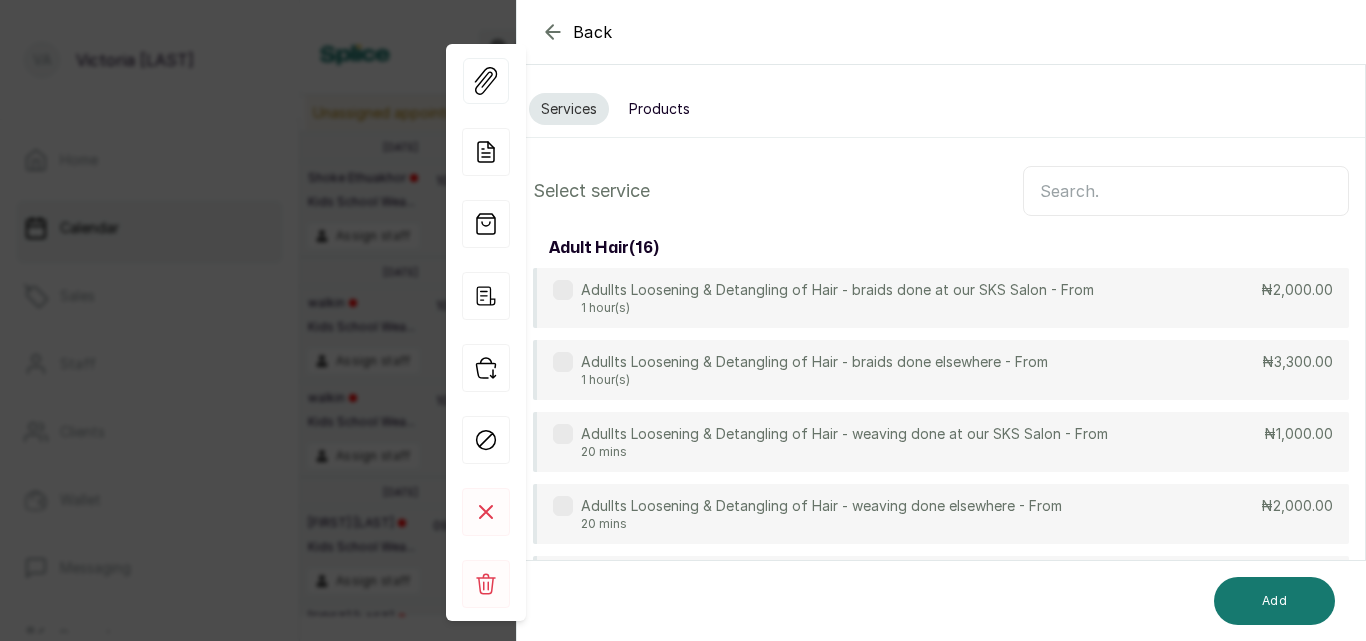 type 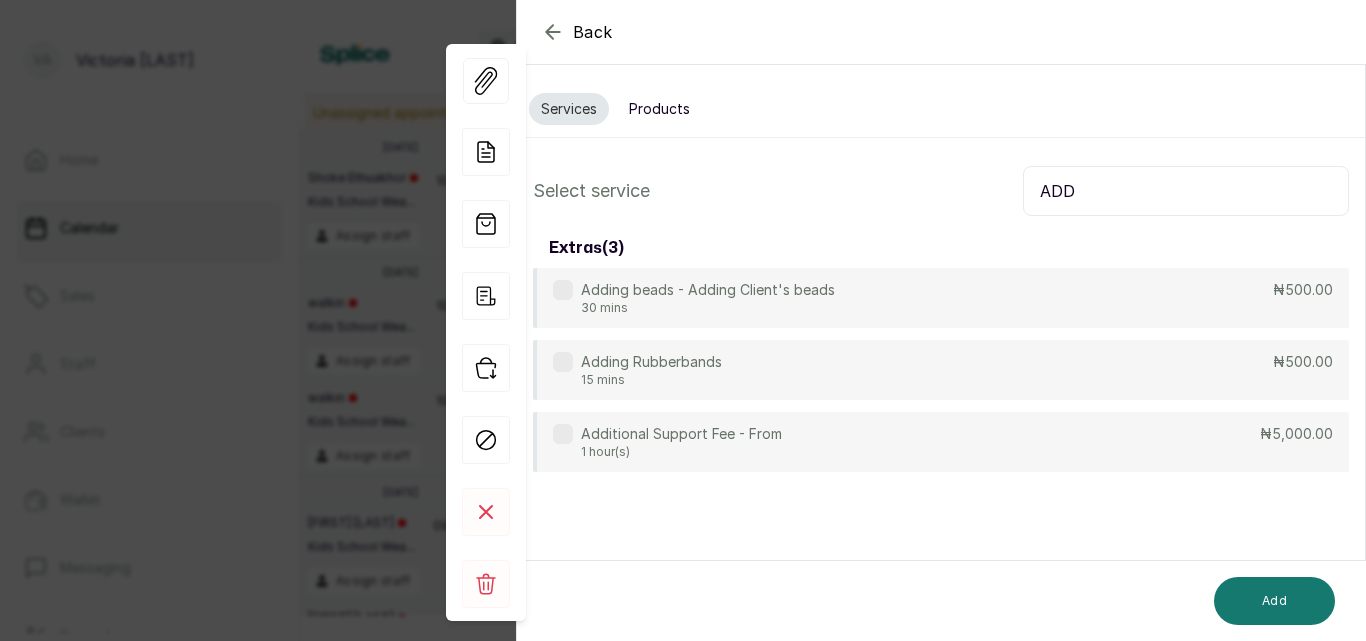 type on "ADD" 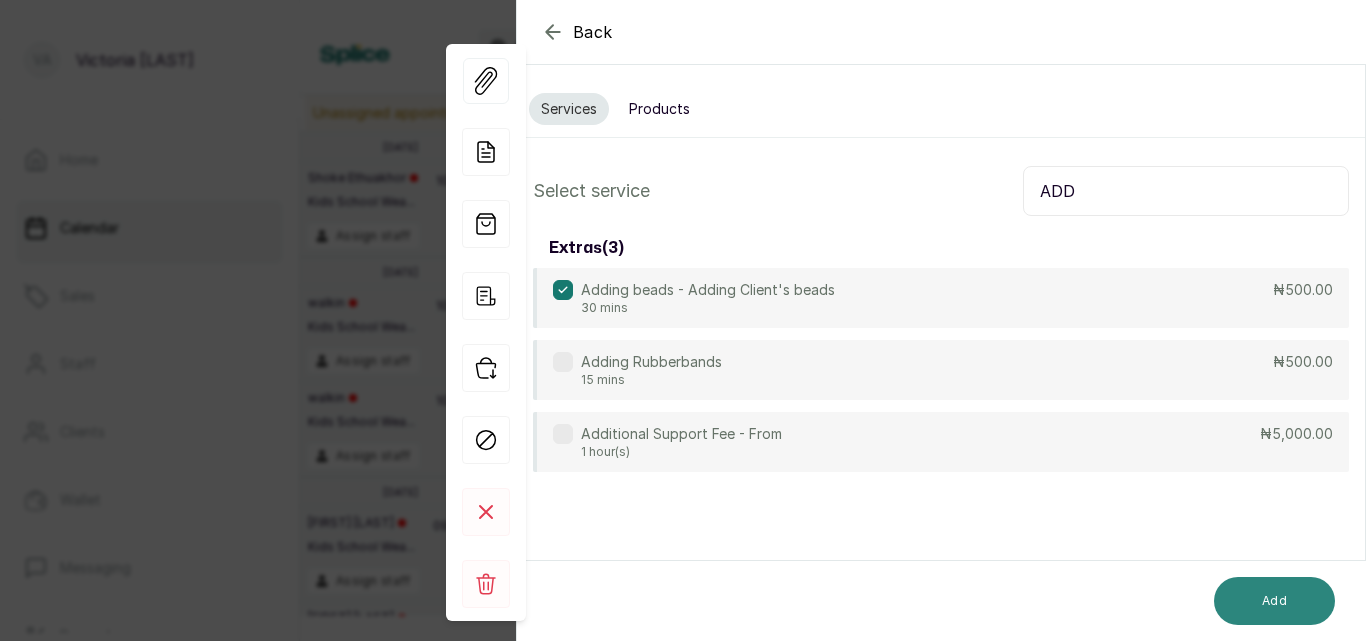 click on "Add" at bounding box center [1274, 601] 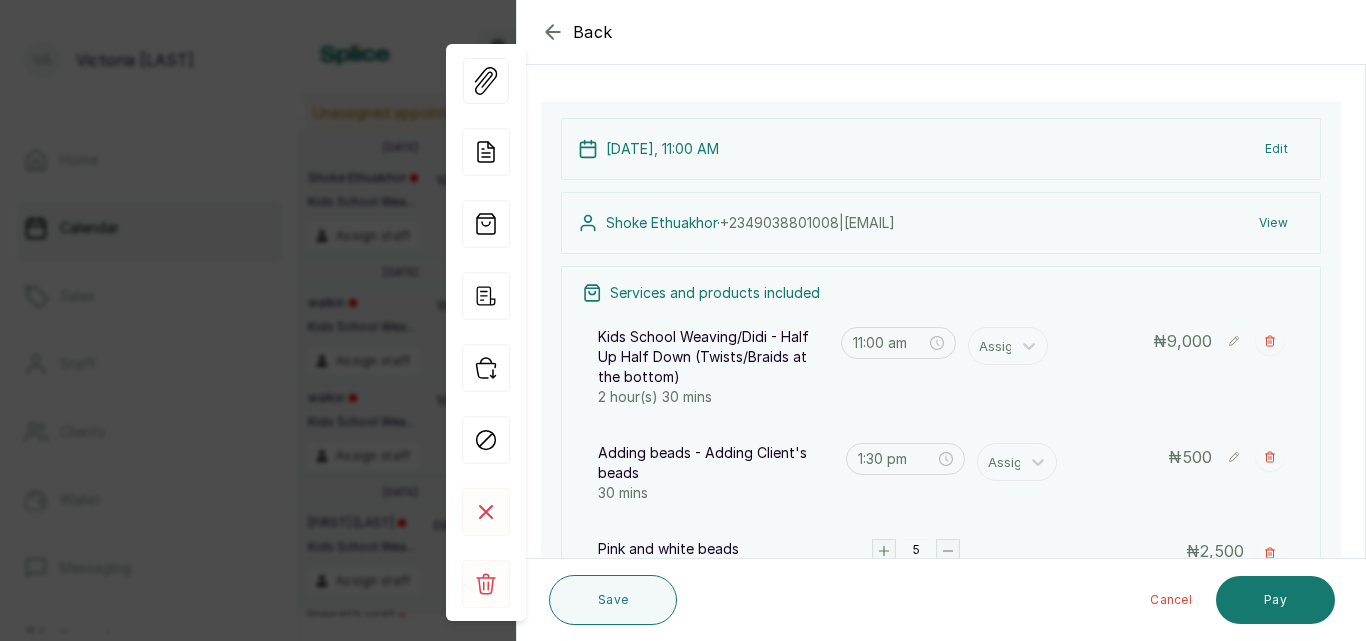 scroll, scrollTop: 101, scrollLeft: 0, axis: vertical 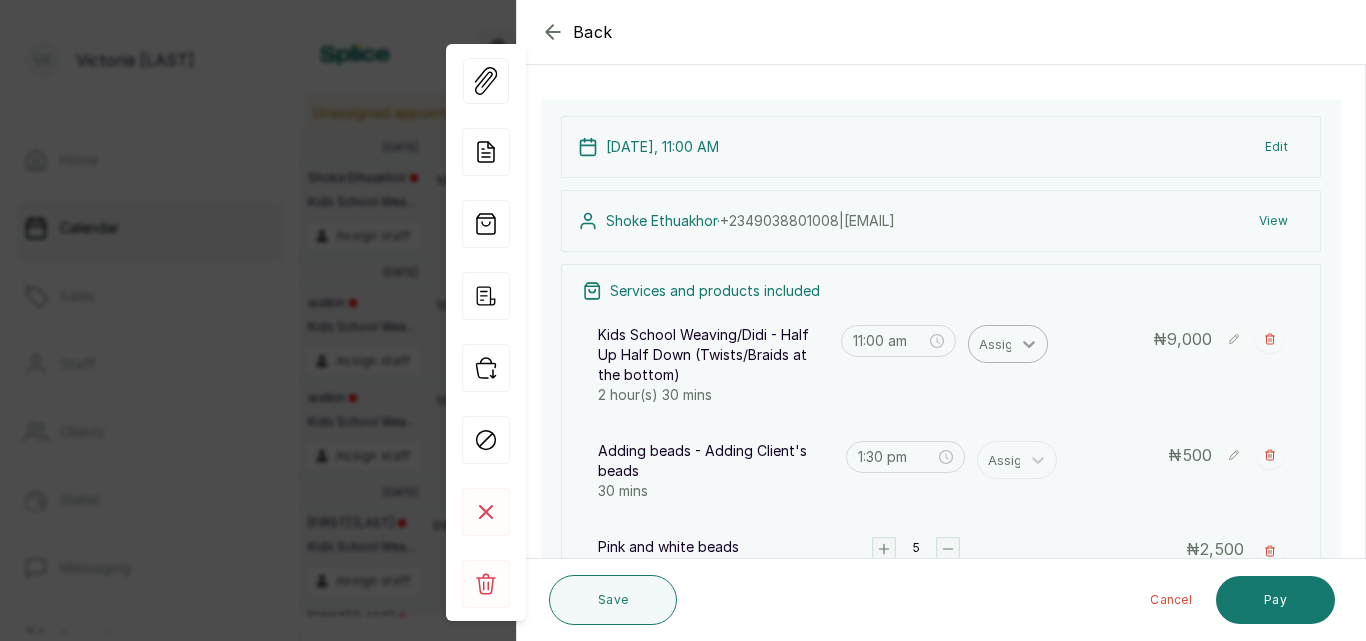 click 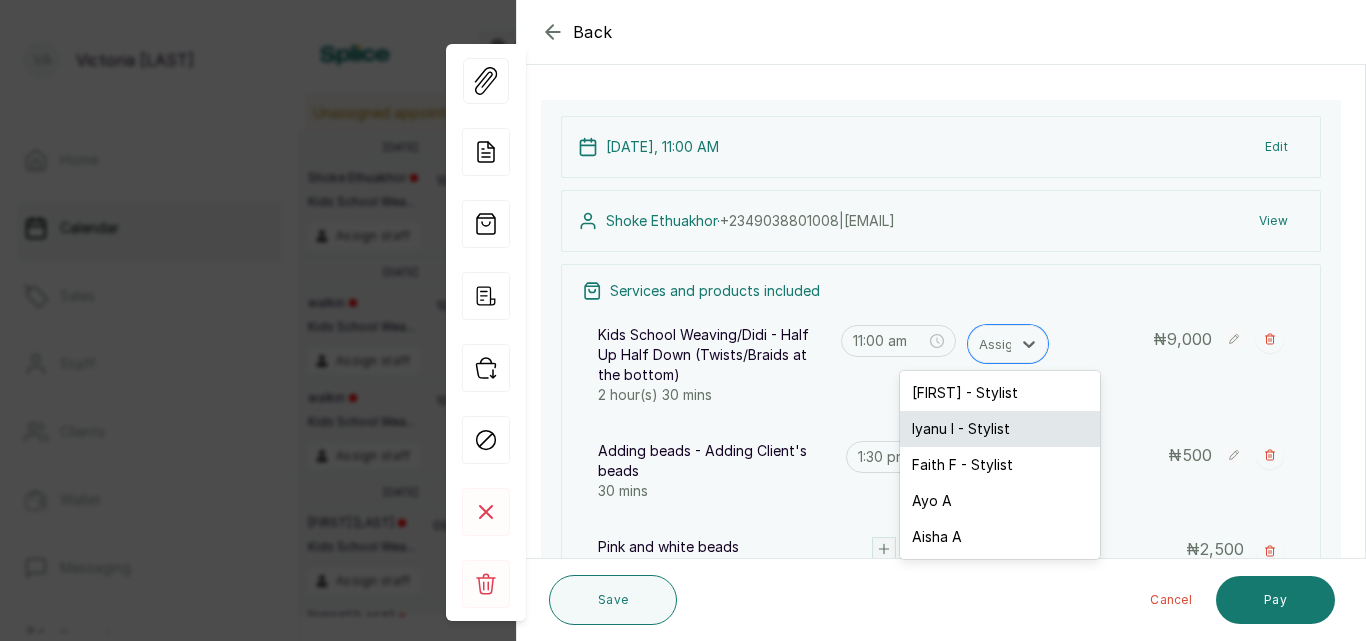 click on "Iyanu I - Stylist" at bounding box center [1000, 429] 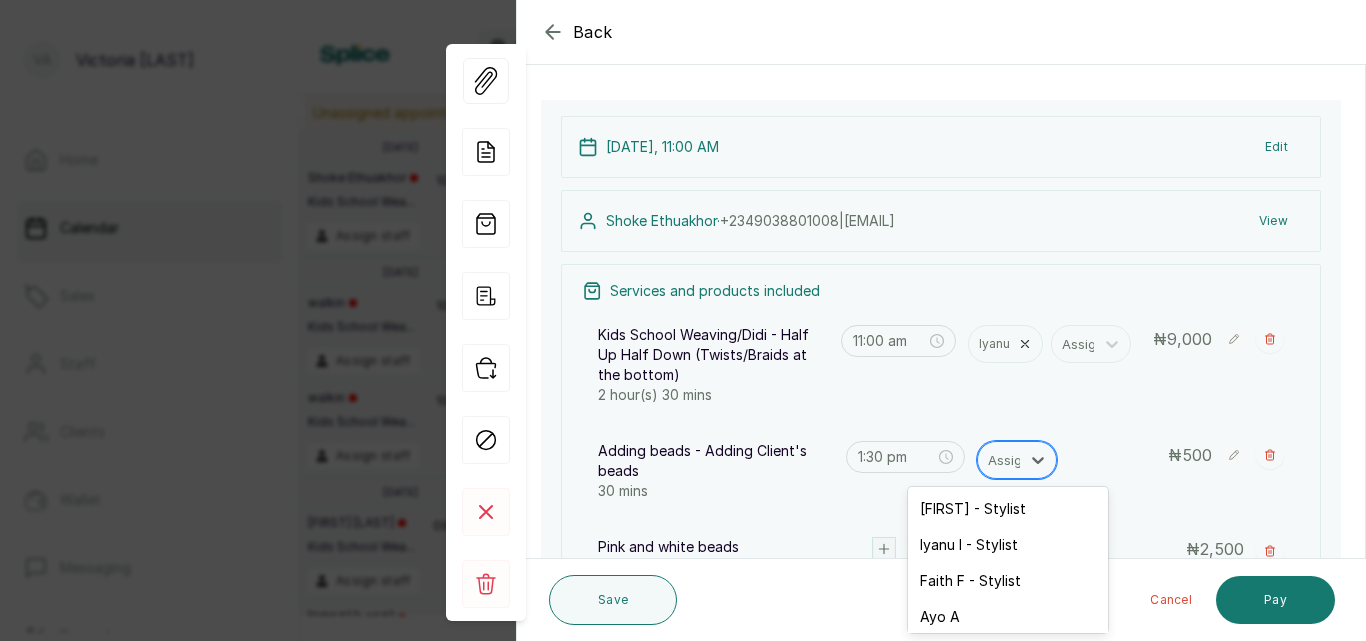 click at bounding box center (1009, 460) 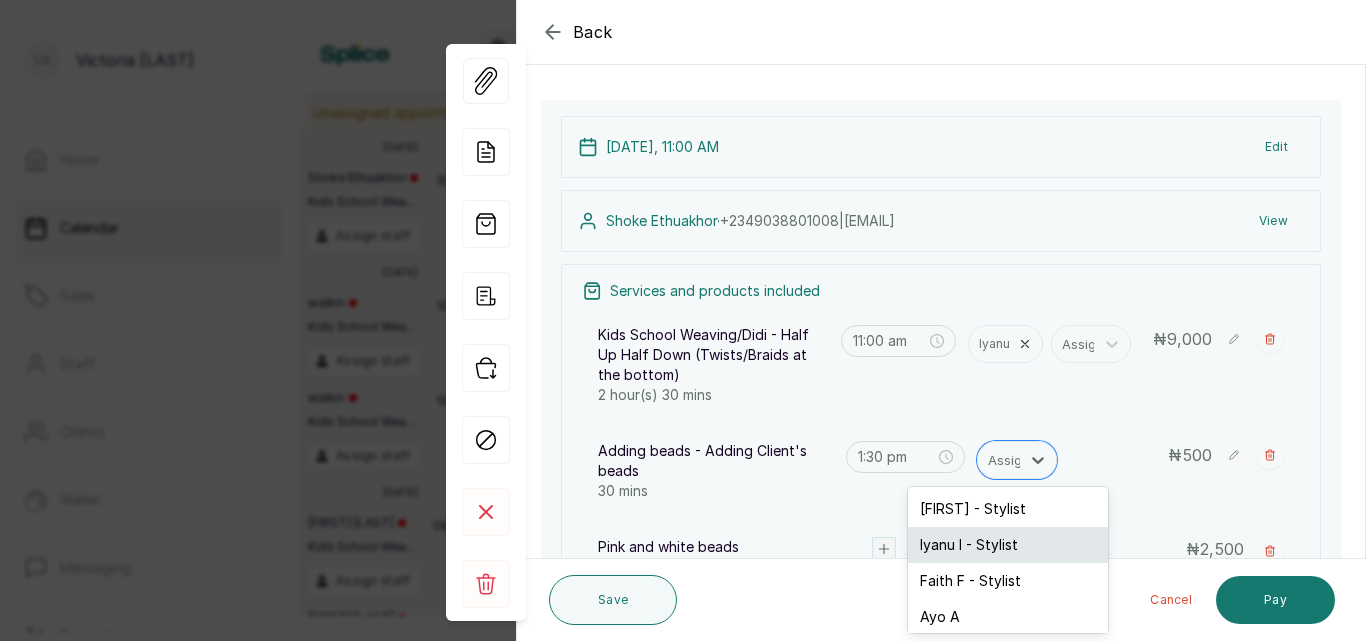 click on "Iyanu I - Stylist" at bounding box center (1008, 545) 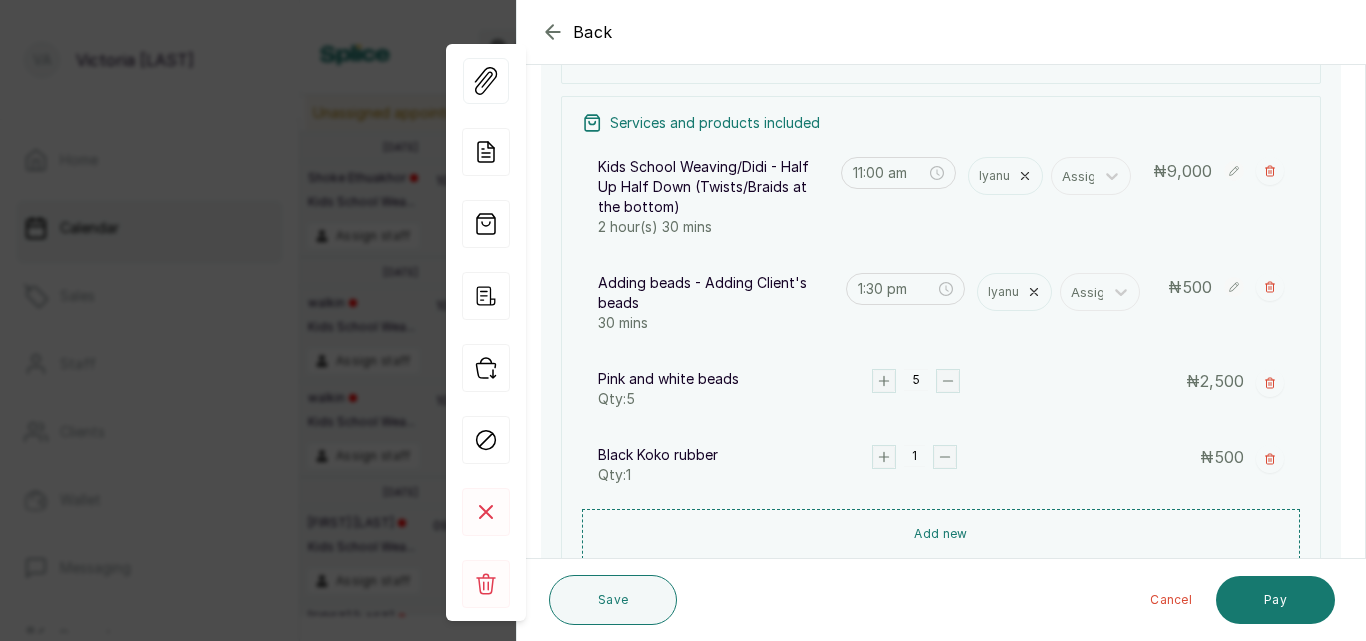 scroll, scrollTop: 580, scrollLeft: 0, axis: vertical 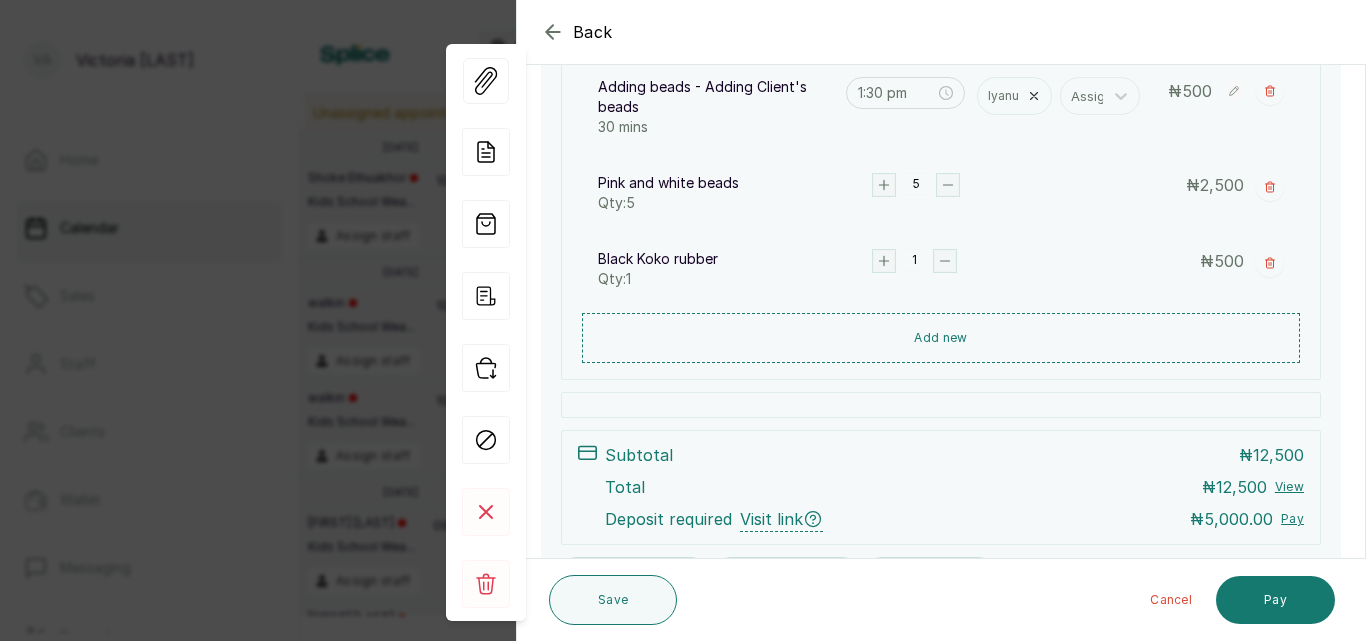 drag, startPoint x: 1365, startPoint y: 422, endPoint x: 1365, endPoint y: 405, distance: 17 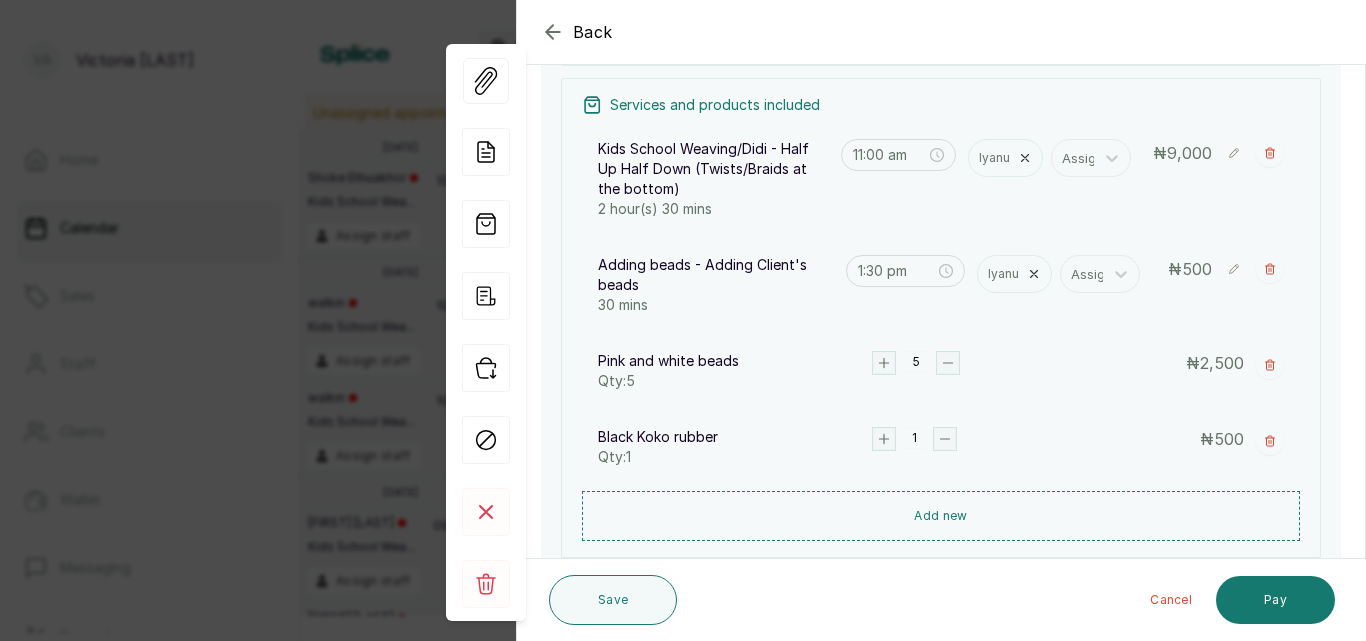 scroll, scrollTop: 295, scrollLeft: 0, axis: vertical 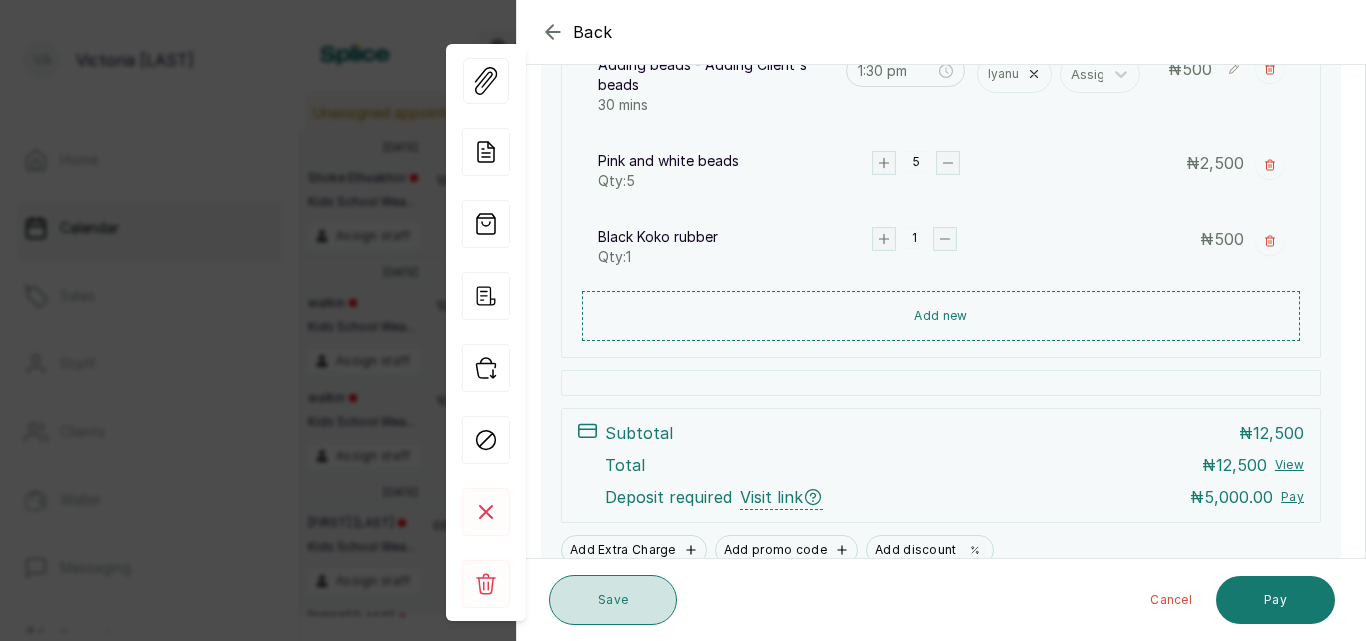 click on "Save" at bounding box center [613, 600] 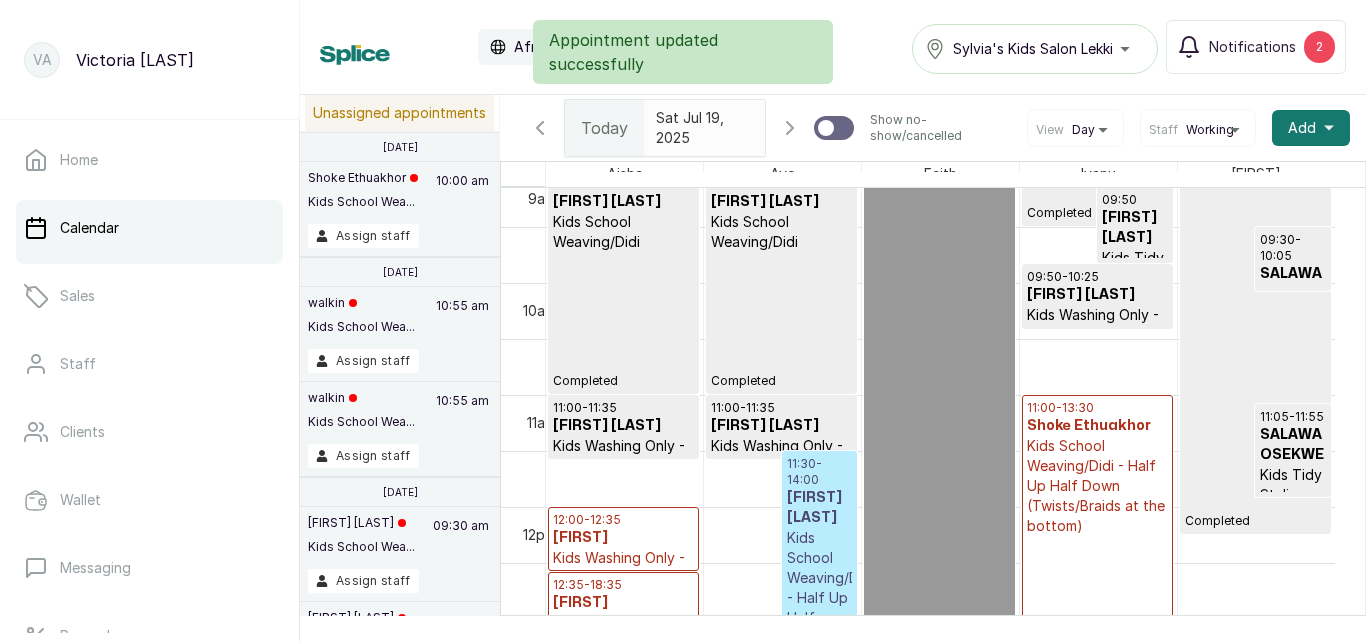click 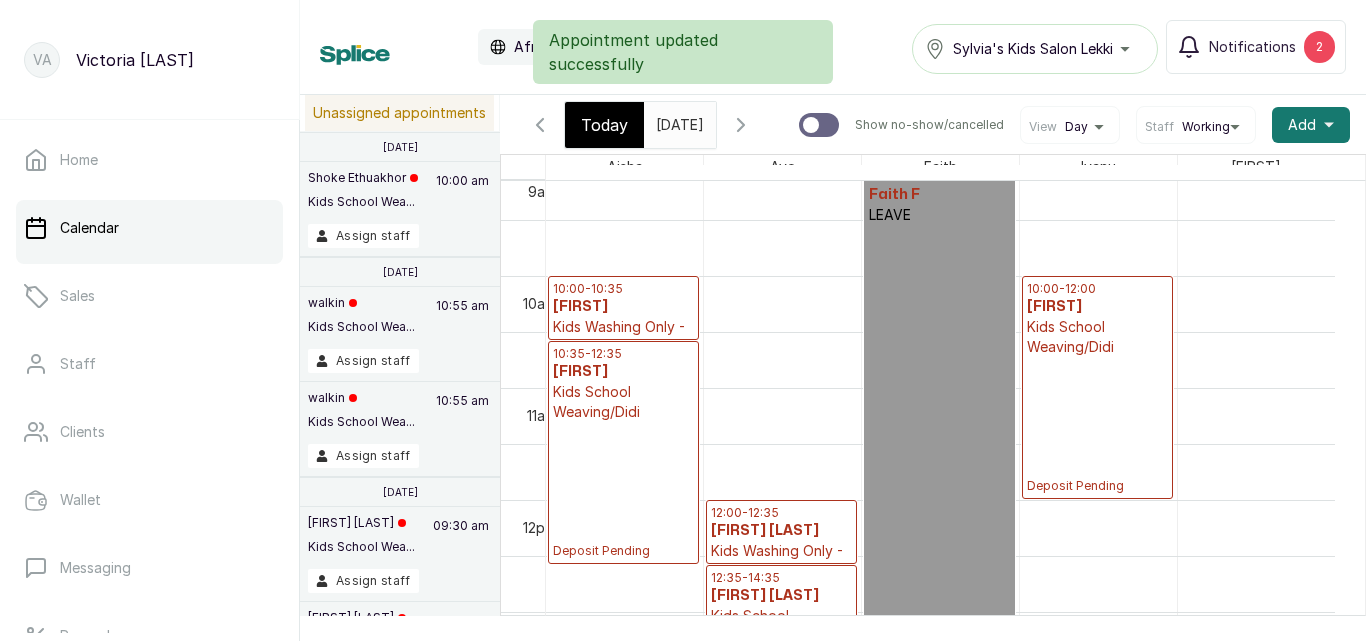 scroll, scrollTop: 673, scrollLeft: 0, axis: vertical 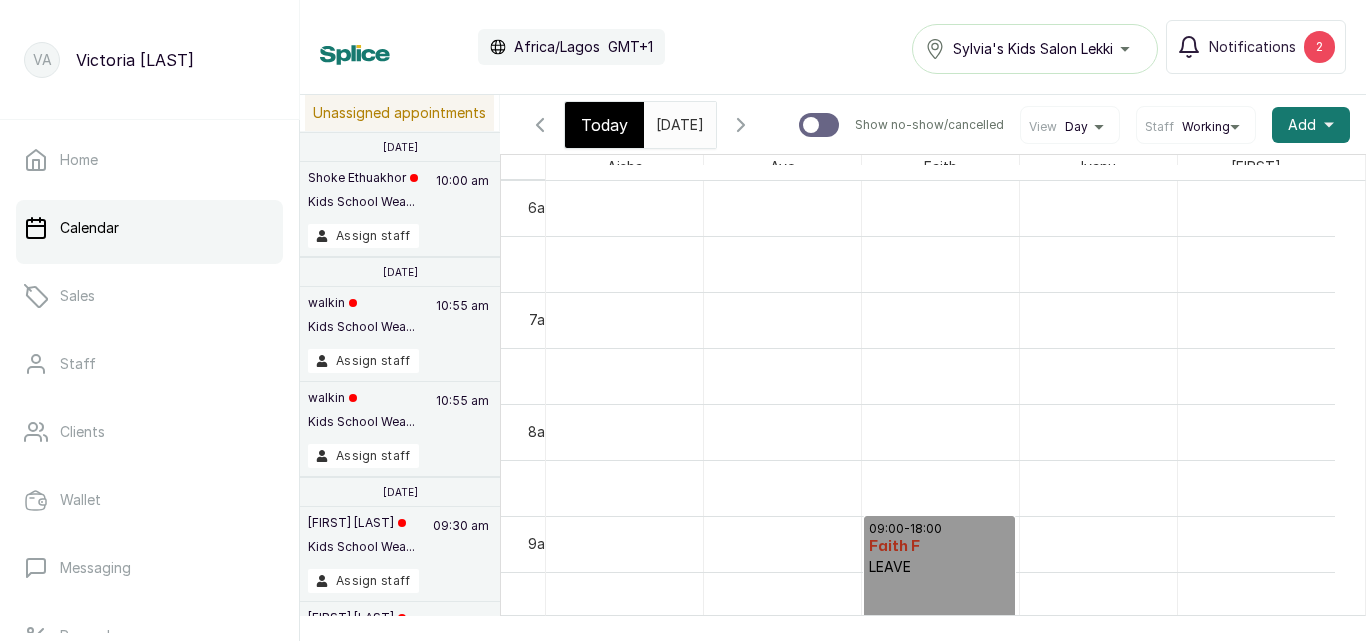 drag, startPoint x: 786, startPoint y: 131, endPoint x: 1113, endPoint y: 140, distance: 327.12384 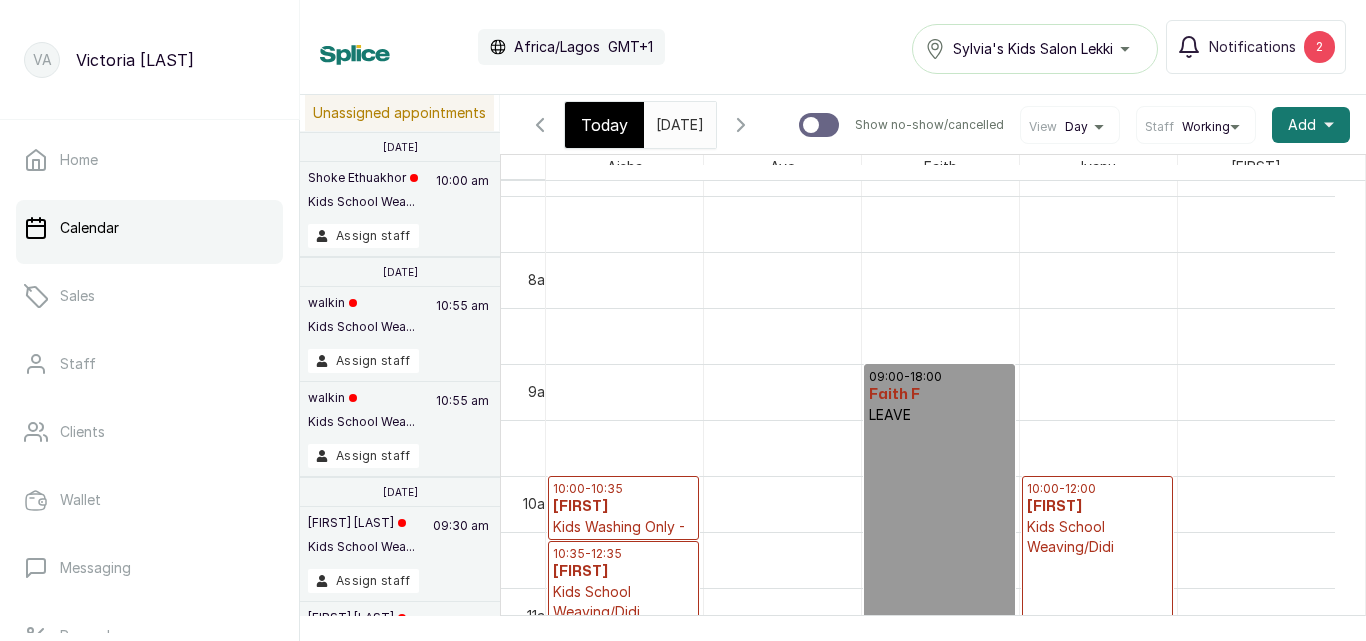 scroll, scrollTop: 914, scrollLeft: 0, axis: vertical 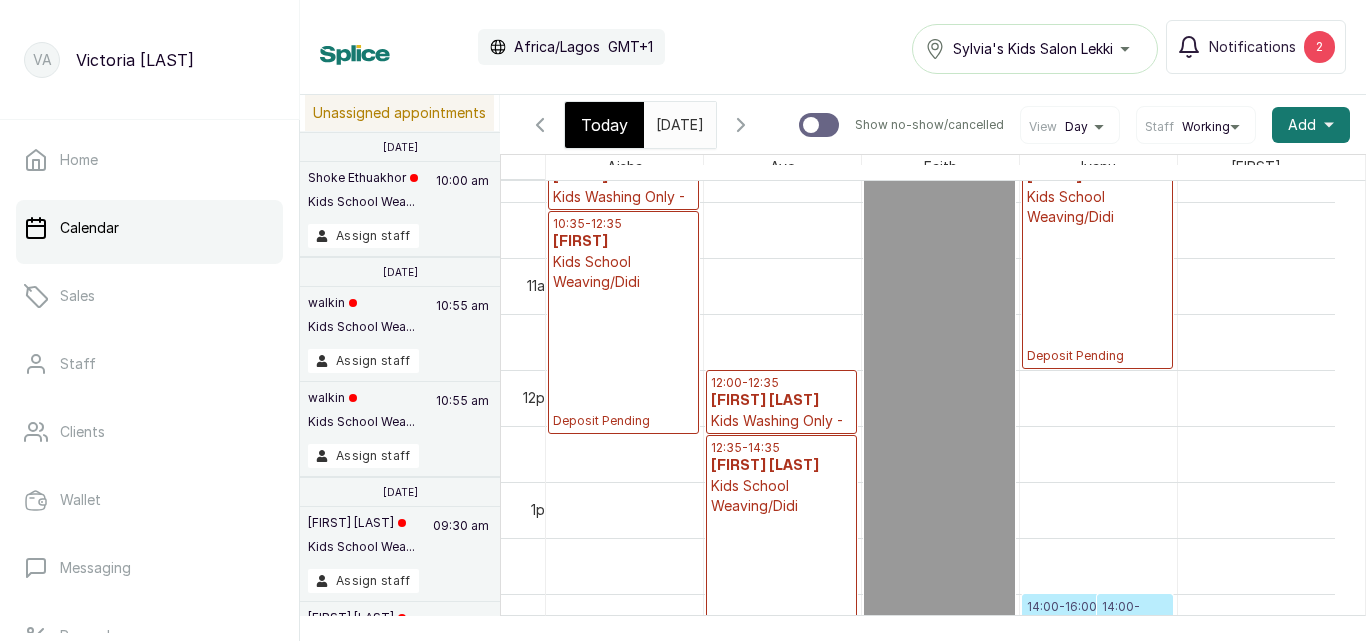 click on "Today" at bounding box center [604, 125] 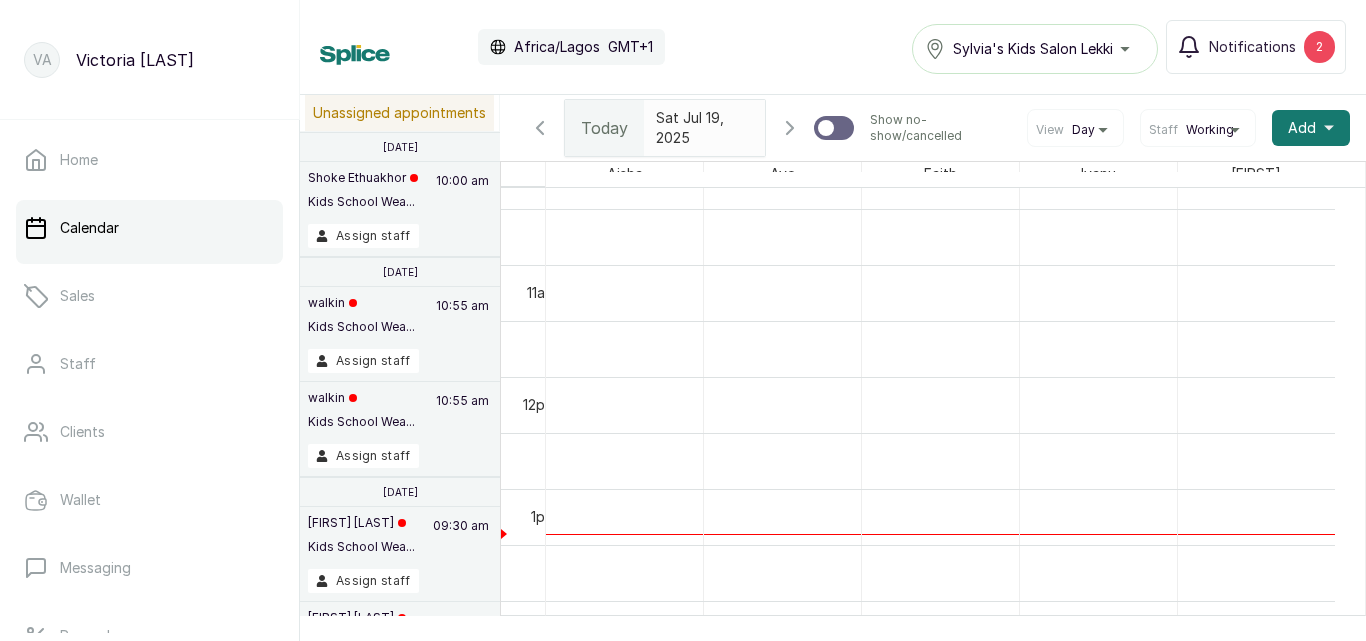 scroll, scrollTop: 673, scrollLeft: 0, axis: vertical 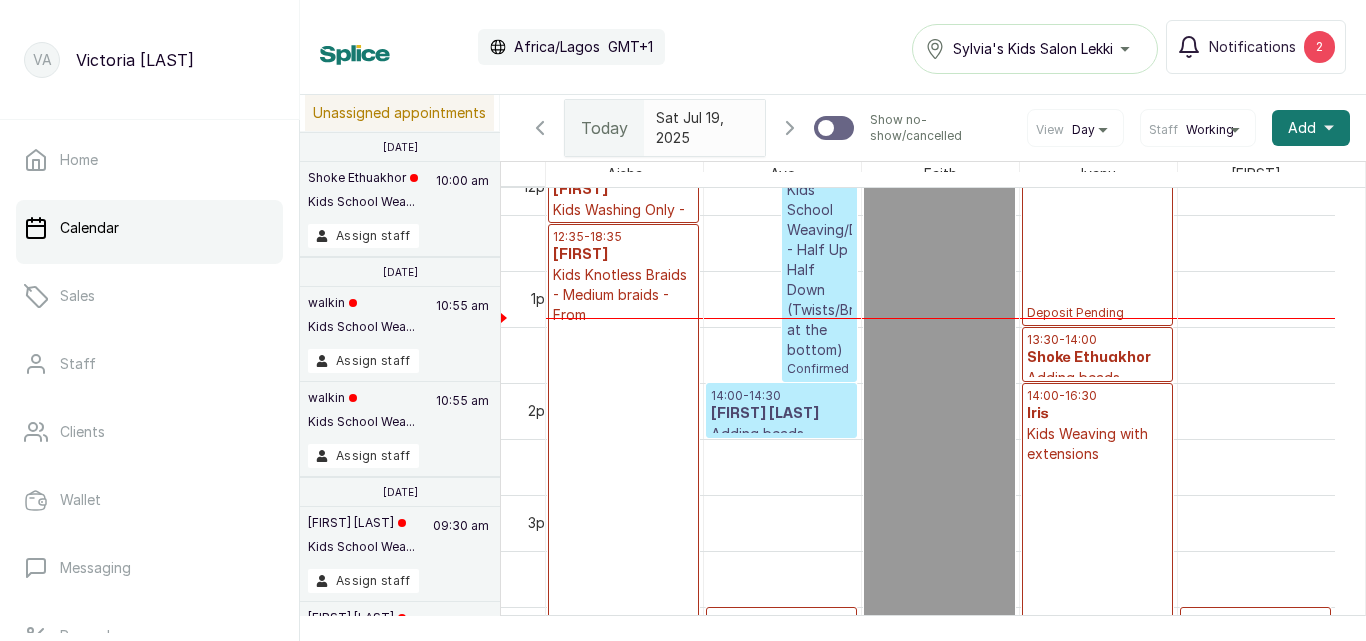 click on "[TIME]  -  [TIME] [LAST] [LAST] Kids School Weaving/Didi - Half Up Half Down (Twists/Braids at the bottom) Deposit Pending" at bounding box center [1097, 186] 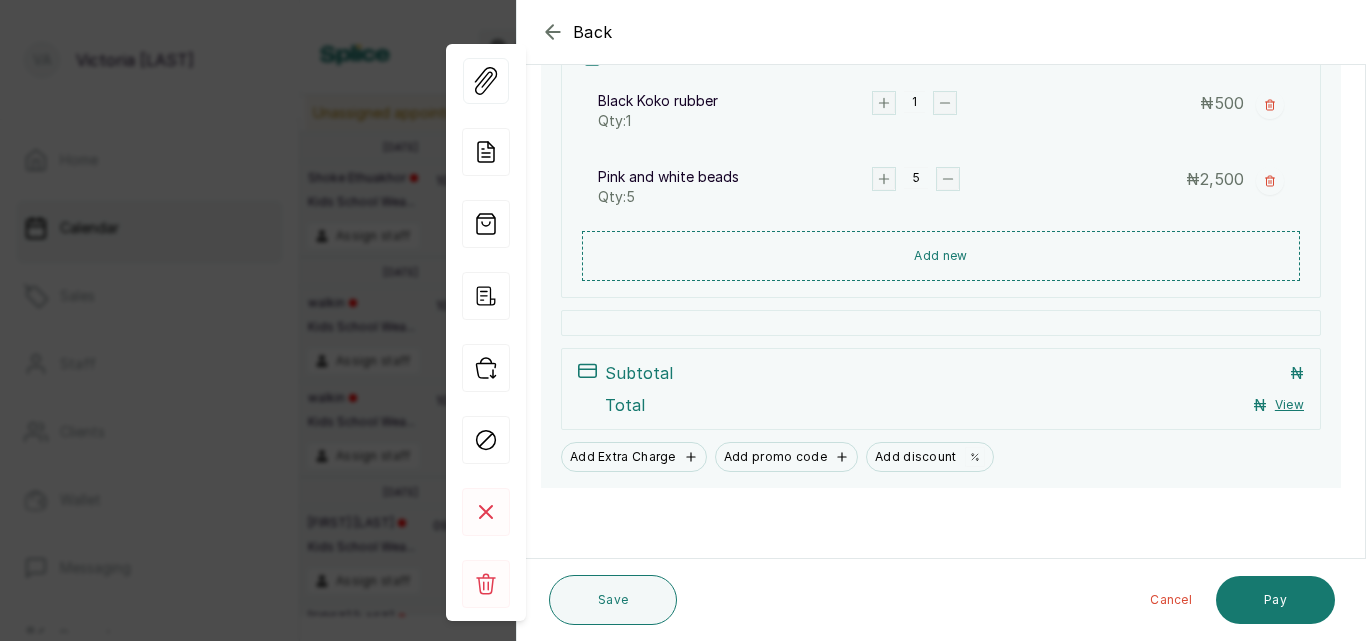 click 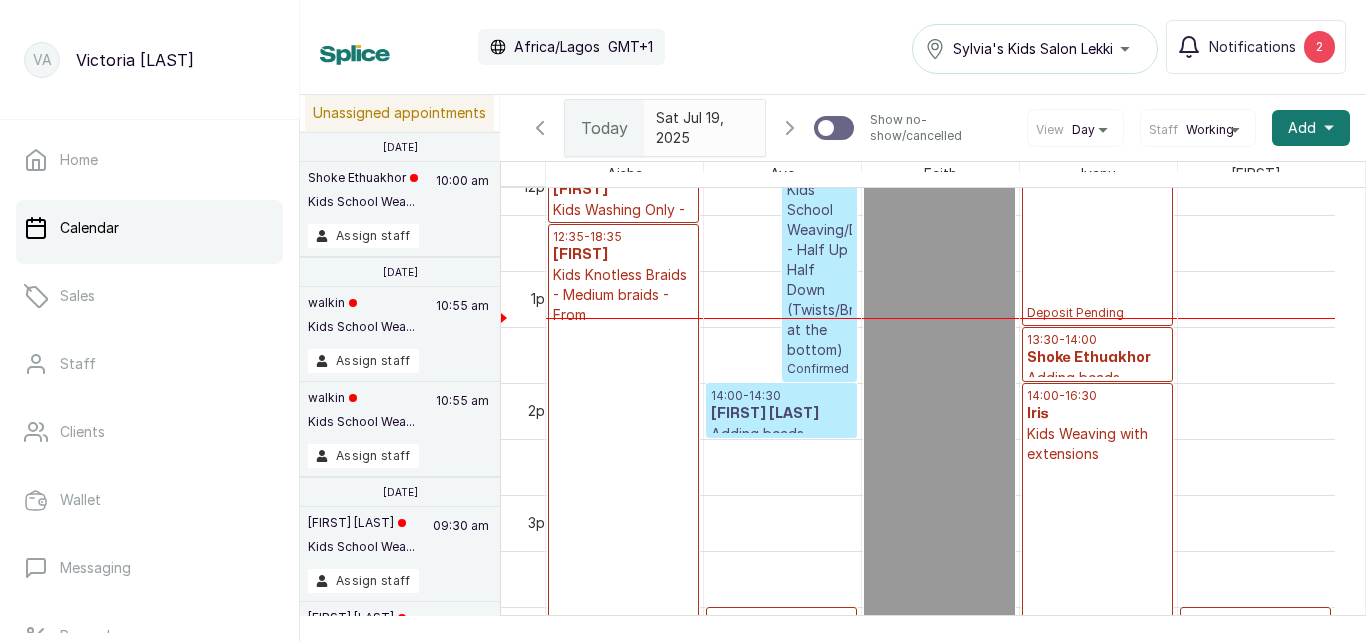 click on "Iris" at bounding box center (1097, 414) 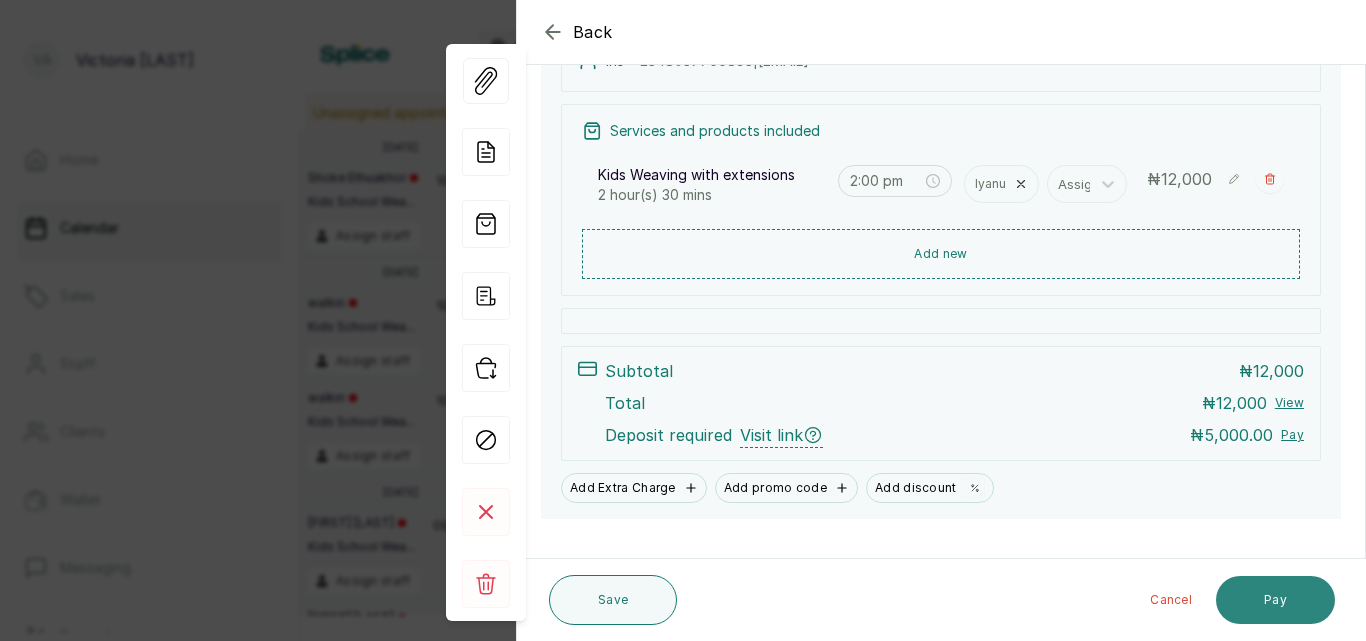 click on "Pay" at bounding box center [1275, 600] 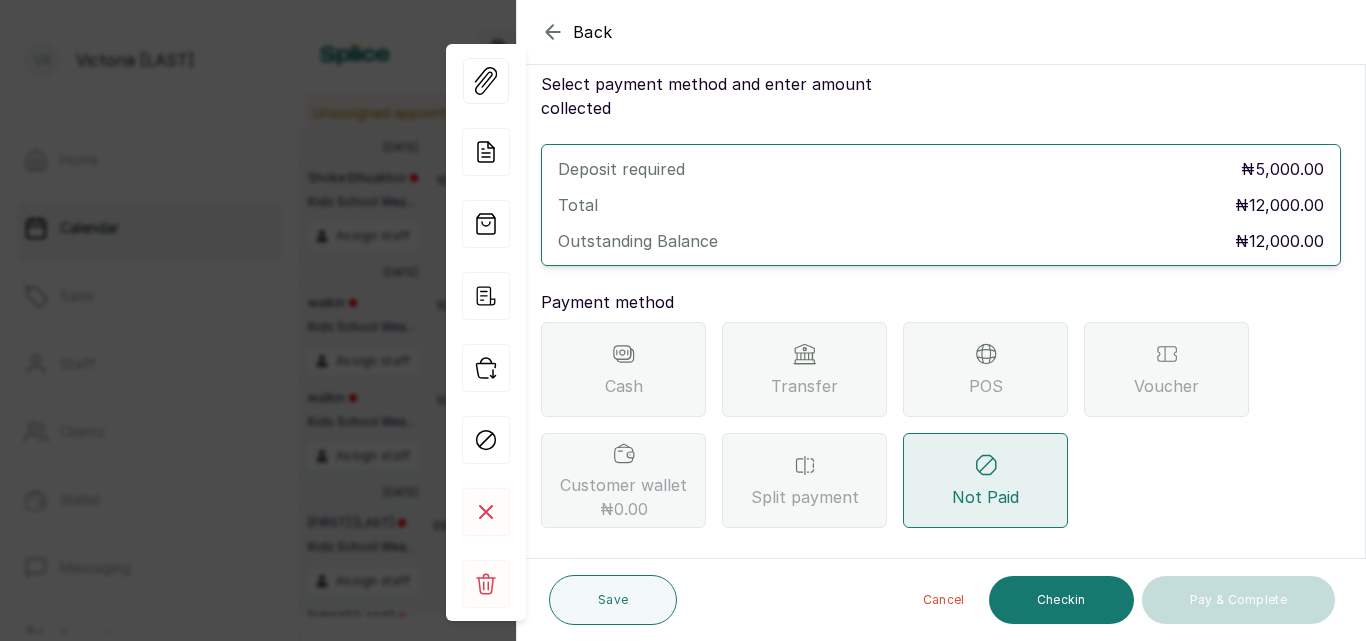 click 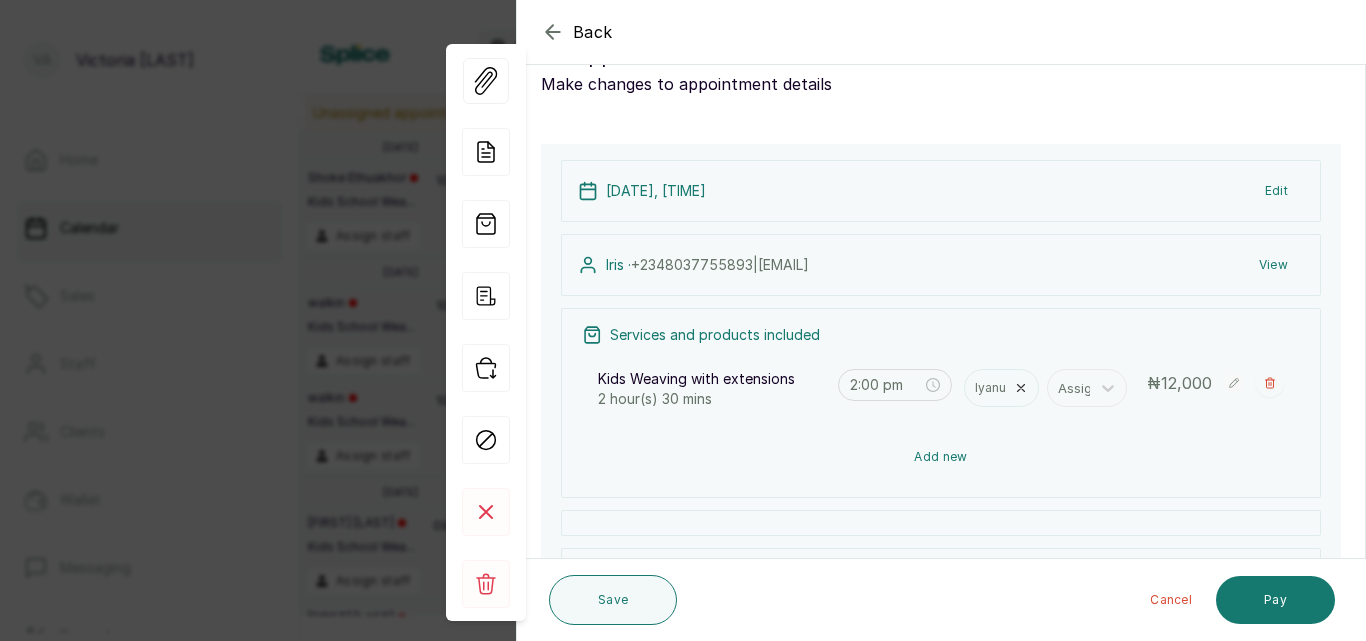 click on "Add new" at bounding box center [941, 457] 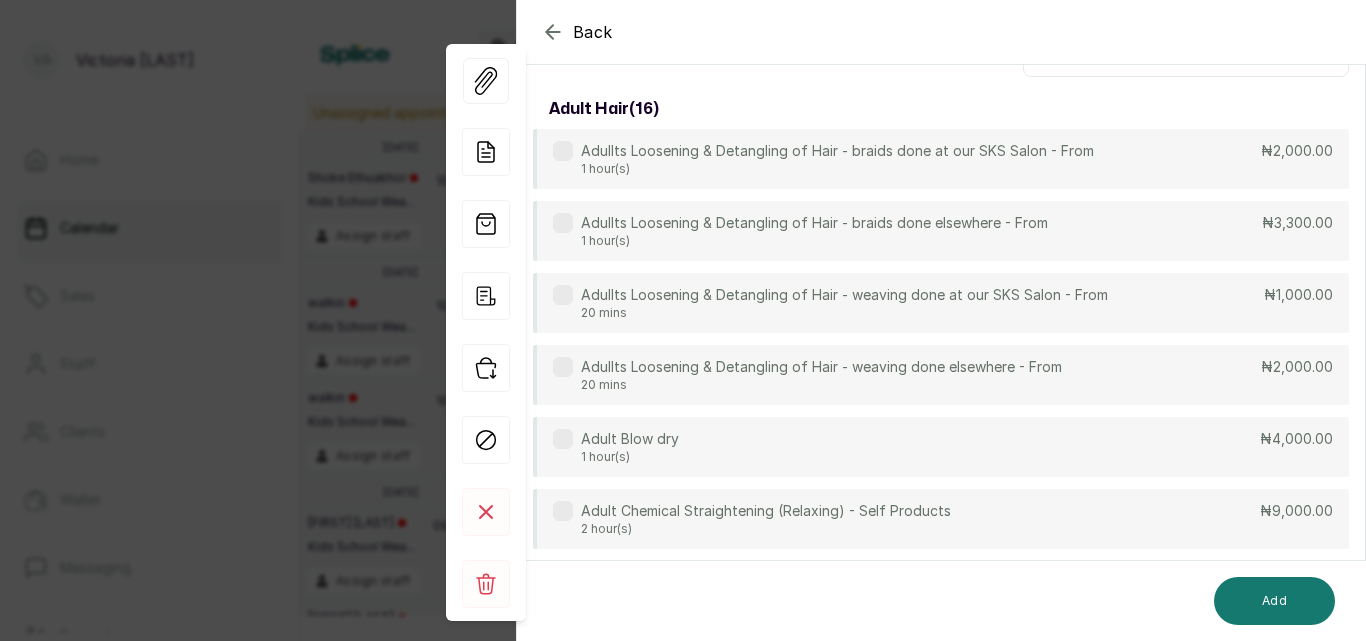 scroll, scrollTop: 149, scrollLeft: 0, axis: vertical 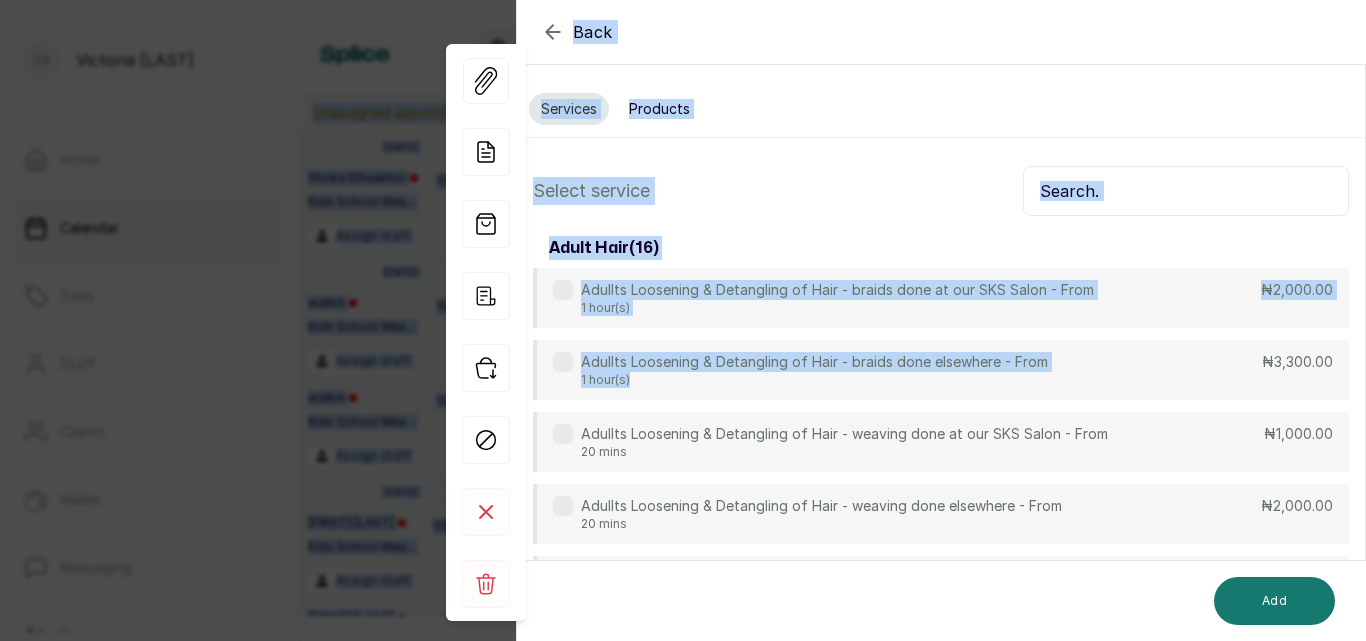 drag, startPoint x: 1057, startPoint y: 252, endPoint x: 1102, endPoint y: -87, distance: 341.9737 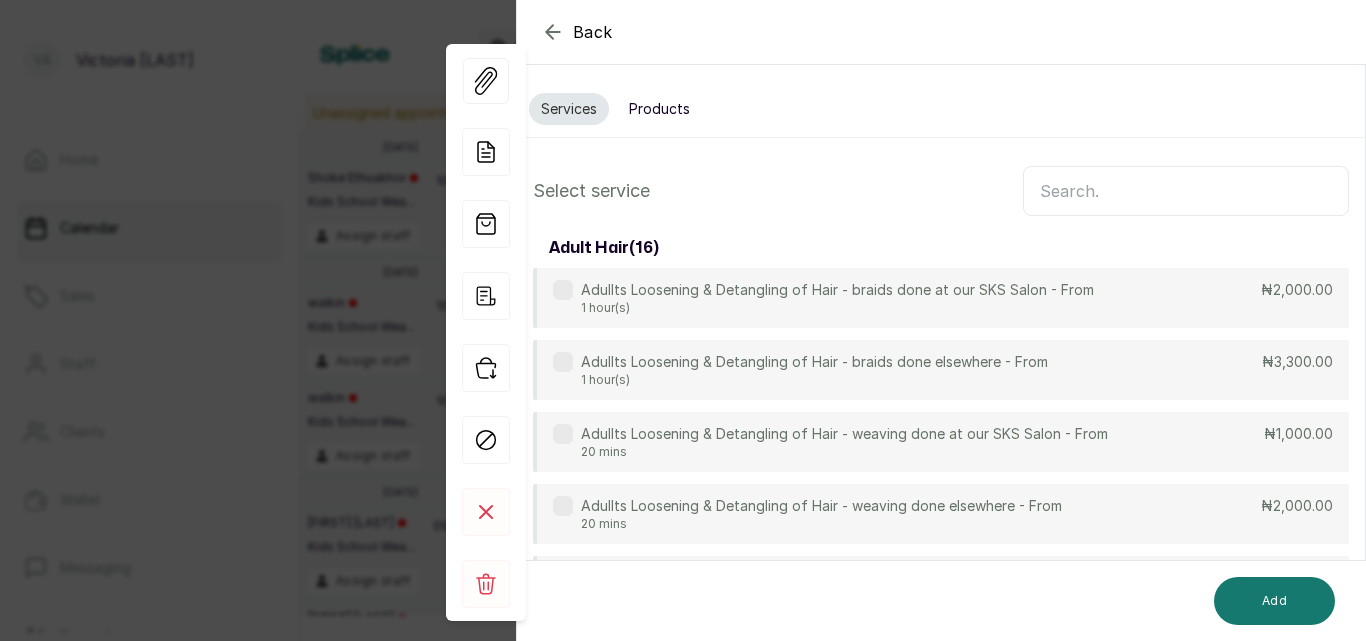 click on "Products" at bounding box center (659, 109) 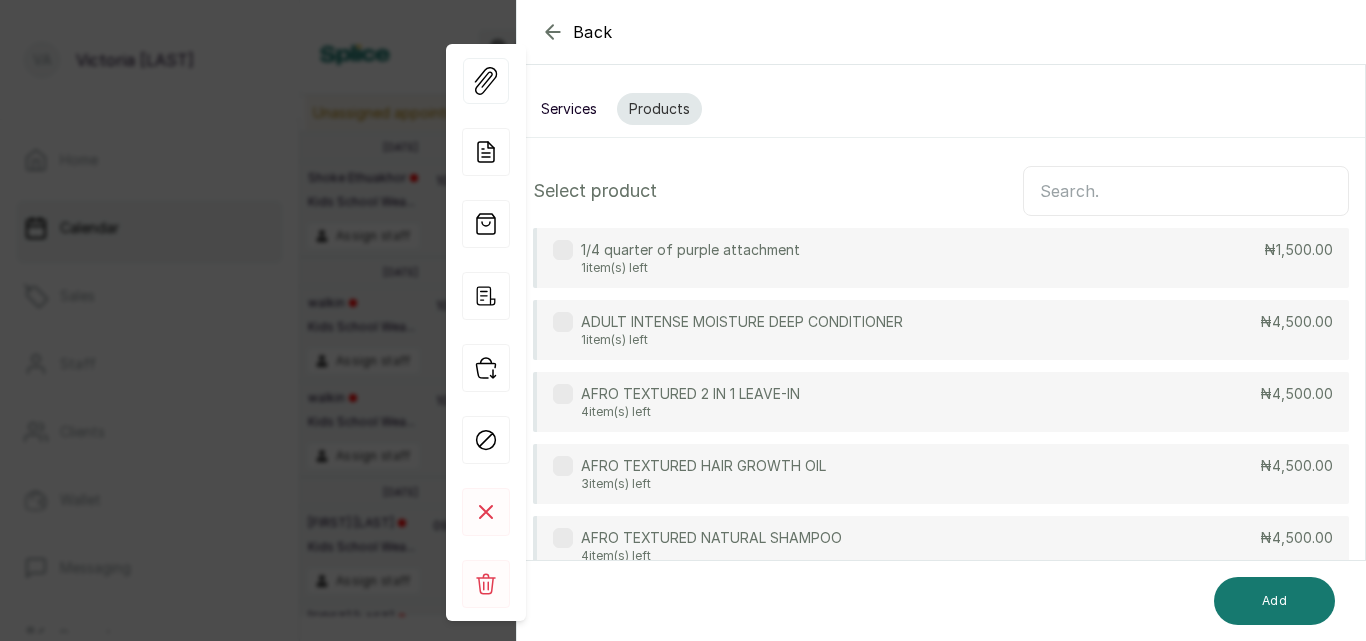 click at bounding box center [1186, 191] 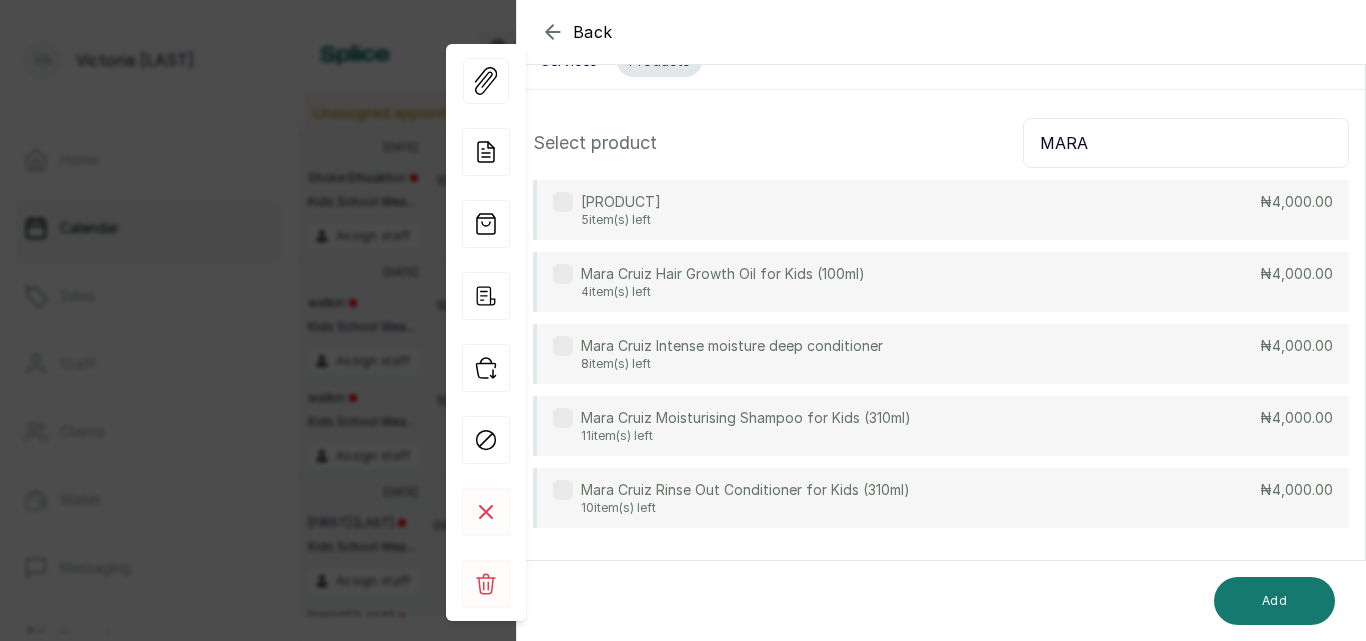 scroll, scrollTop: 72, scrollLeft: 0, axis: vertical 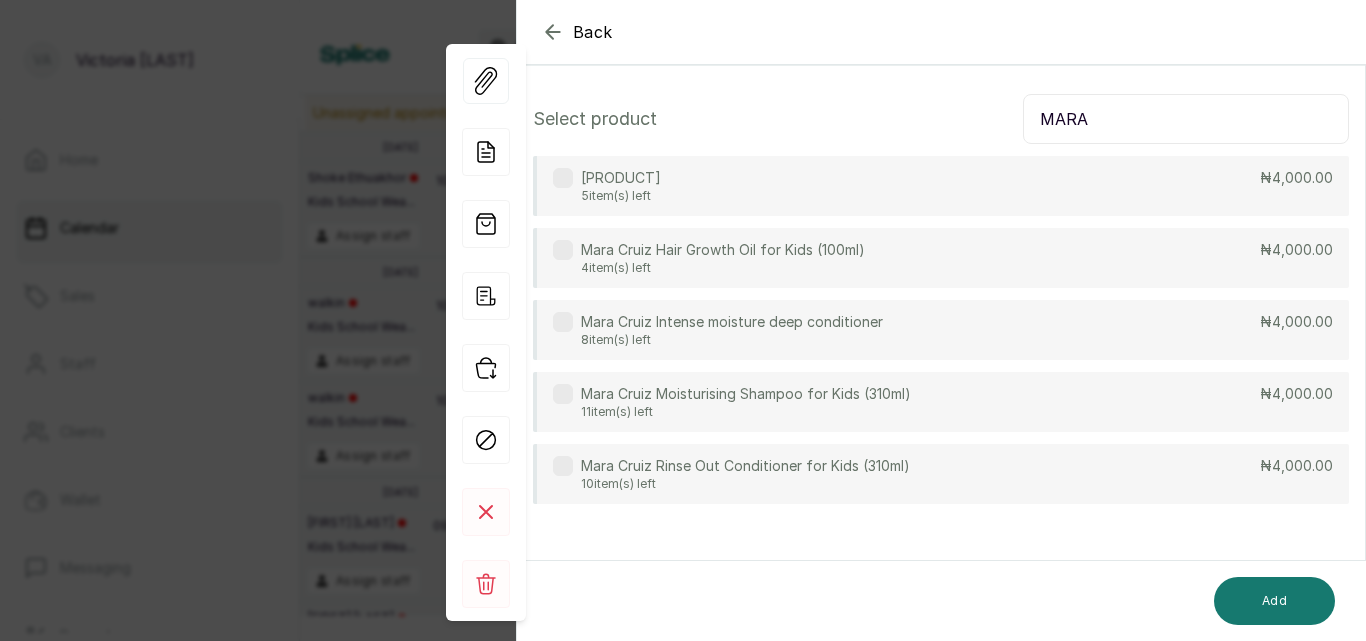 click at bounding box center [563, 466] 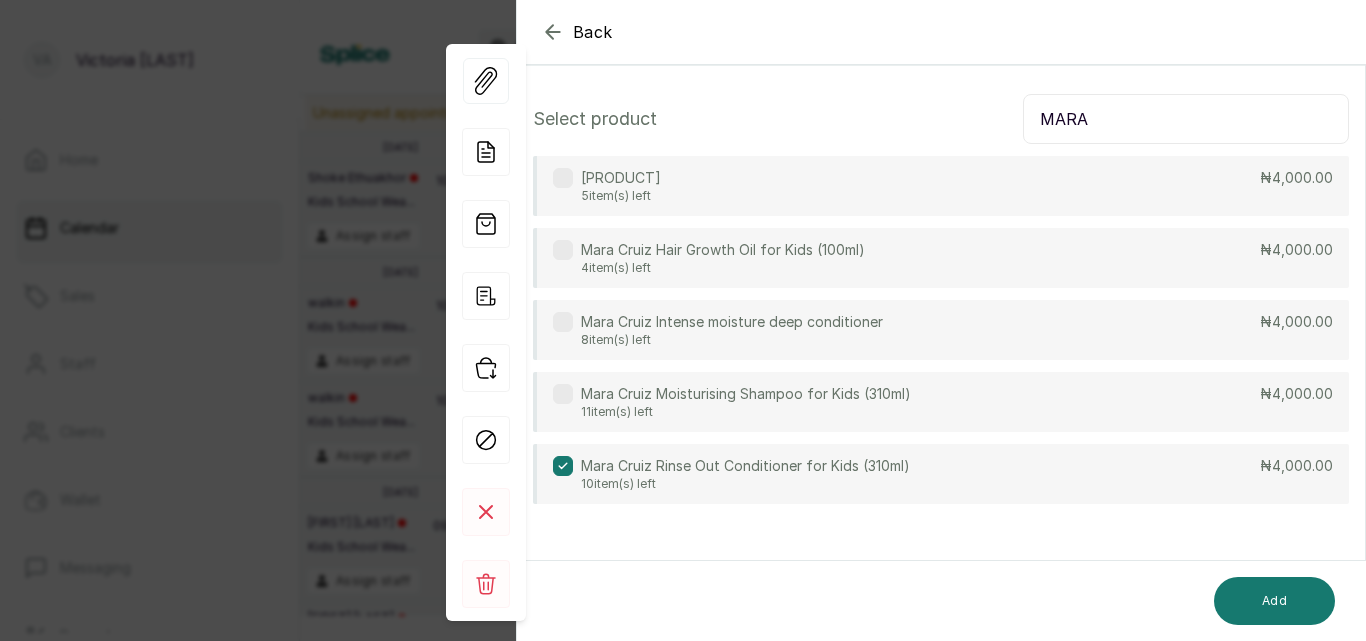 click at bounding box center (563, 394) 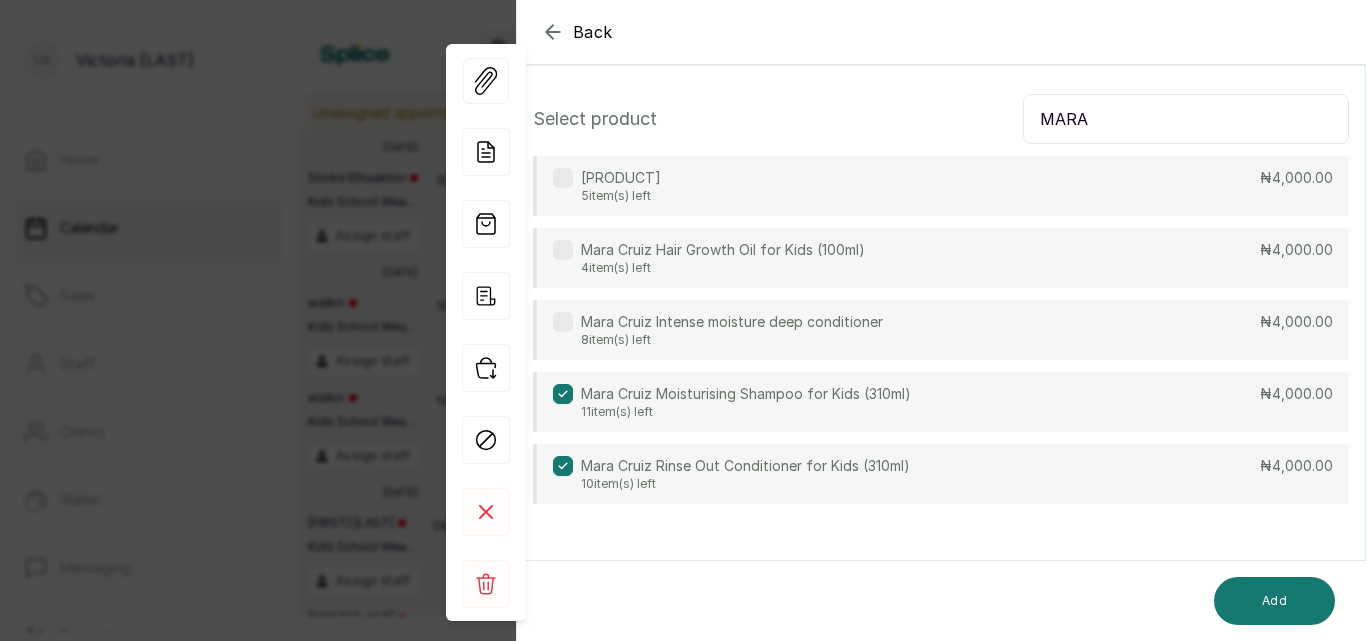click on "MARA" at bounding box center (1186, 119) 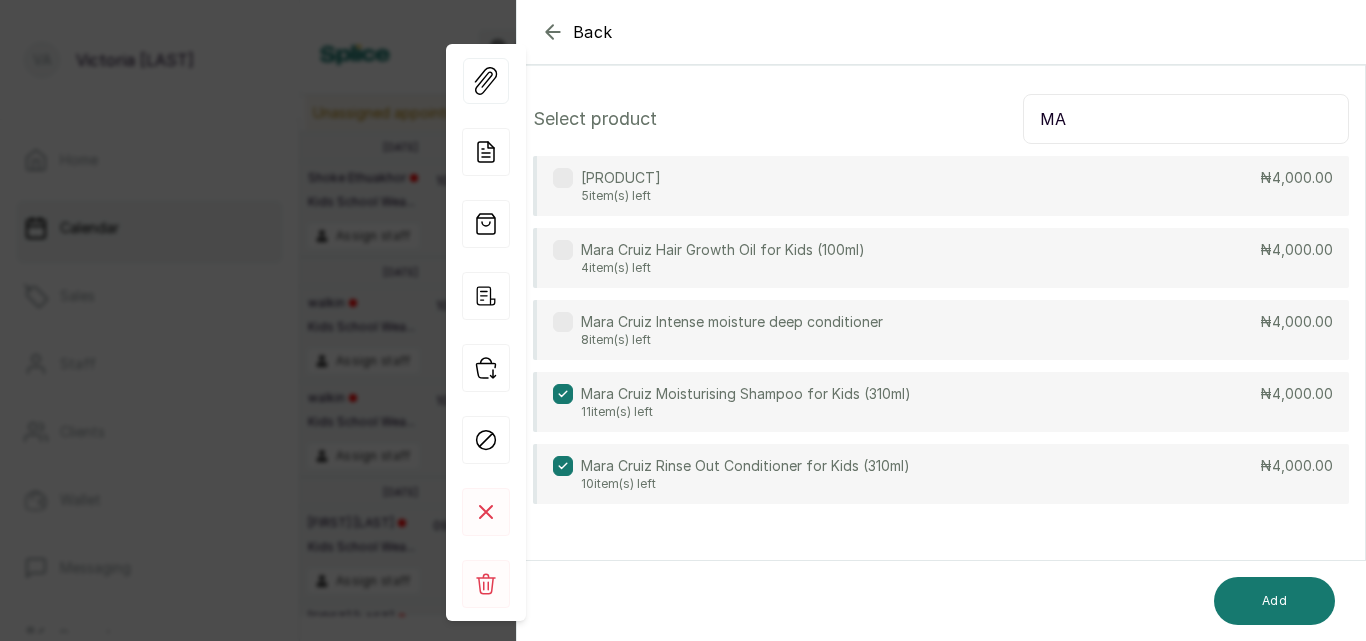 type on "M" 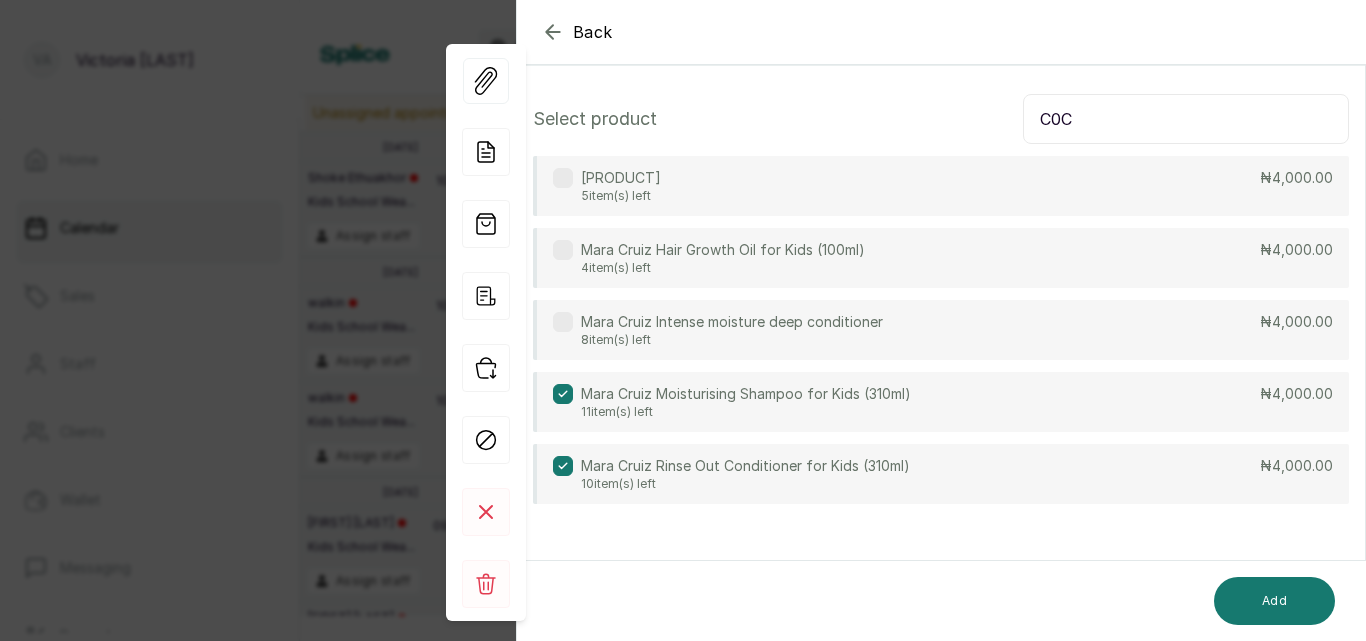 scroll, scrollTop: 0, scrollLeft: 0, axis: both 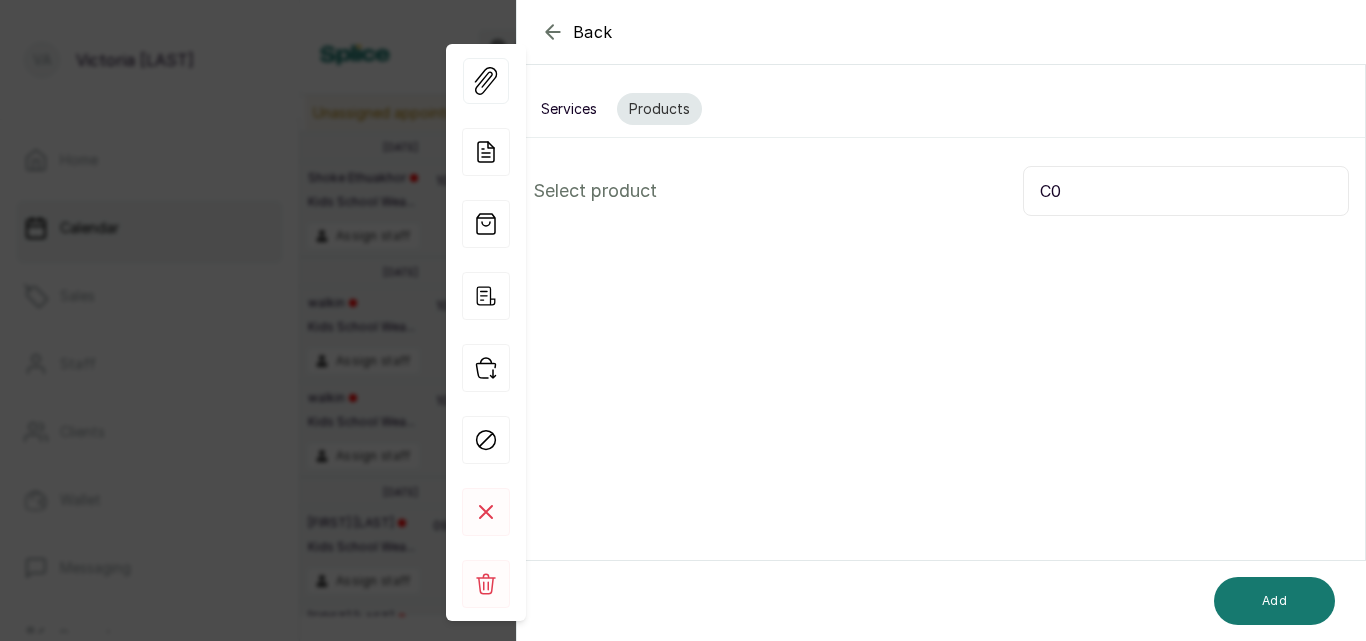 type on "C" 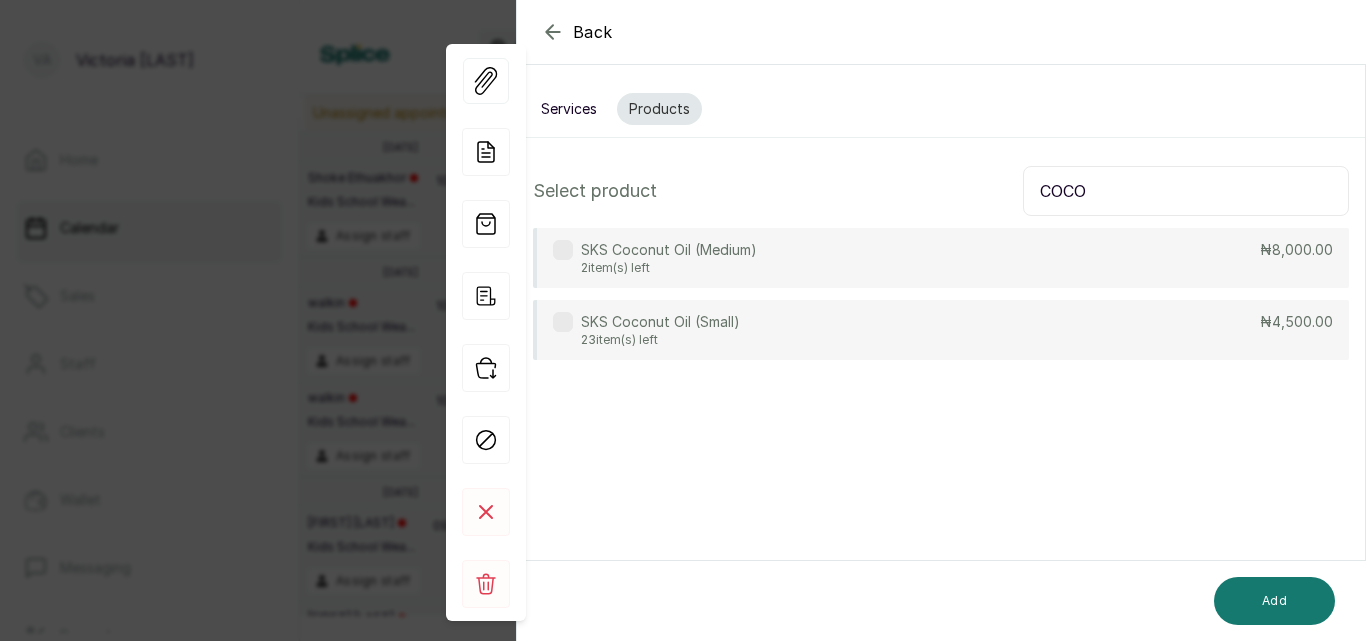 type on "COCO" 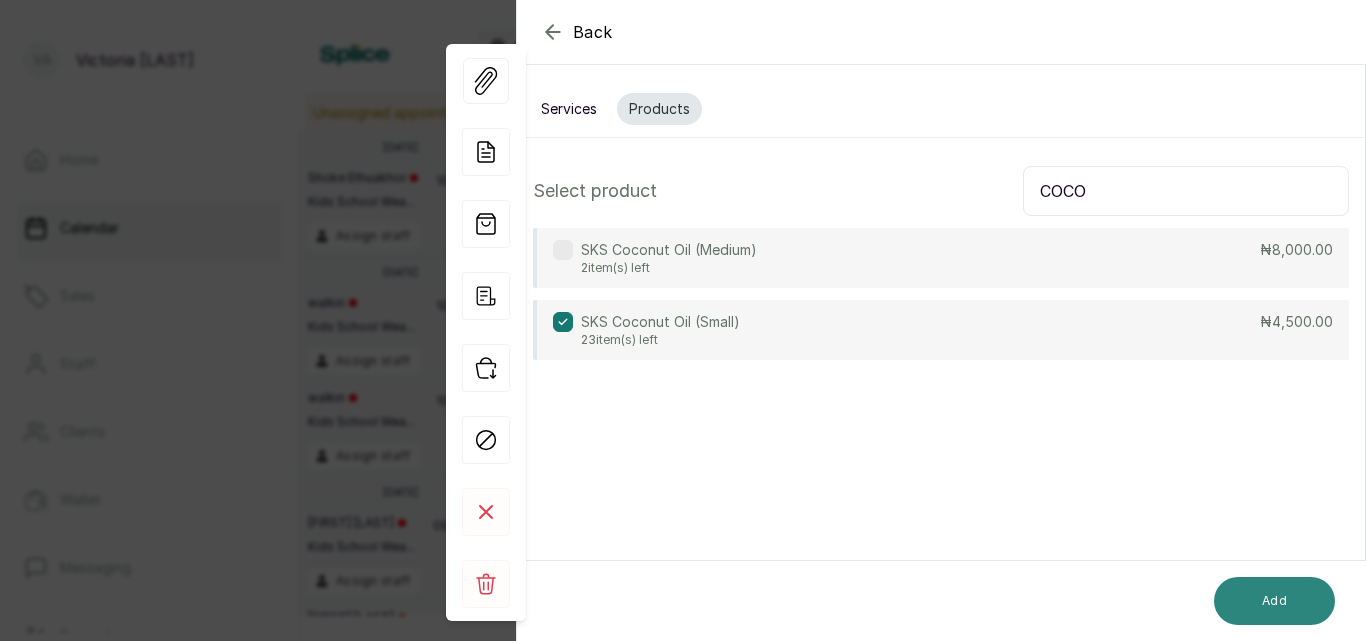 click on "Add" at bounding box center (1274, 601) 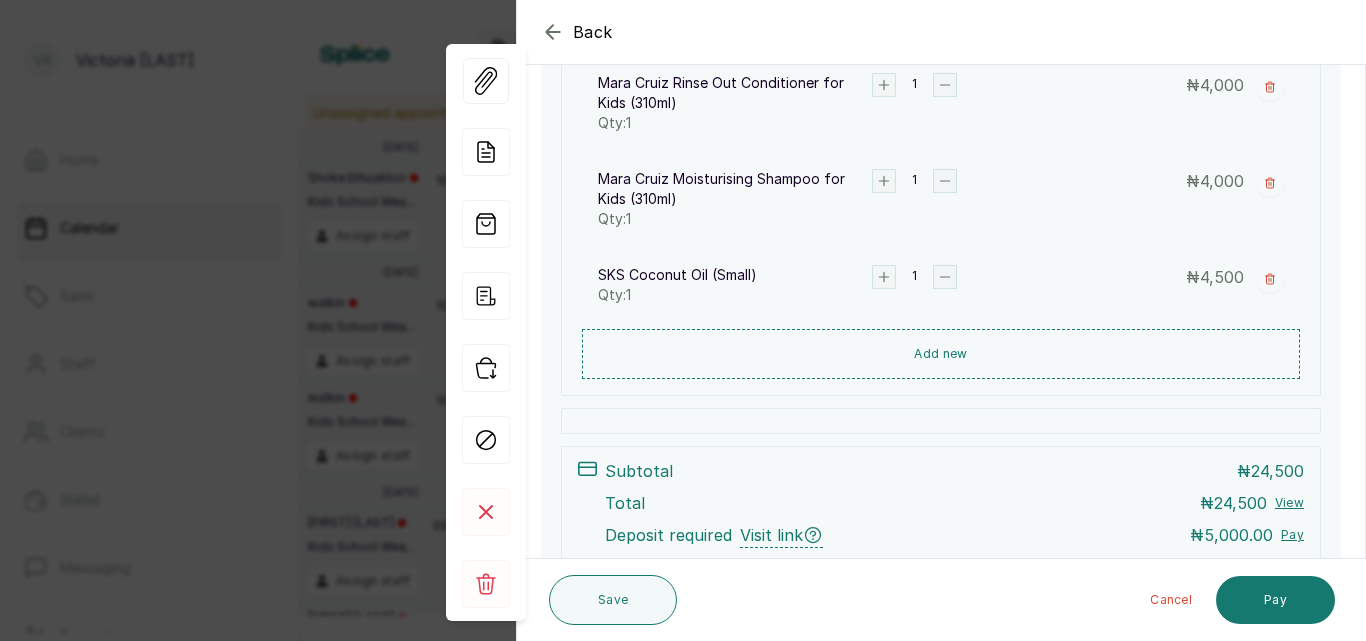 scroll, scrollTop: 560, scrollLeft: 0, axis: vertical 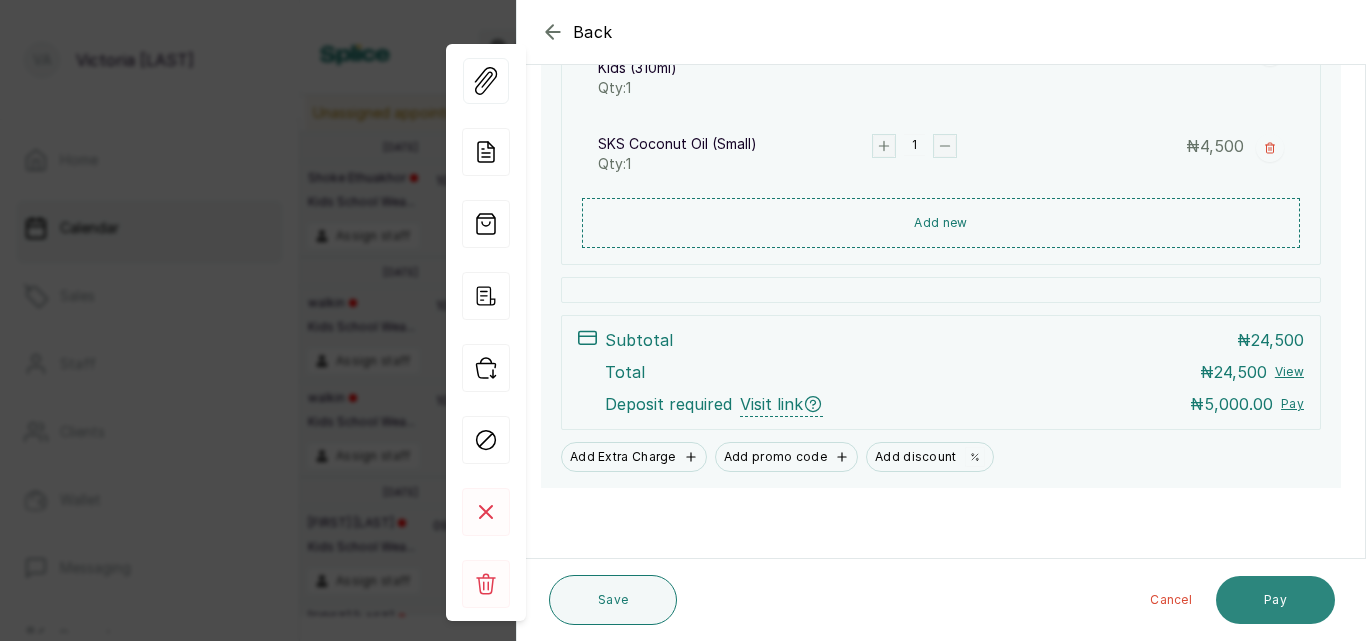 click on "Pay" at bounding box center (1275, 600) 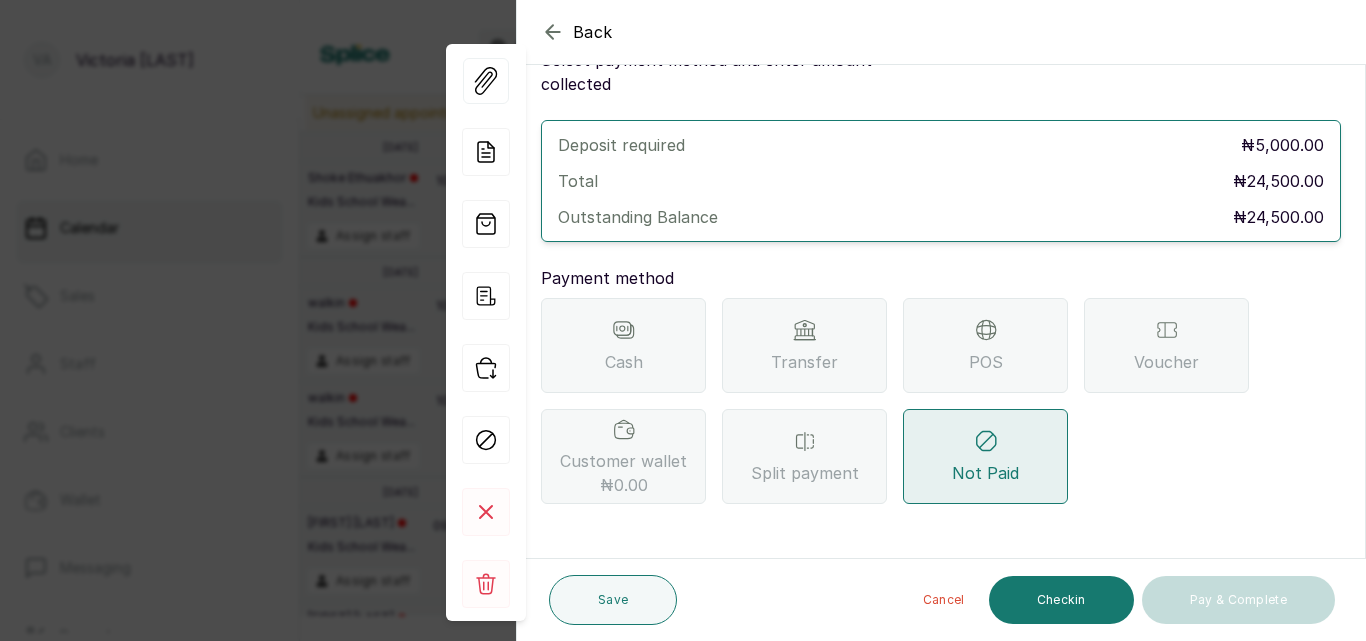 scroll, scrollTop: 57, scrollLeft: 0, axis: vertical 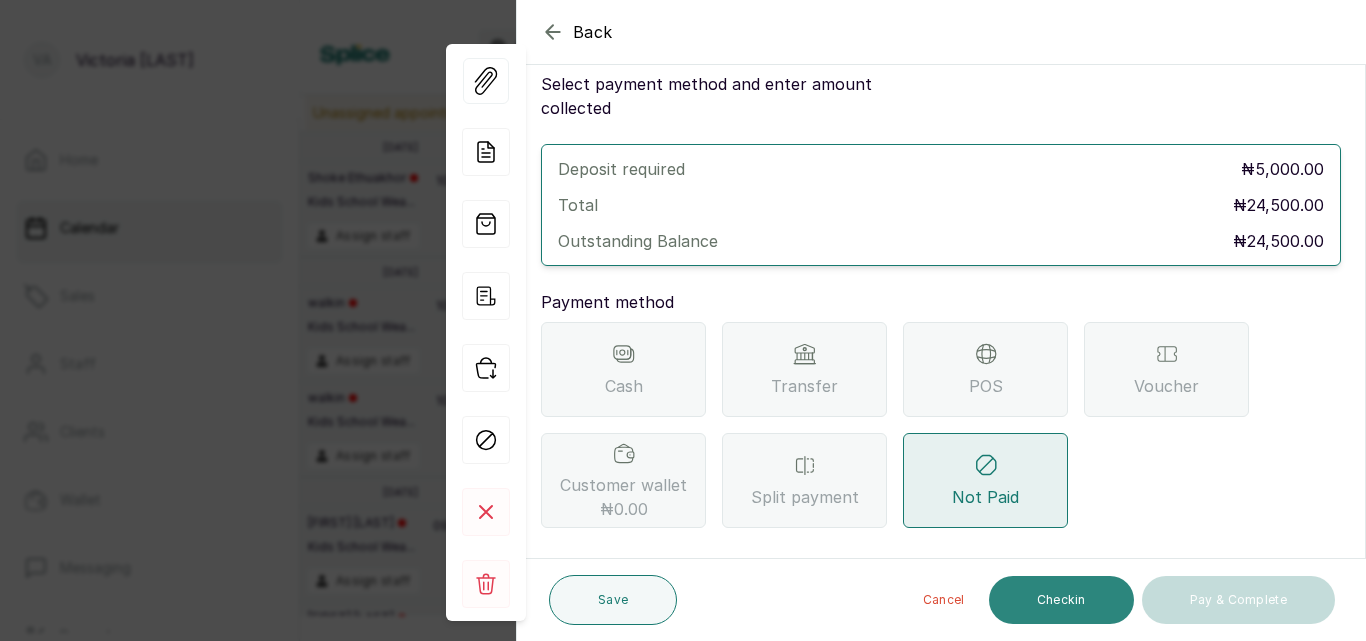 click on "Checkin" at bounding box center (1061, 600) 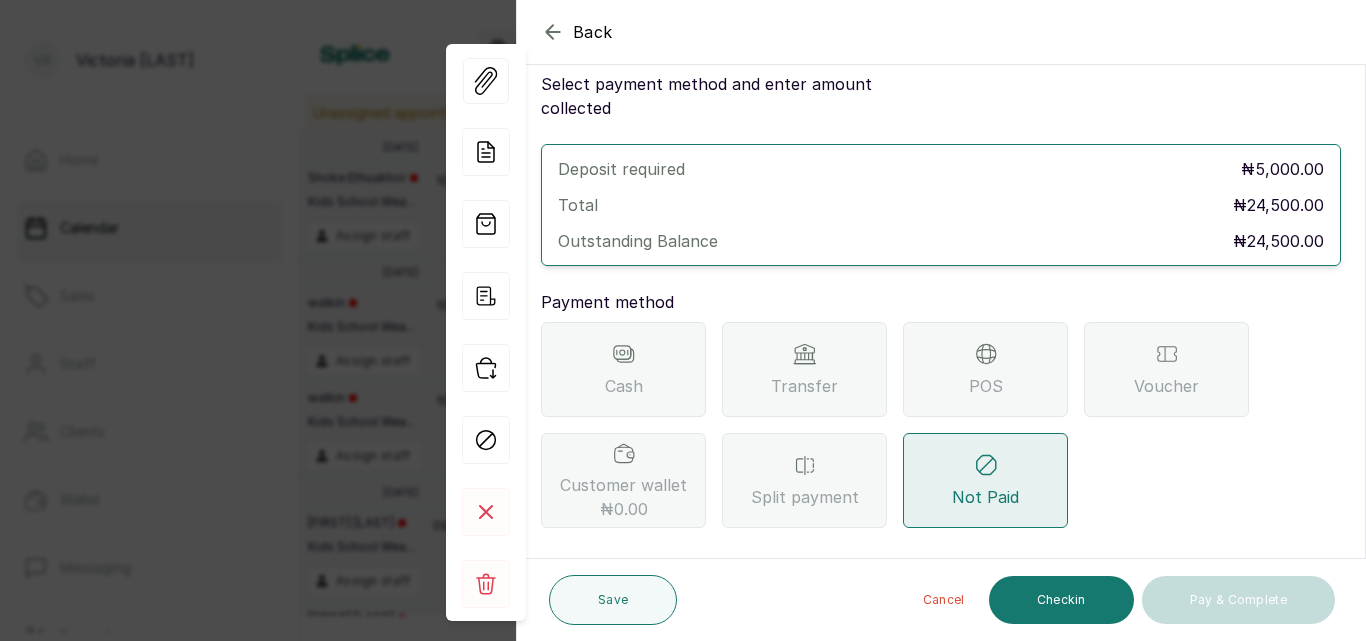 click on "Transfer" at bounding box center (804, 386) 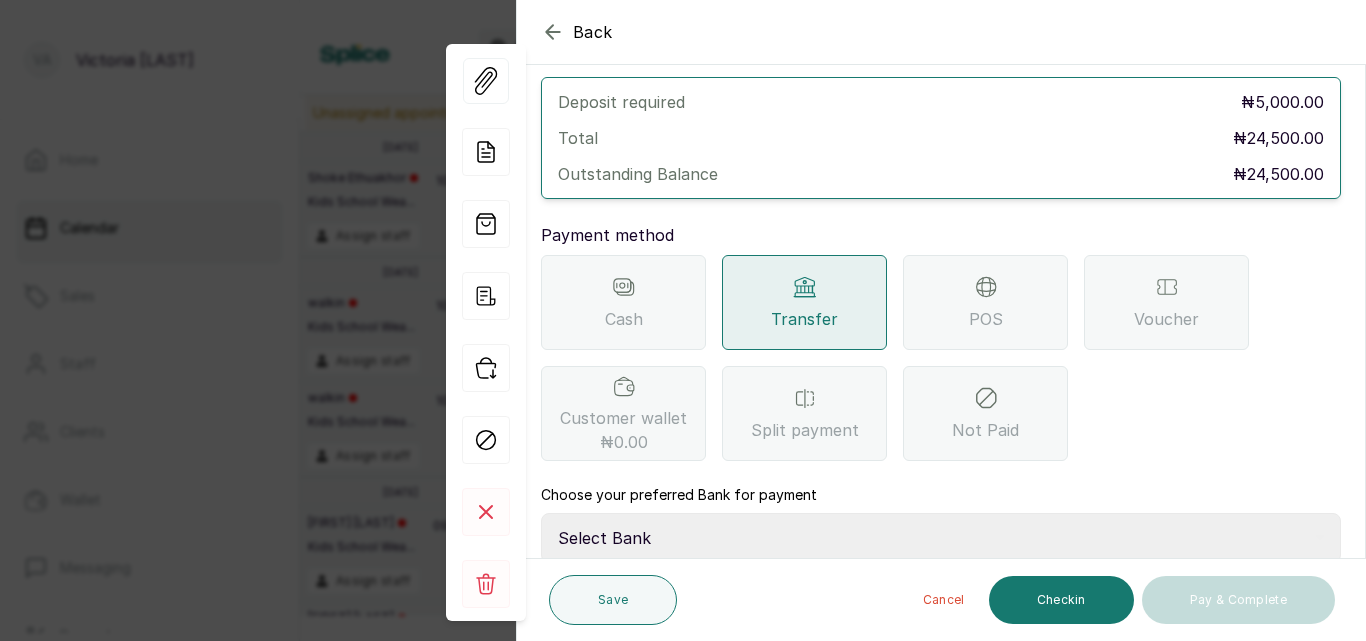 scroll, scrollTop: 127, scrollLeft: 0, axis: vertical 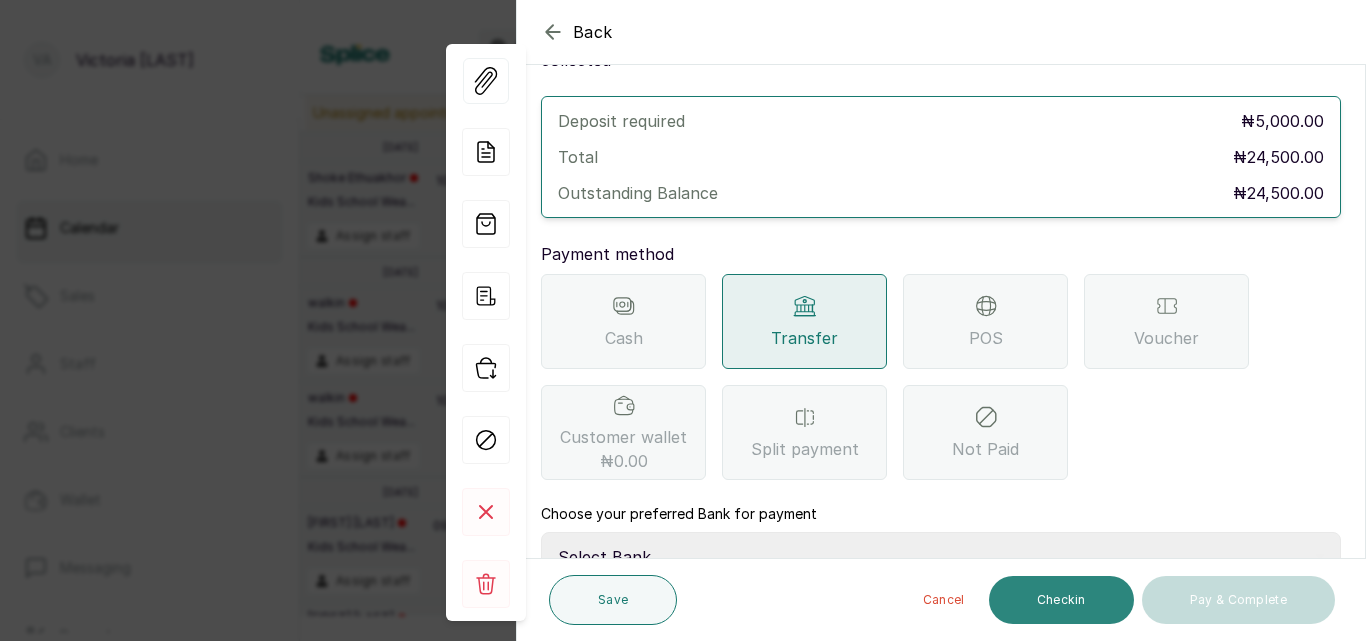 click on "Checkin" at bounding box center (1061, 600) 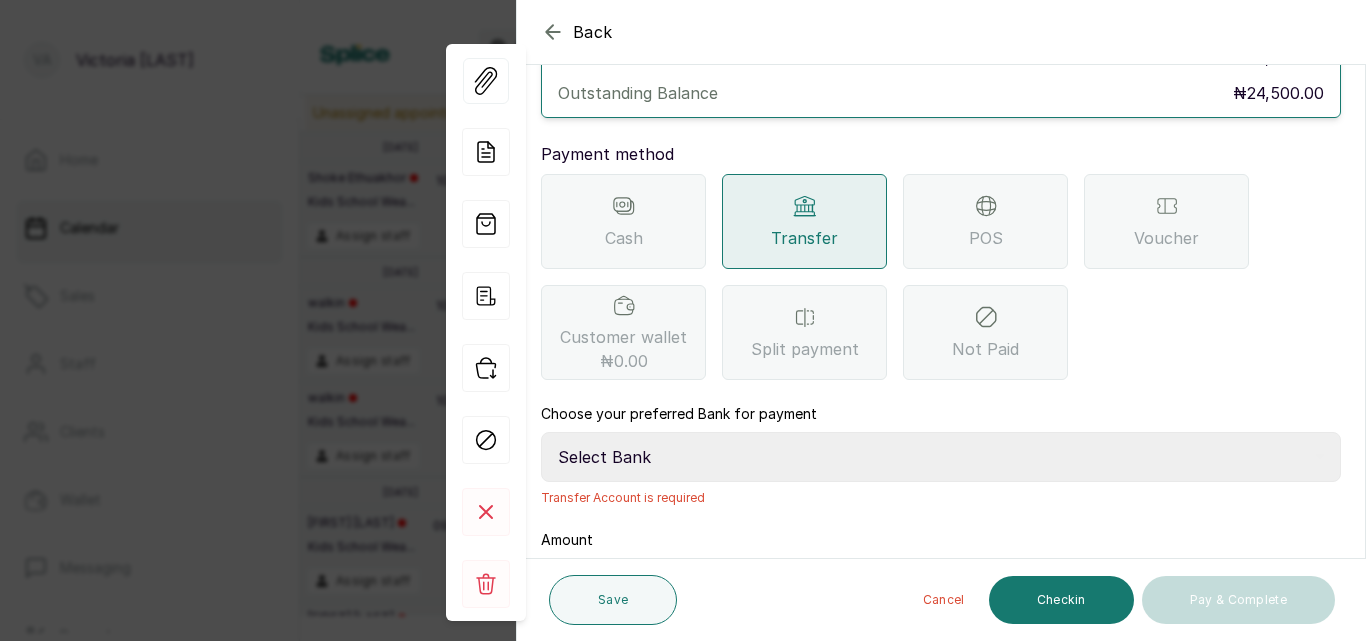scroll, scrollTop: 208, scrollLeft: 0, axis: vertical 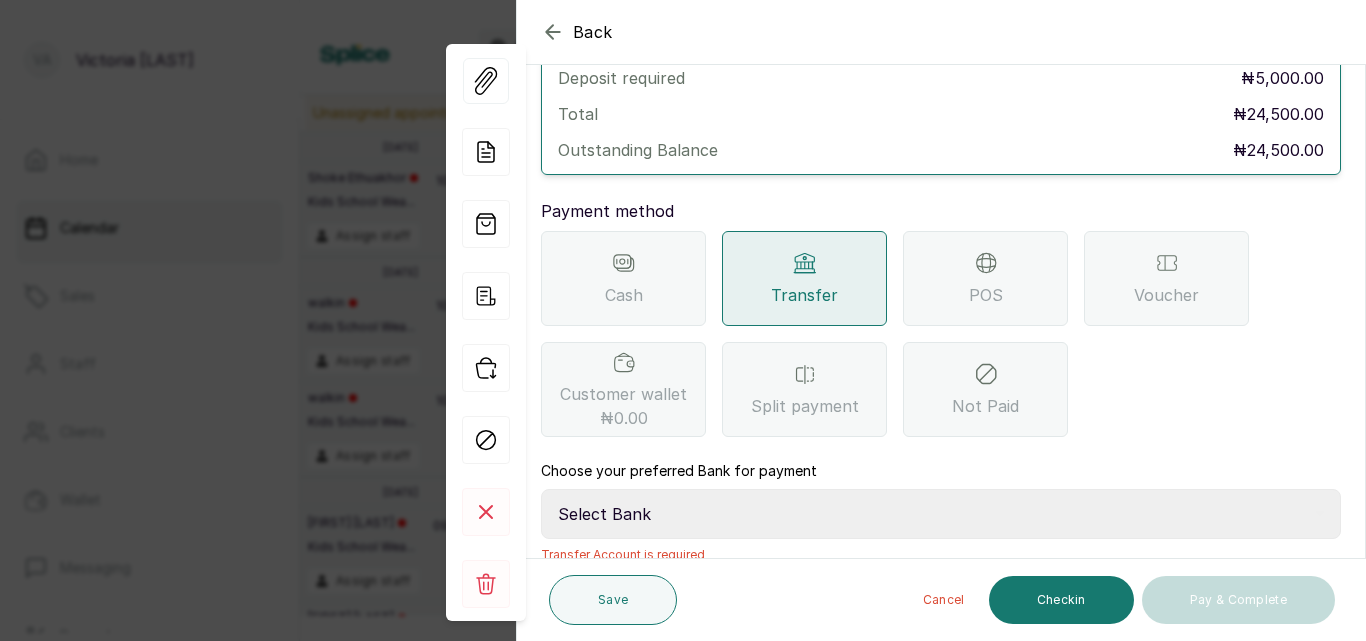 click on "Select Bank CANARY YELLOW Moniepoint MFB CANARY YELLOW Sparkle Microfinance Bank" at bounding box center [941, 514] 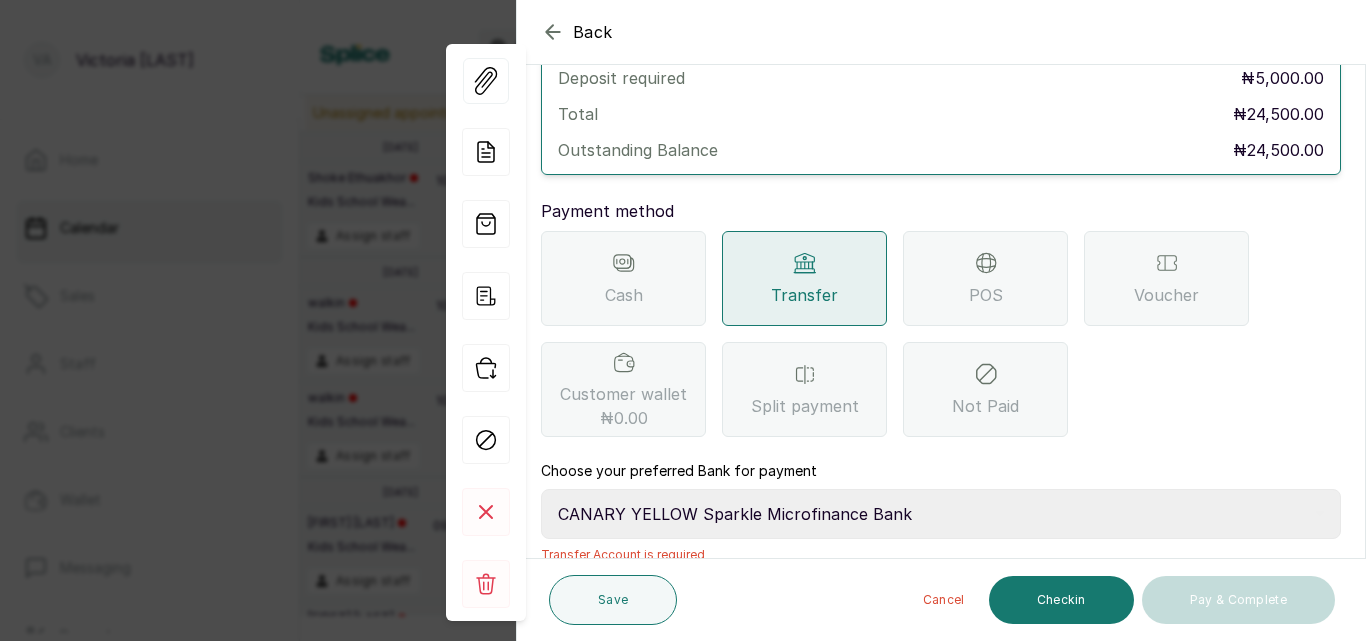 click on "Select Bank CANARY YELLOW Moniepoint MFB CANARY YELLOW Sparkle Microfinance Bank" at bounding box center [941, 514] 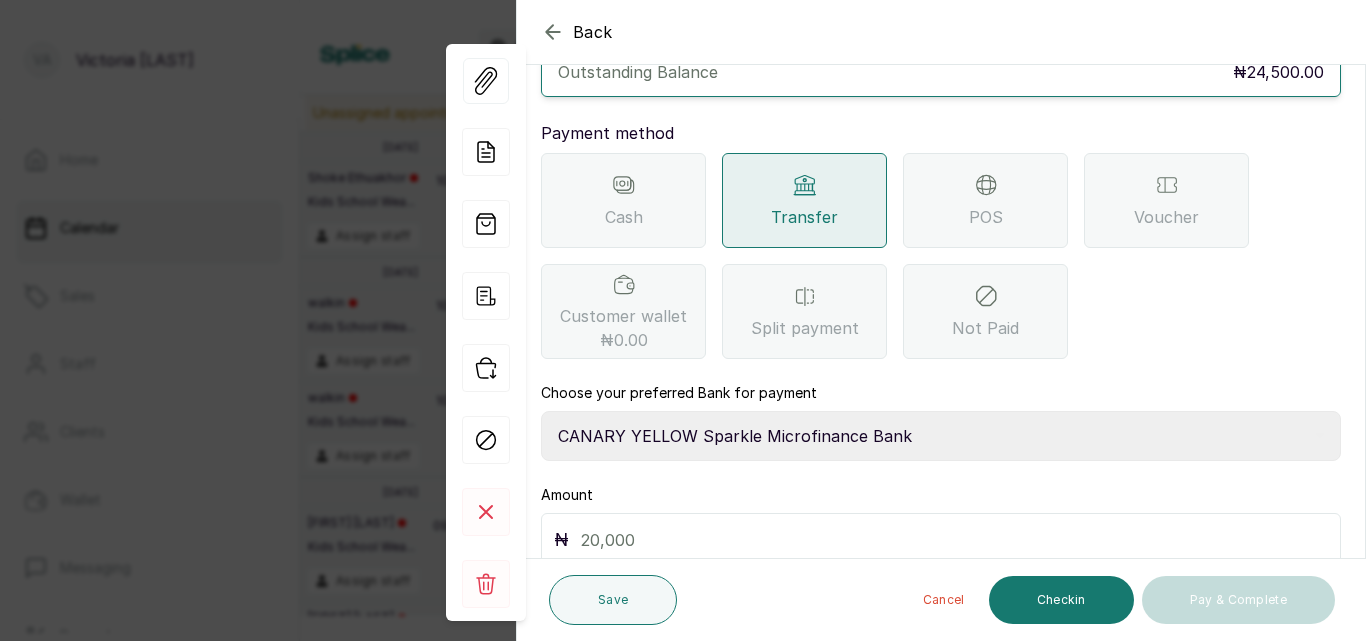 scroll, scrollTop: 297, scrollLeft: 0, axis: vertical 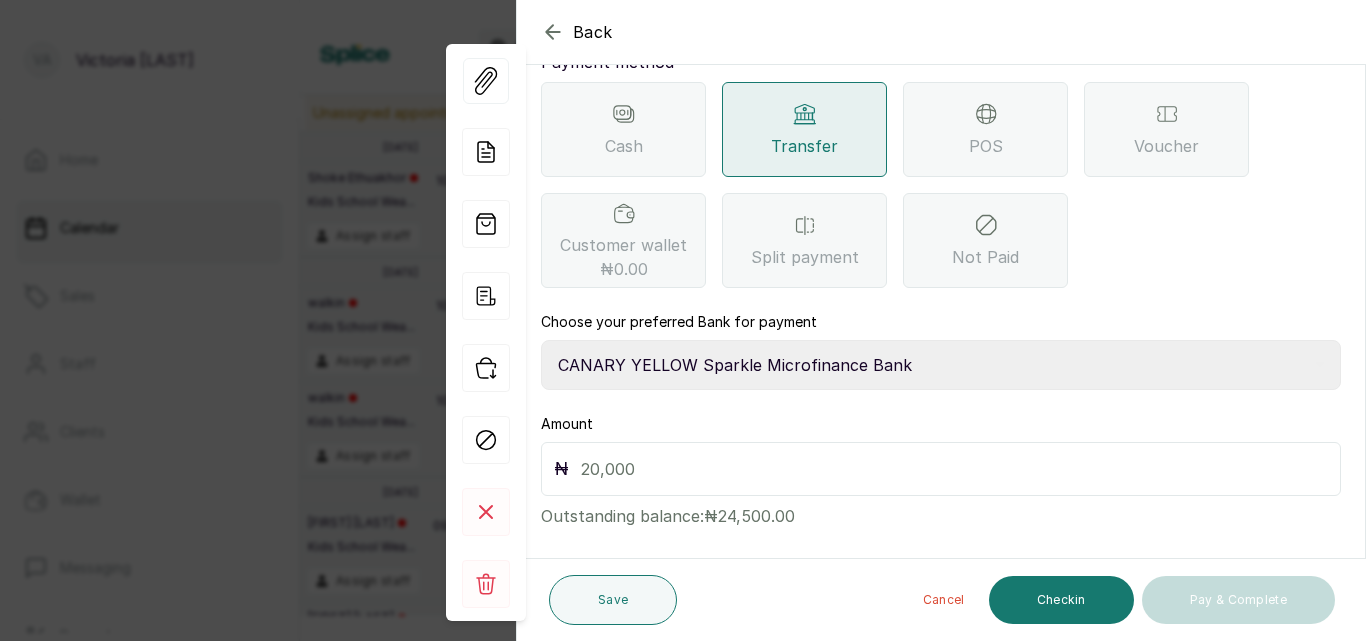click at bounding box center [954, 469] 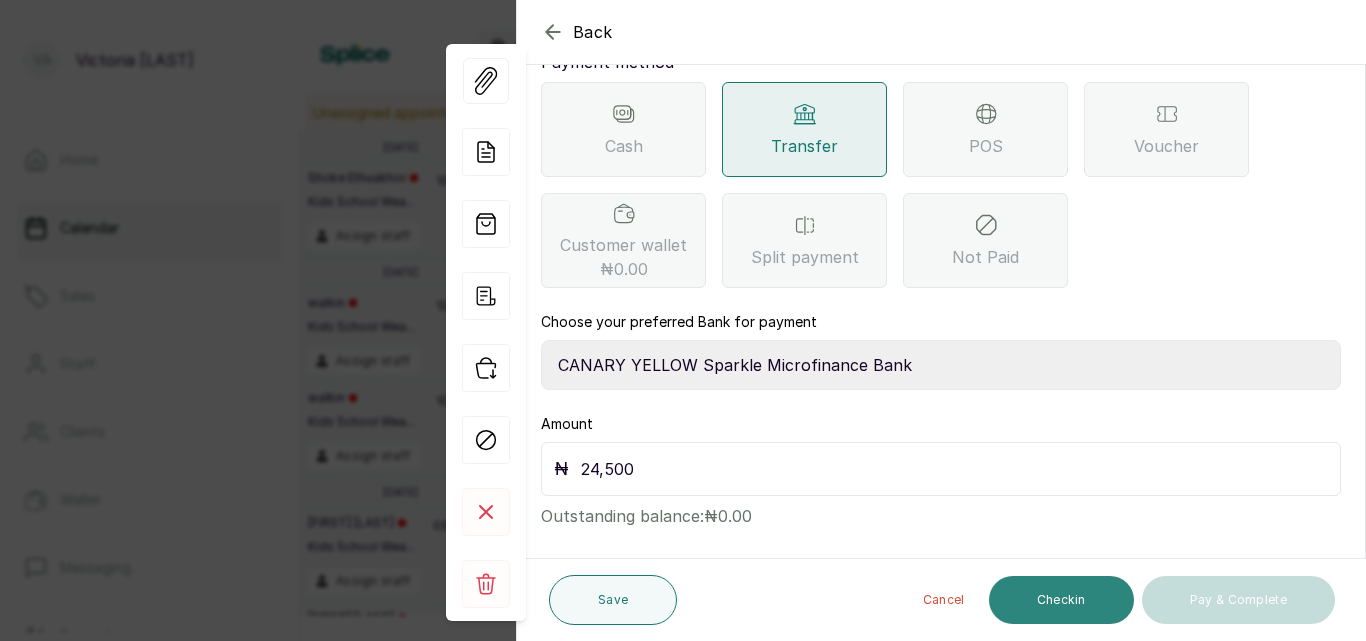 type on "24,500" 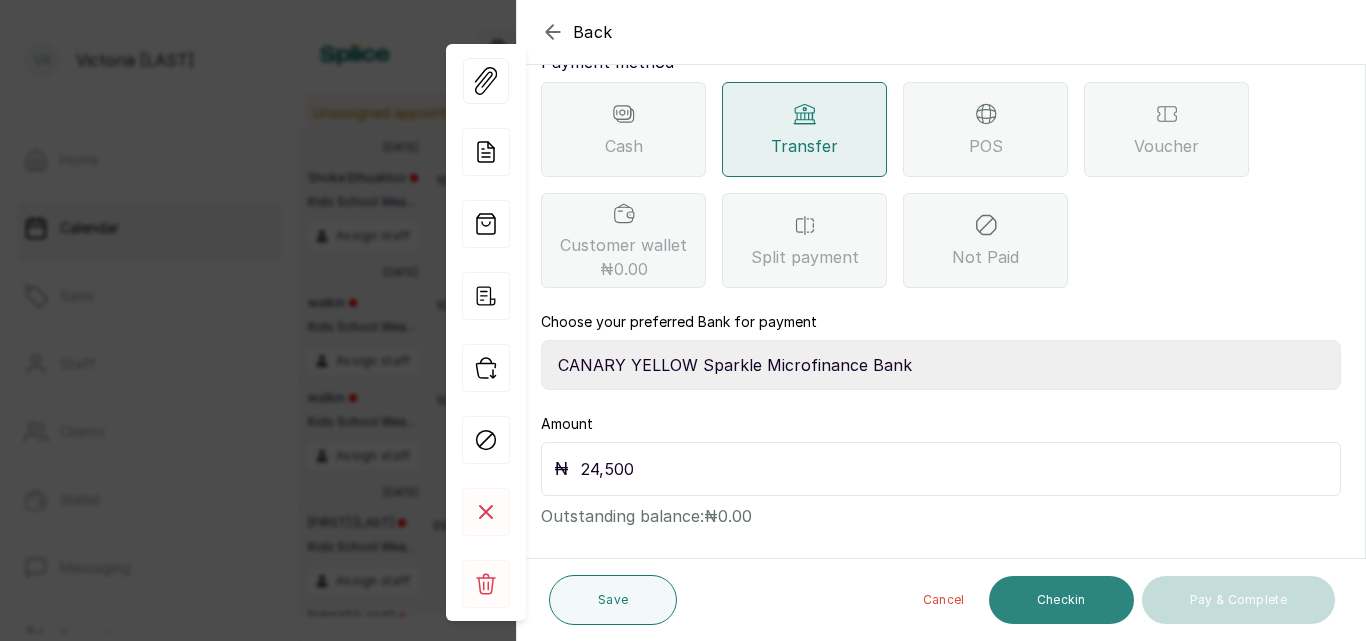click on "Checkin" at bounding box center (1061, 600) 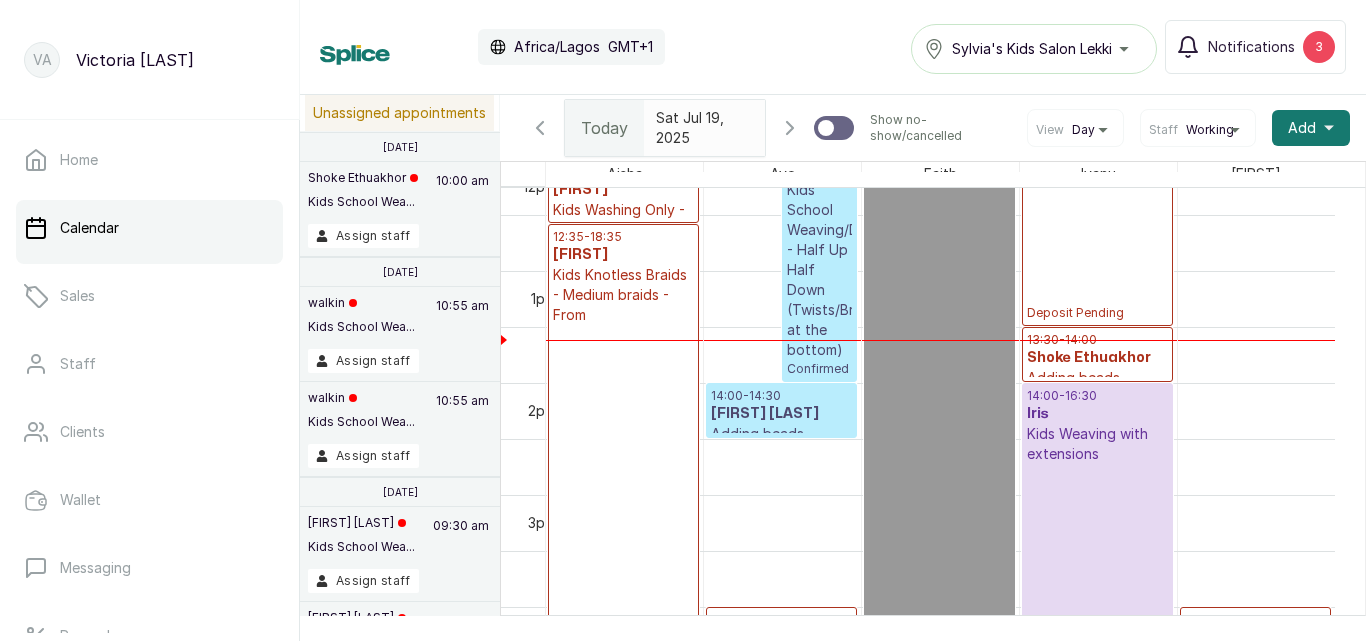 scroll, scrollTop: 1479, scrollLeft: 0, axis: vertical 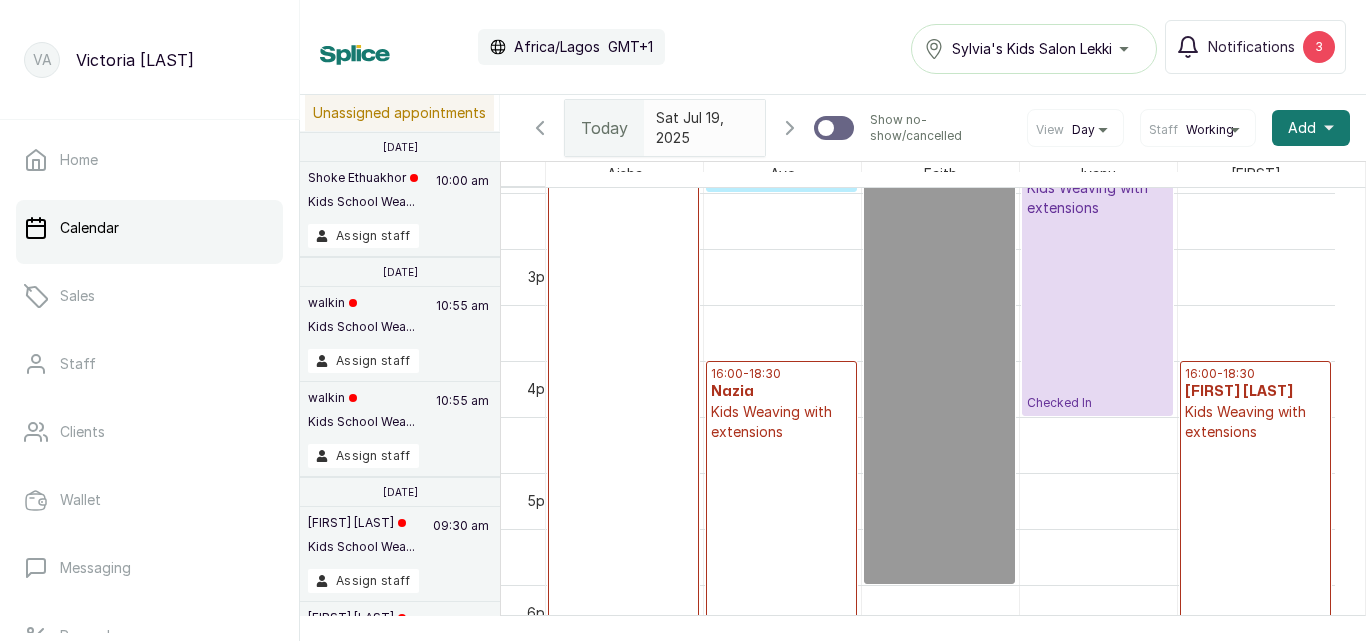 click on "16:00  -  18:30 [PERSON]  Kids Weaving with extensions Deposit Pending" at bounding box center (781, 500) 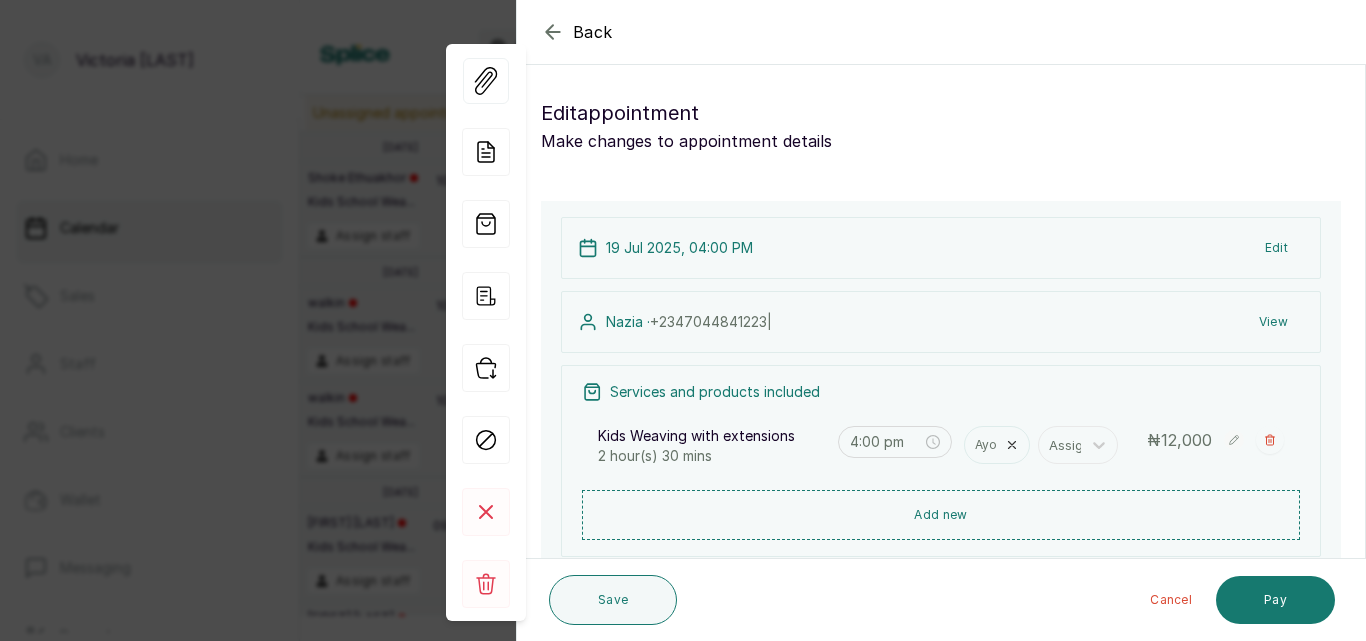 click 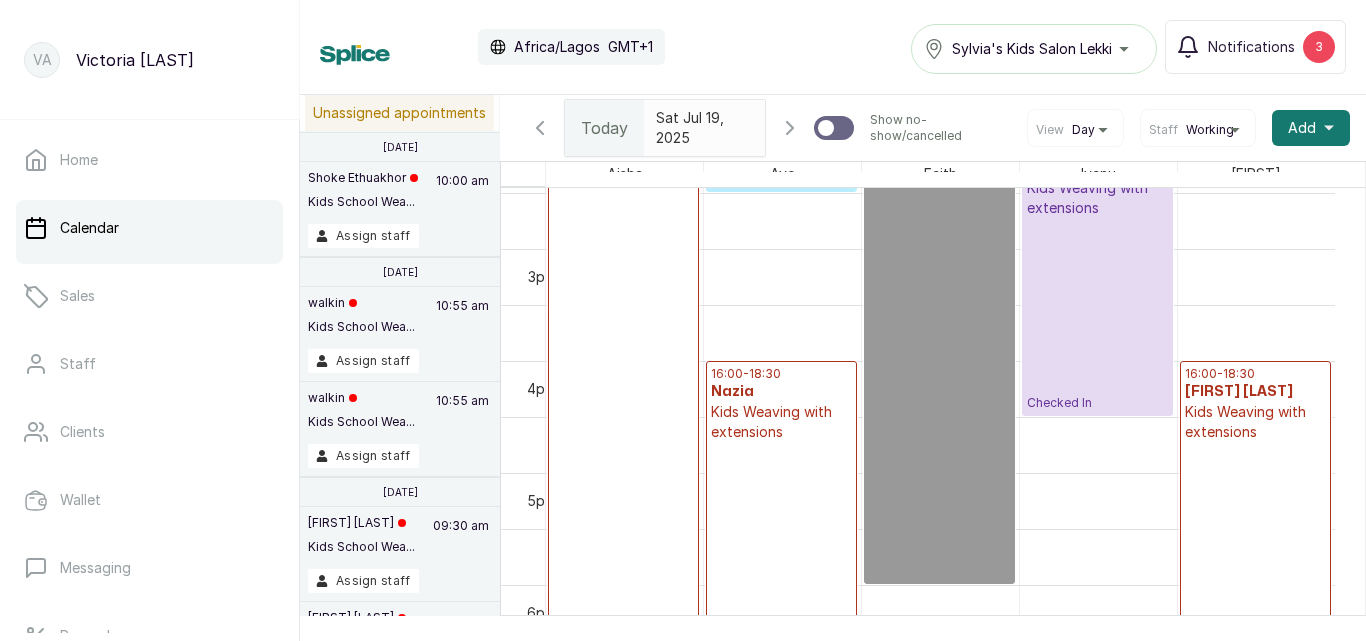 click 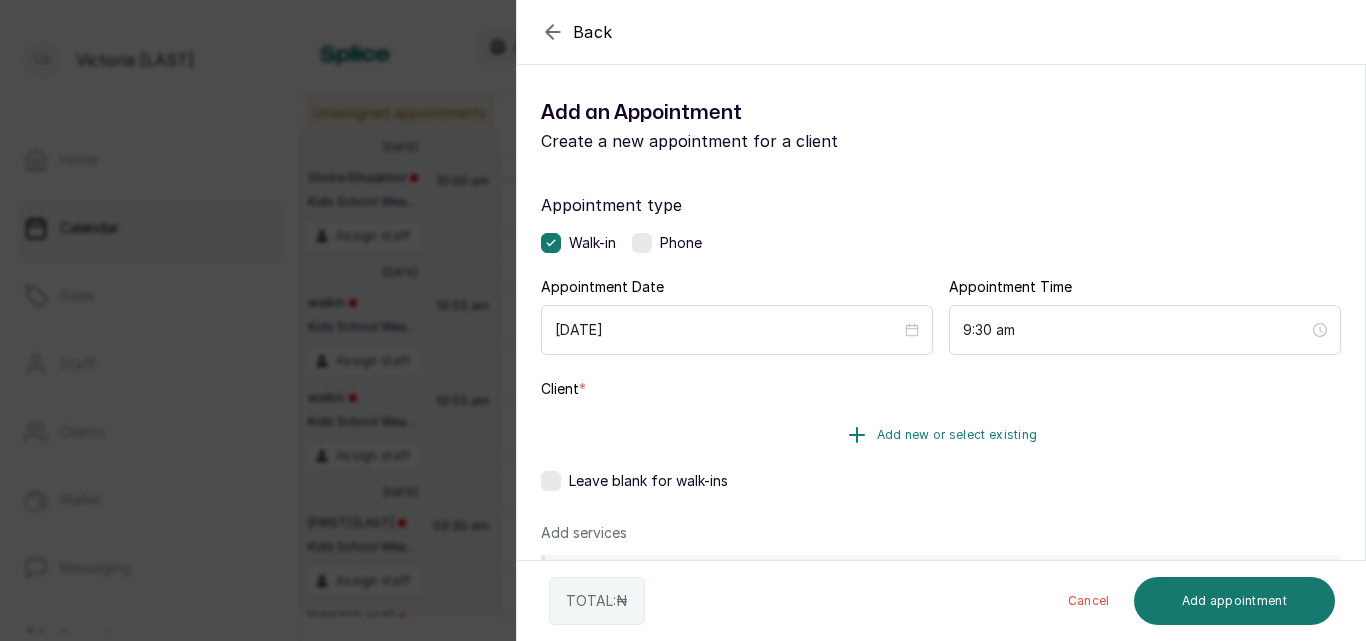 click on "Add new or select existing" at bounding box center [957, 435] 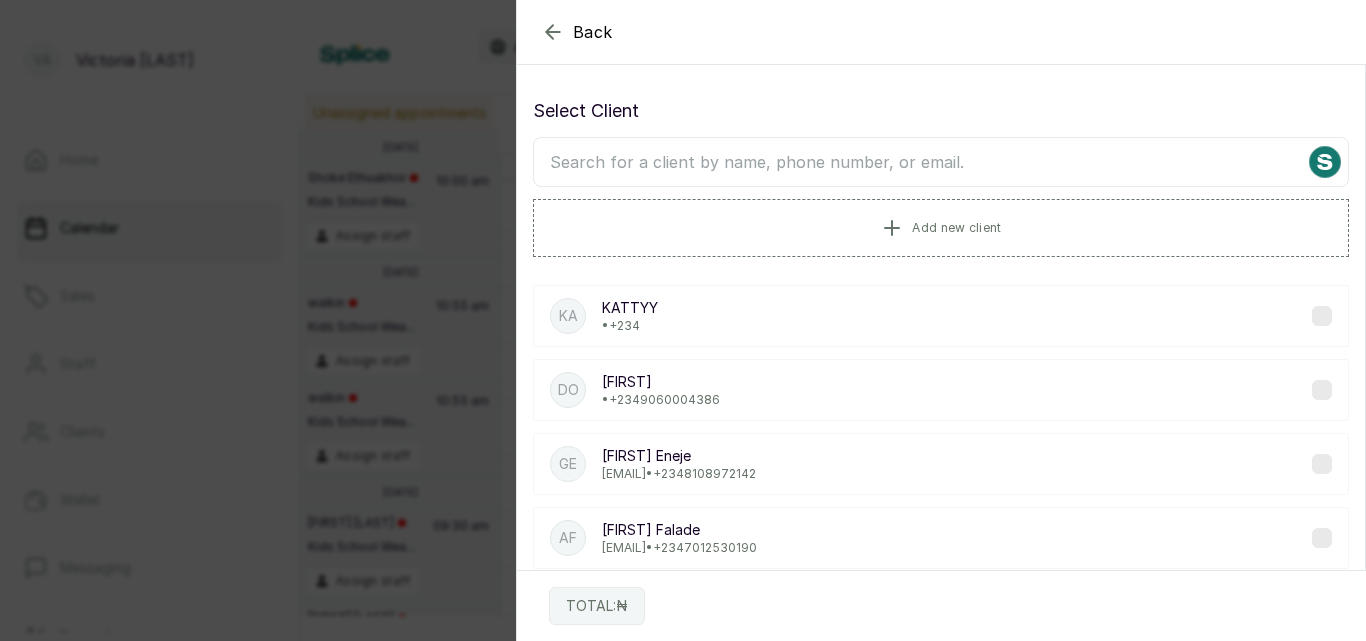 click at bounding box center (941, 162) 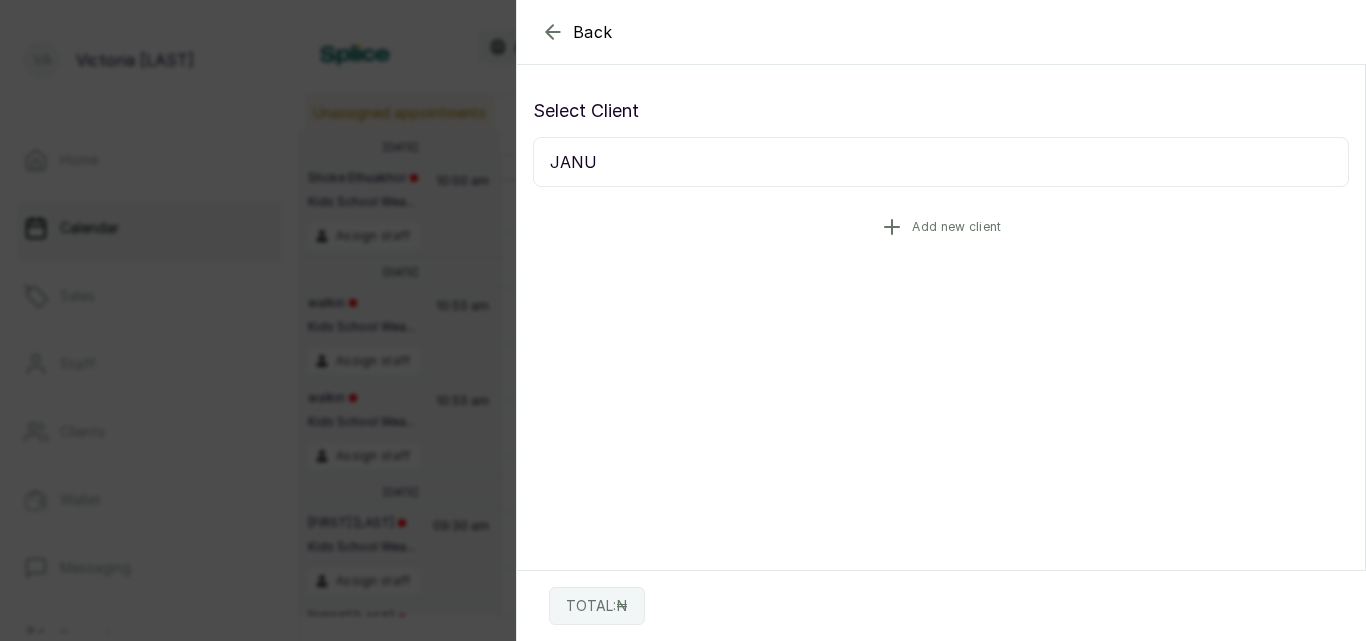 type on "JANU" 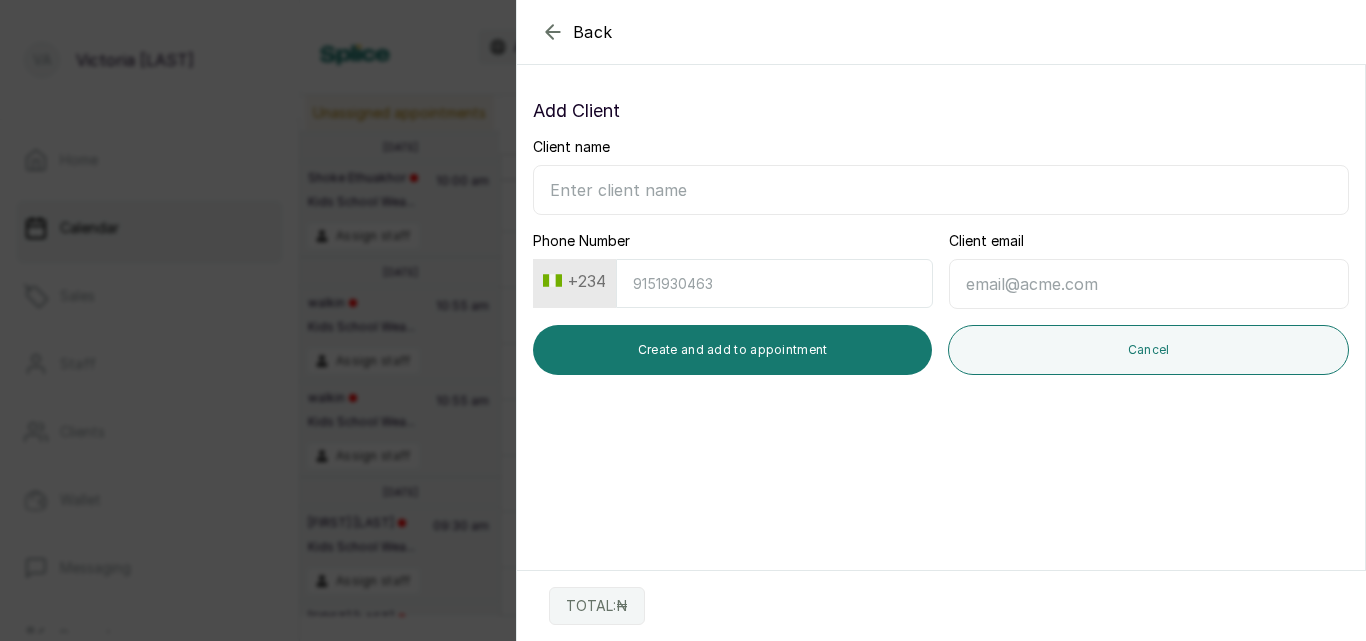 click on "Client name" at bounding box center [941, 190] 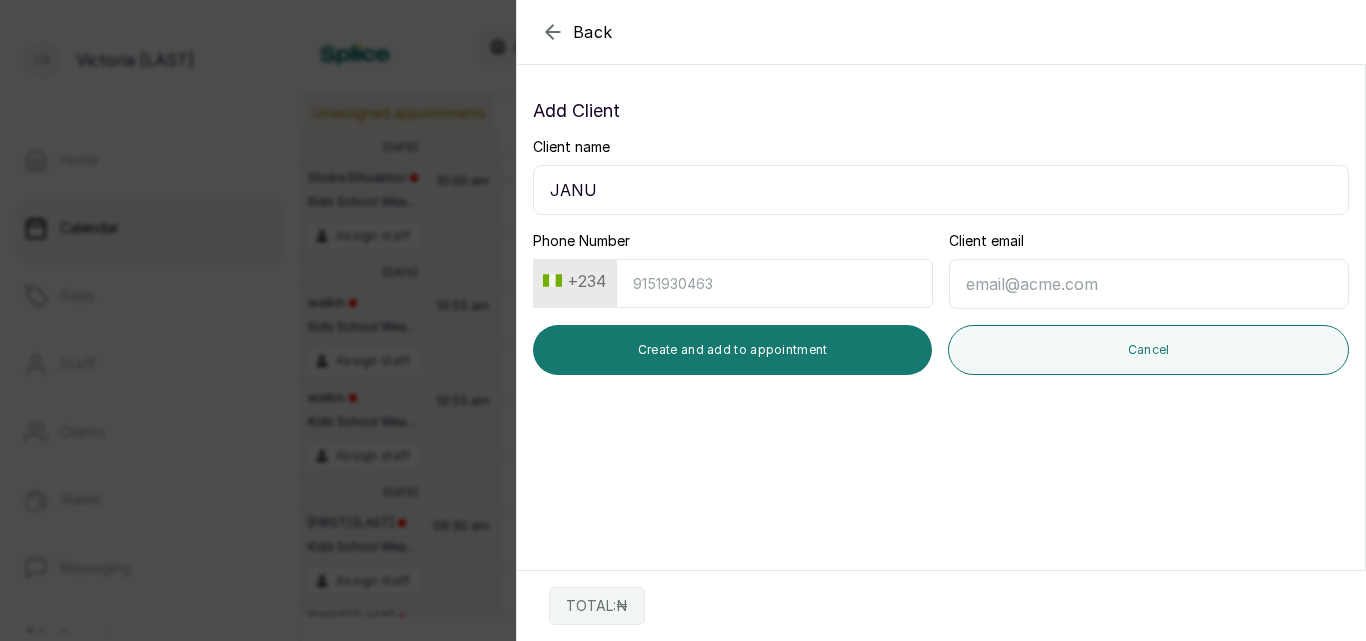 type on "JANU" 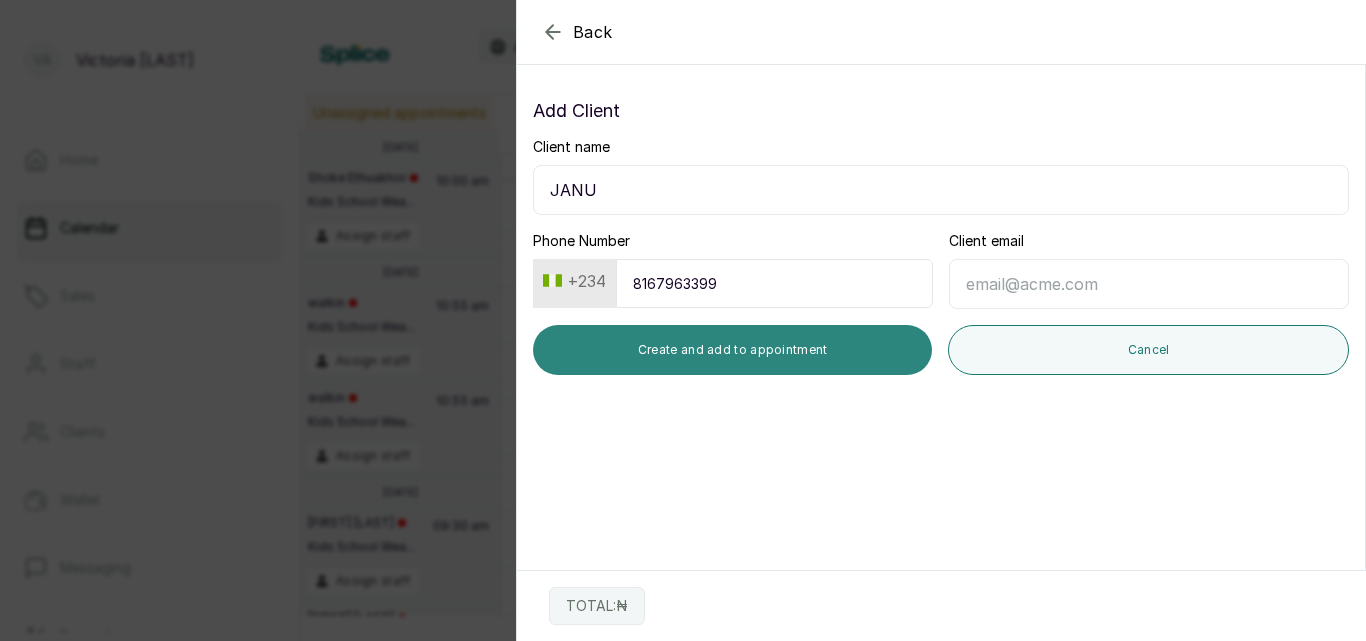 type on "8167963399" 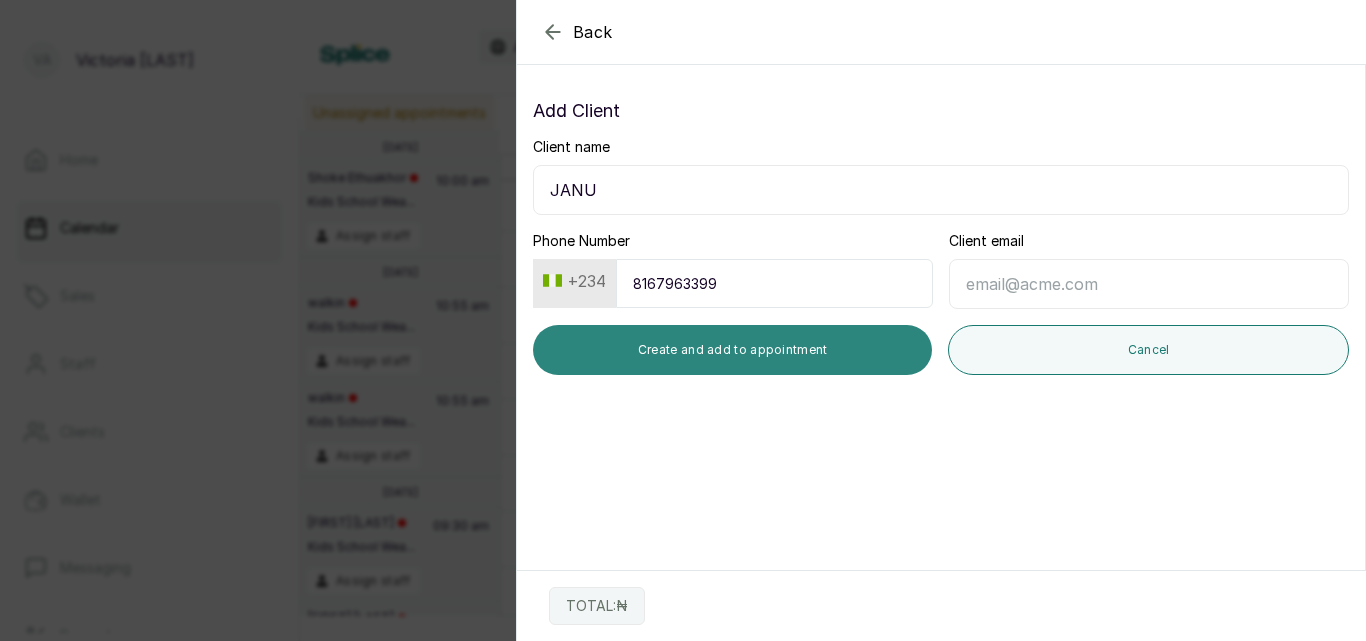 click on "Create and add to appointment" at bounding box center [732, 350] 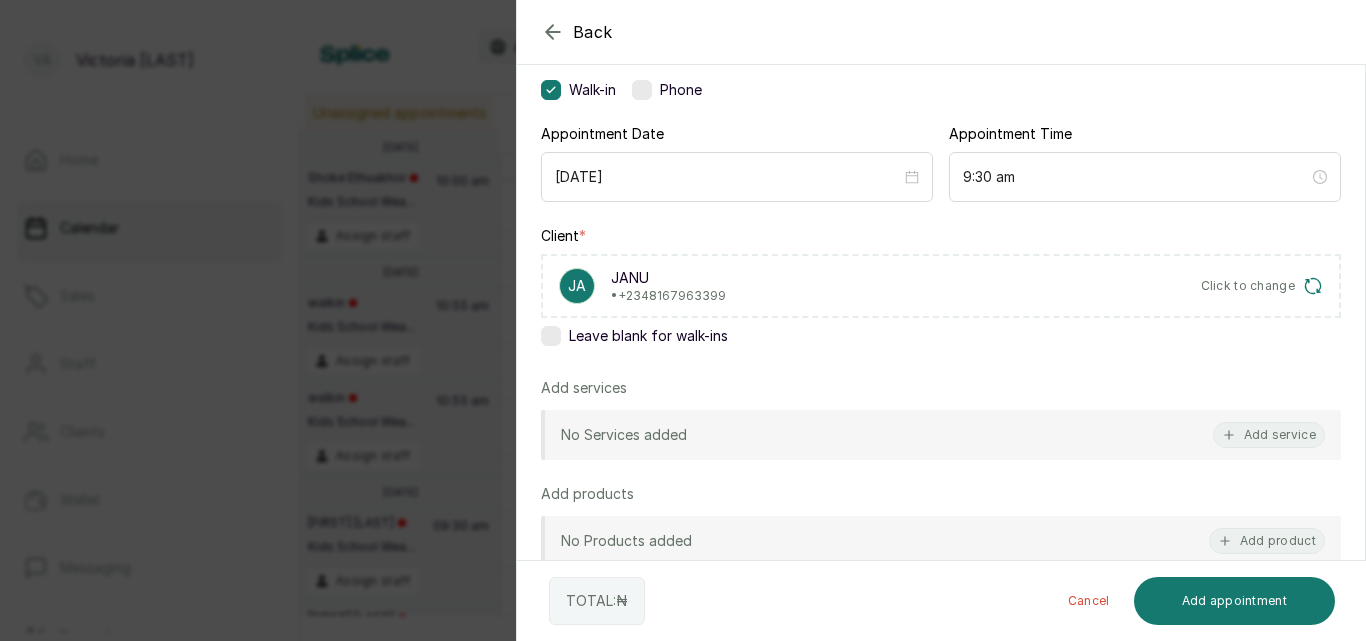 scroll, scrollTop: 168, scrollLeft: 0, axis: vertical 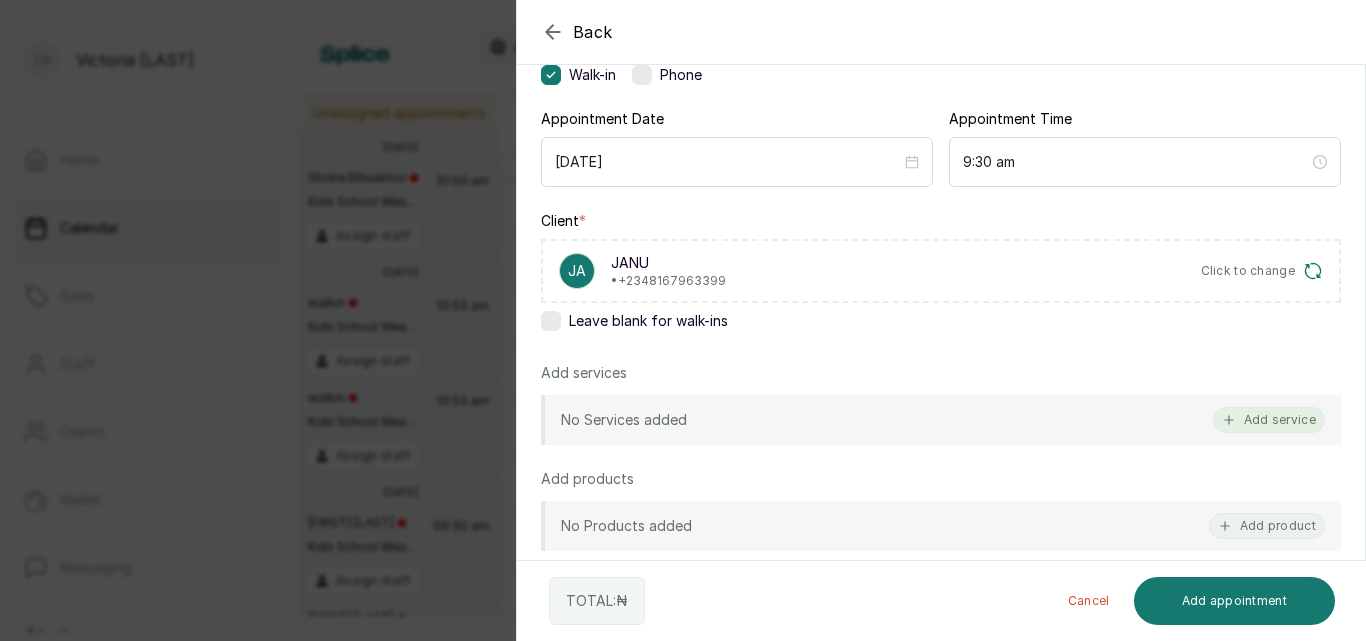 click on "Add service" at bounding box center [1269, 420] 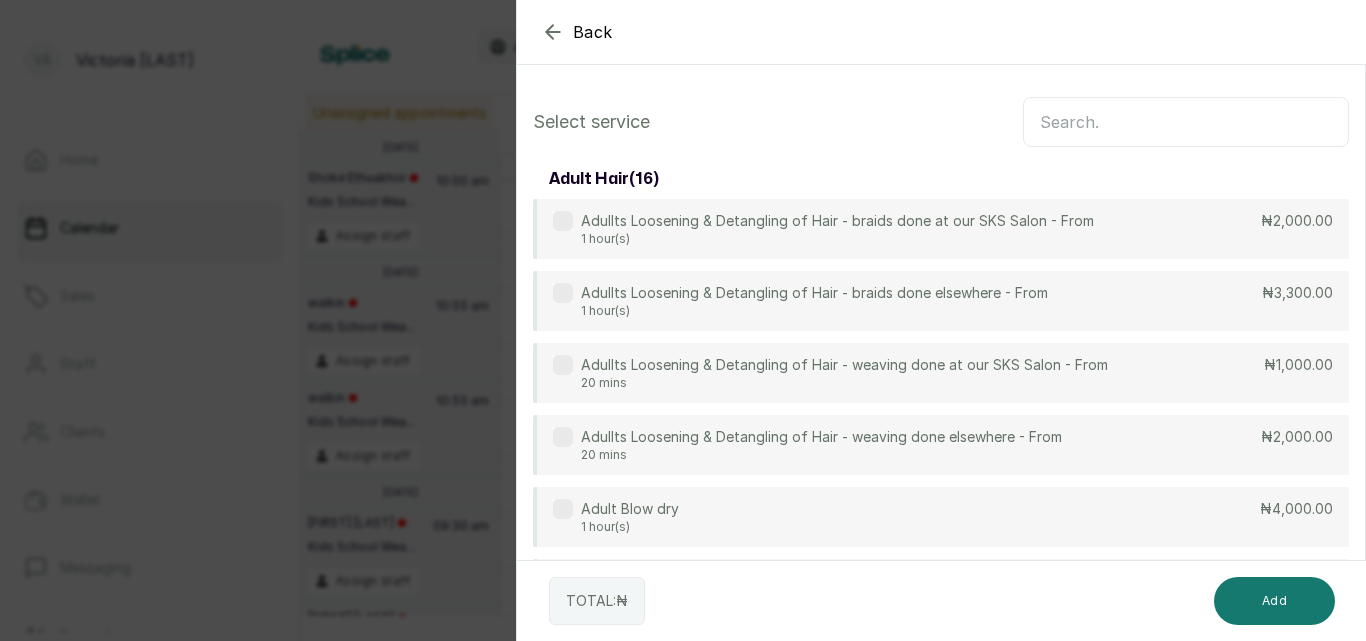 click at bounding box center [1186, 122] 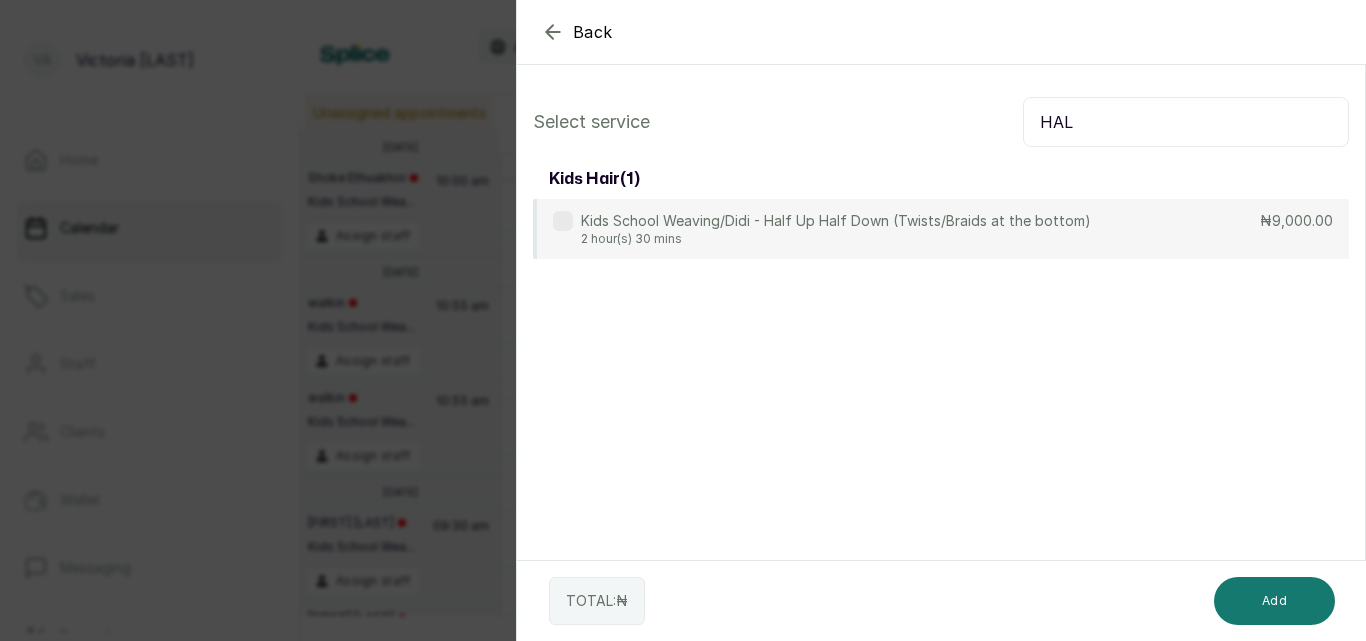 type on "HAL" 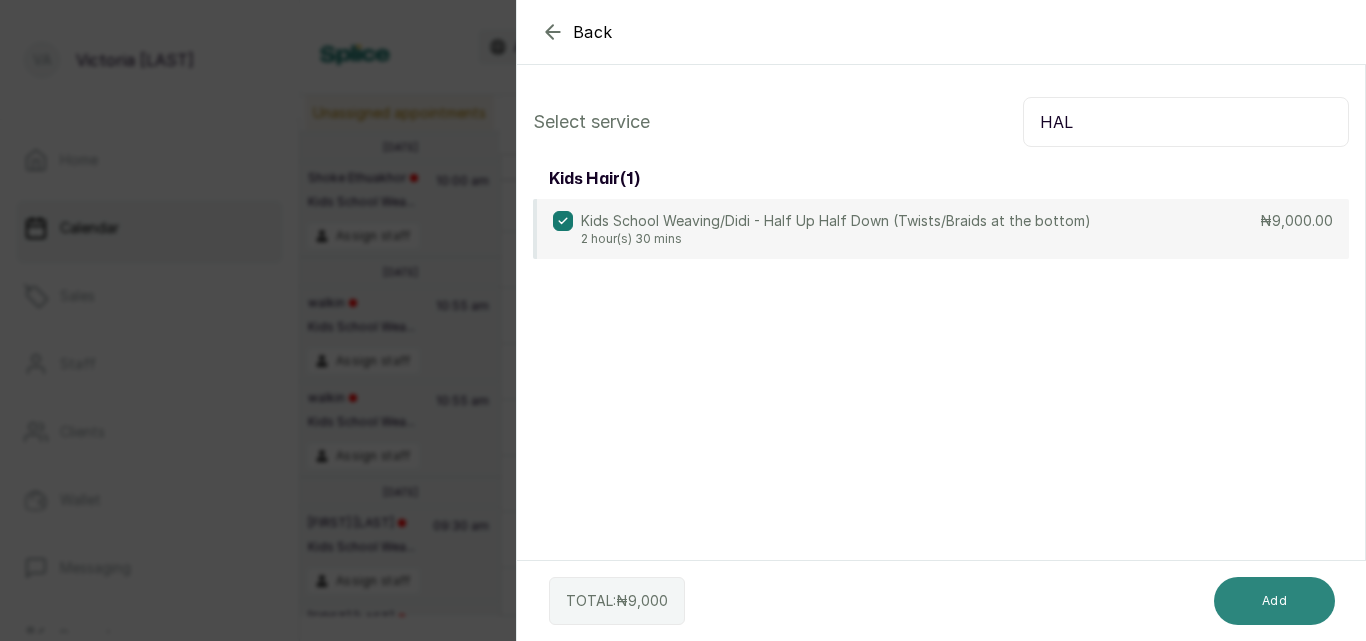 click on "Add" at bounding box center (1274, 601) 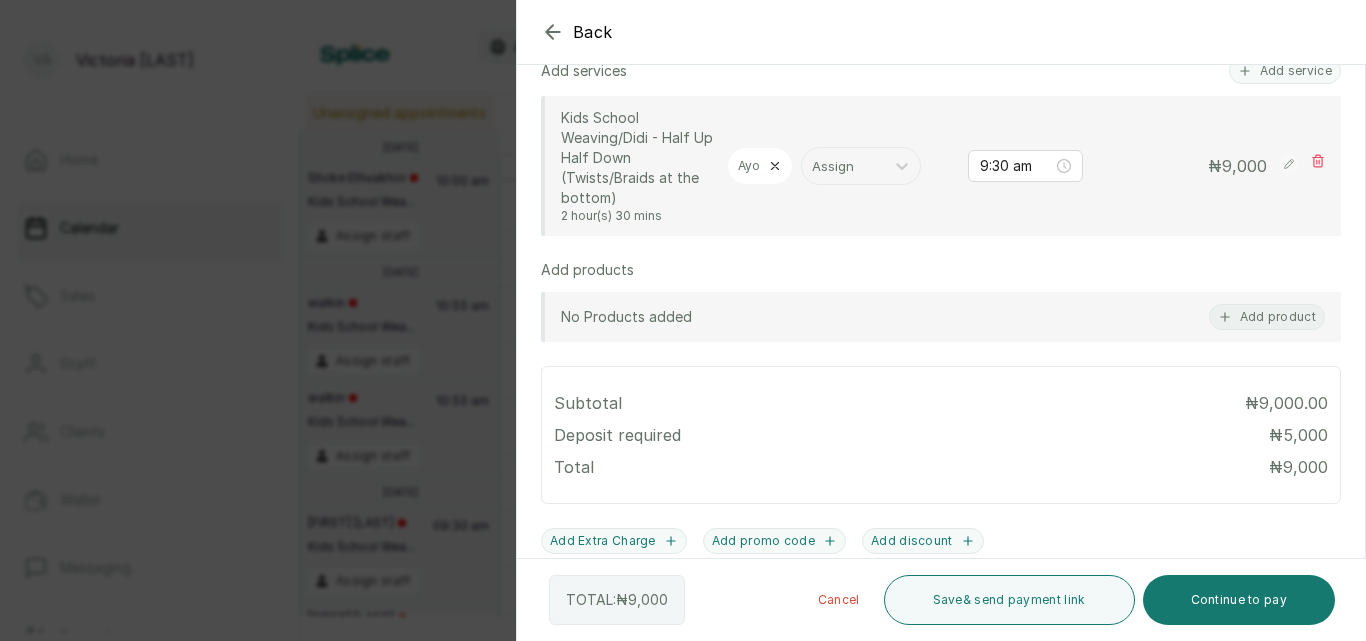 scroll, scrollTop: 493, scrollLeft: 0, axis: vertical 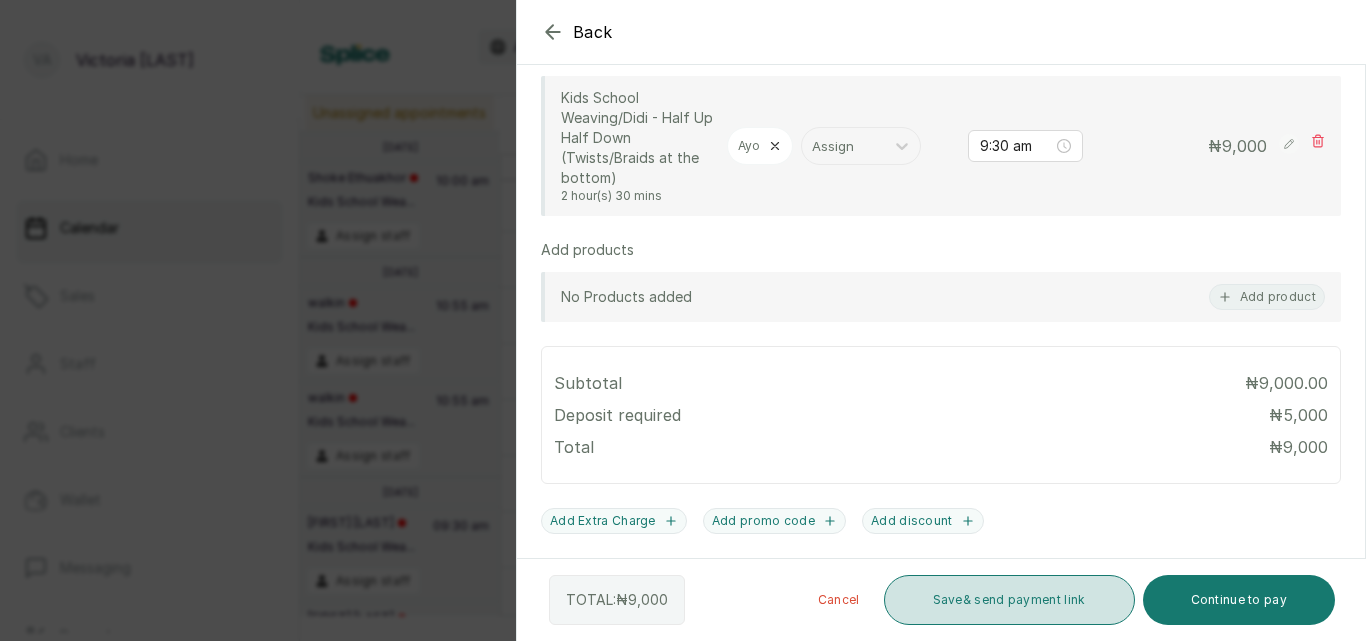 click on "Save  & send payment link" at bounding box center [1009, 600] 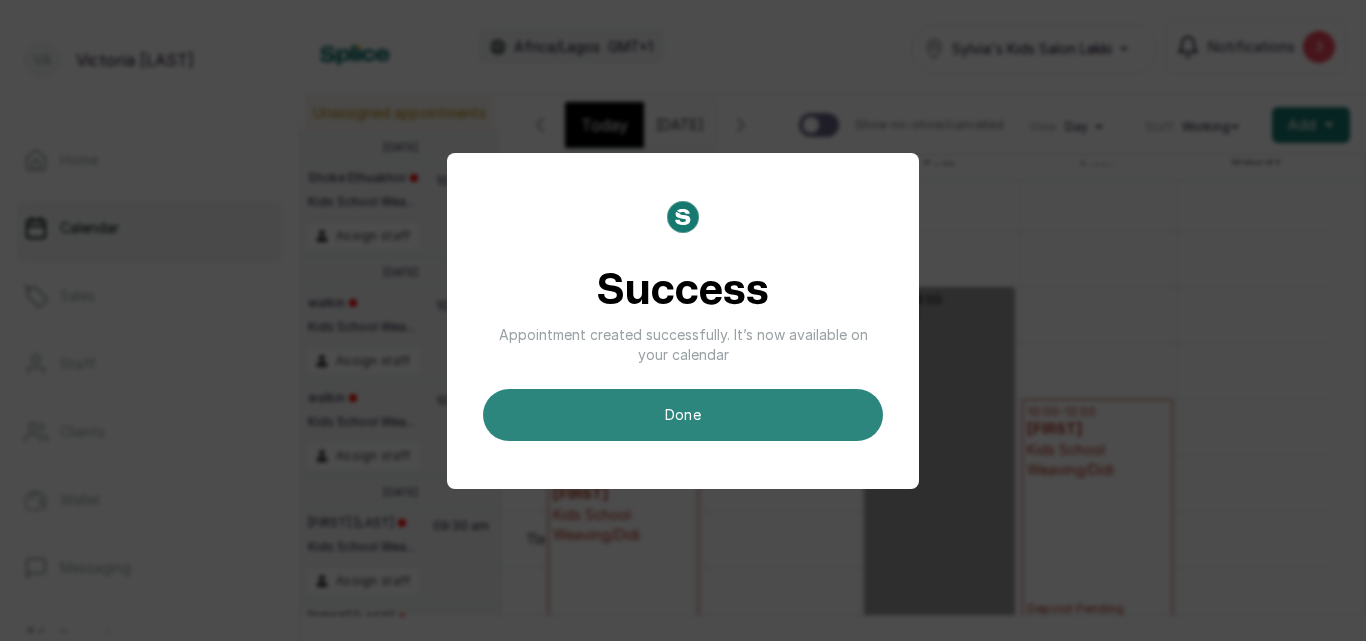 click on "done" at bounding box center [683, 415] 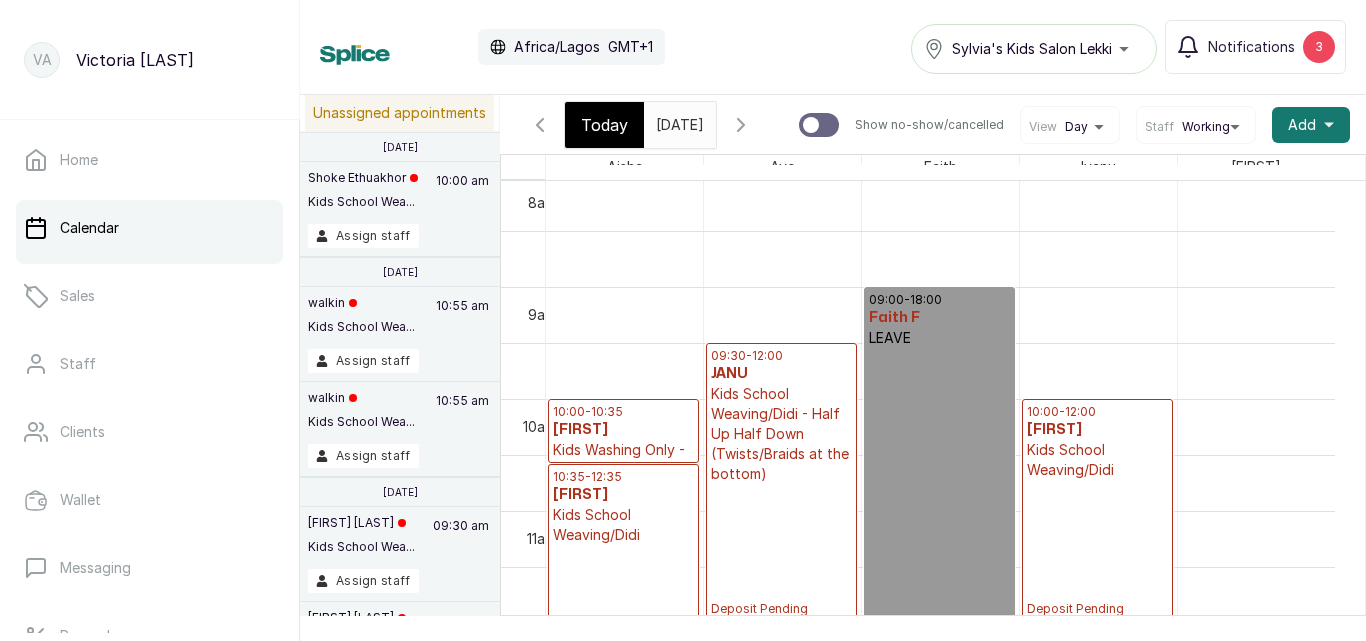 scroll, scrollTop: 673, scrollLeft: 0, axis: vertical 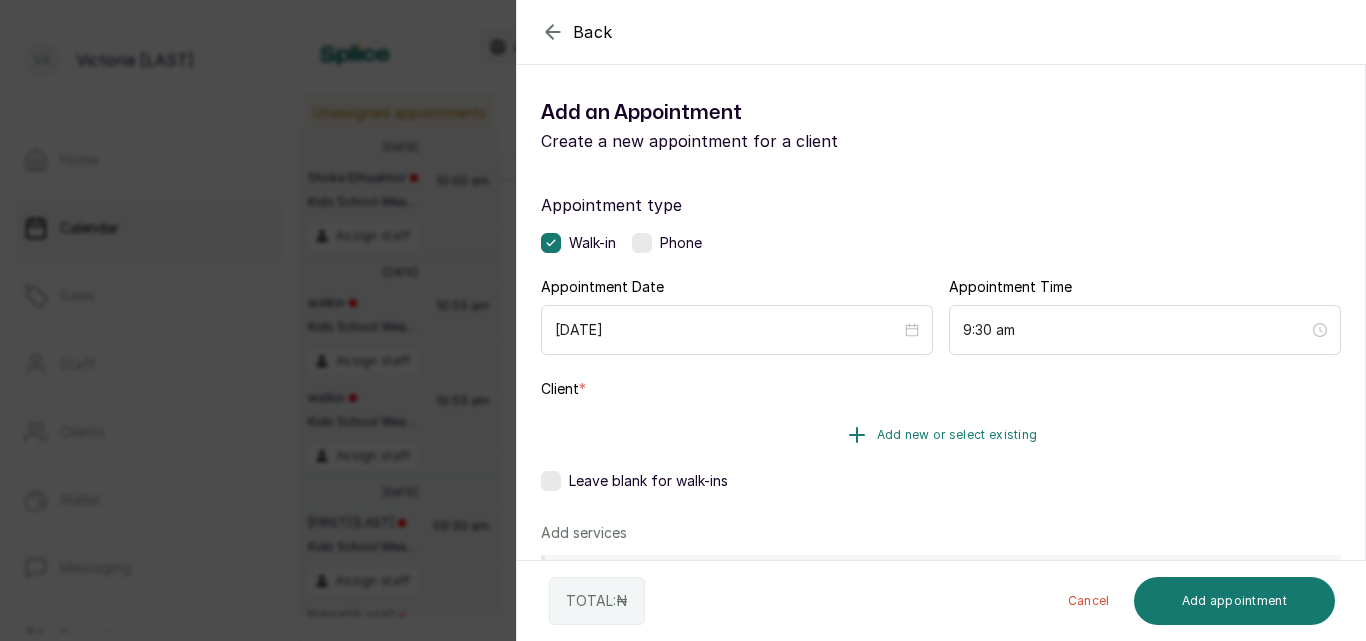 click on "Add new or select existing" at bounding box center (957, 435) 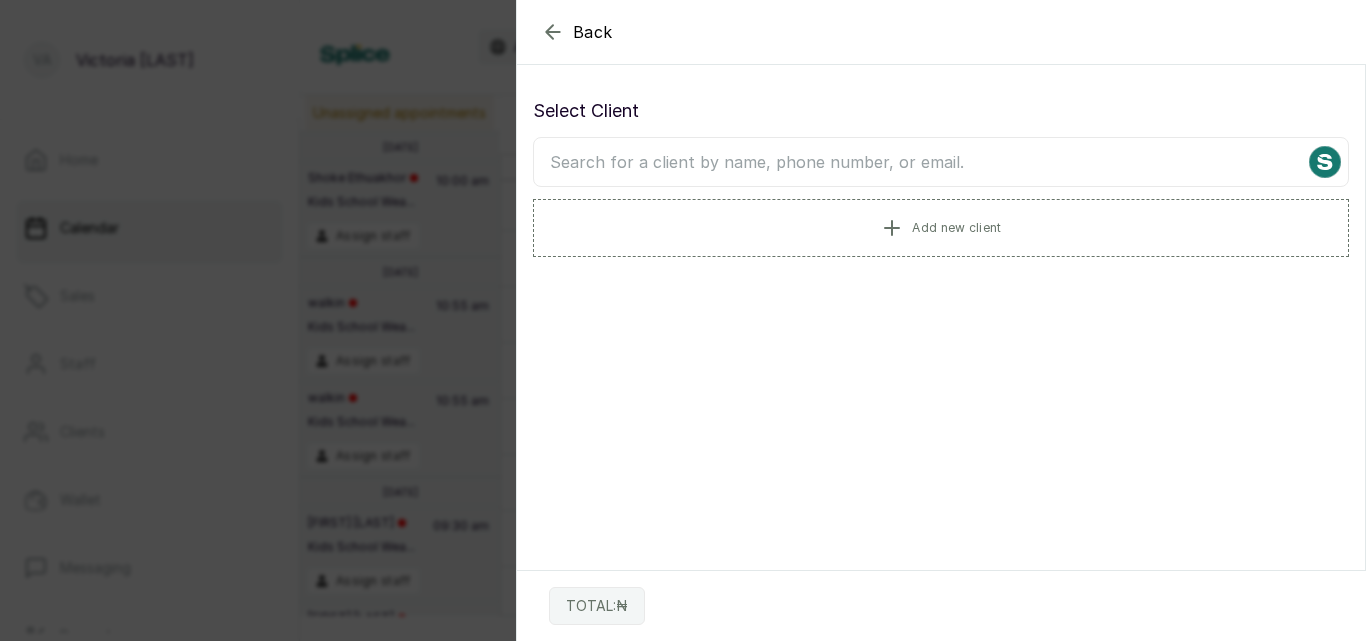 click at bounding box center [941, 162] 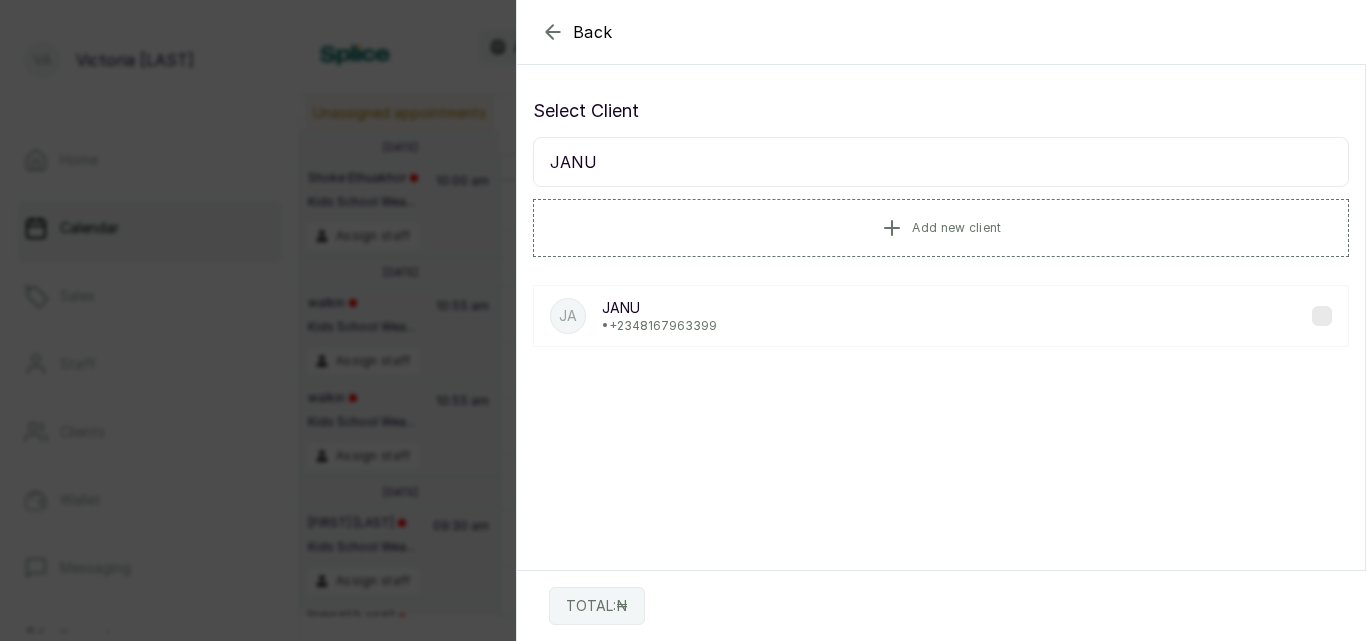 type on "JANU" 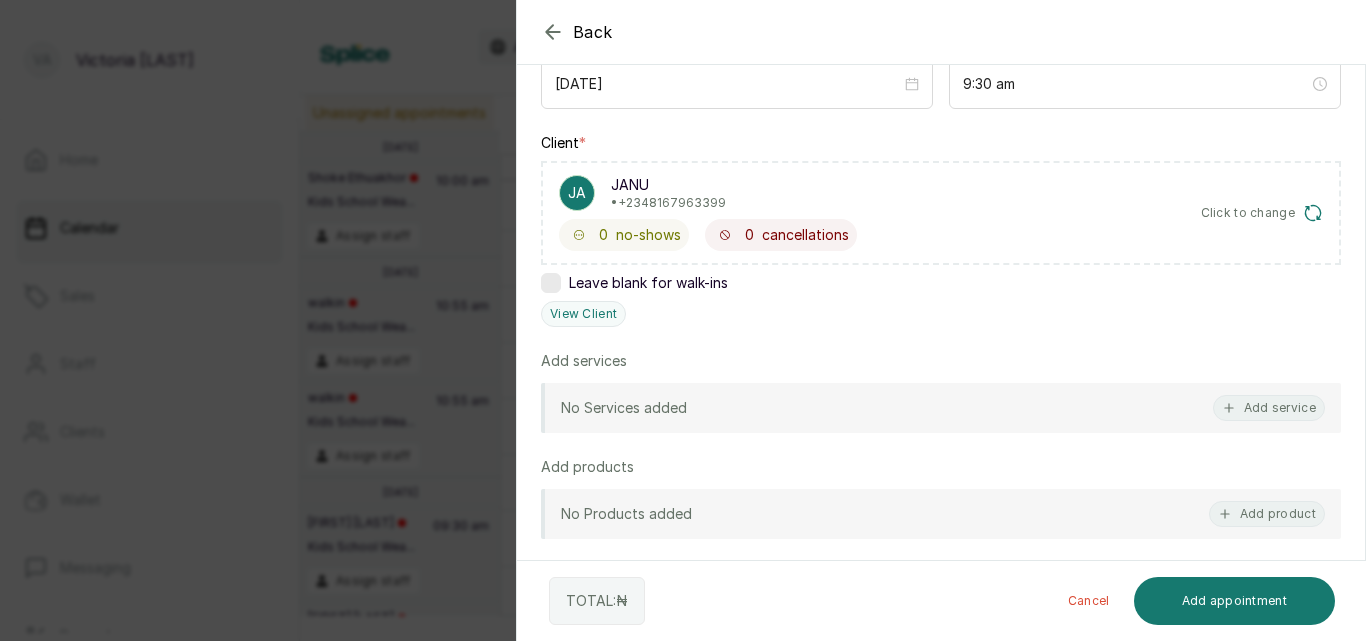 scroll, scrollTop: 260, scrollLeft: 0, axis: vertical 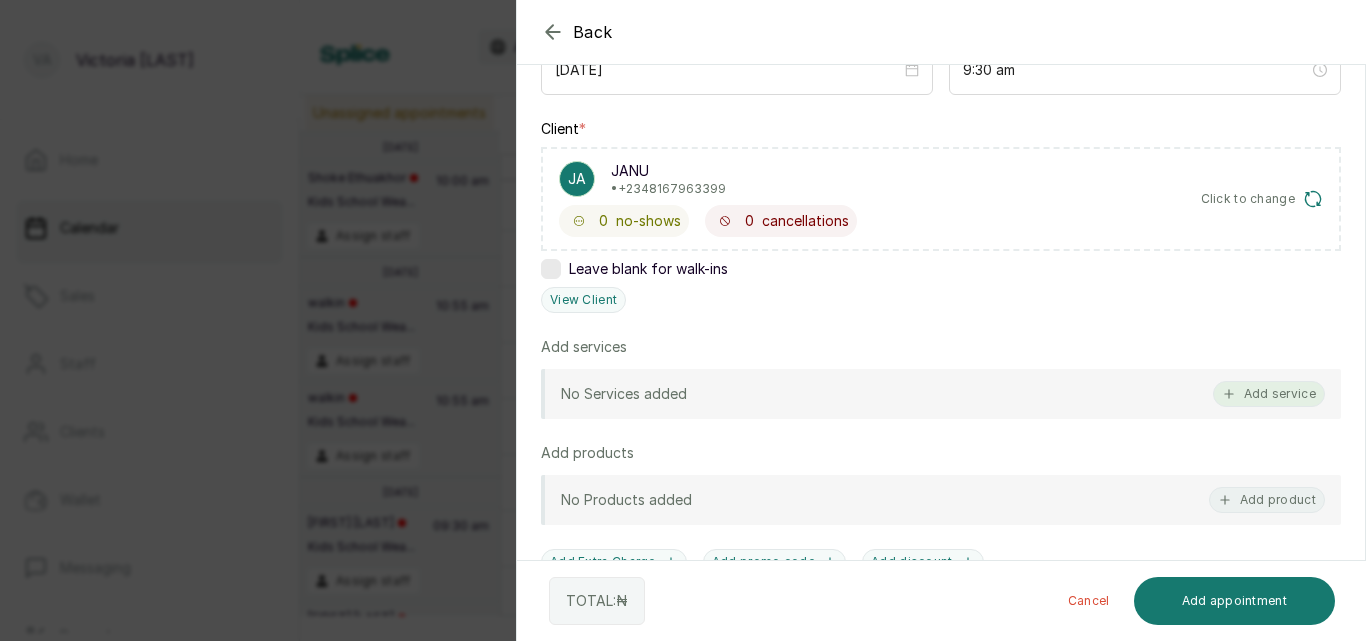 click on "Add service" at bounding box center [1269, 394] 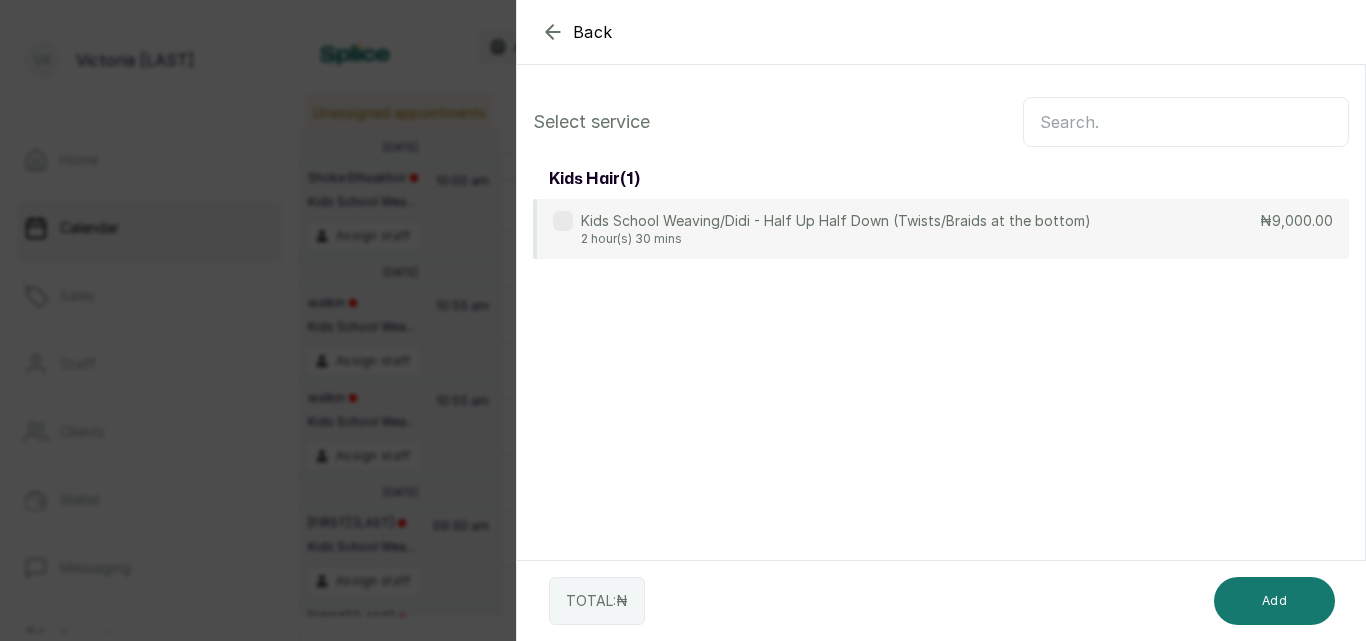 scroll, scrollTop: 0, scrollLeft: 0, axis: both 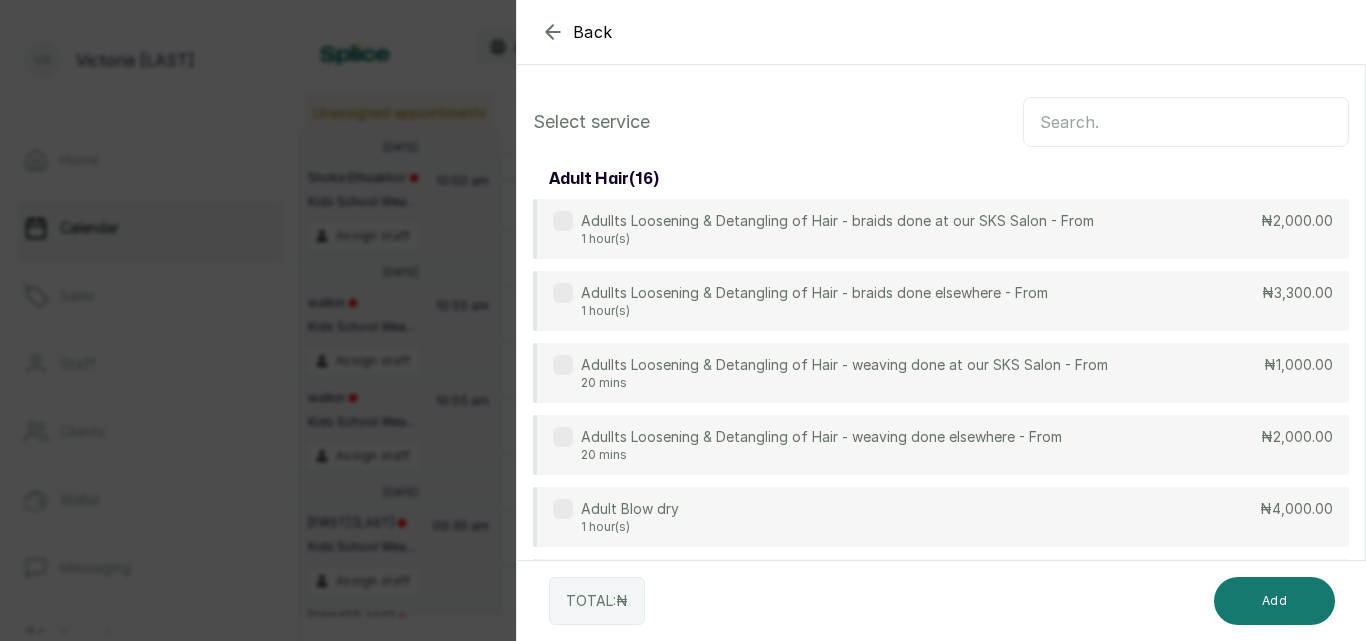 click at bounding box center (1186, 122) 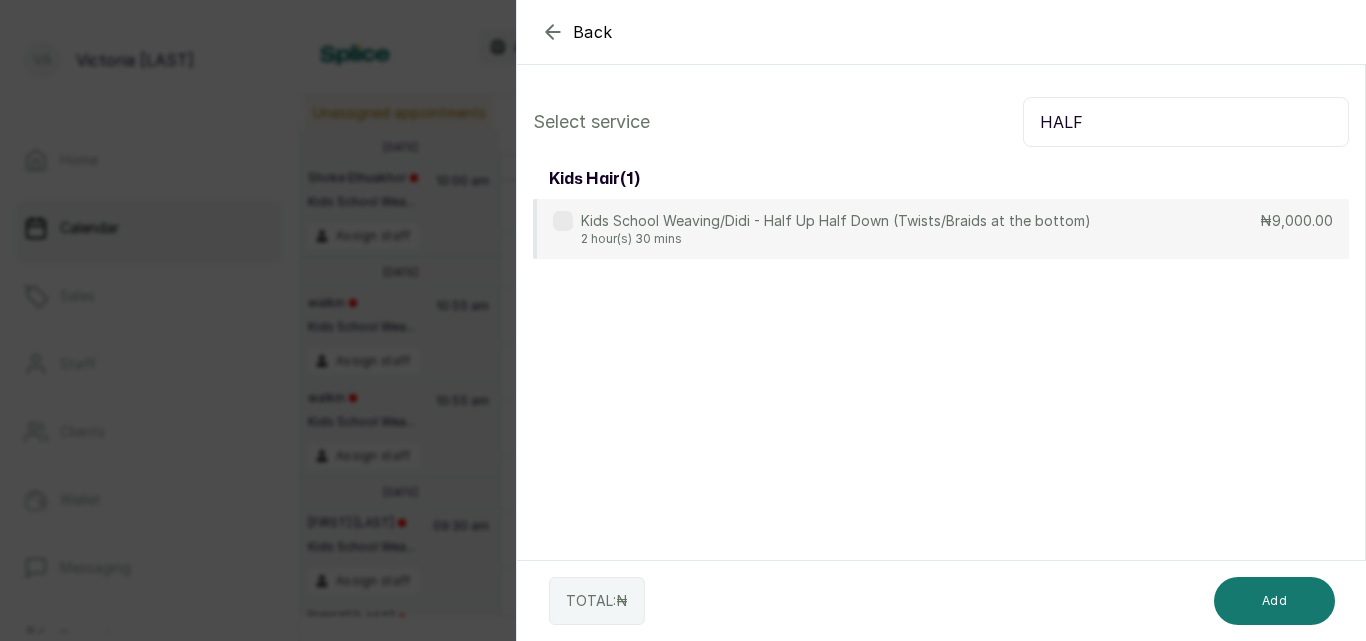 type on "HALF" 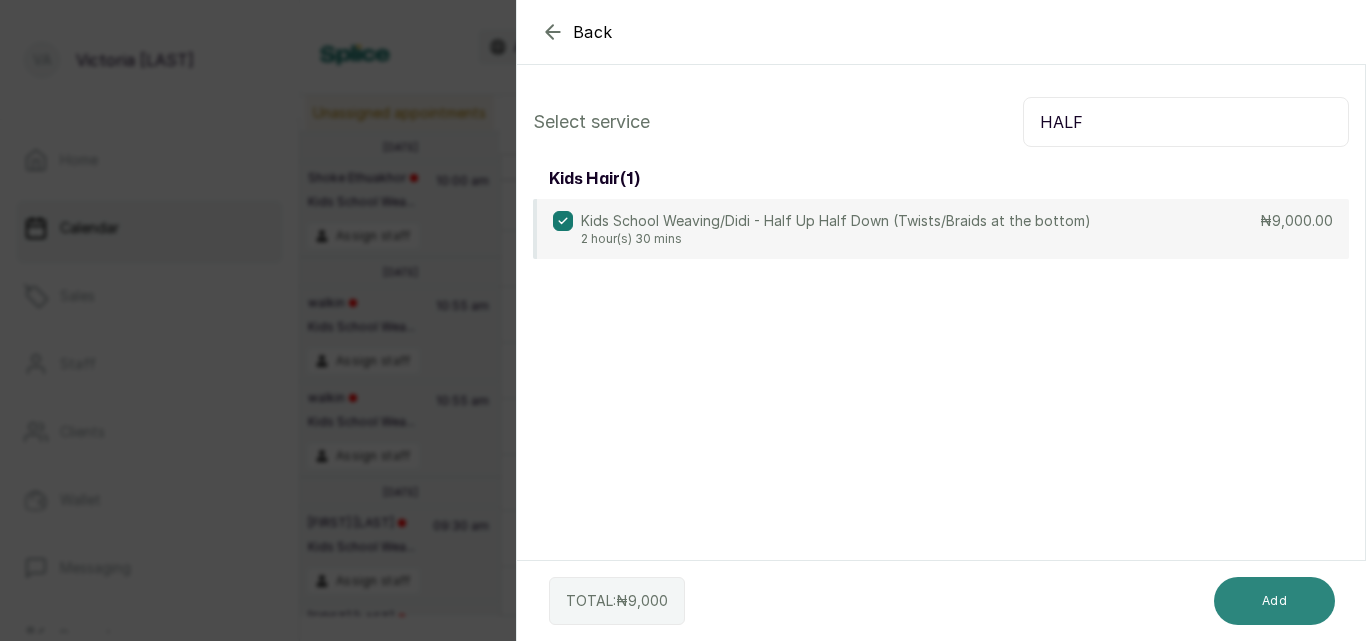 click on "Add" at bounding box center [1274, 601] 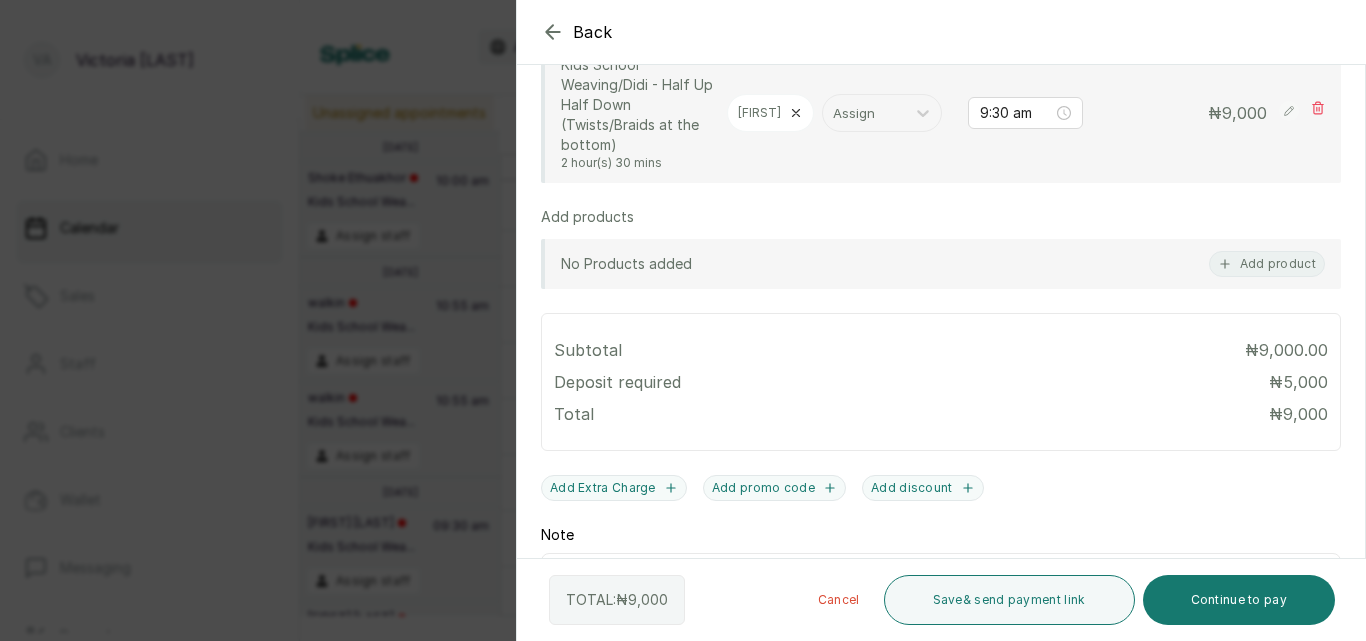 scroll, scrollTop: 602, scrollLeft: 0, axis: vertical 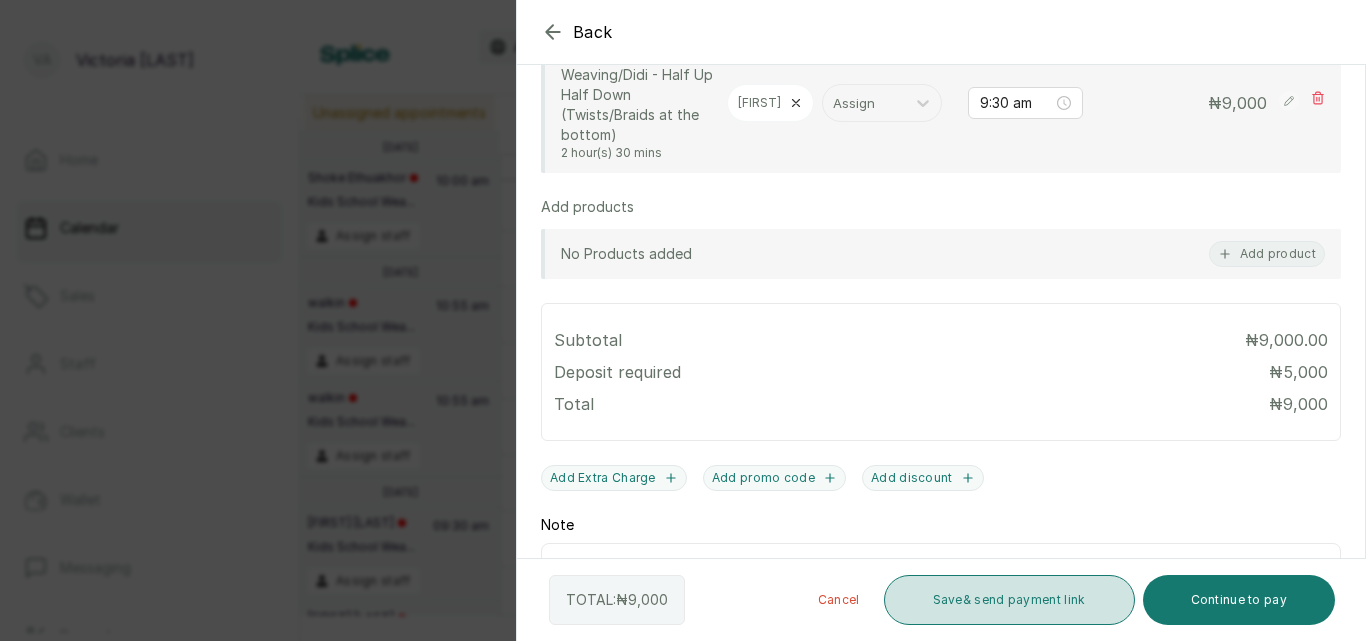 click on "Save  & send payment link" at bounding box center (1009, 600) 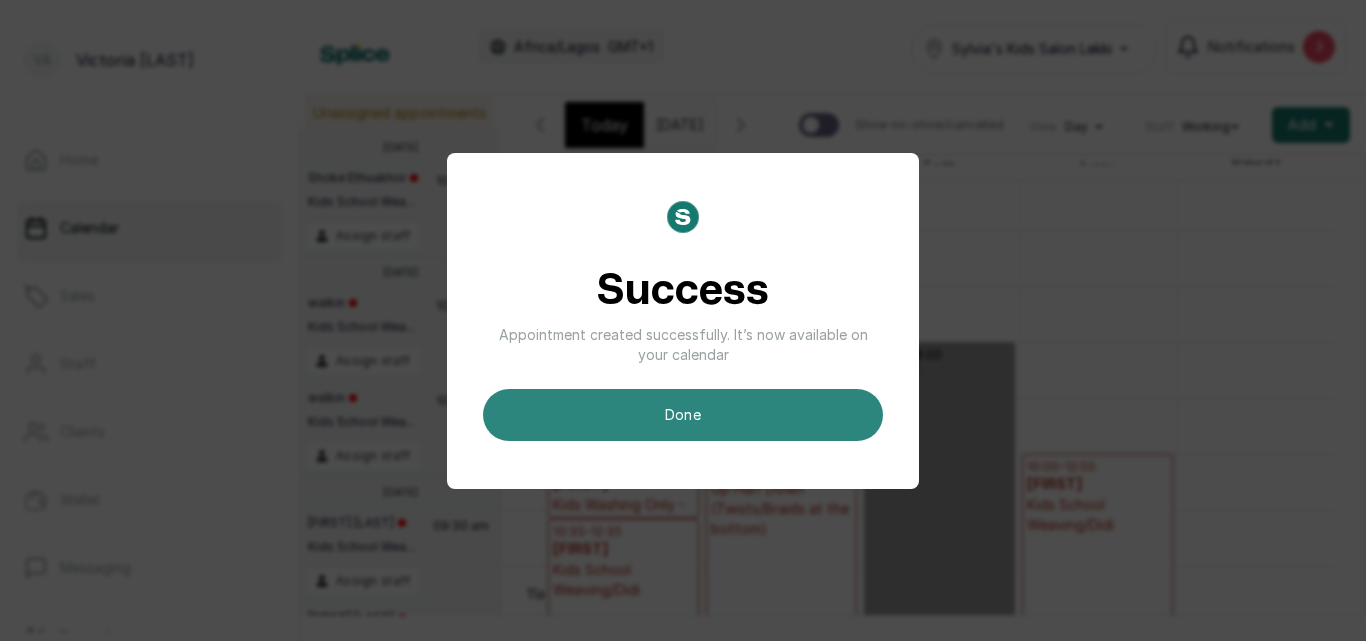 click on "done" at bounding box center (683, 415) 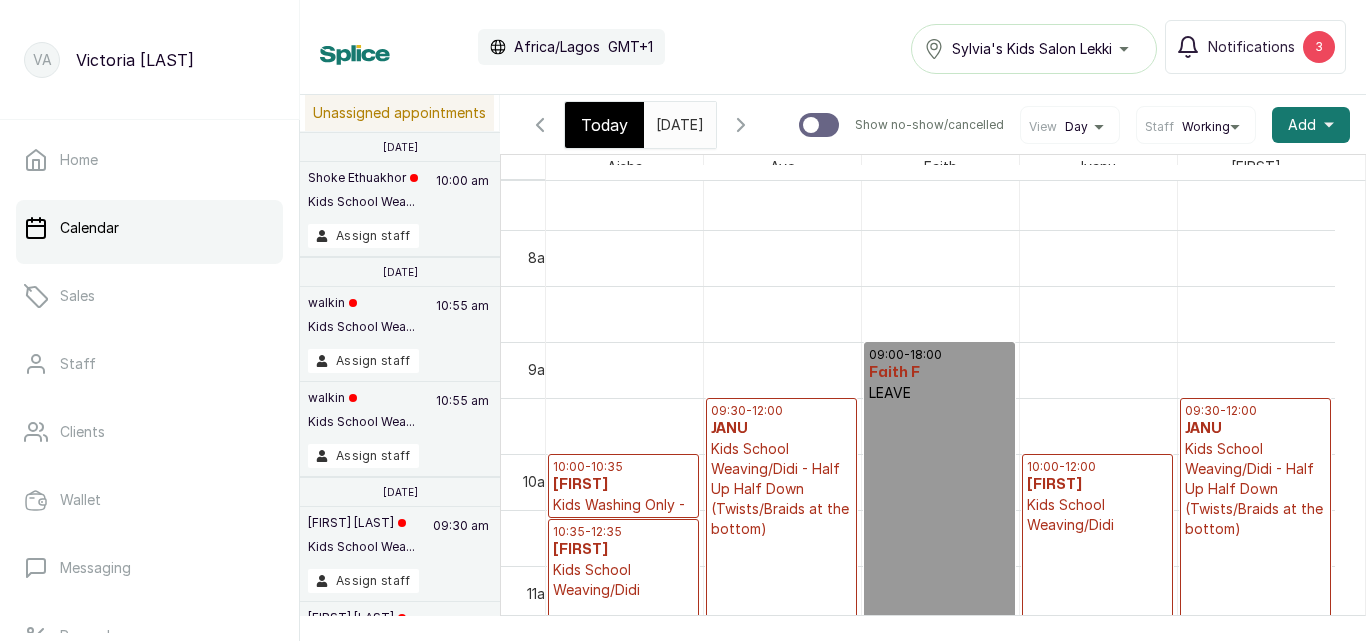 scroll, scrollTop: 673, scrollLeft: 0, axis: vertical 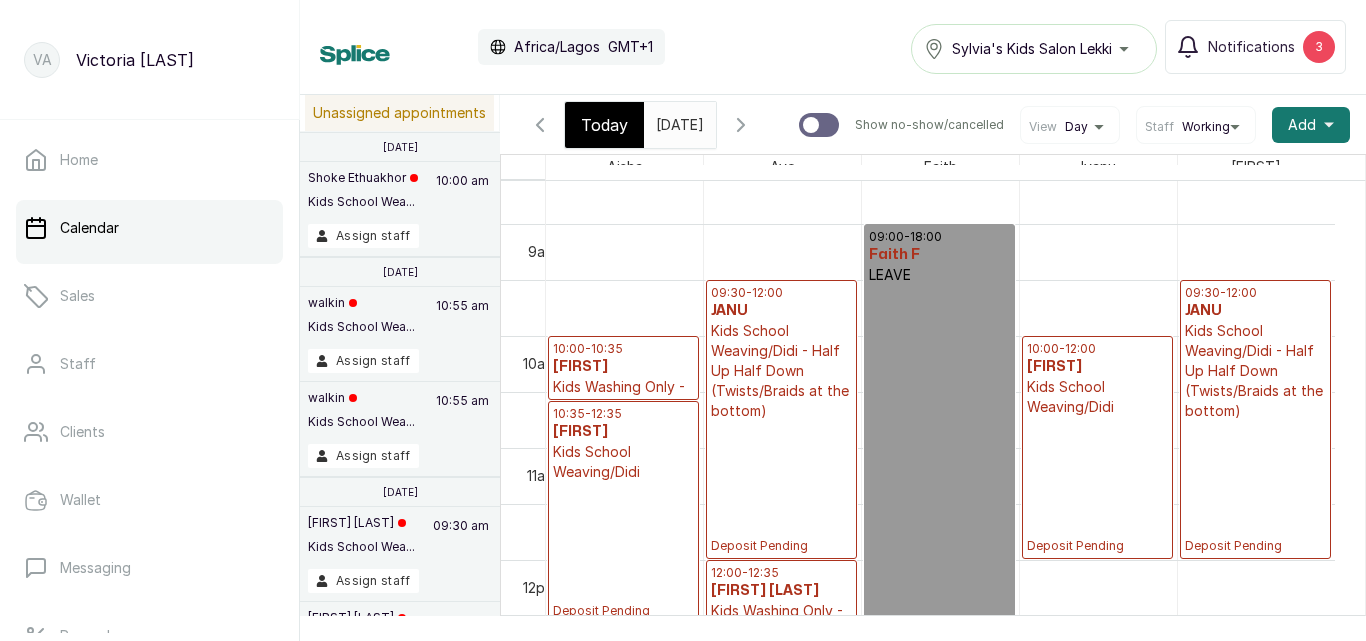 click on "Today" at bounding box center [604, 125] 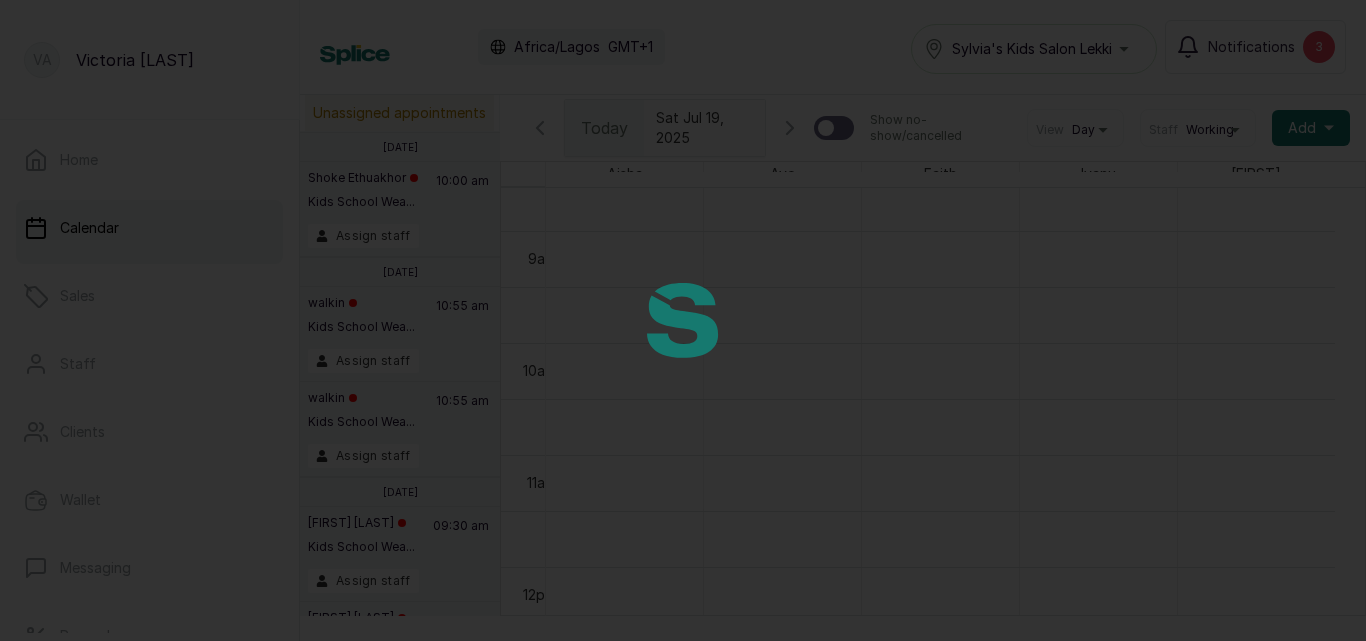 scroll, scrollTop: 673, scrollLeft: 0, axis: vertical 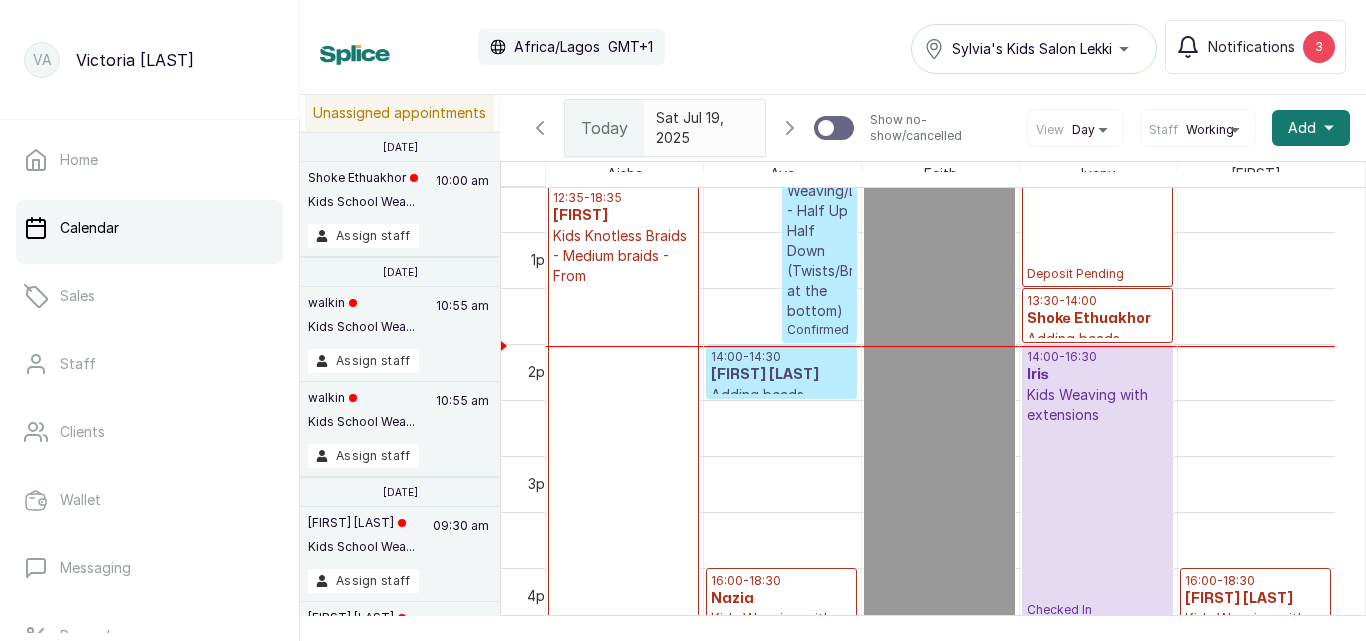 click on "14:00  -  16:30 [FIRST]  Kids Weaving with extensions Checked In" at bounding box center (1097, 483) 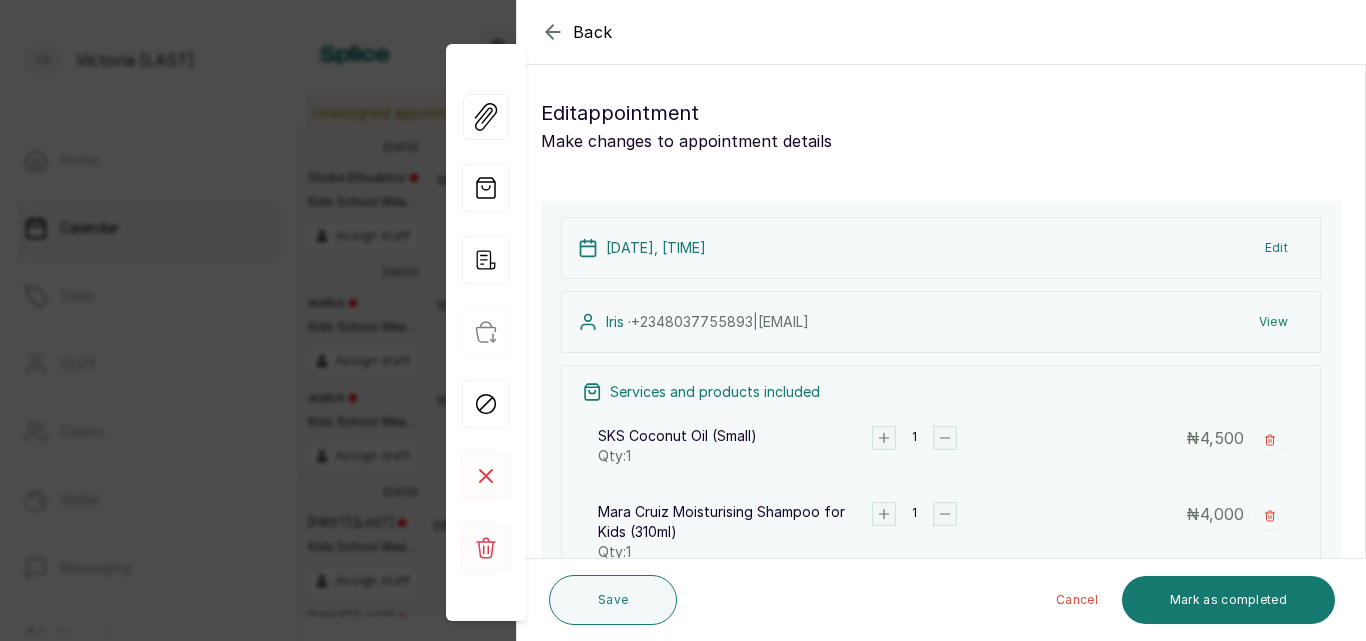click 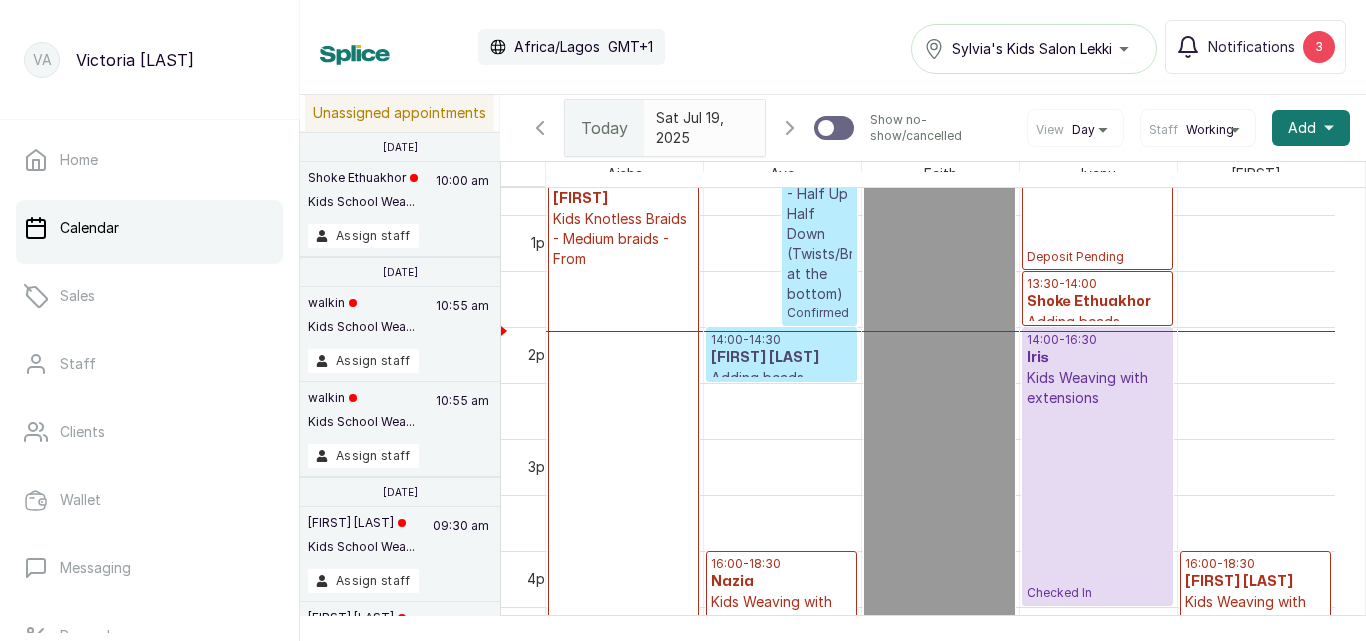 click on "14:00  -  16:30 [FIRST]  Kids Weaving with extensions Checked In" at bounding box center (1097, 466) 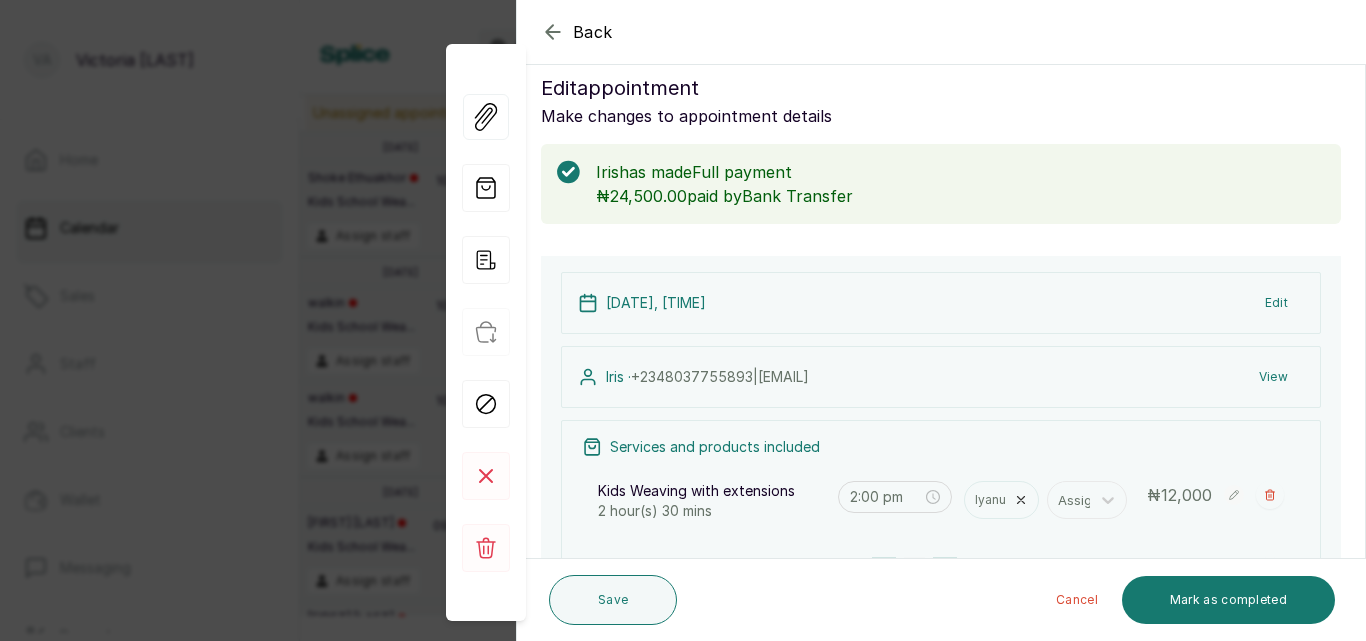 click 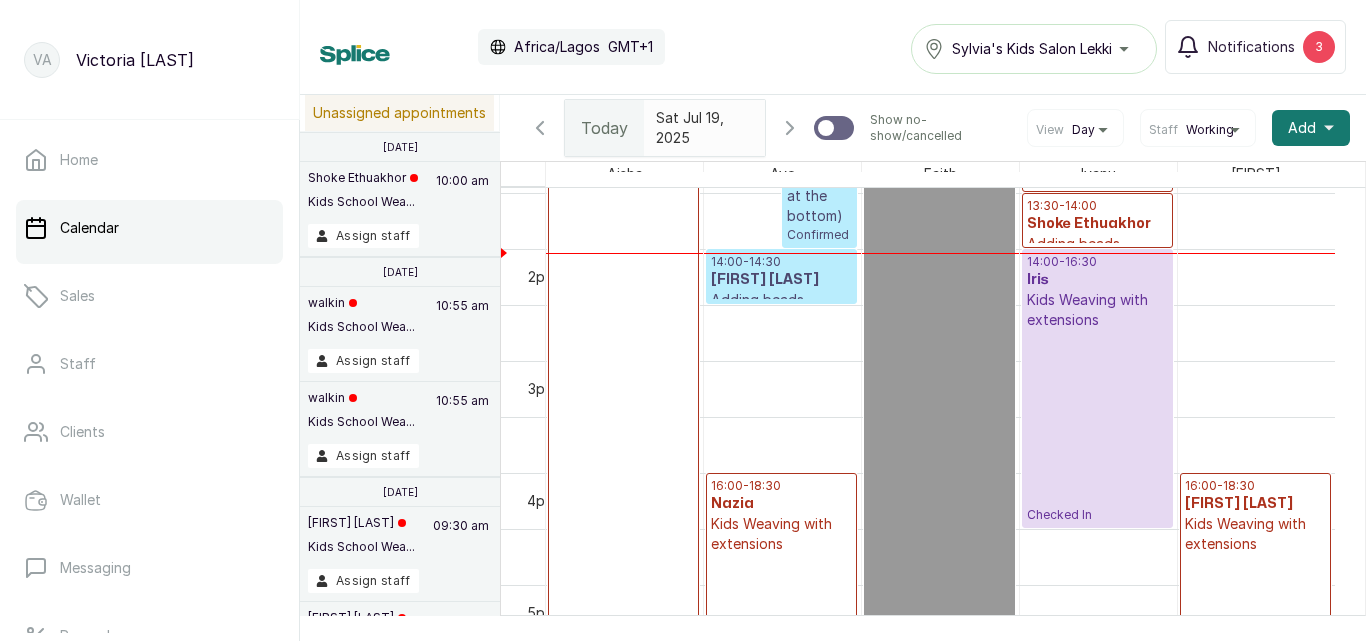 click on "[FIRST] [LAST]" at bounding box center (781, 280) 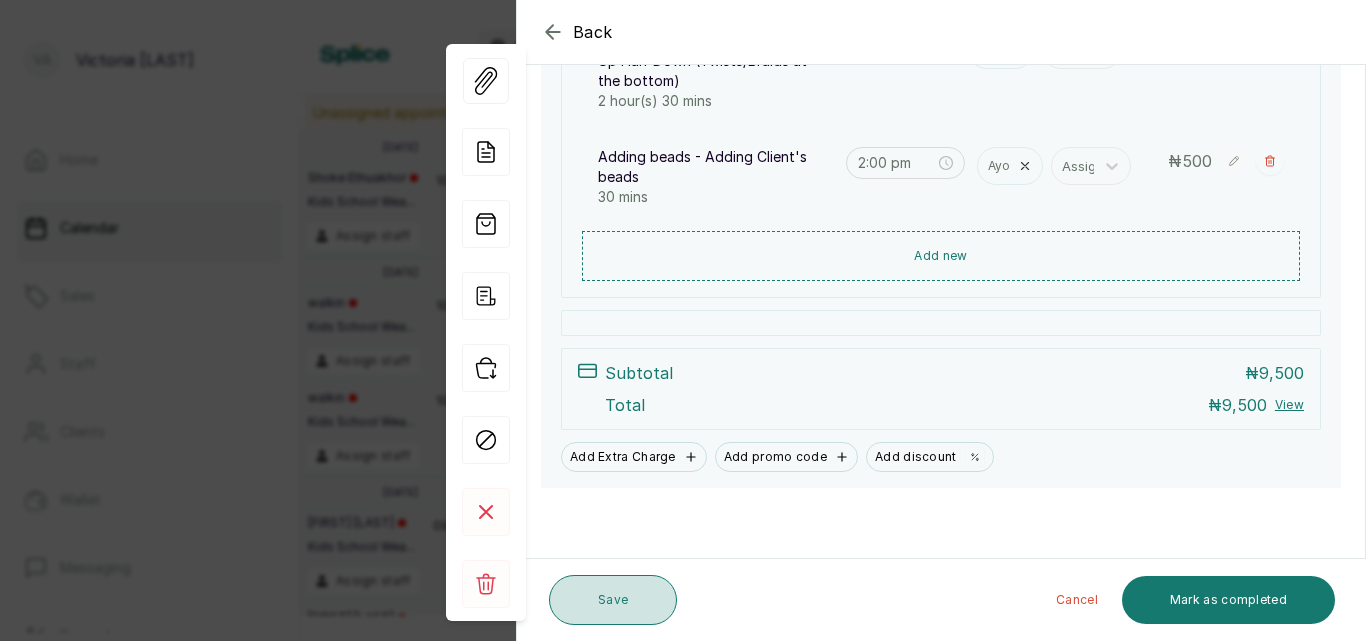 click on "Save" at bounding box center [613, 600] 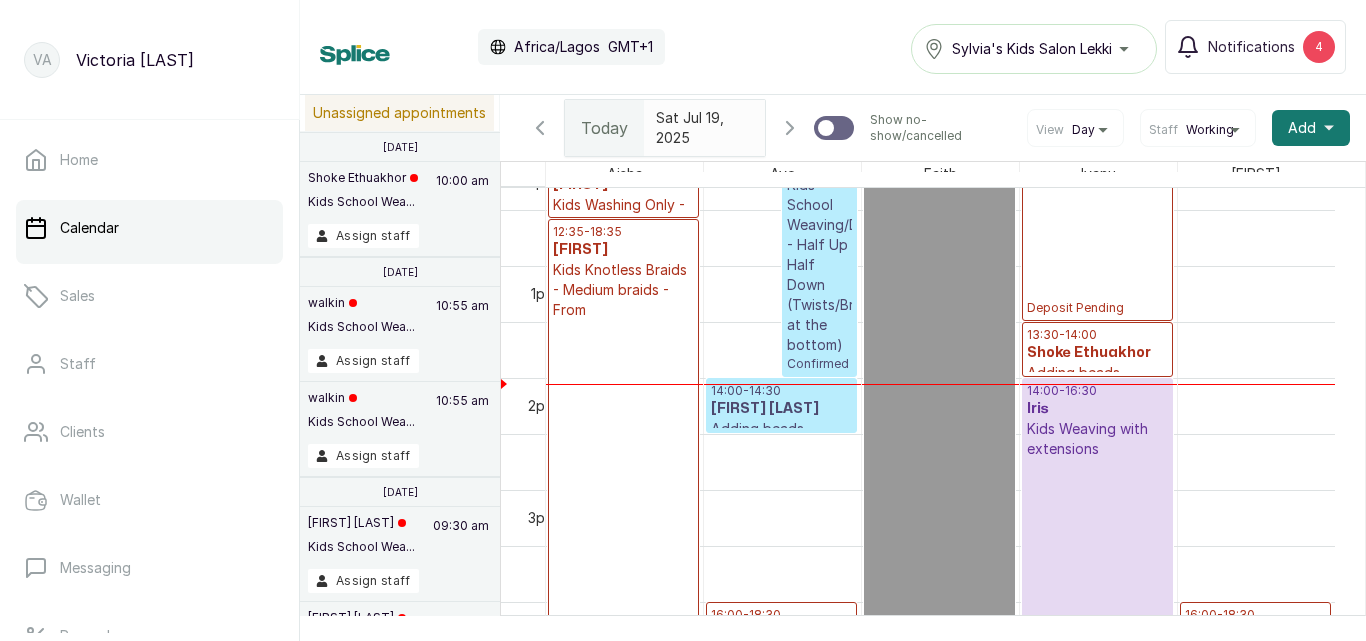 click on "14:00  -  16:30 [FIRST]  Kids Weaving with extensions Checked In" at bounding box center (1097, 517) 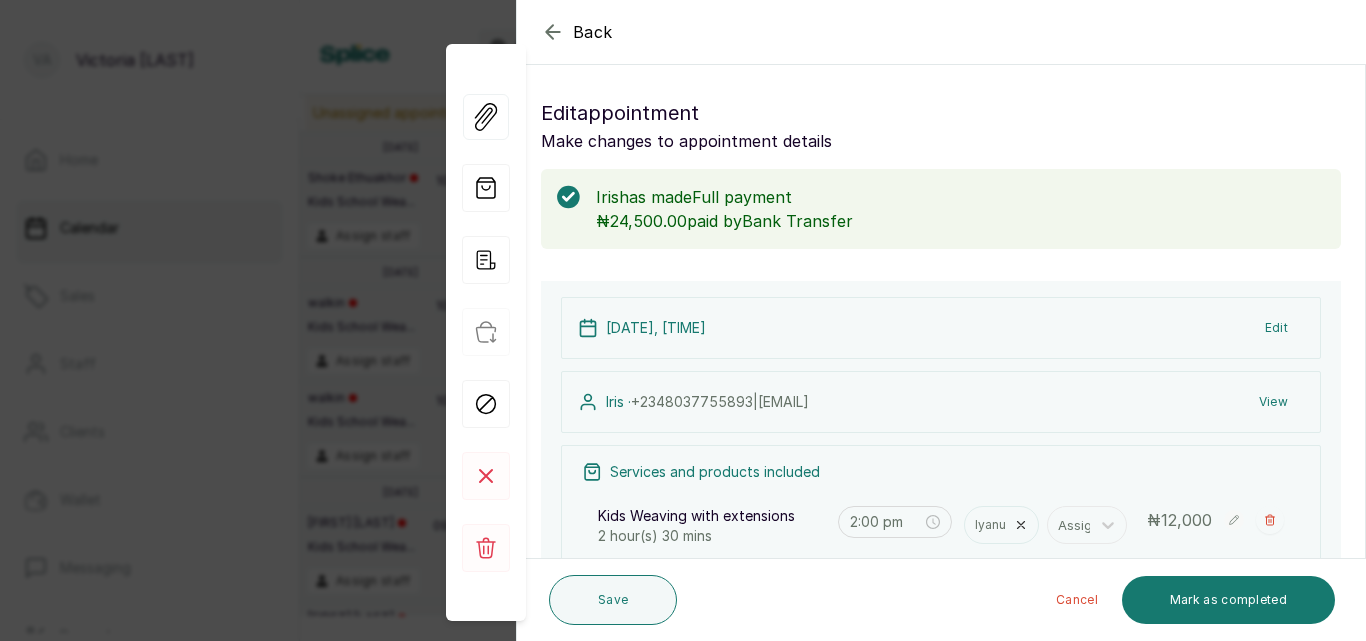 drag, startPoint x: 1349, startPoint y: 286, endPoint x: 1353, endPoint y: 358, distance: 72.11102 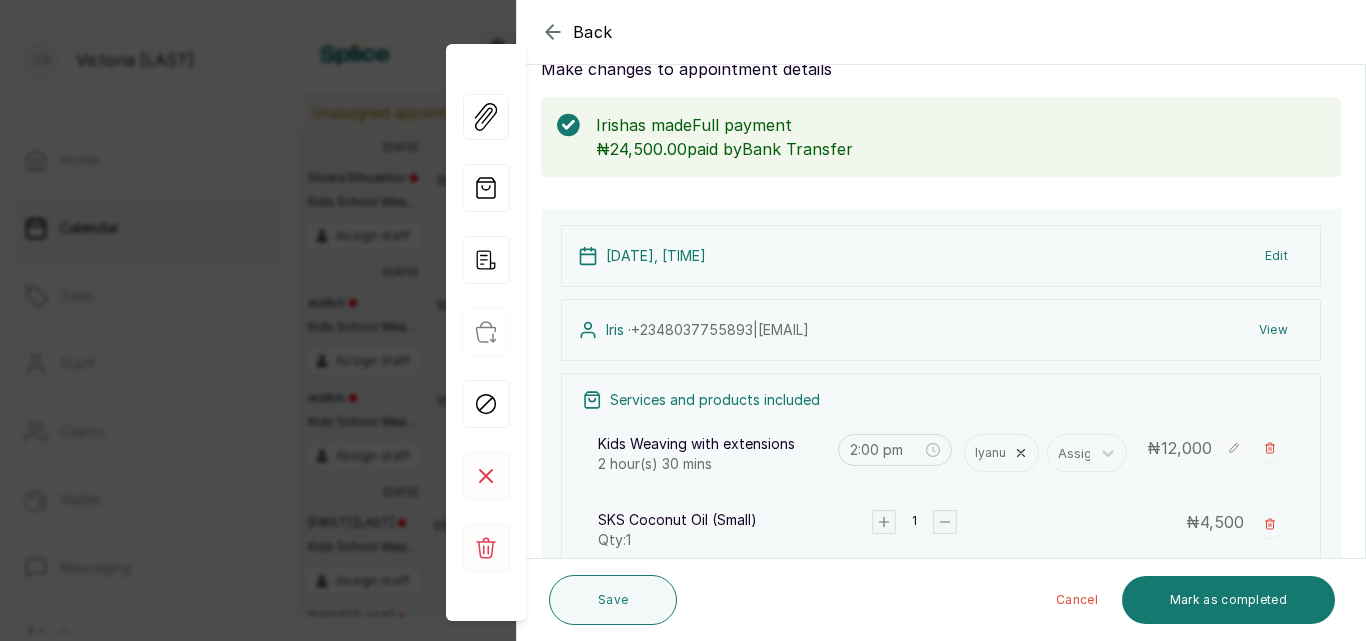 scroll, scrollTop: 68, scrollLeft: 0, axis: vertical 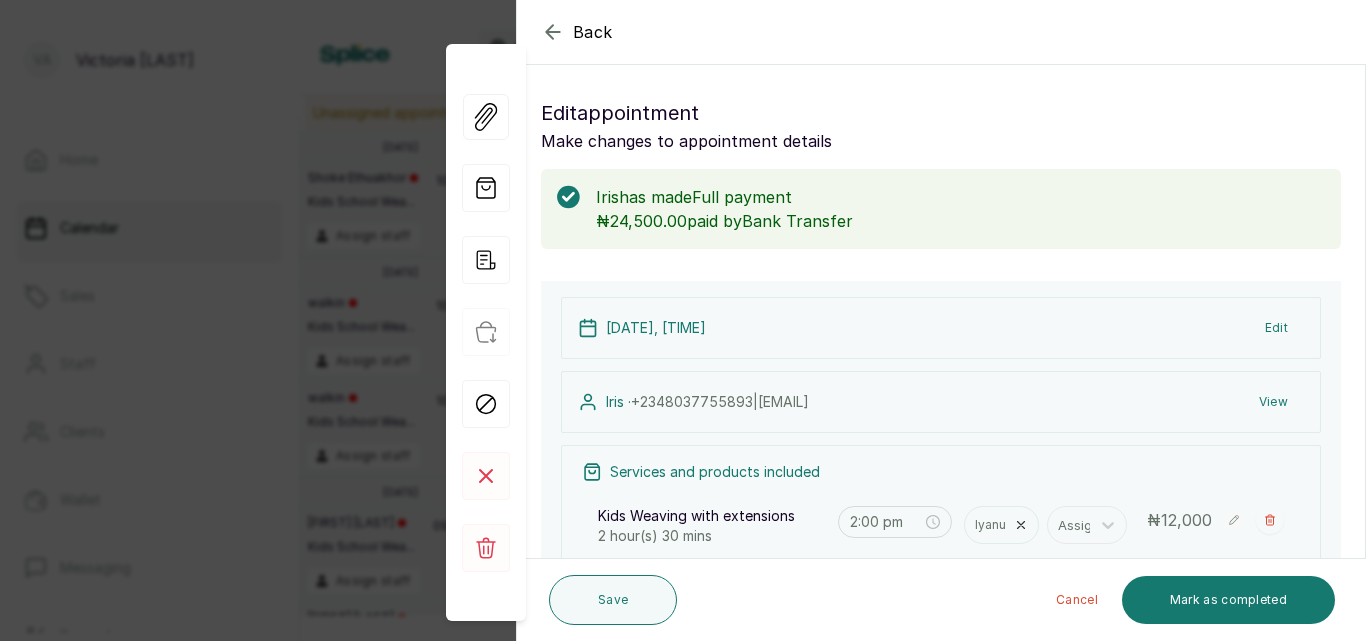 click on "Back" at bounding box center (1200, 32) 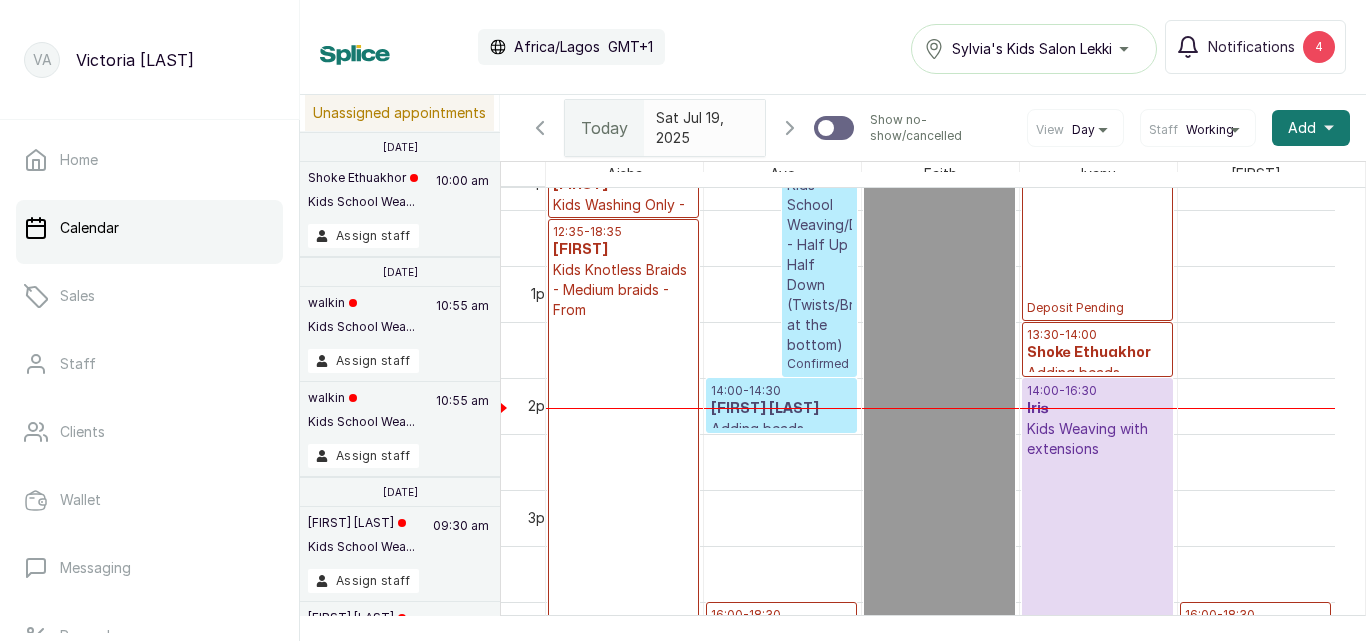scroll, scrollTop: 1261, scrollLeft: 0, axis: vertical 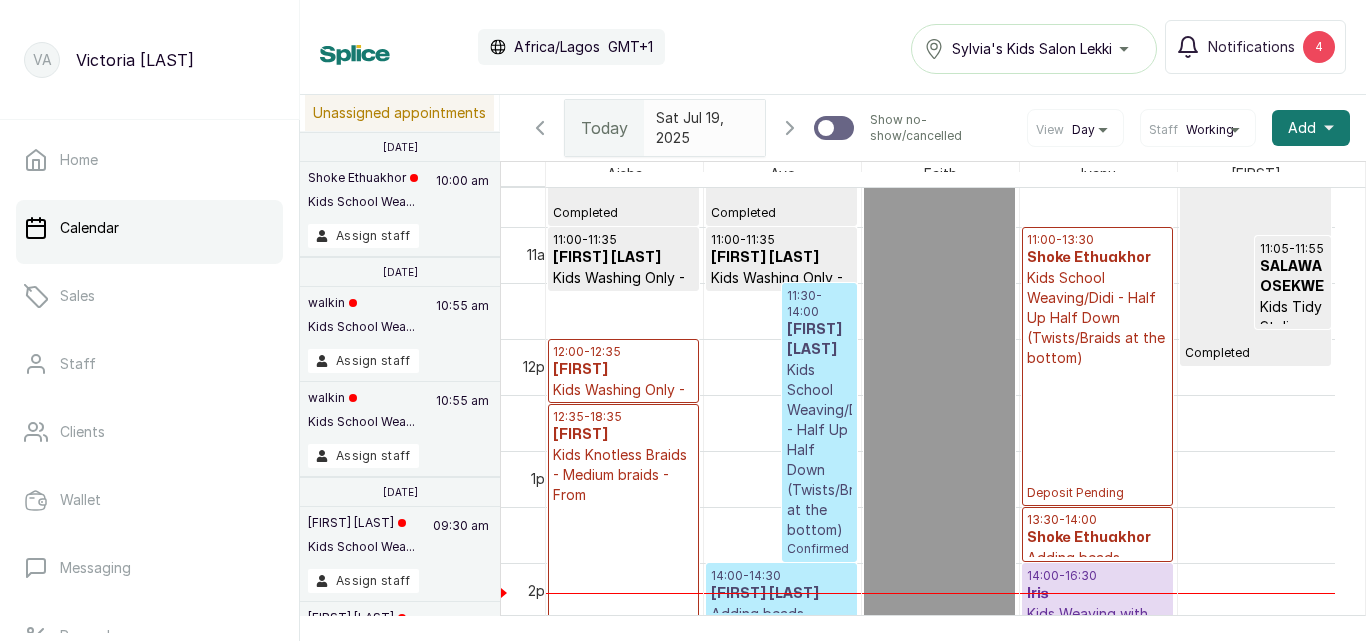 click on "Shoke Ethuakhor" at bounding box center (1097, 538) 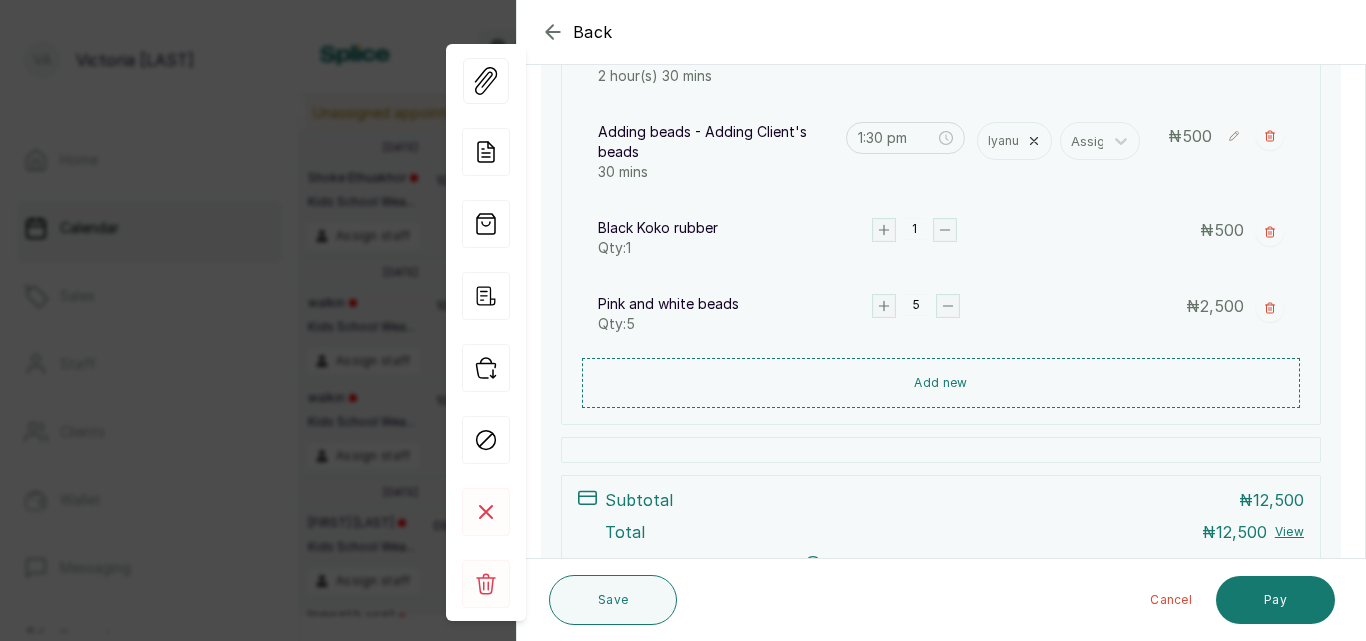 scroll, scrollTop: 447, scrollLeft: 0, axis: vertical 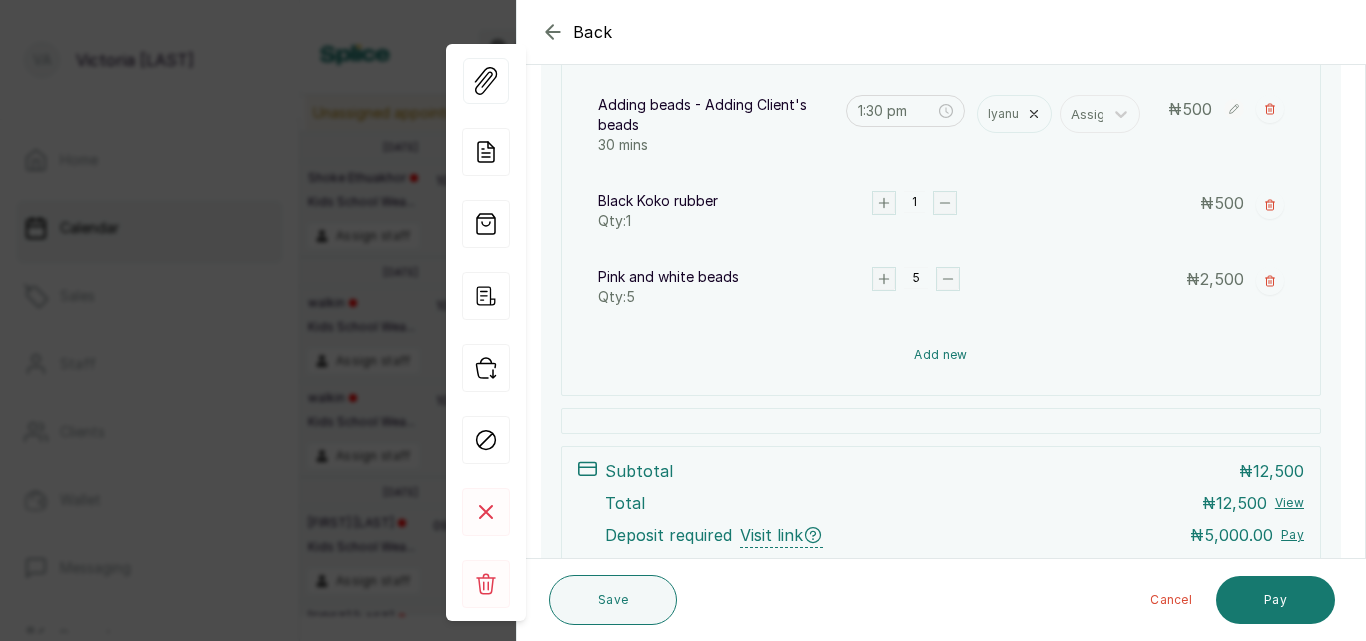 click on "Add new" at bounding box center [941, 355] 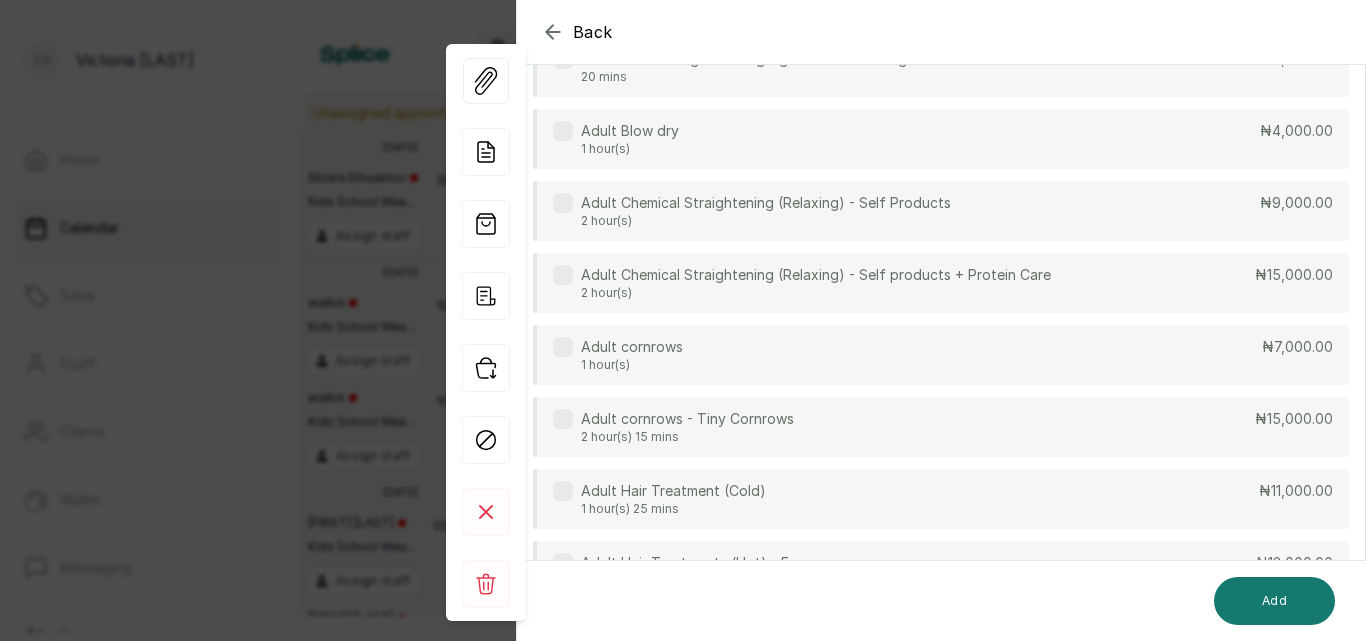 scroll, scrollTop: 149, scrollLeft: 0, axis: vertical 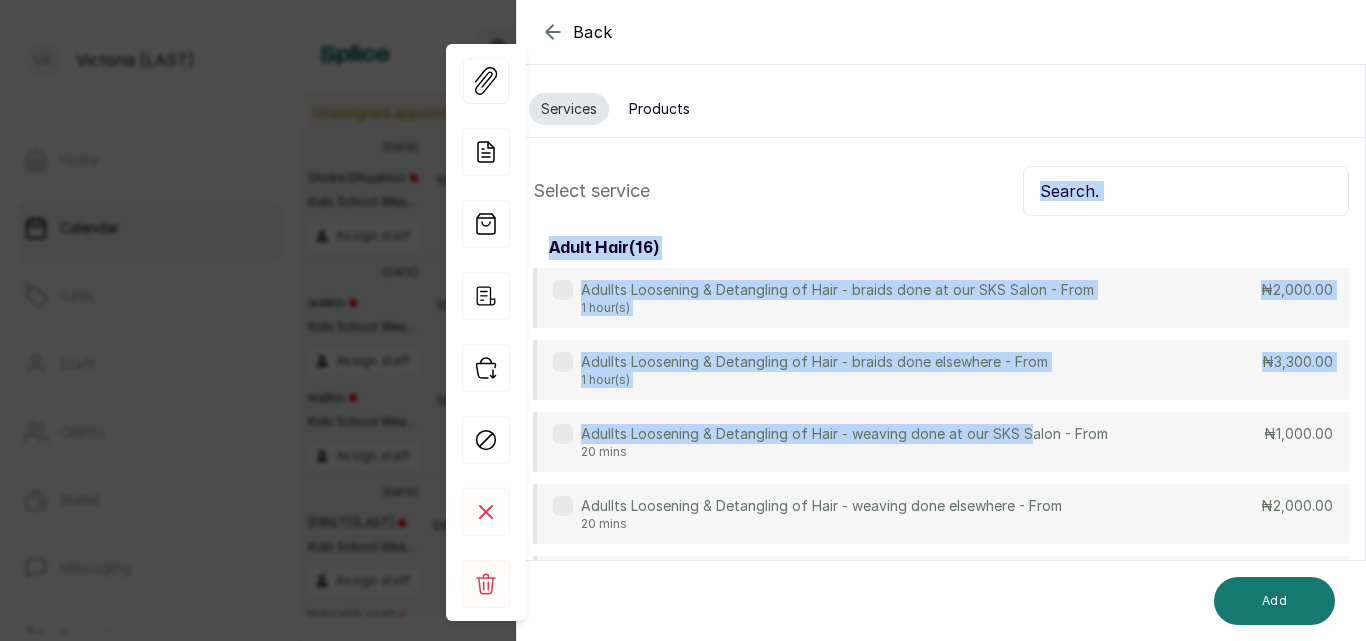 drag, startPoint x: 1028, startPoint y: 277, endPoint x: 1041, endPoint y: 266, distance: 17.029387 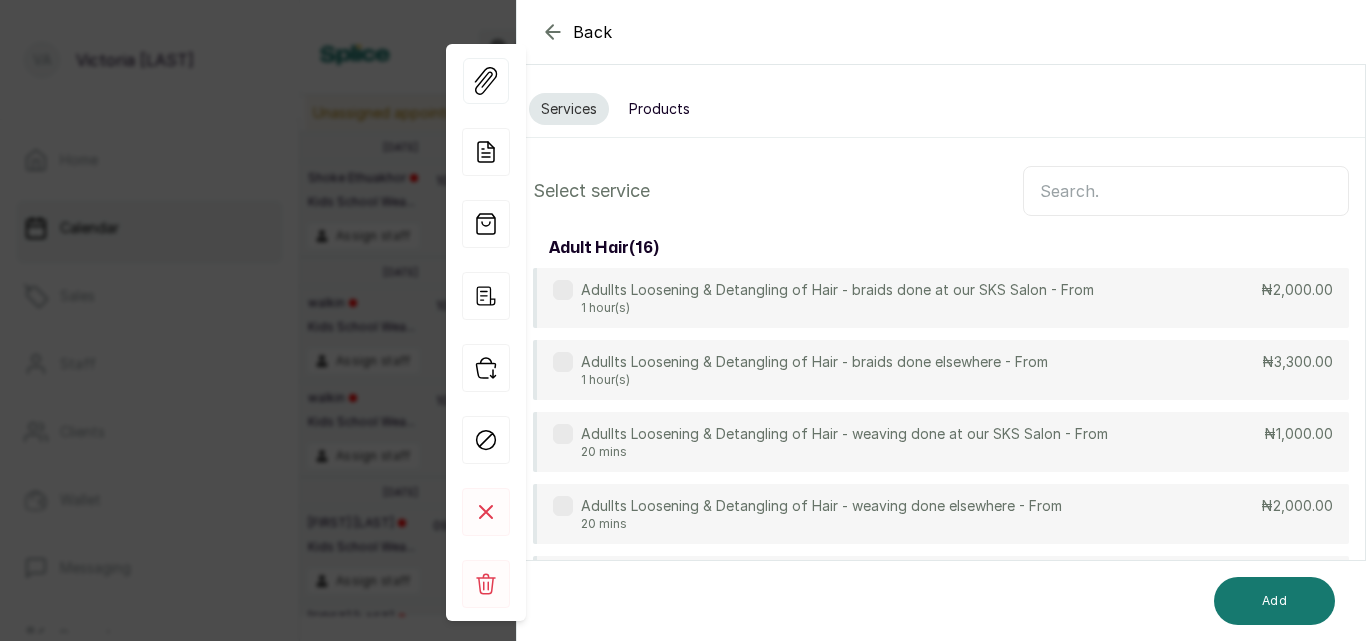 click at bounding box center (1186, 191) 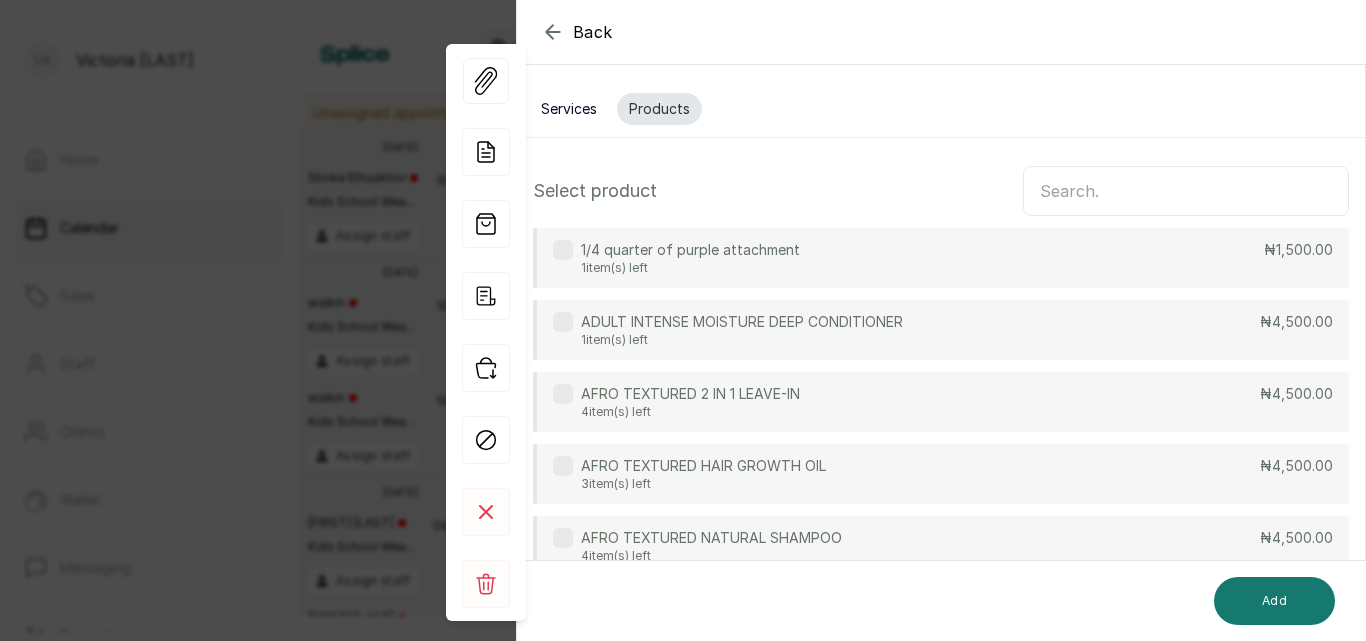 click at bounding box center (1186, 191) 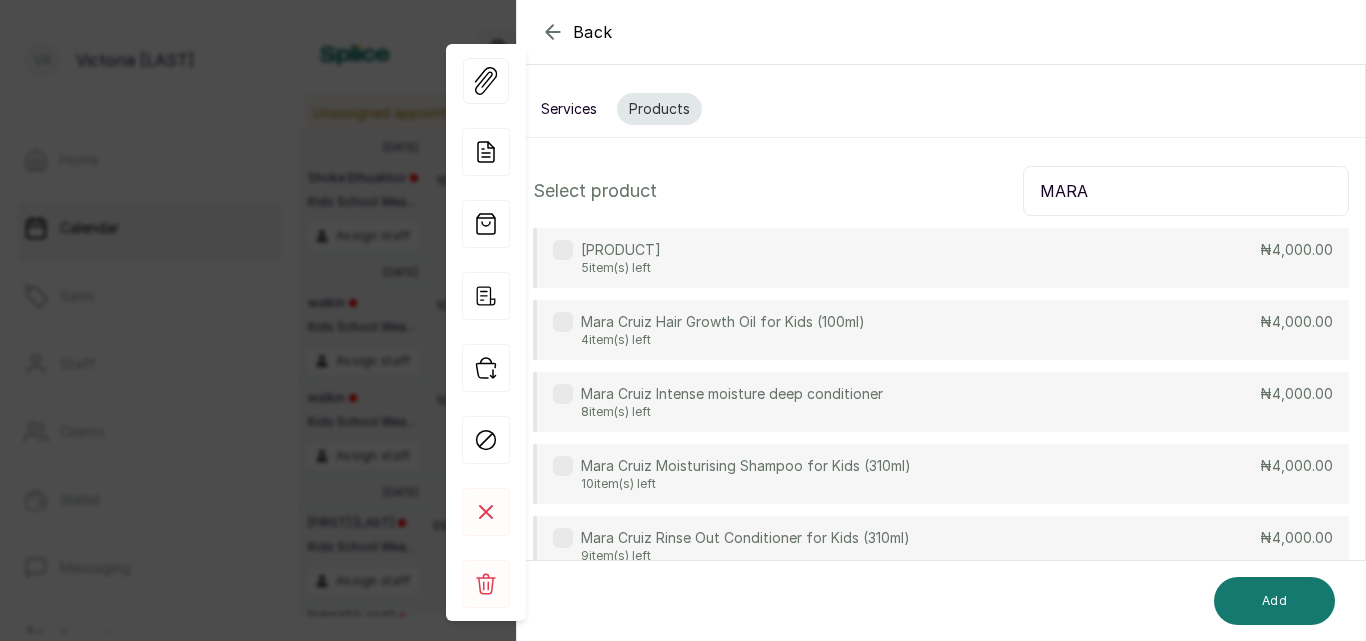 type on "MARA" 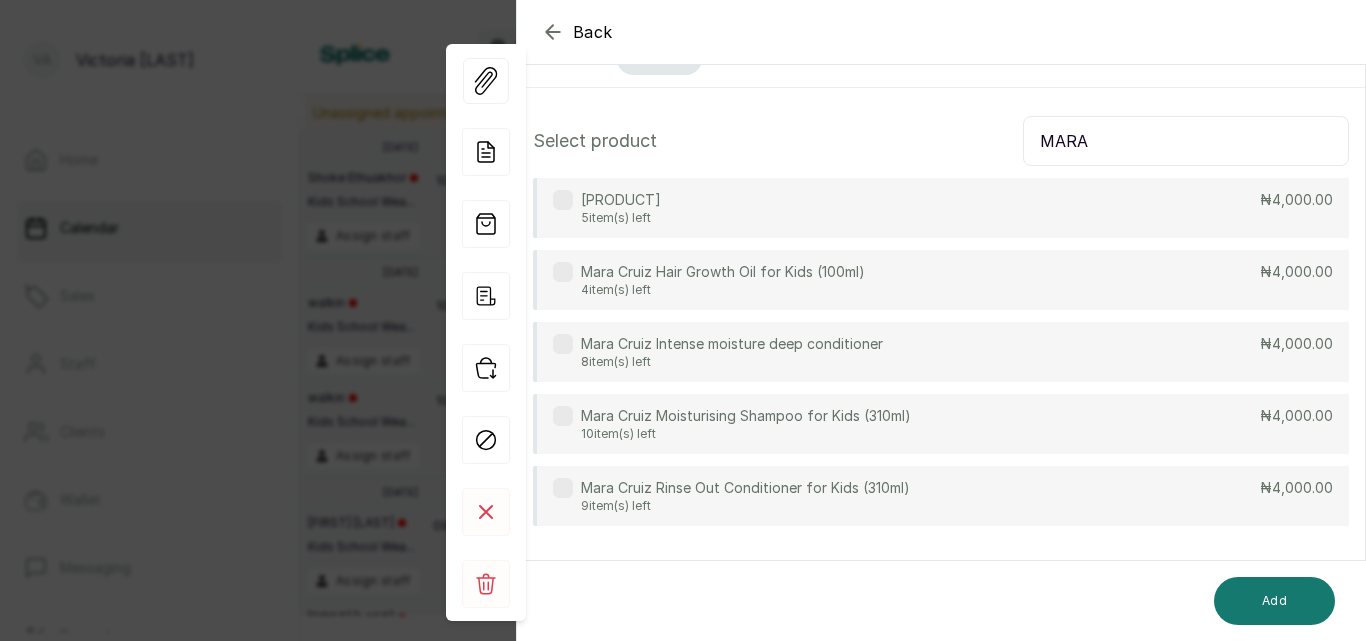 scroll, scrollTop: 72, scrollLeft: 0, axis: vertical 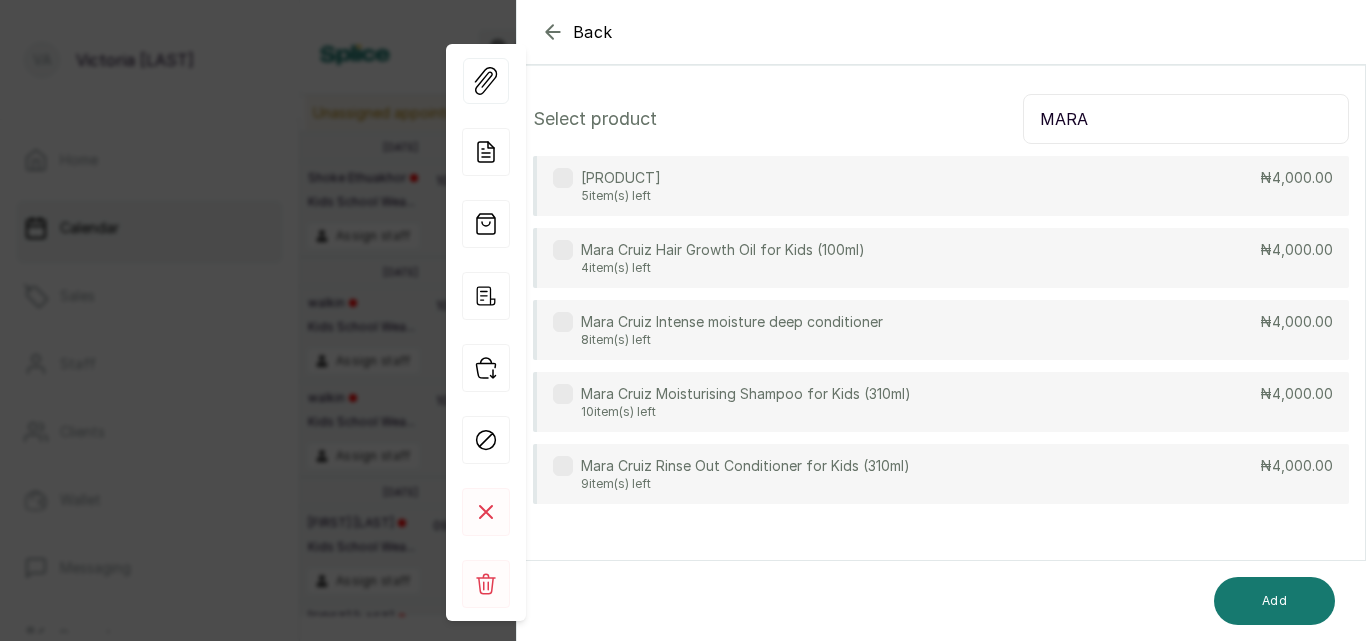 click at bounding box center [563, 466] 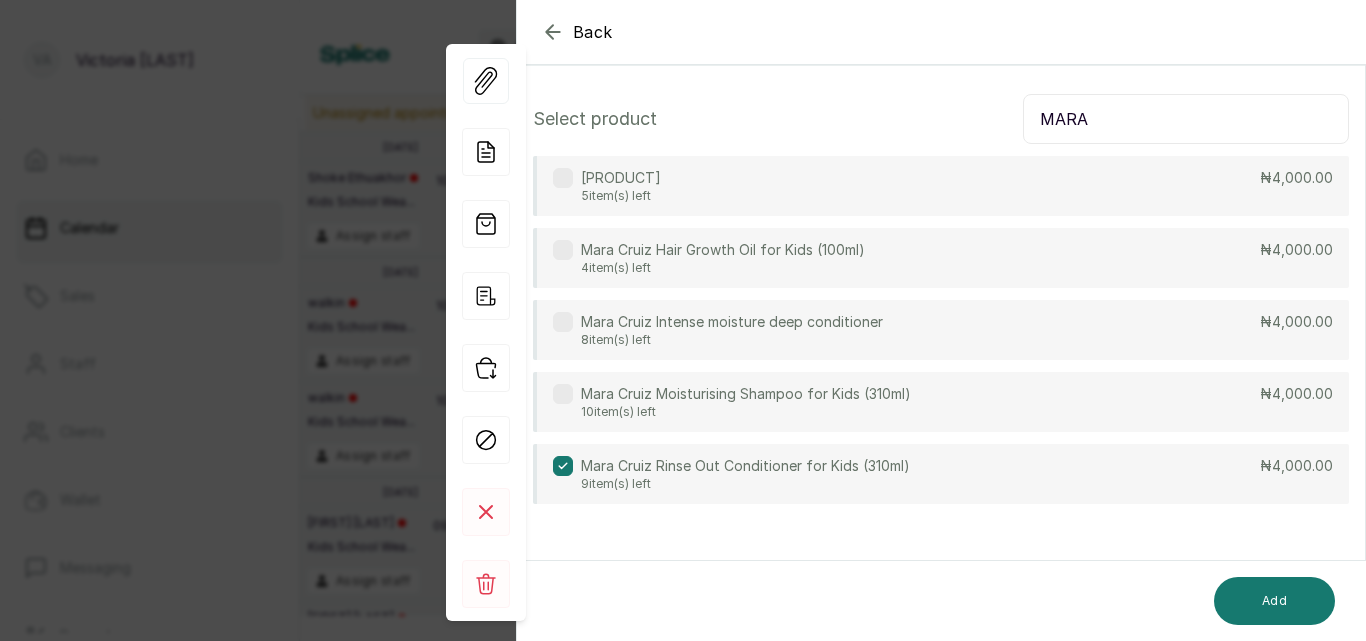 click at bounding box center [563, 394] 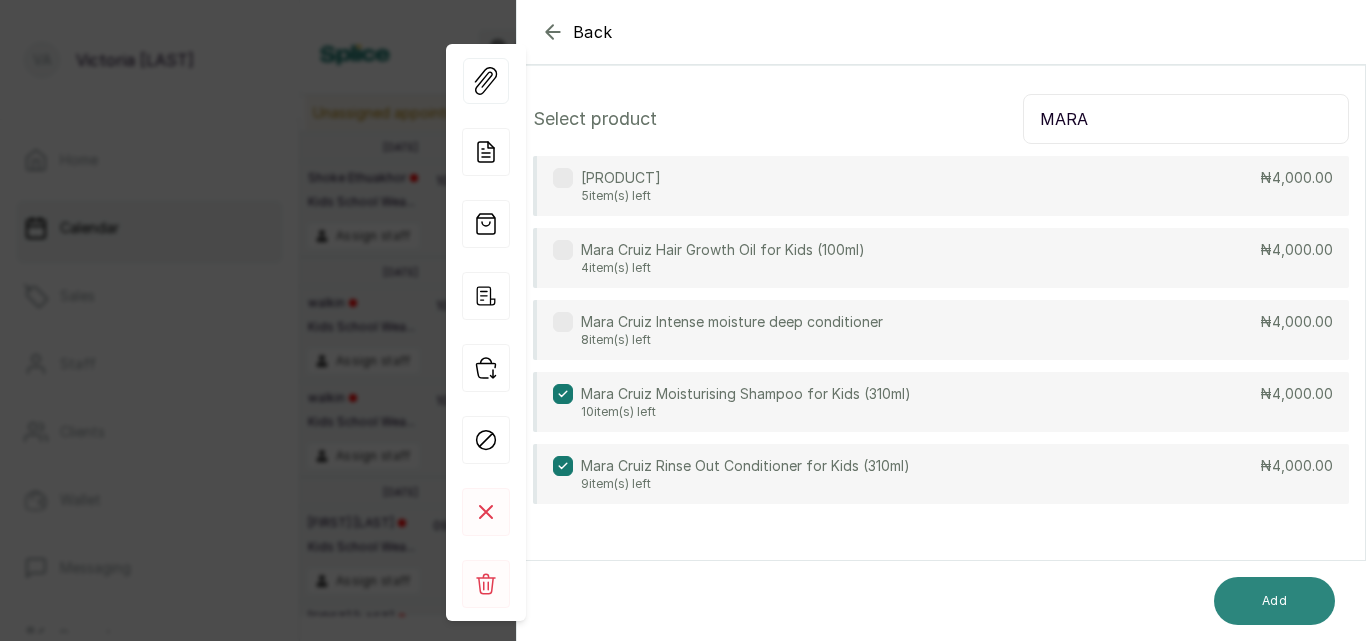 click on "Add" at bounding box center [1274, 601] 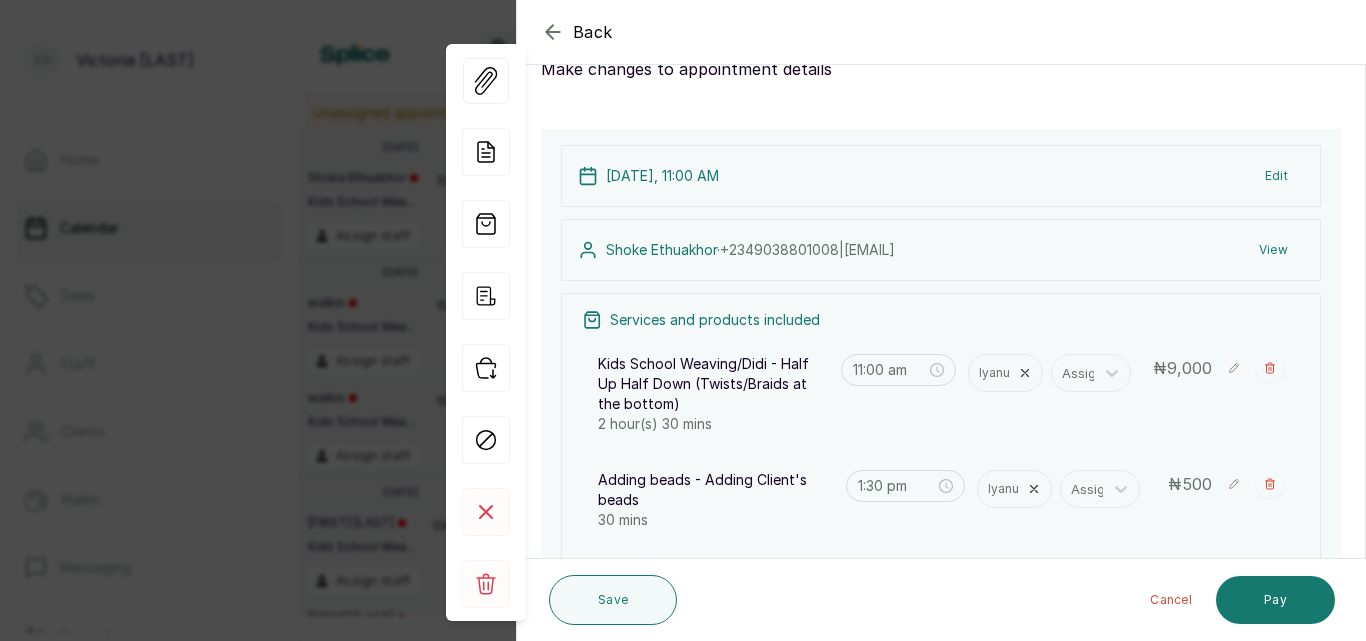 scroll, scrollTop: 547, scrollLeft: 0, axis: vertical 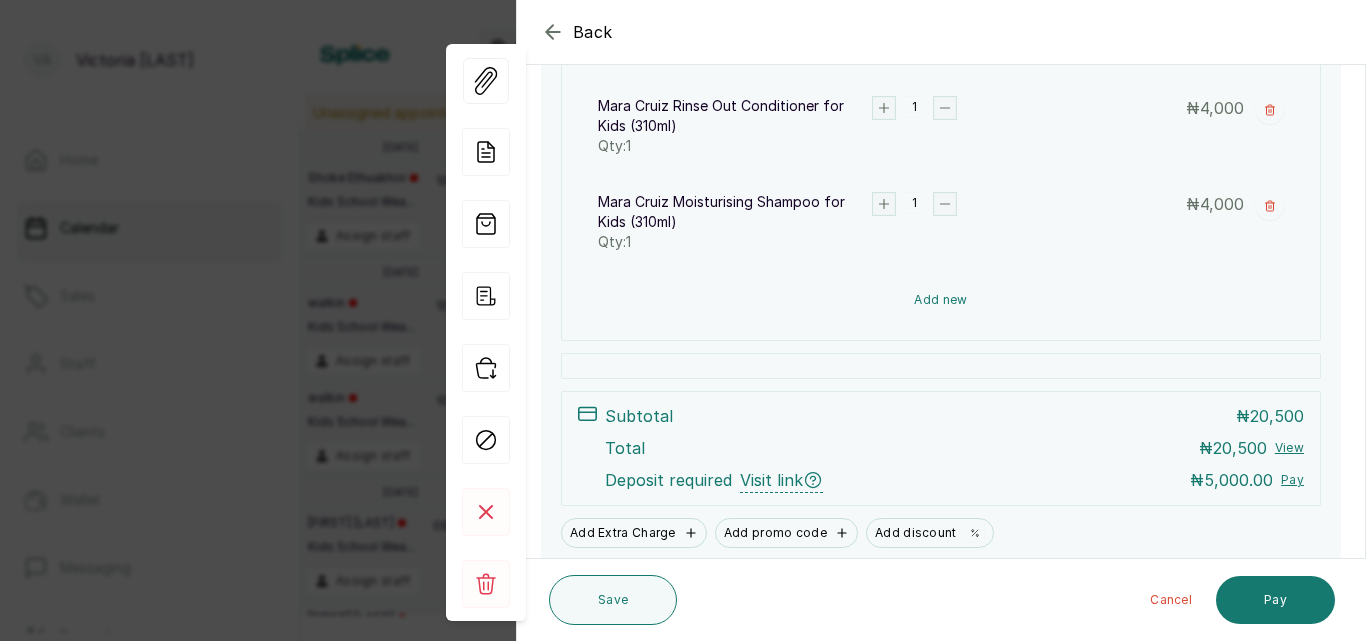 click on "Add new" at bounding box center [941, 300] 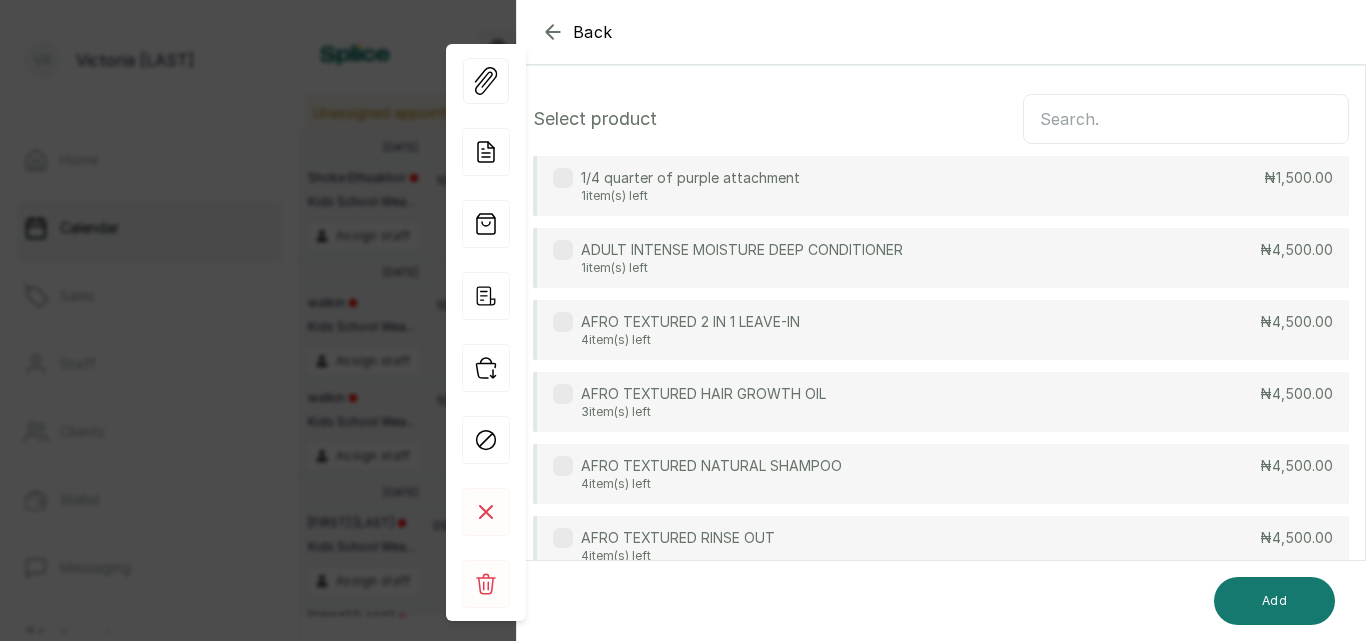 scroll, scrollTop: 606, scrollLeft: 0, axis: vertical 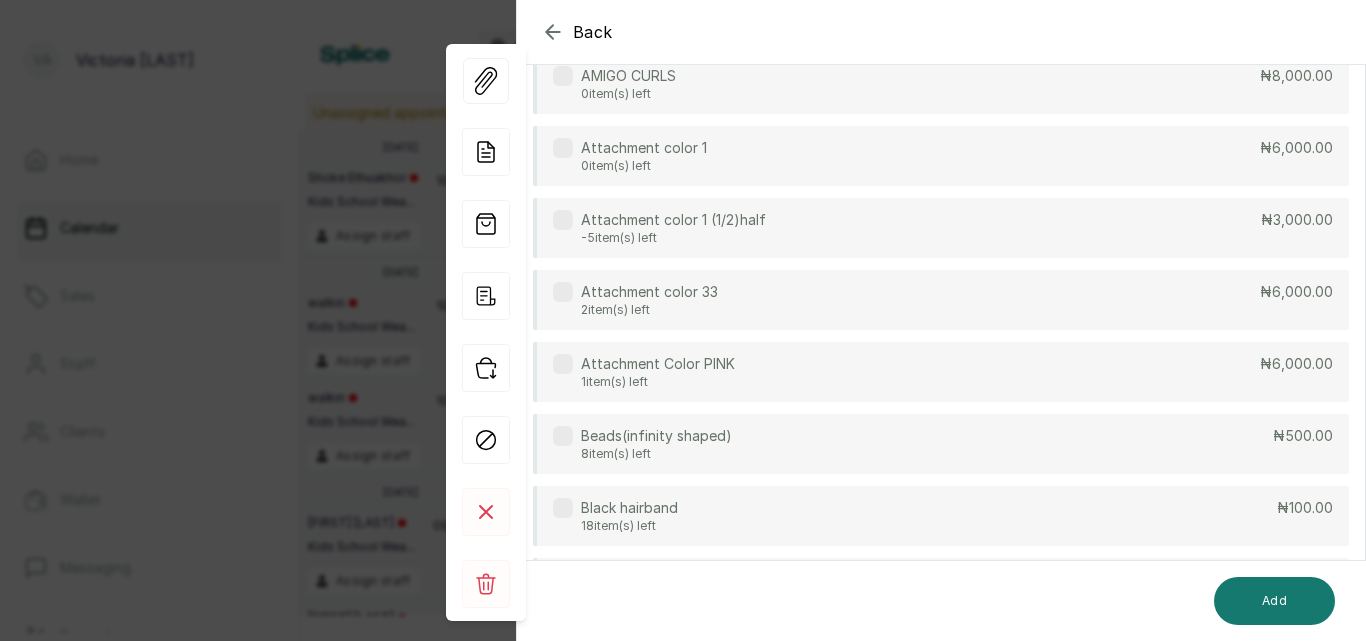 click on "Attachment color 1 0  item(s) left ₦6,000.00" at bounding box center [941, 156] 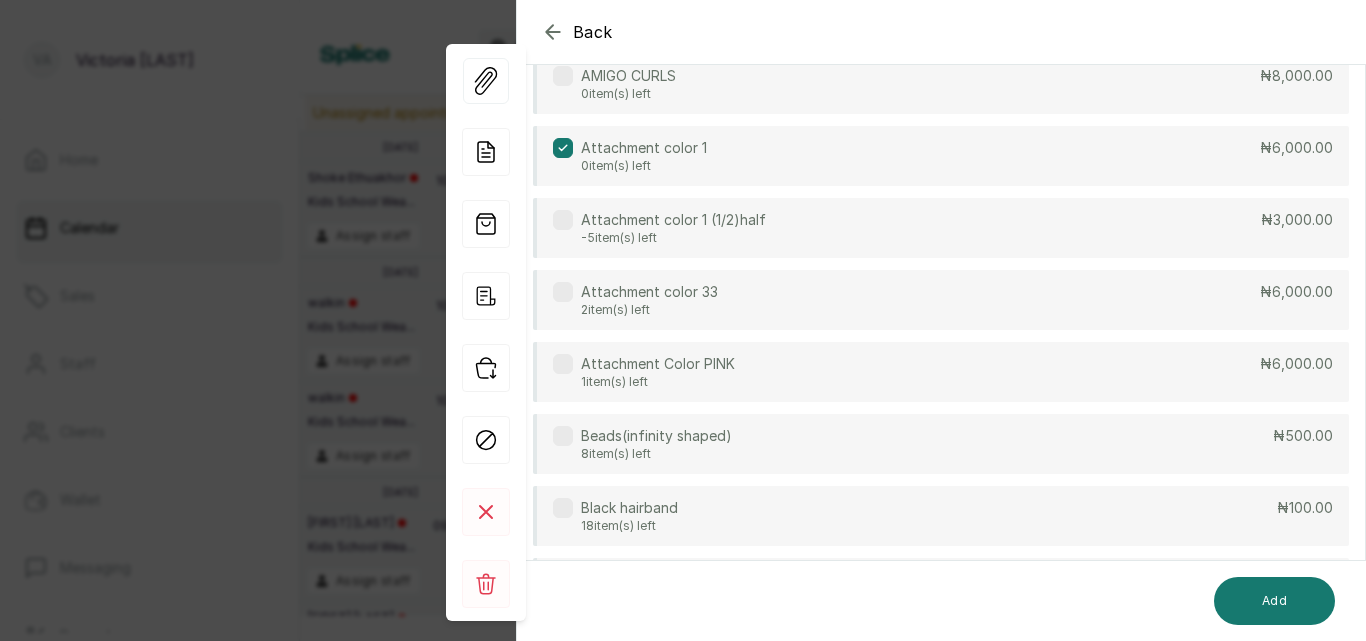 click 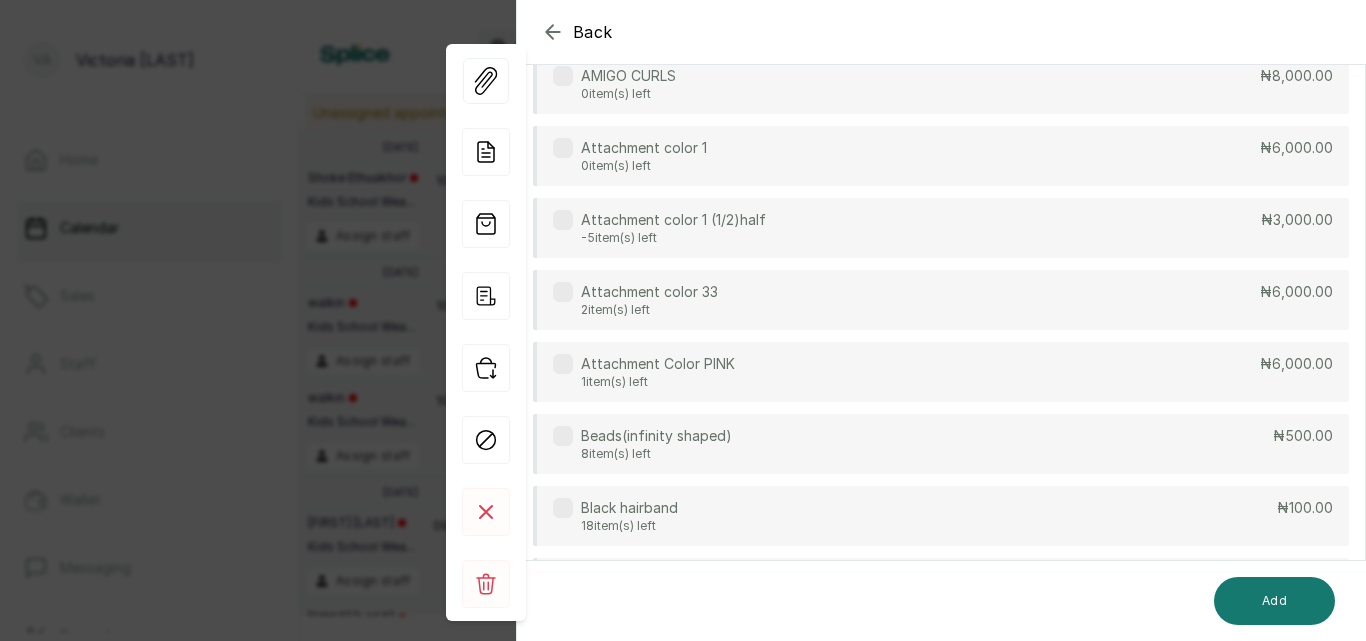 scroll, scrollTop: 0, scrollLeft: 0, axis: both 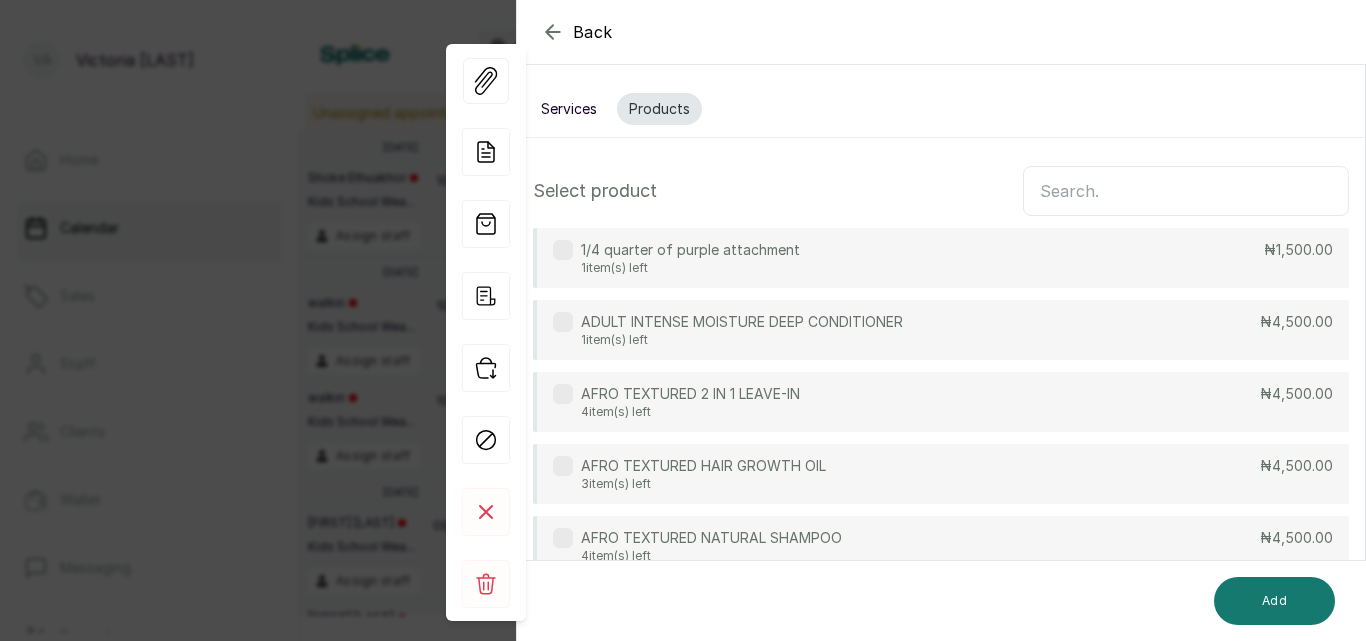 click at bounding box center [1186, 191] 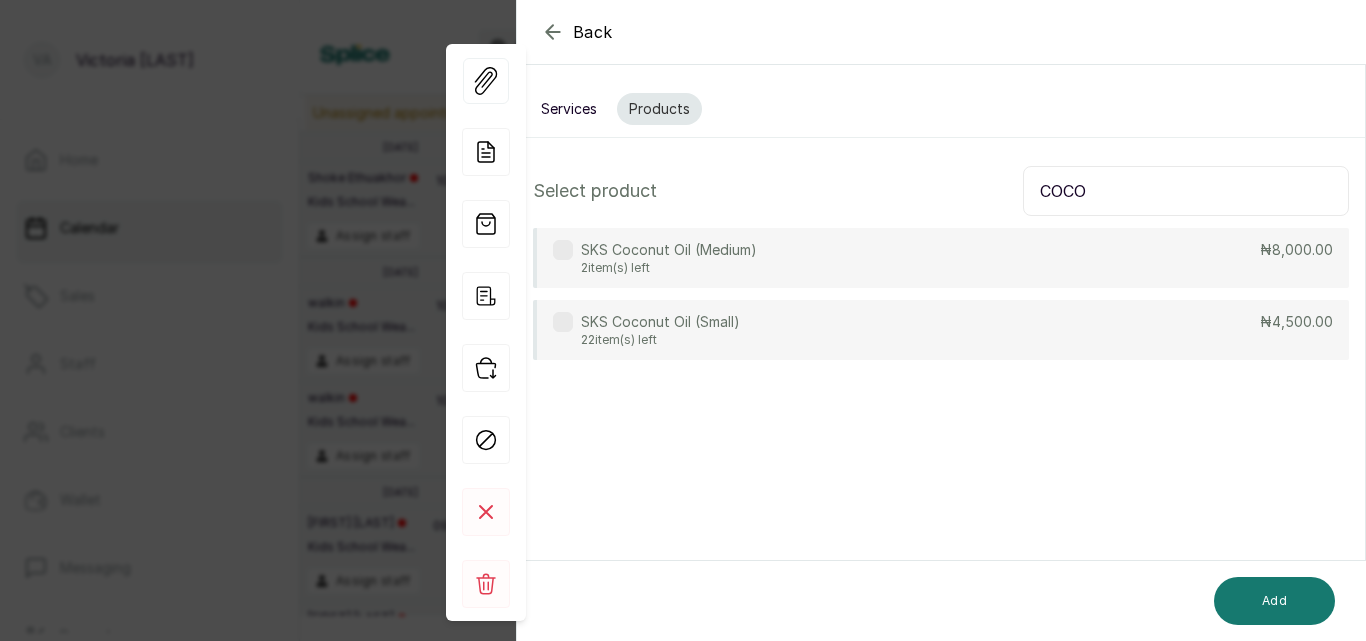 type on "COCO" 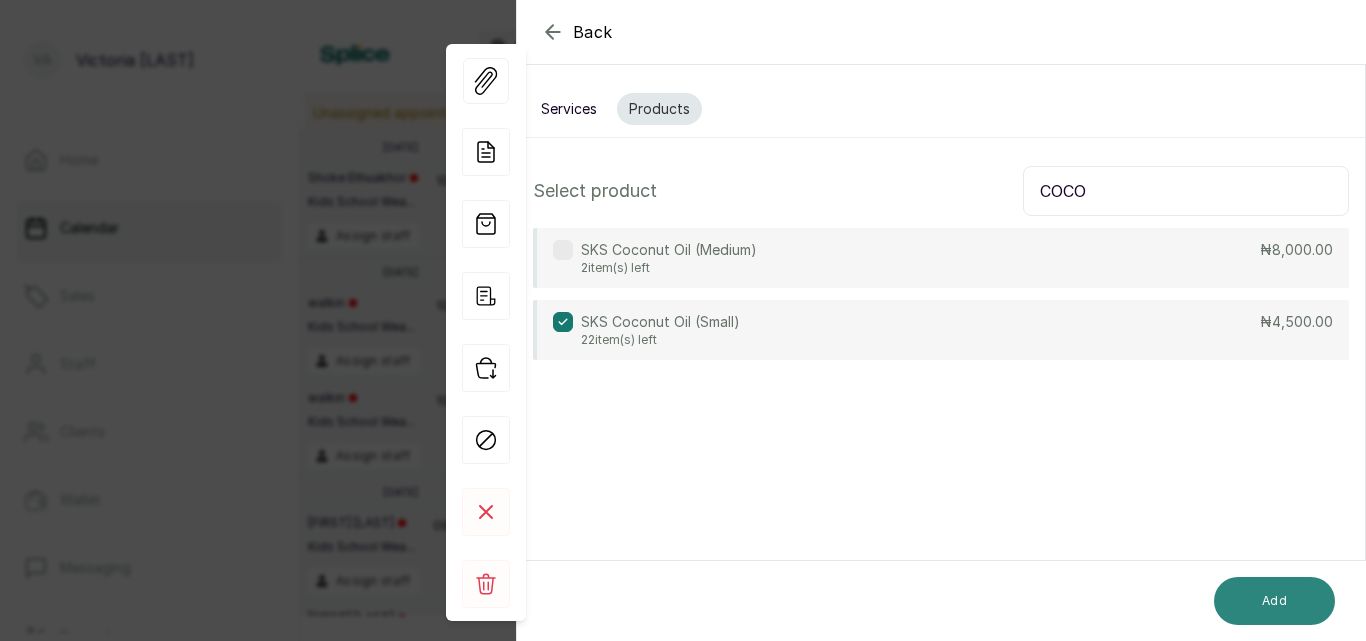 click on "Add" at bounding box center (1274, 601) 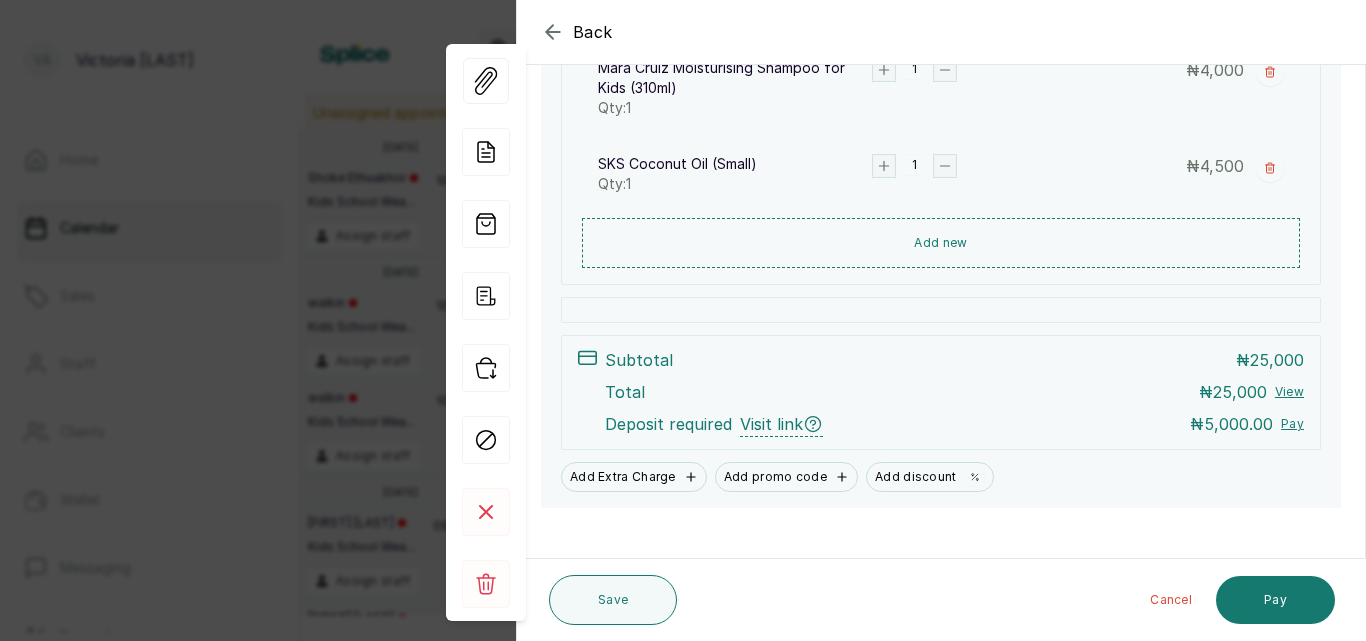 scroll, scrollTop: 848, scrollLeft: 0, axis: vertical 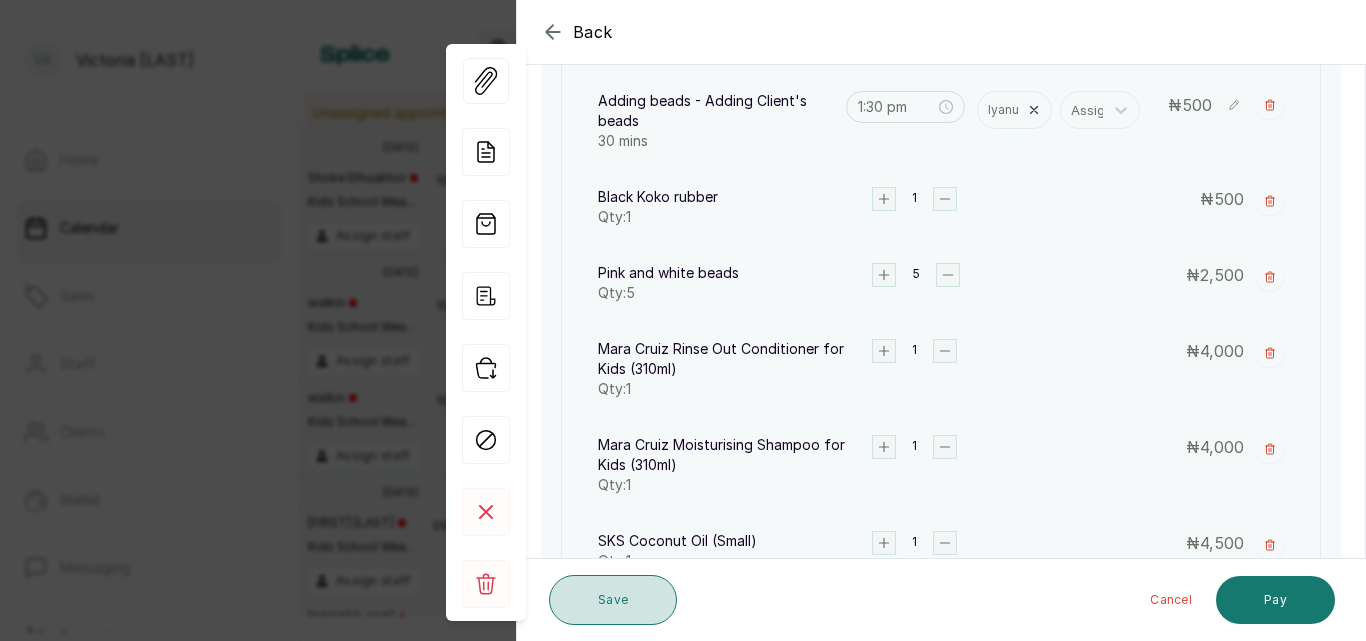 click on "Save" at bounding box center (613, 600) 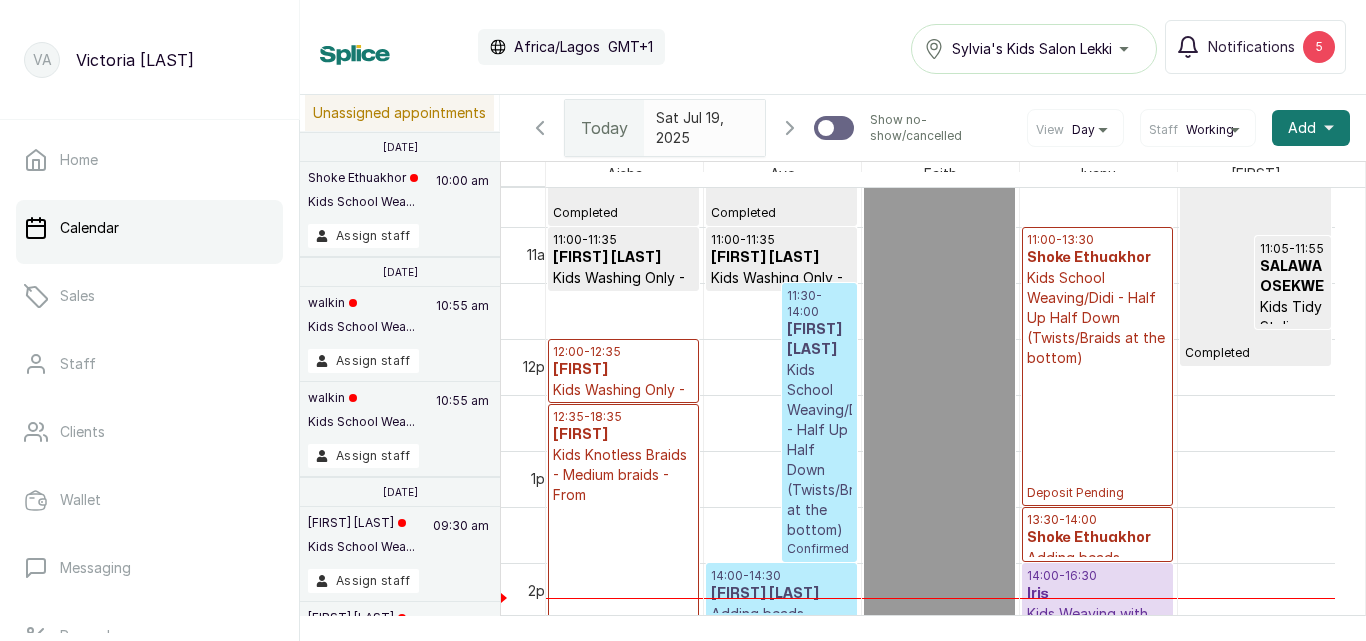 scroll, scrollTop: 1098, scrollLeft: 0, axis: vertical 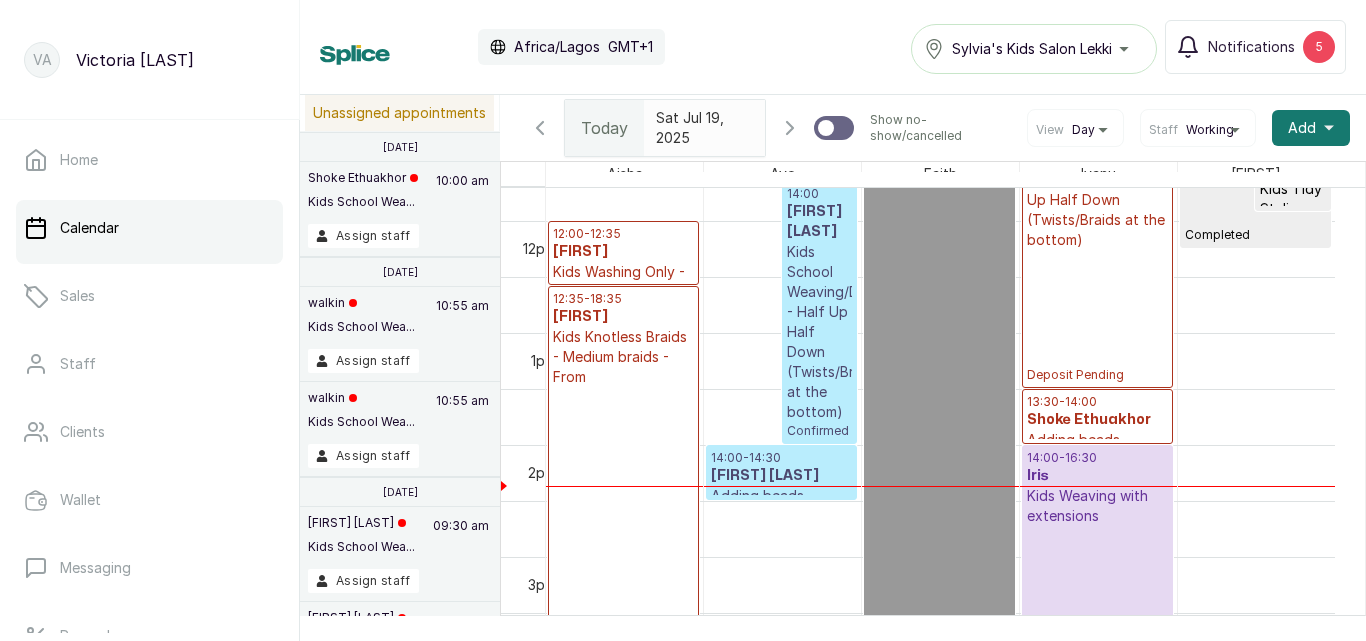 click on "[TIME]  -  [TIME]" at bounding box center (1097, 402) 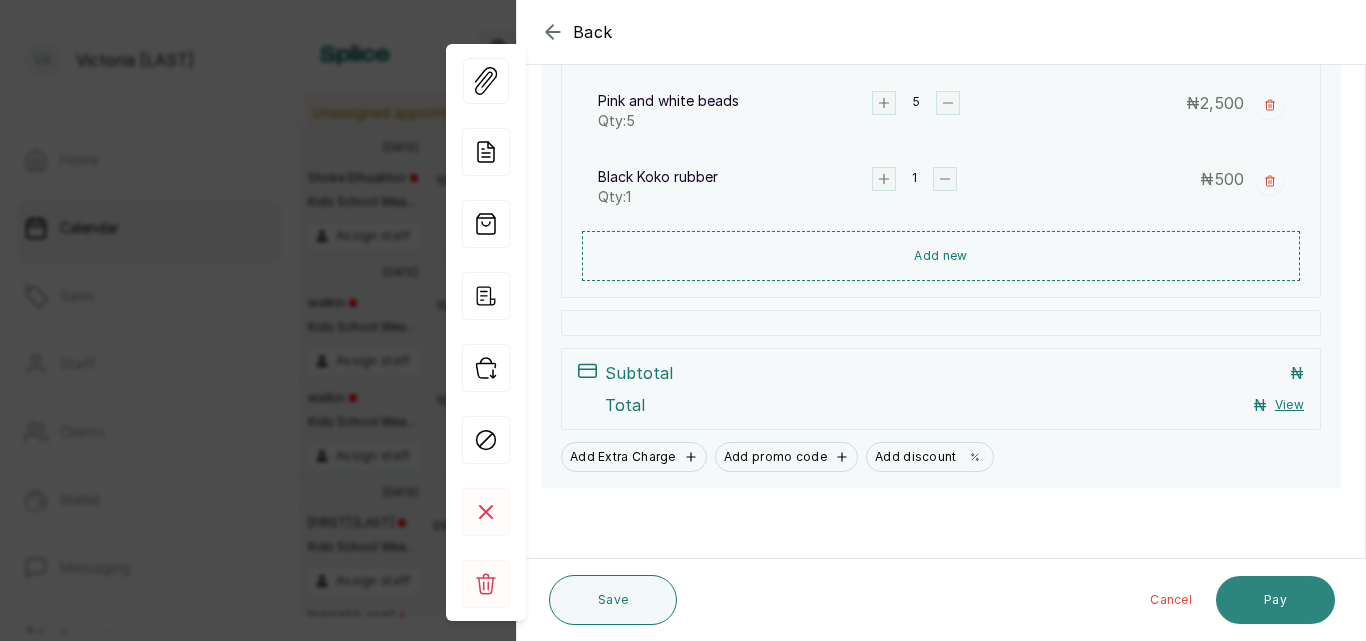 click on "Pay" at bounding box center (1275, 600) 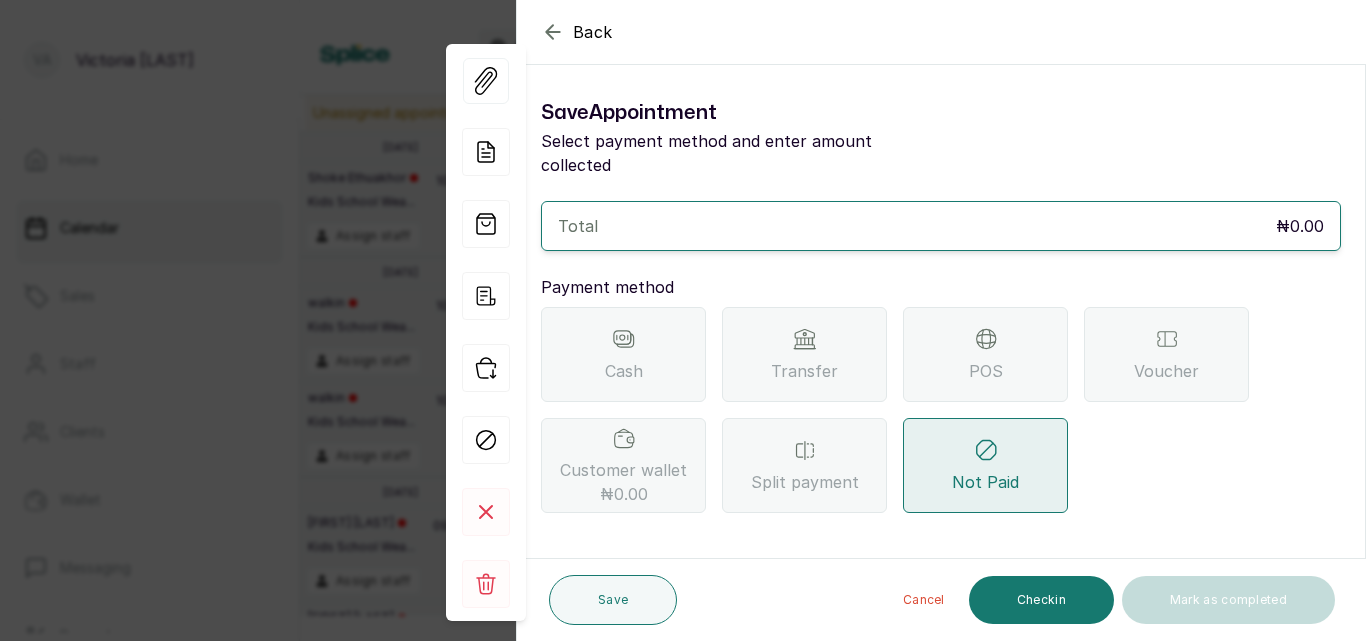 click 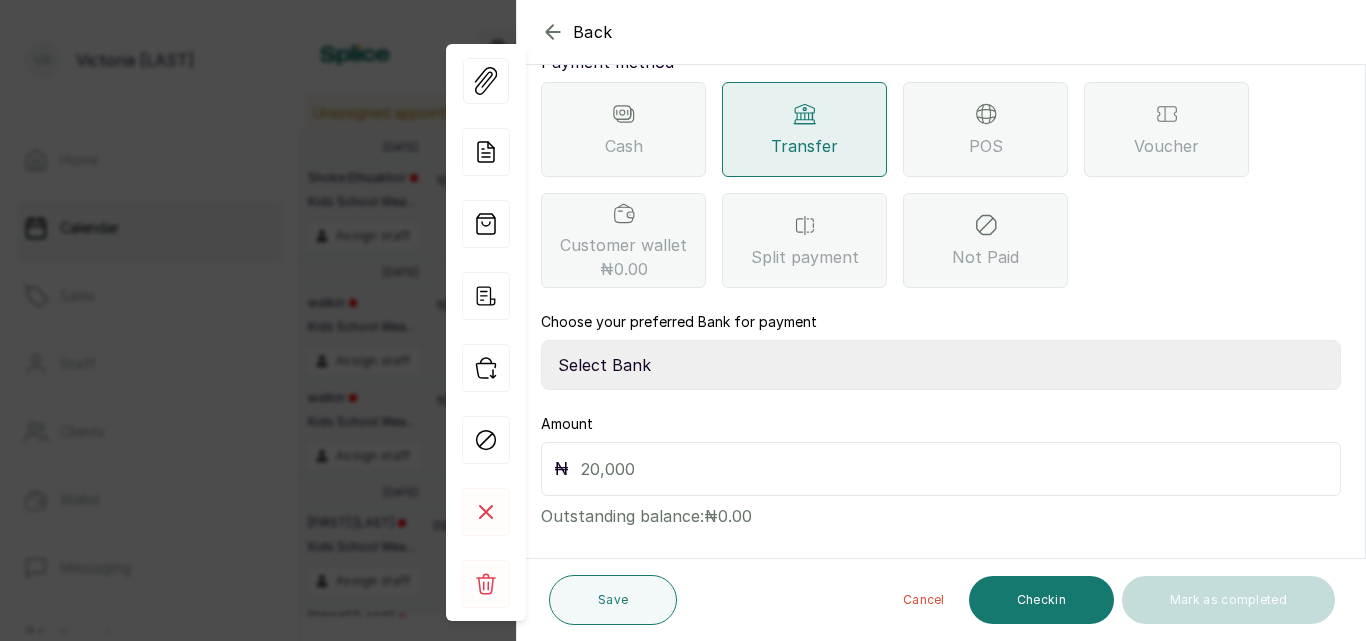 click 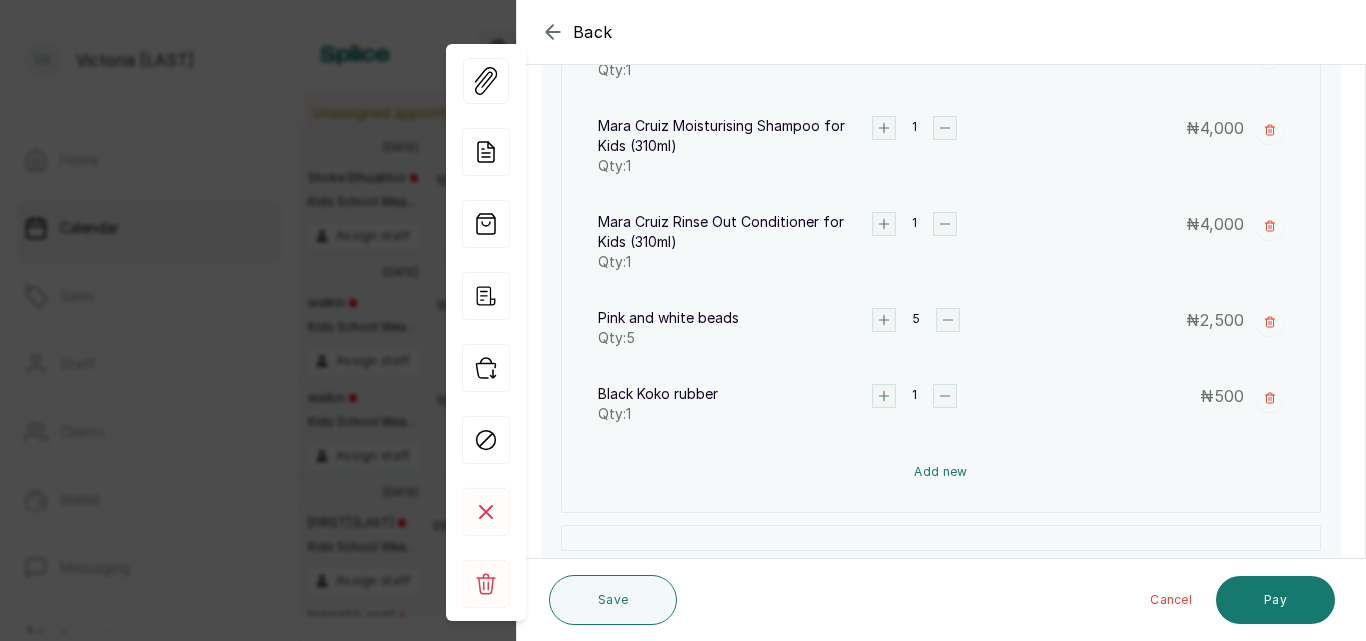 click on "Add new" at bounding box center (941, 472) 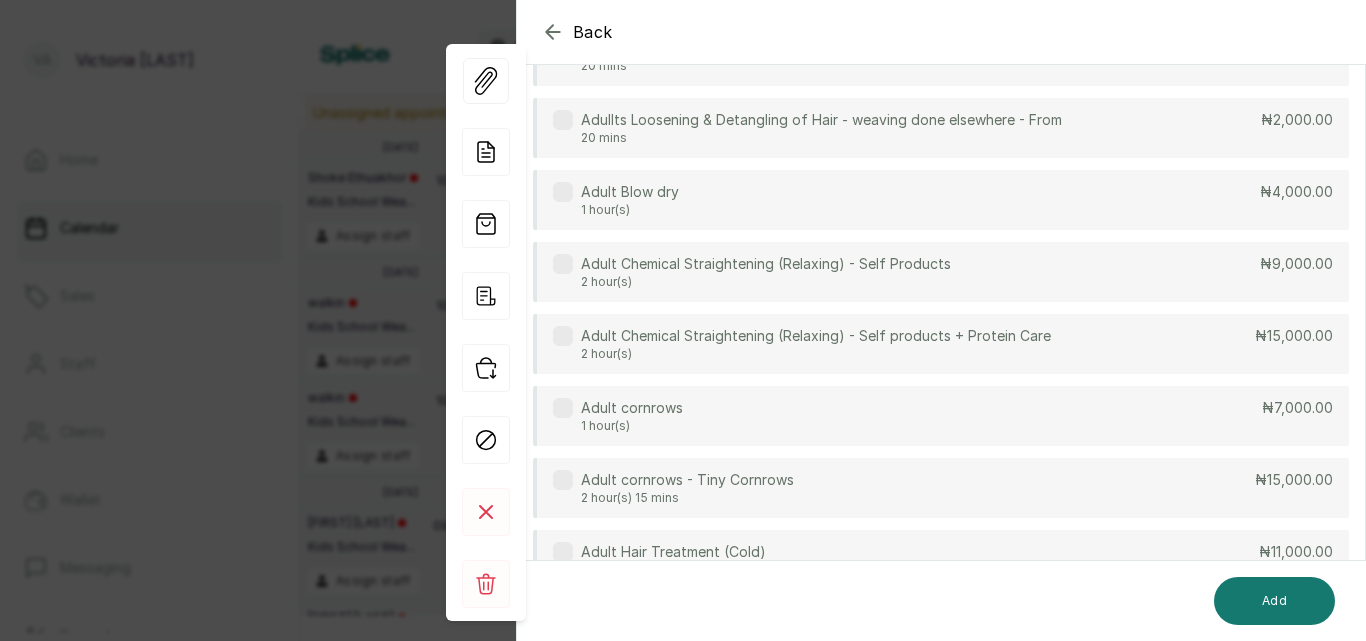 scroll, scrollTop: 149, scrollLeft: 0, axis: vertical 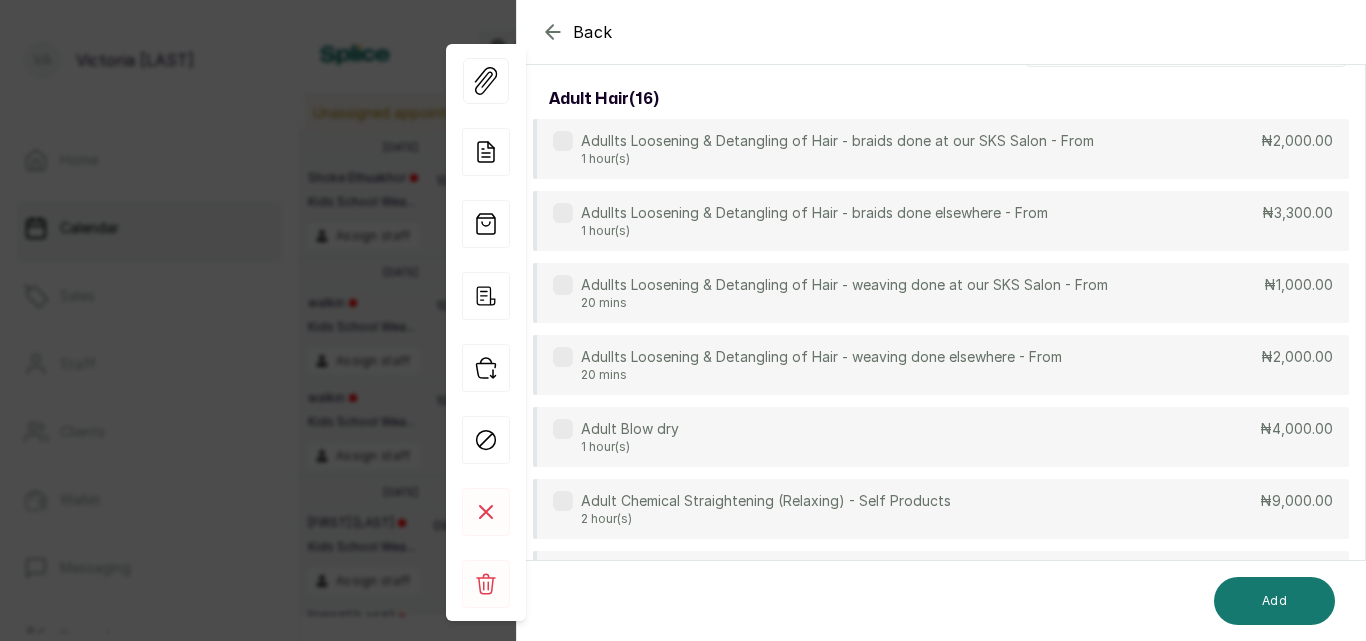 click on "Adult Chemical Straightening (Relaxing) - Self Products 2 hour(s)" at bounding box center (752, 509) 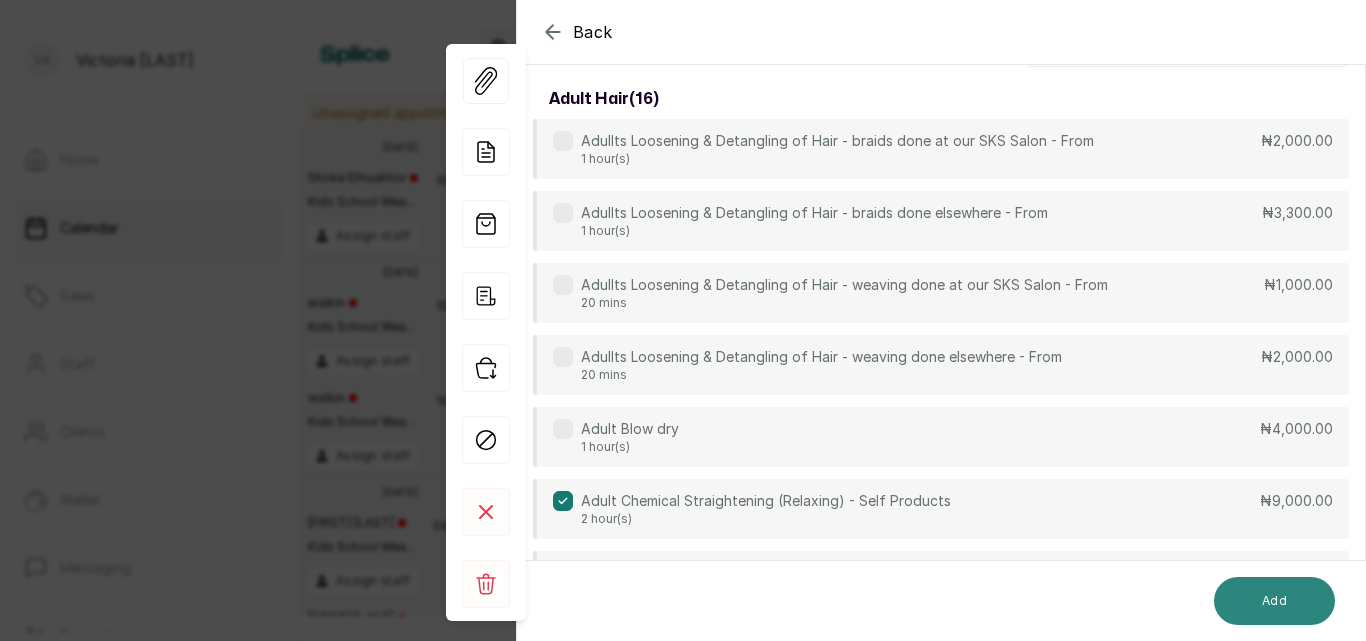 click on "Add" at bounding box center (1274, 601) 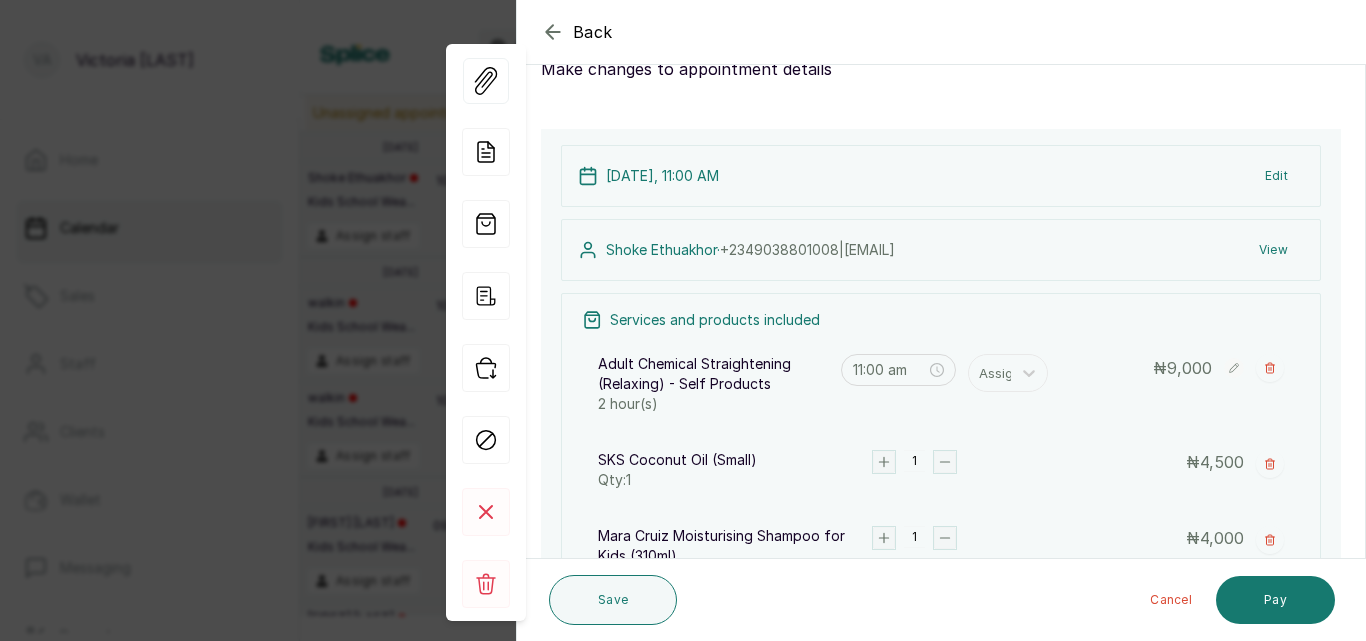 scroll, scrollTop: 13, scrollLeft: 0, axis: vertical 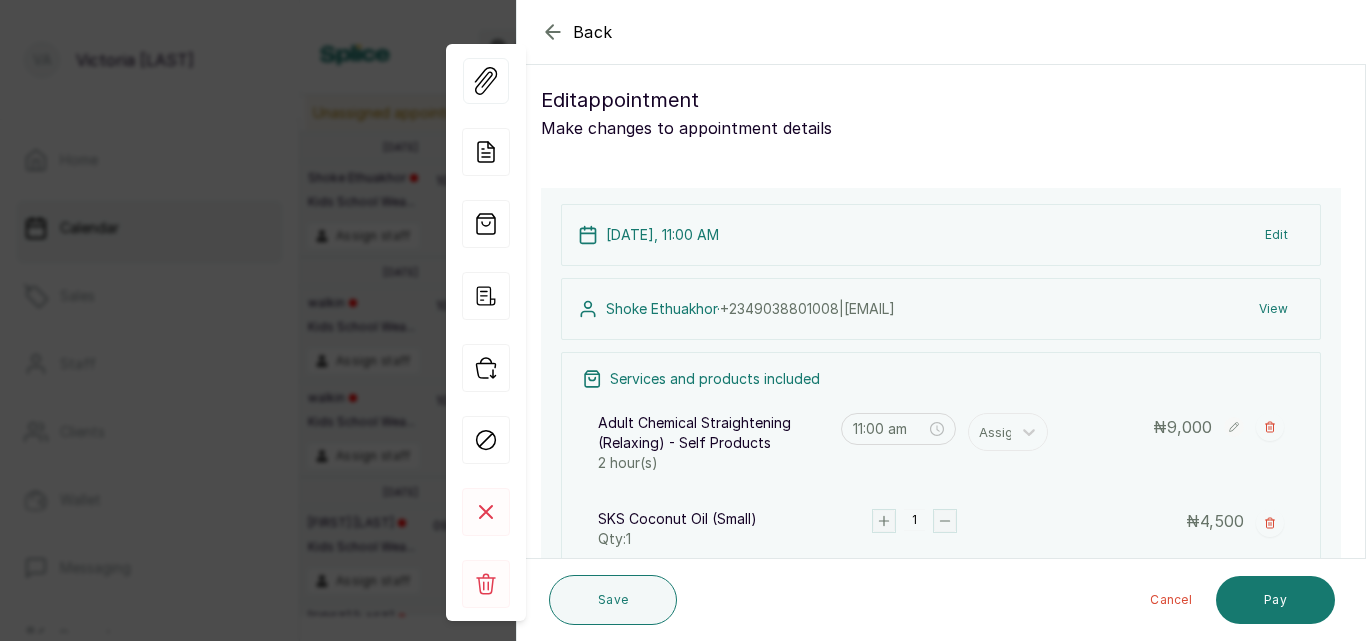 click 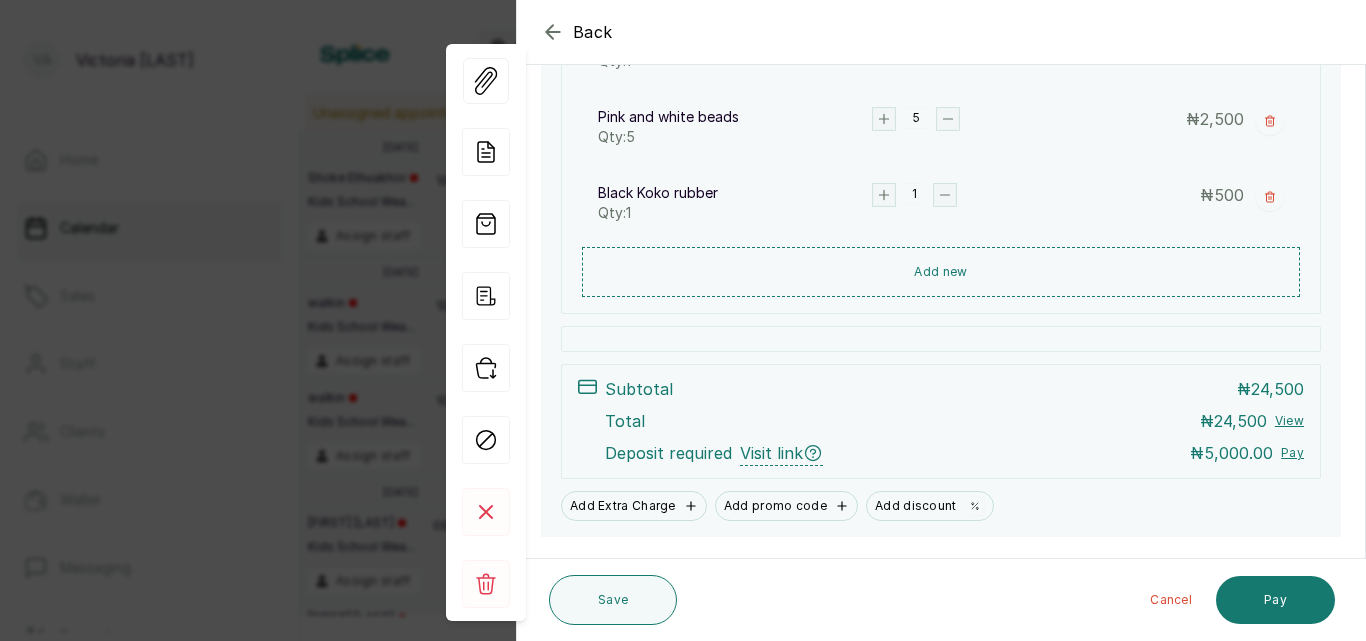 scroll, scrollTop: 596, scrollLeft: 0, axis: vertical 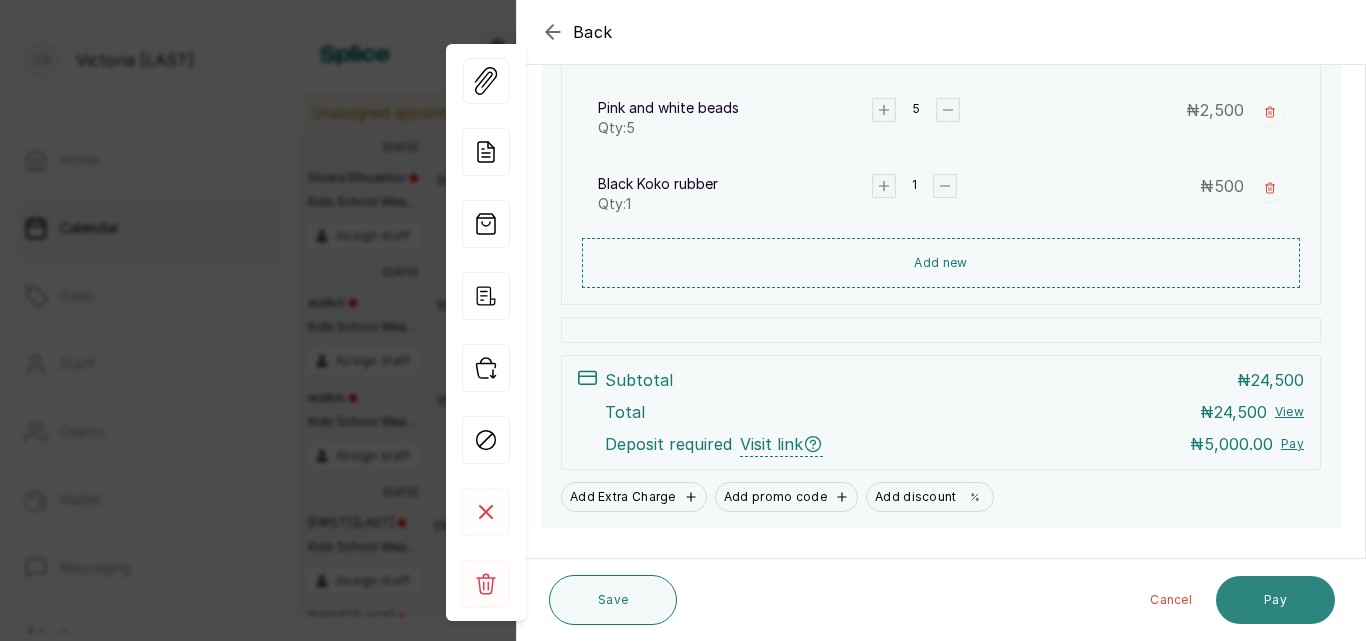 click on "Pay" at bounding box center [1275, 600] 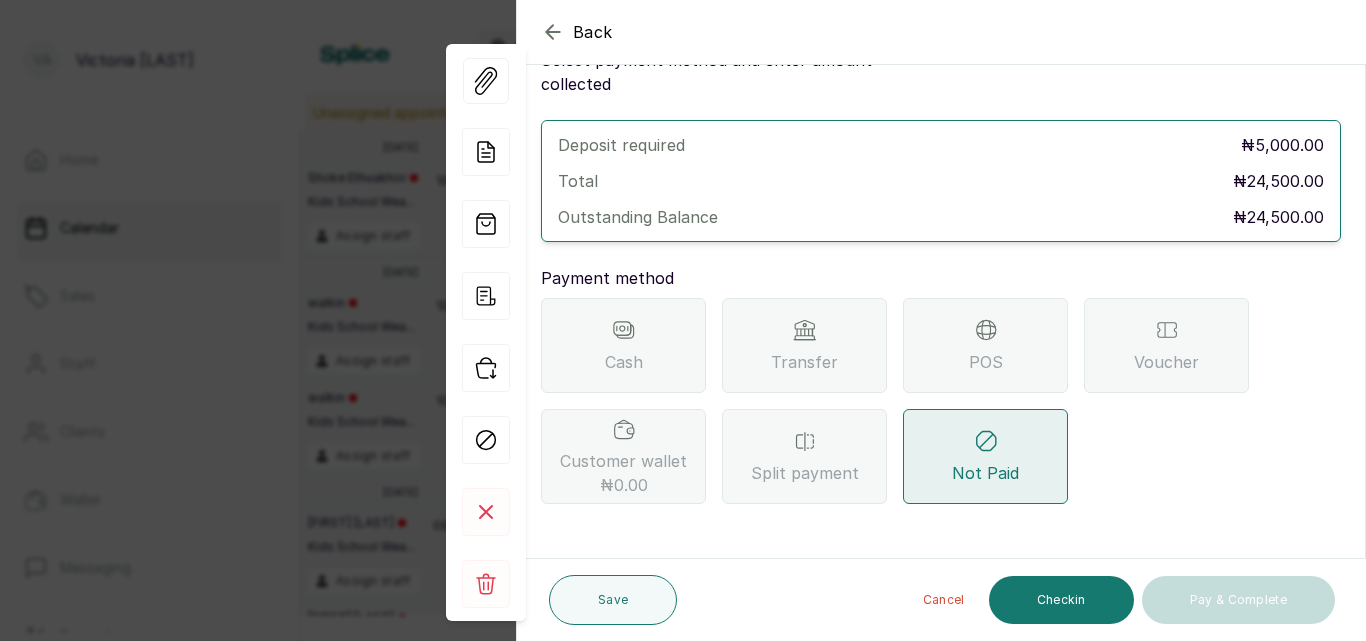 scroll, scrollTop: 57, scrollLeft: 0, axis: vertical 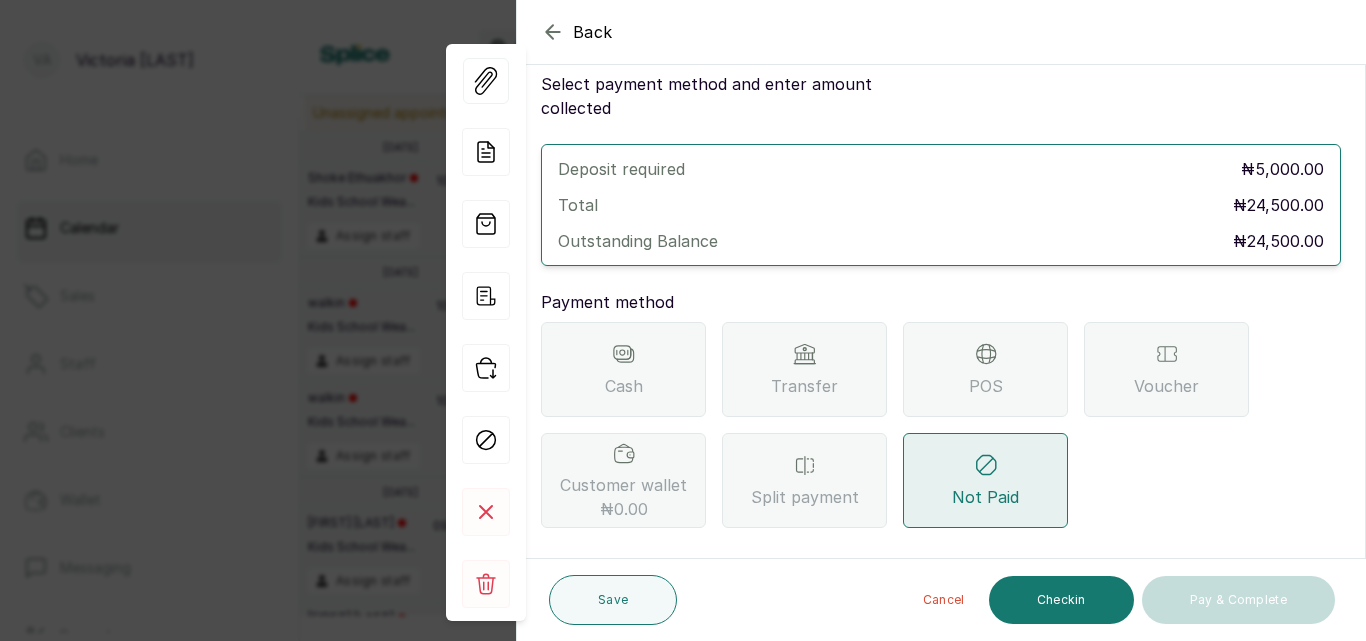 click on "Transfer" at bounding box center (804, 369) 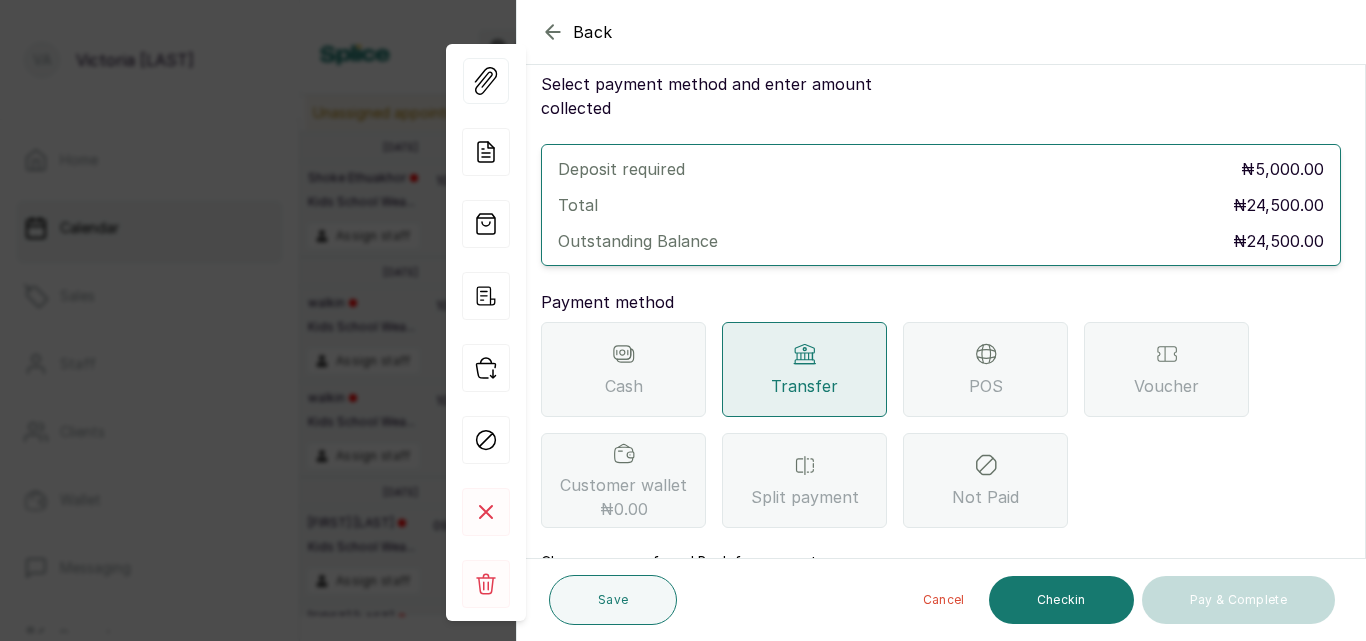 scroll, scrollTop: 297, scrollLeft: 0, axis: vertical 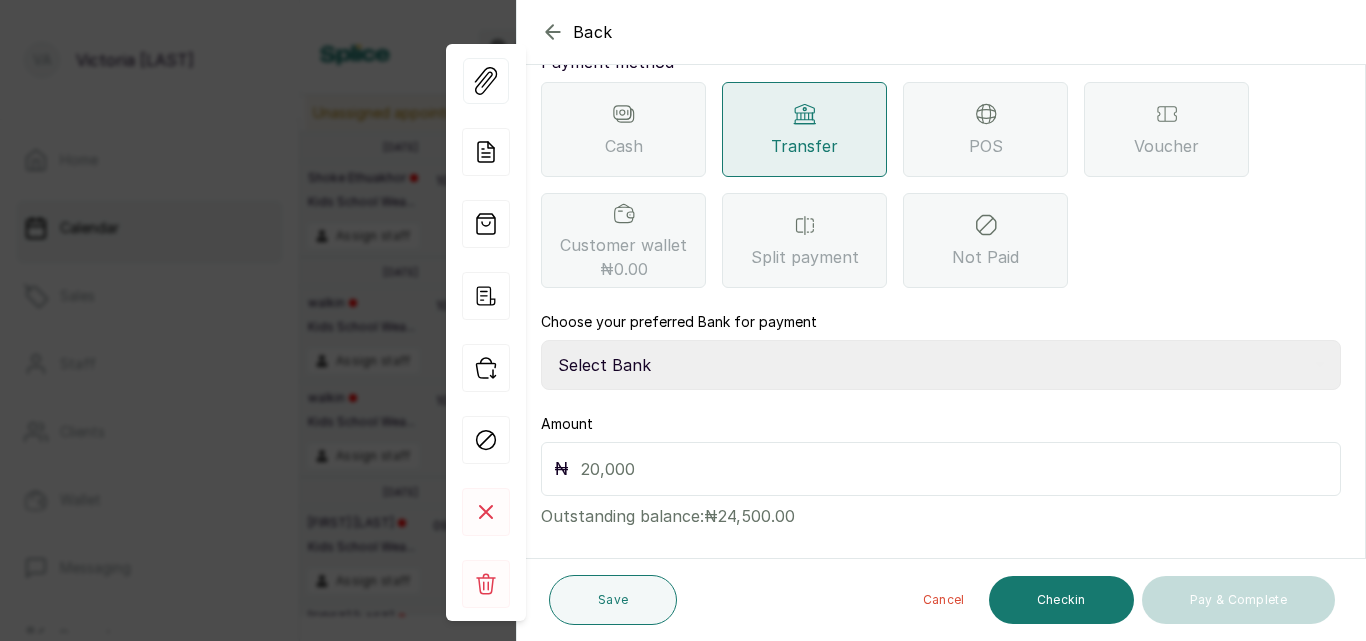 click on "Select Bank CANARY YELLOW Moniepoint MFB CANARY YELLOW Sparkle Microfinance Bank" at bounding box center (941, 365) 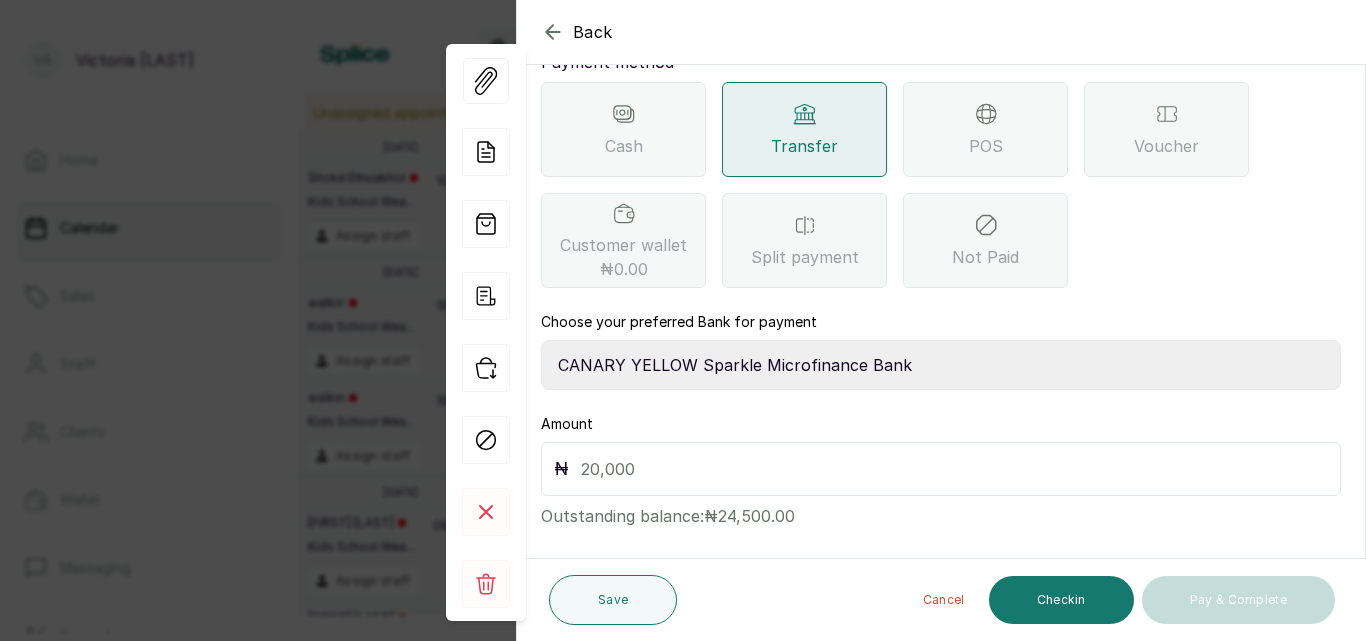 click on "Select Bank CANARY YELLOW Moniepoint MFB CANARY YELLOW Sparkle Microfinance Bank" at bounding box center (941, 365) 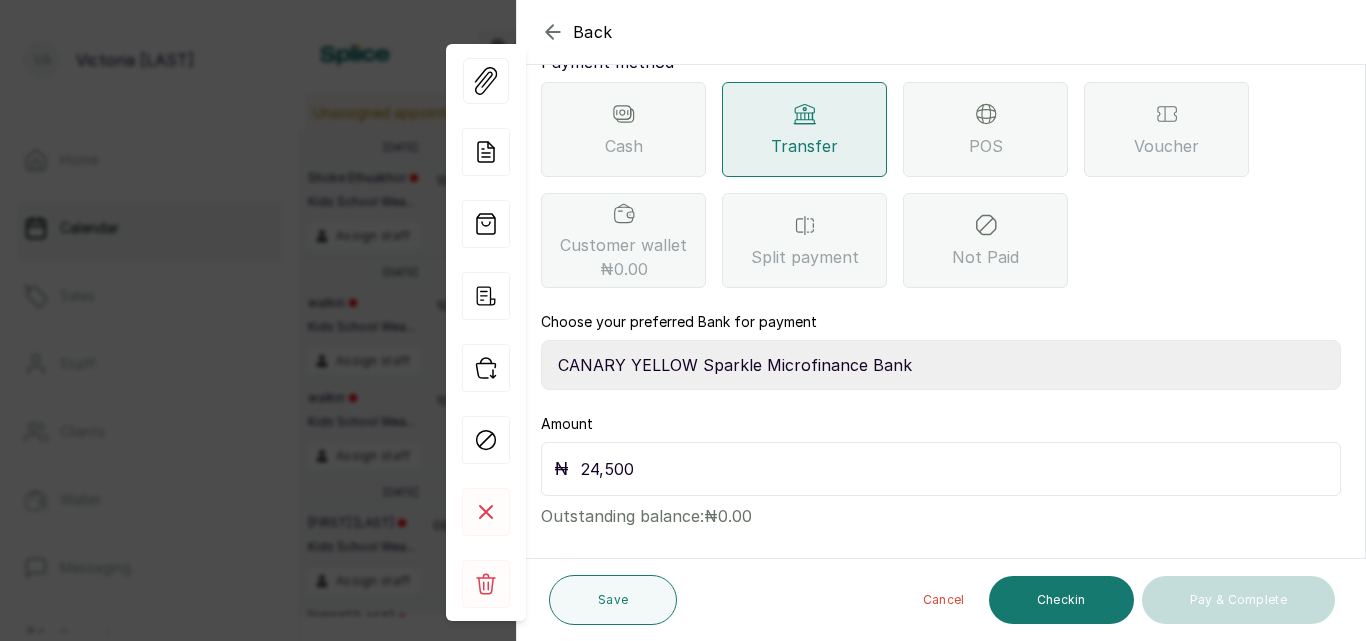 type on "24,500" 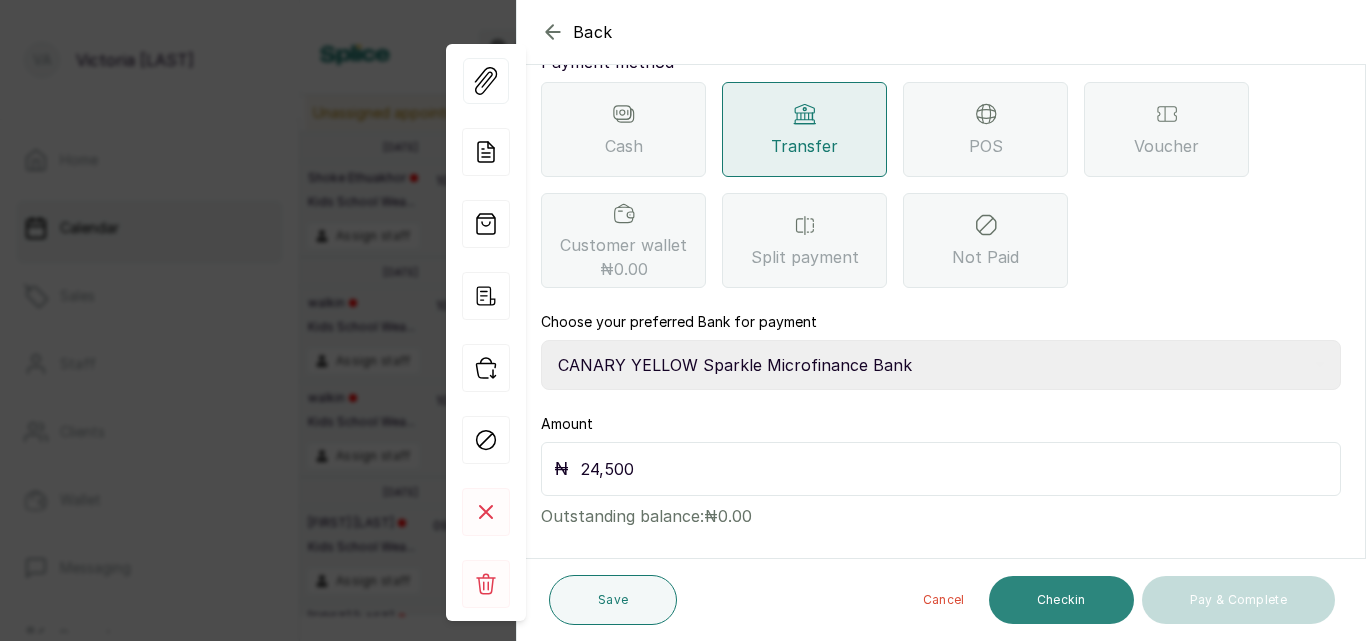 click on "Checkin" at bounding box center (1061, 600) 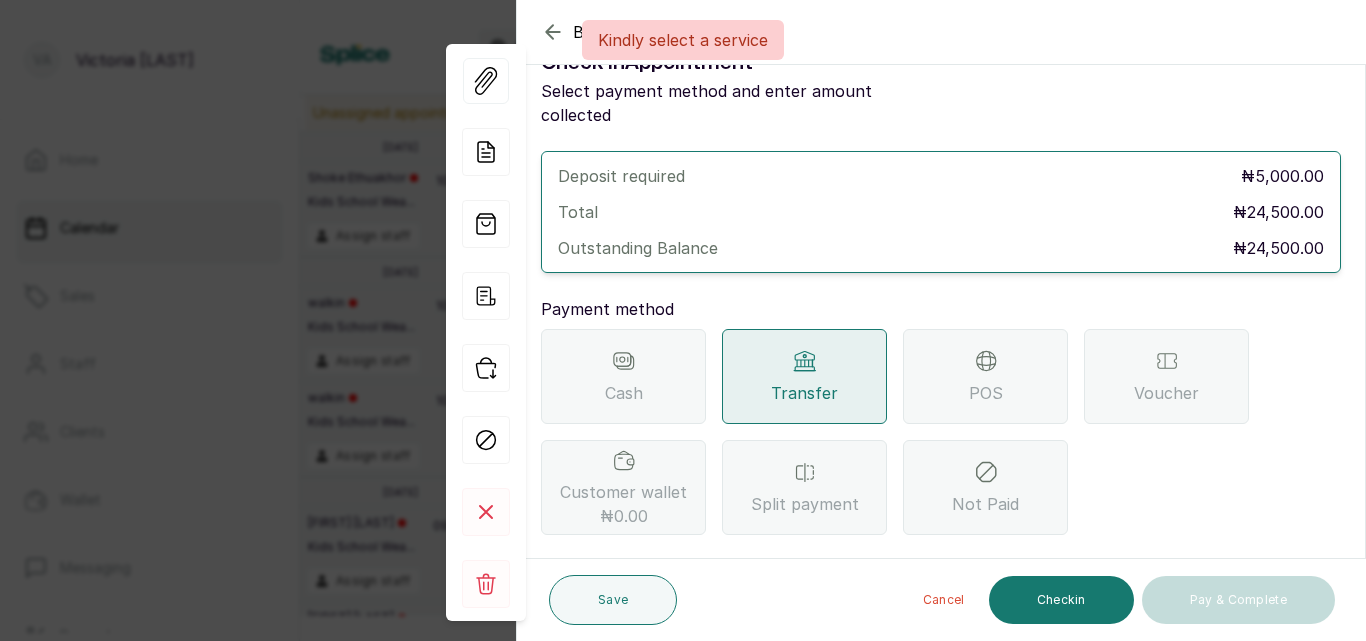scroll, scrollTop: 0, scrollLeft: 0, axis: both 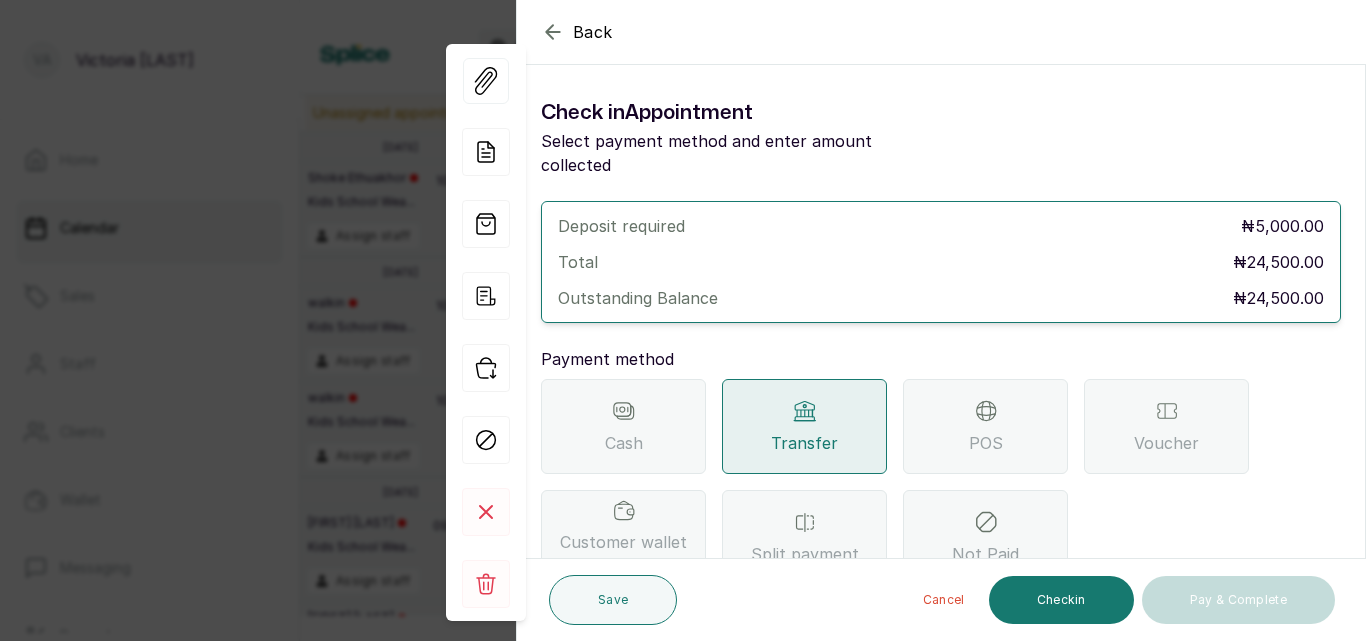 click 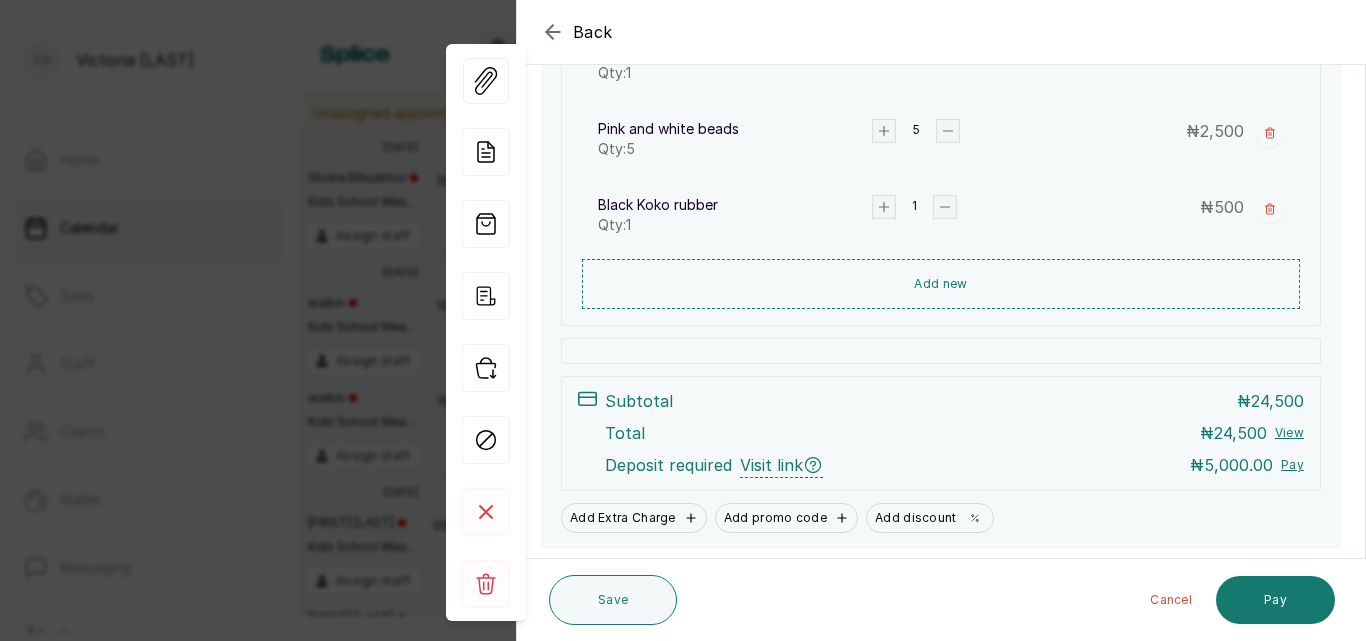 scroll, scrollTop: 522, scrollLeft: 0, axis: vertical 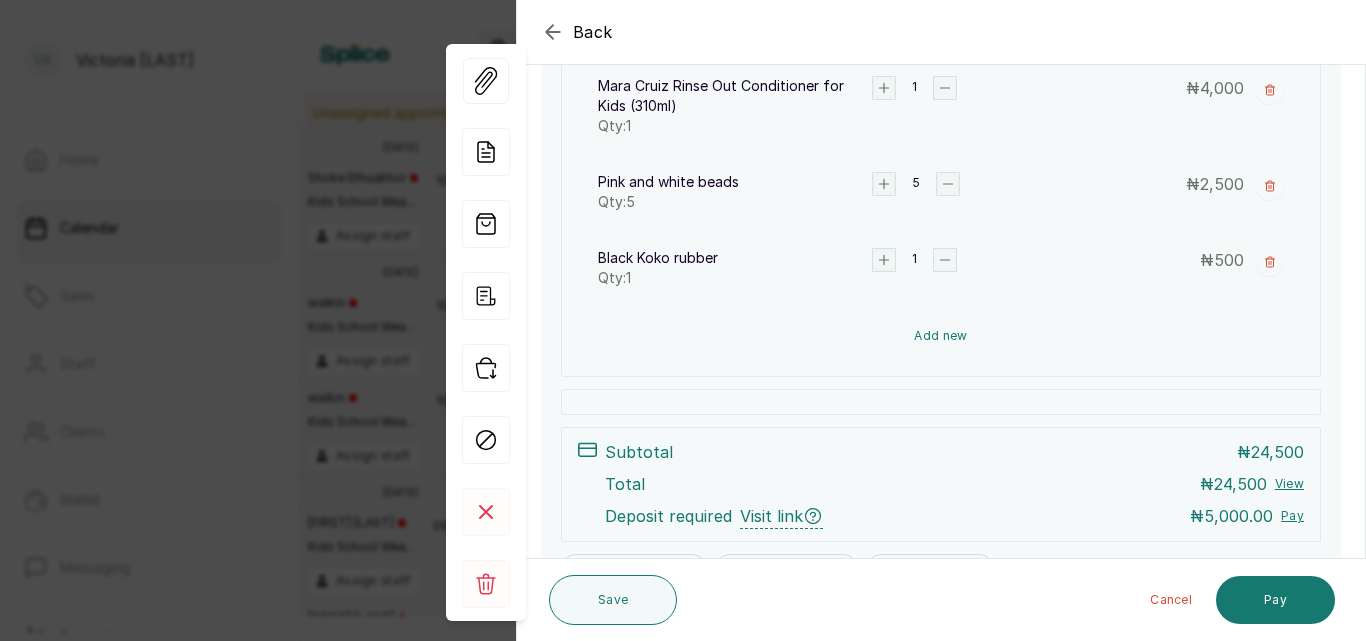 click on "Add new" at bounding box center (941, 336) 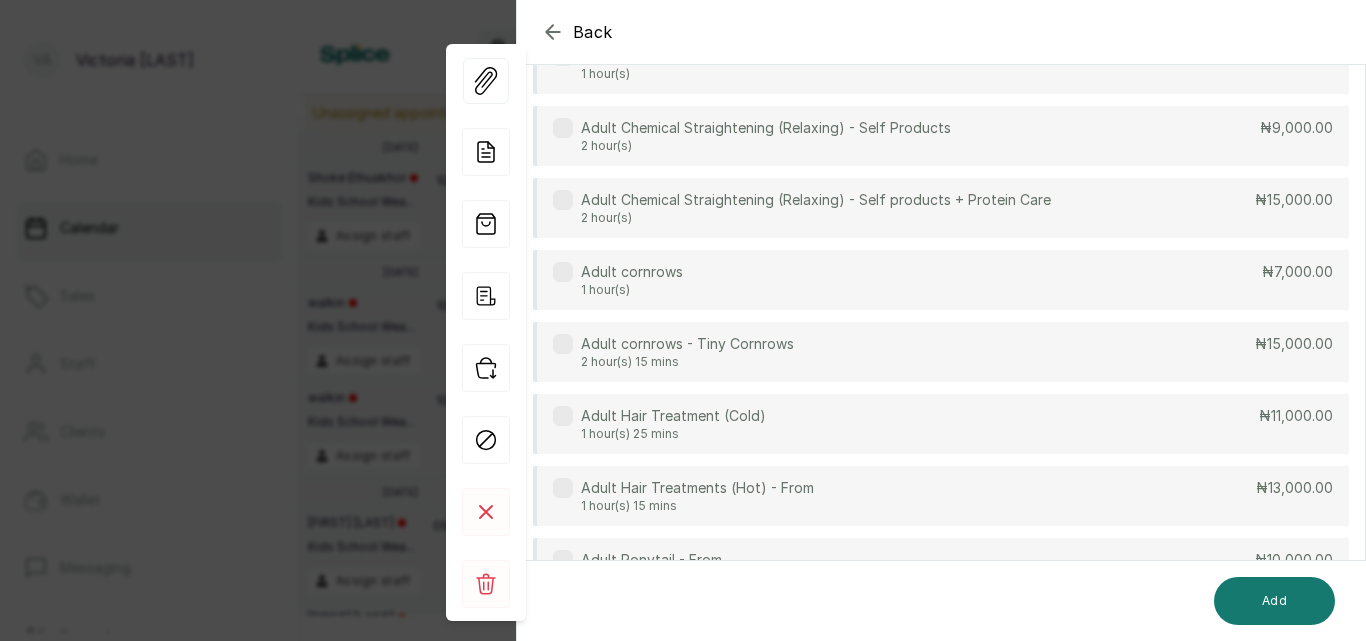 scroll, scrollTop: 149, scrollLeft: 0, axis: vertical 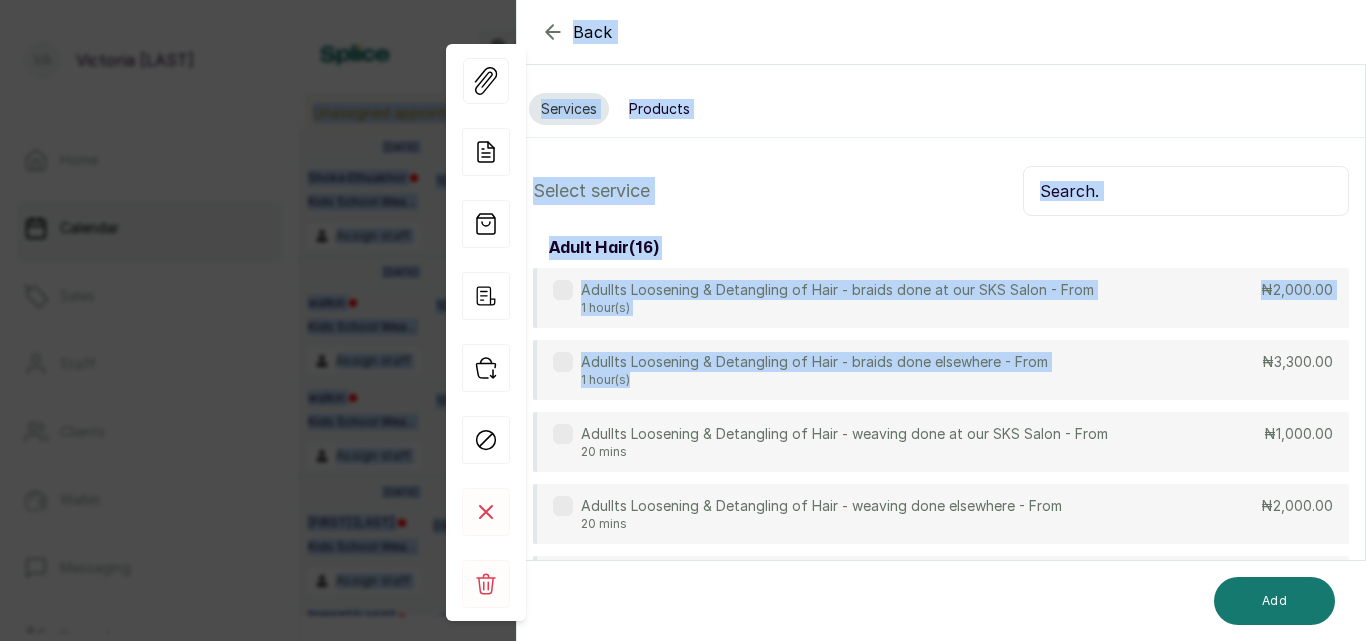 drag, startPoint x: 884, startPoint y: 236, endPoint x: 861, endPoint y: -87, distance: 323.81784 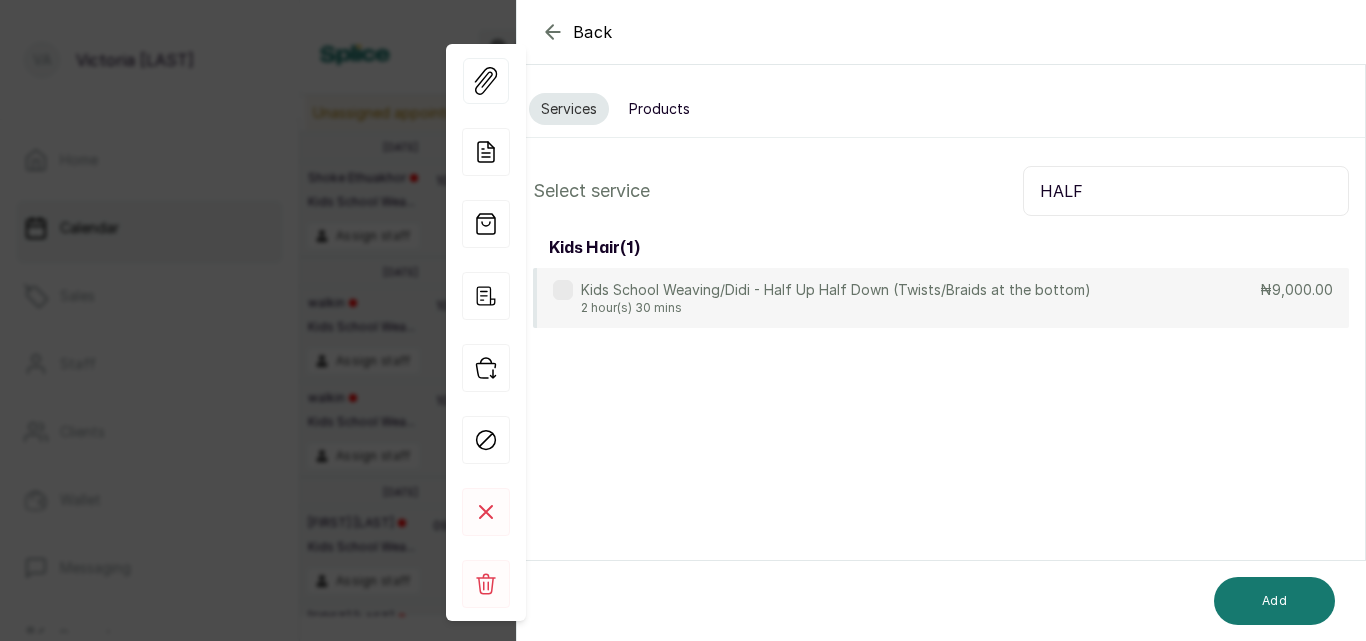 type on "HALF" 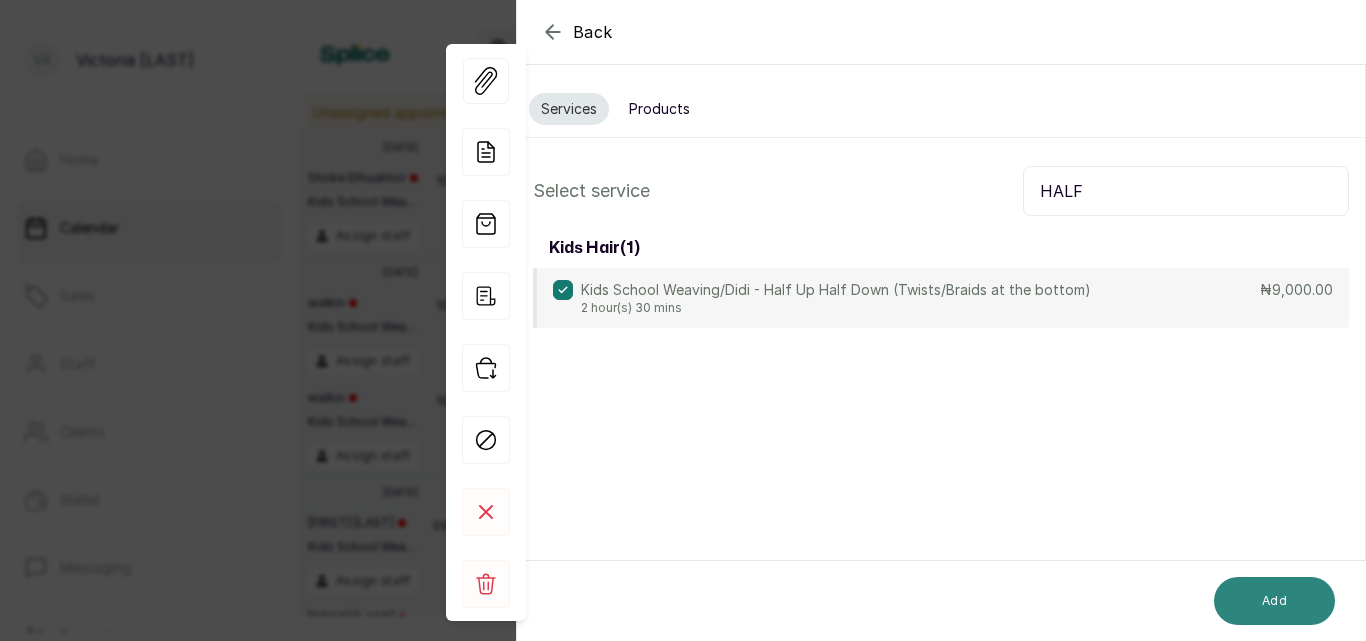 click on "Add" at bounding box center [1274, 601] 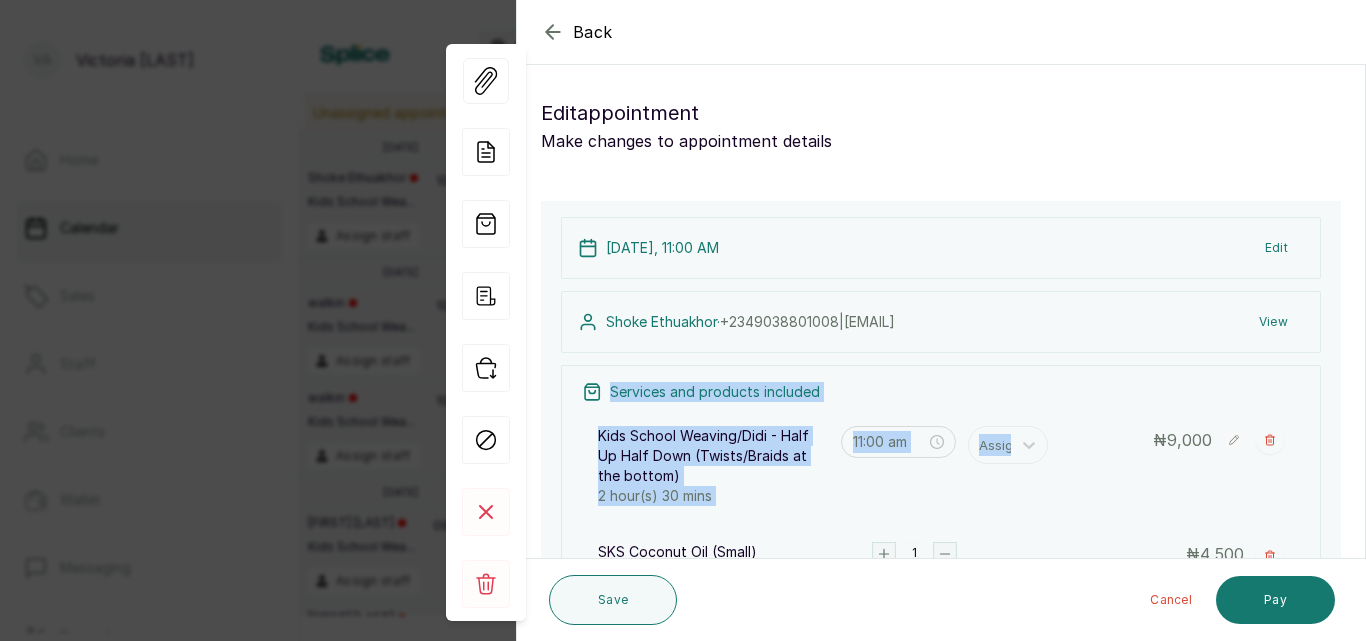 drag, startPoint x: 1325, startPoint y: 330, endPoint x: 1065, endPoint y: 450, distance: 286.3564 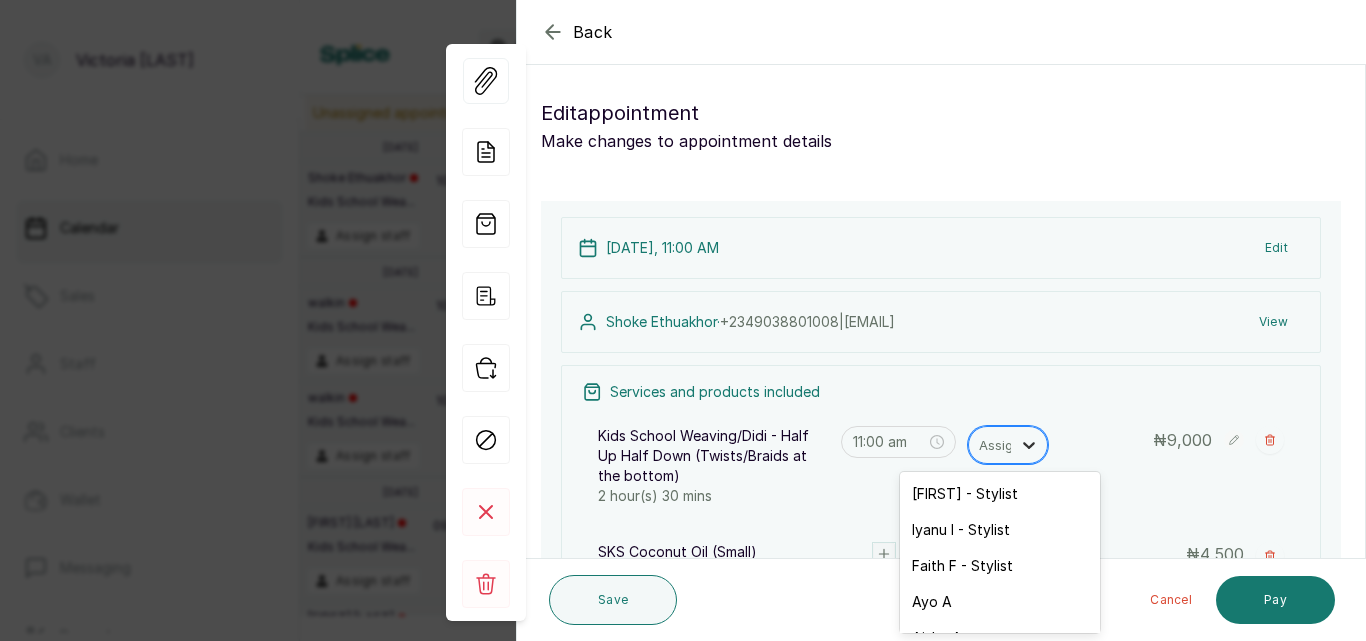 click 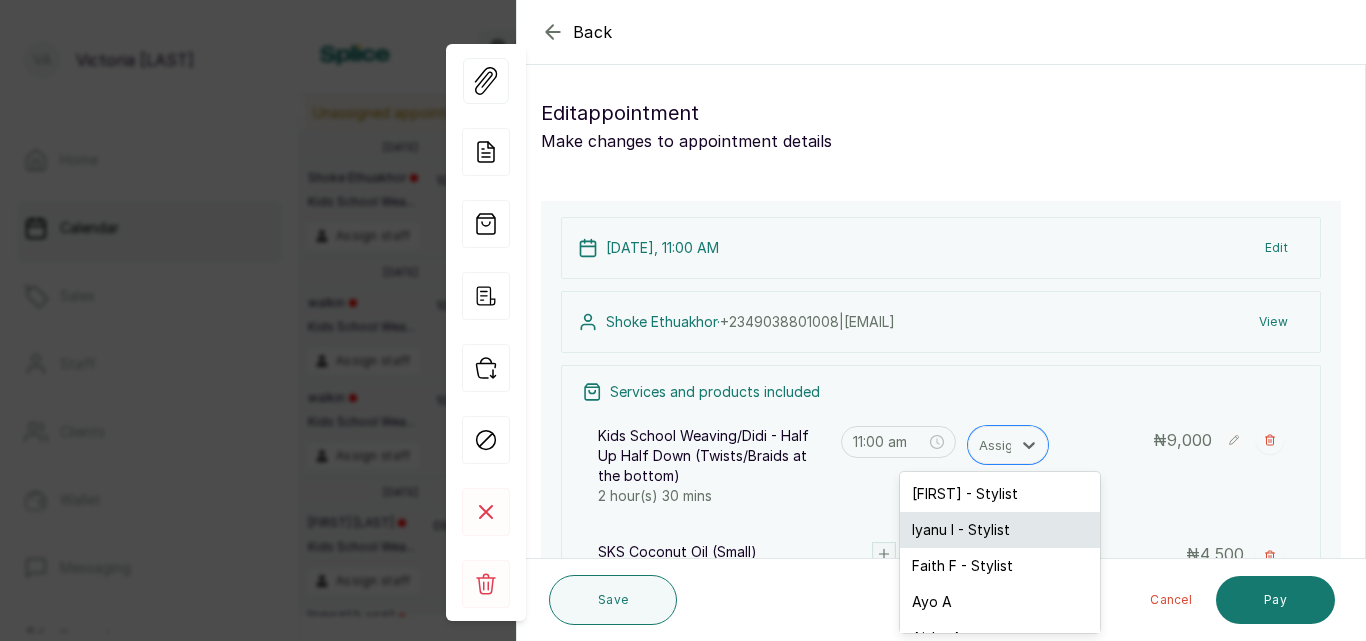 click on "Iyanu I - Stylist" at bounding box center [1000, 530] 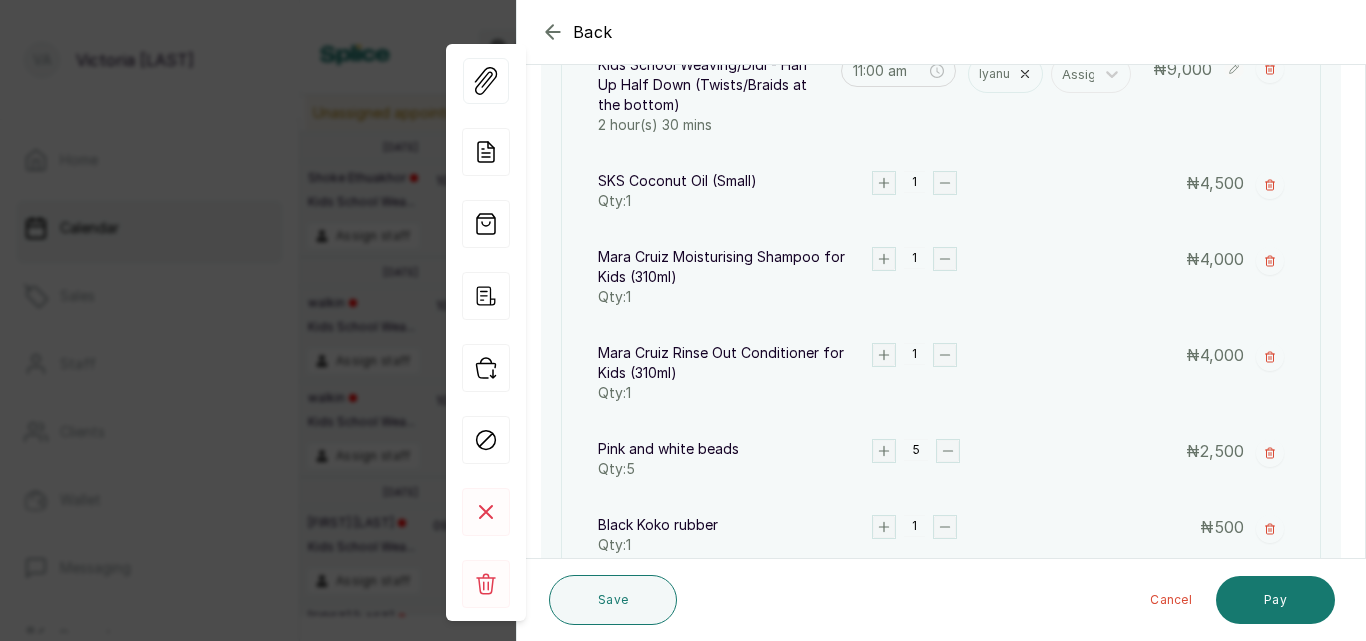 scroll, scrollTop: 752, scrollLeft: 0, axis: vertical 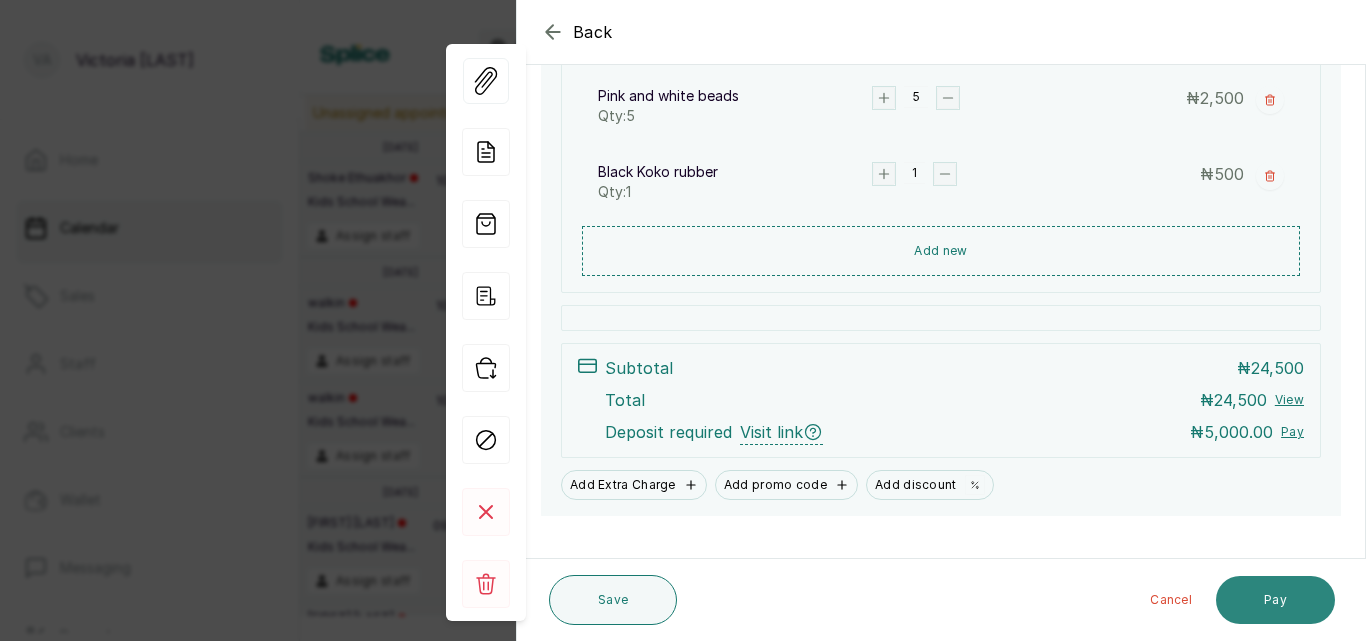 click on "Pay" at bounding box center (1275, 600) 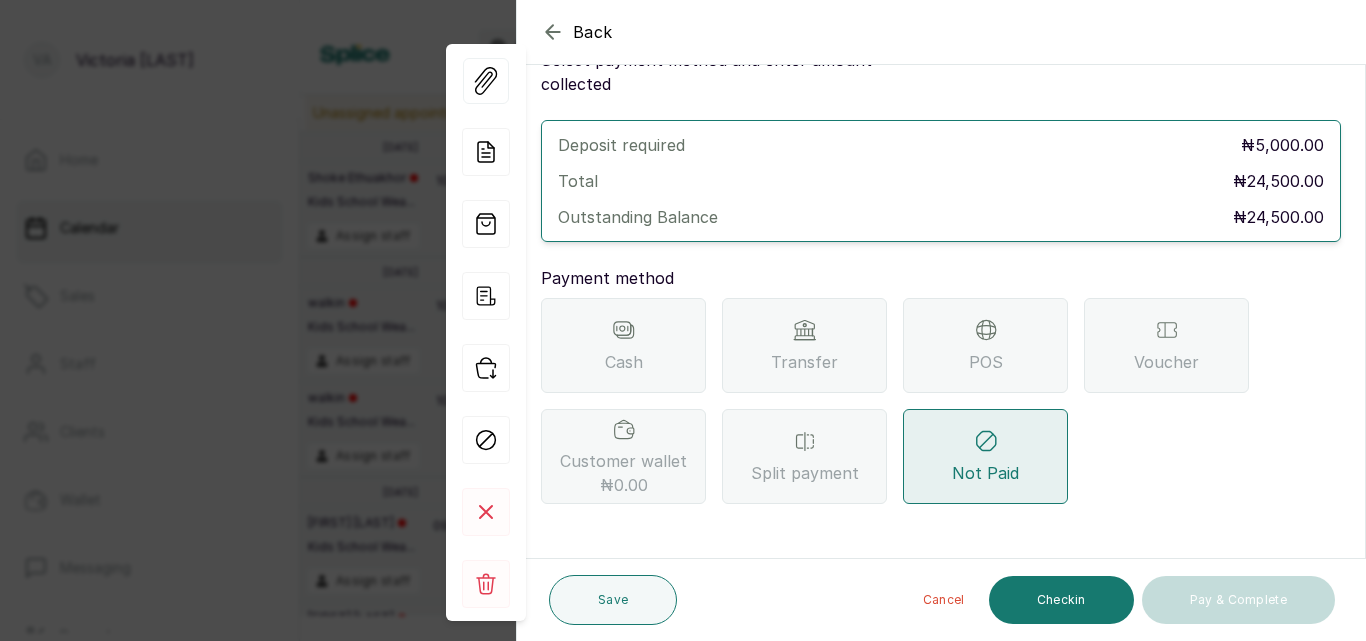 scroll, scrollTop: 57, scrollLeft: 0, axis: vertical 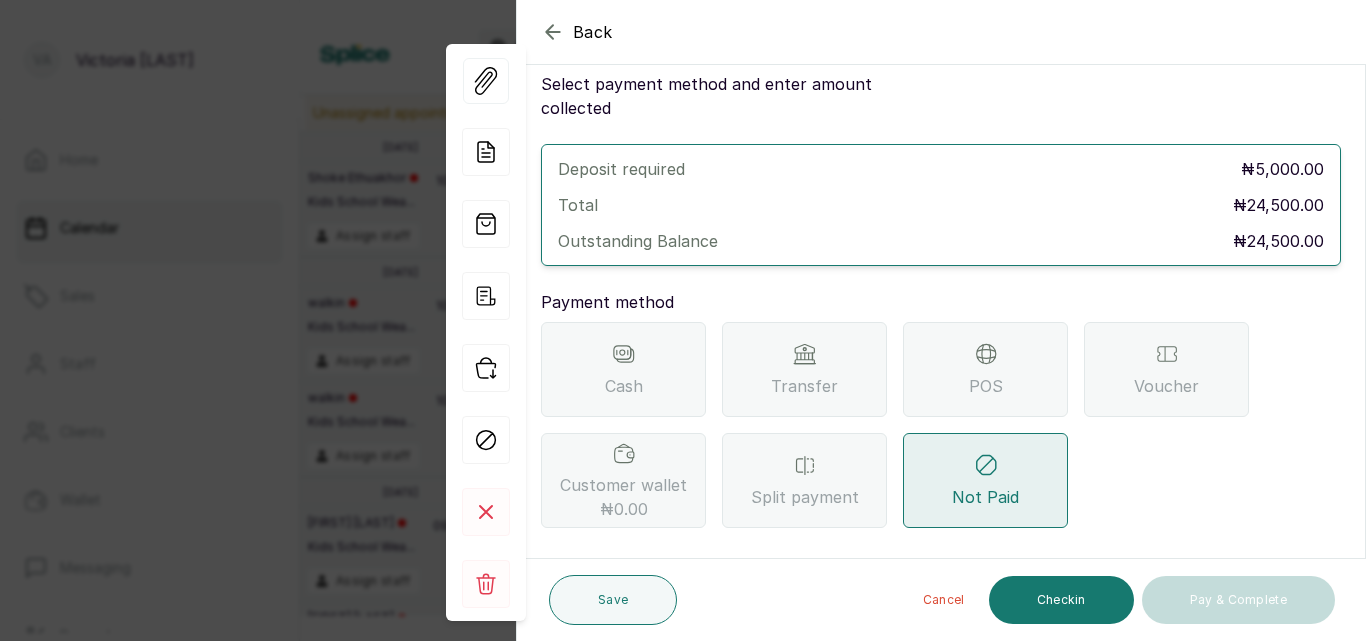 click on "Transfer" at bounding box center [804, 369] 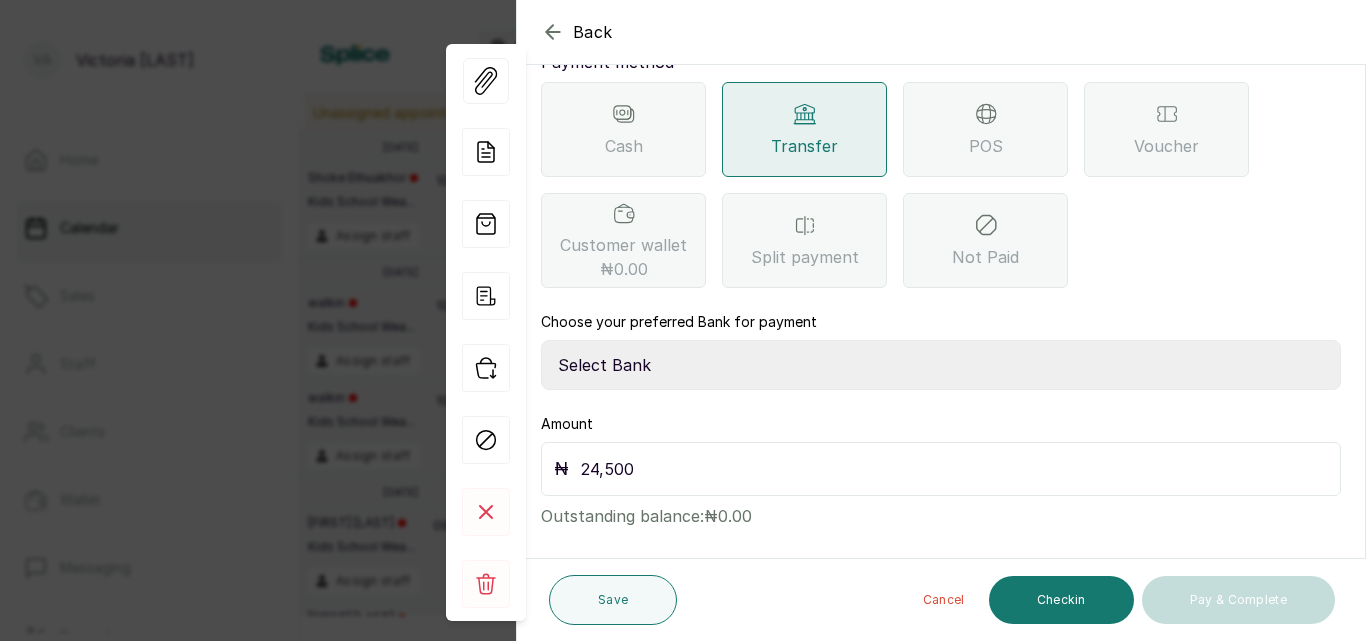click on "Select Bank CANARY YELLOW Moniepoint MFB CANARY YELLOW Sparkle Microfinance Bank" at bounding box center (941, 365) 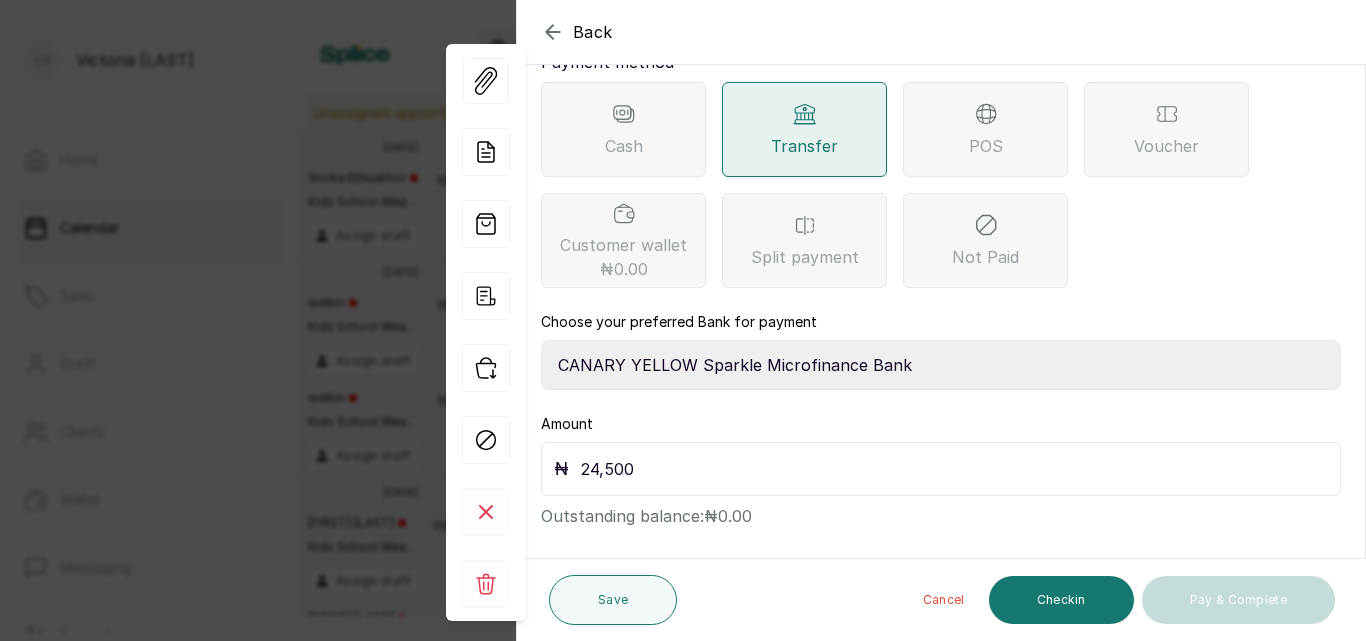 click on "Select Bank CANARY YELLOW Moniepoint MFB CANARY YELLOW Sparkle Microfinance Bank" at bounding box center (941, 365) 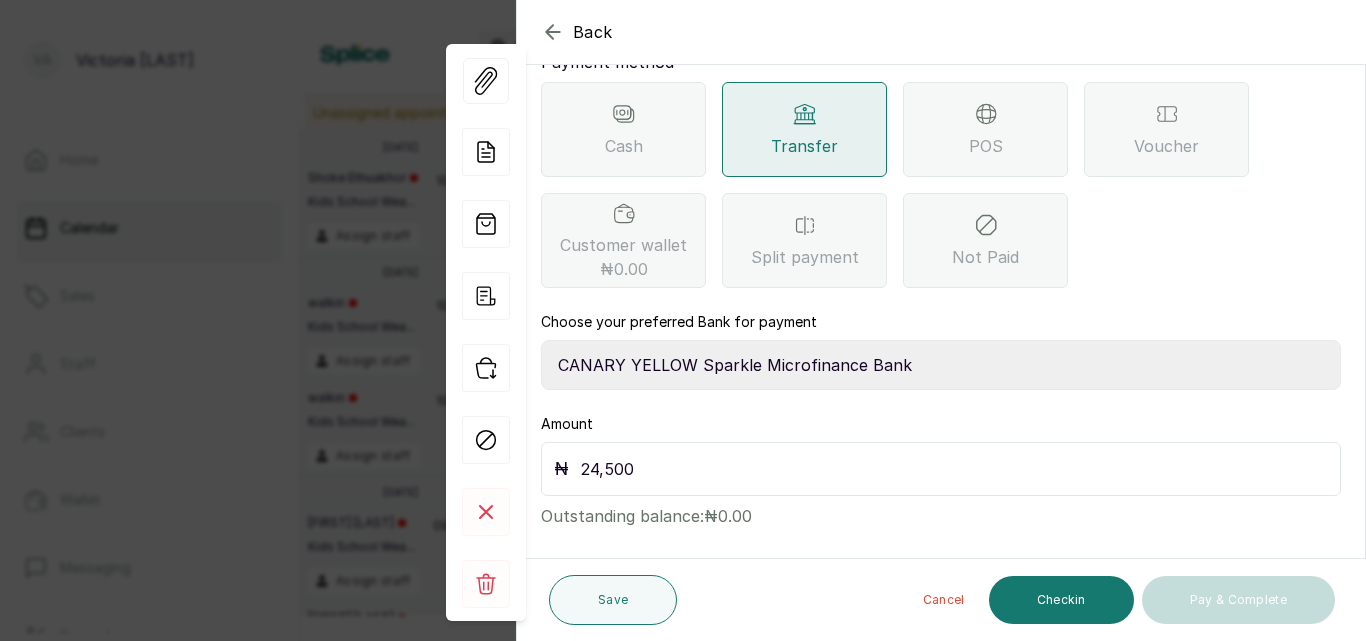 click on "24,500" at bounding box center (954, 469) 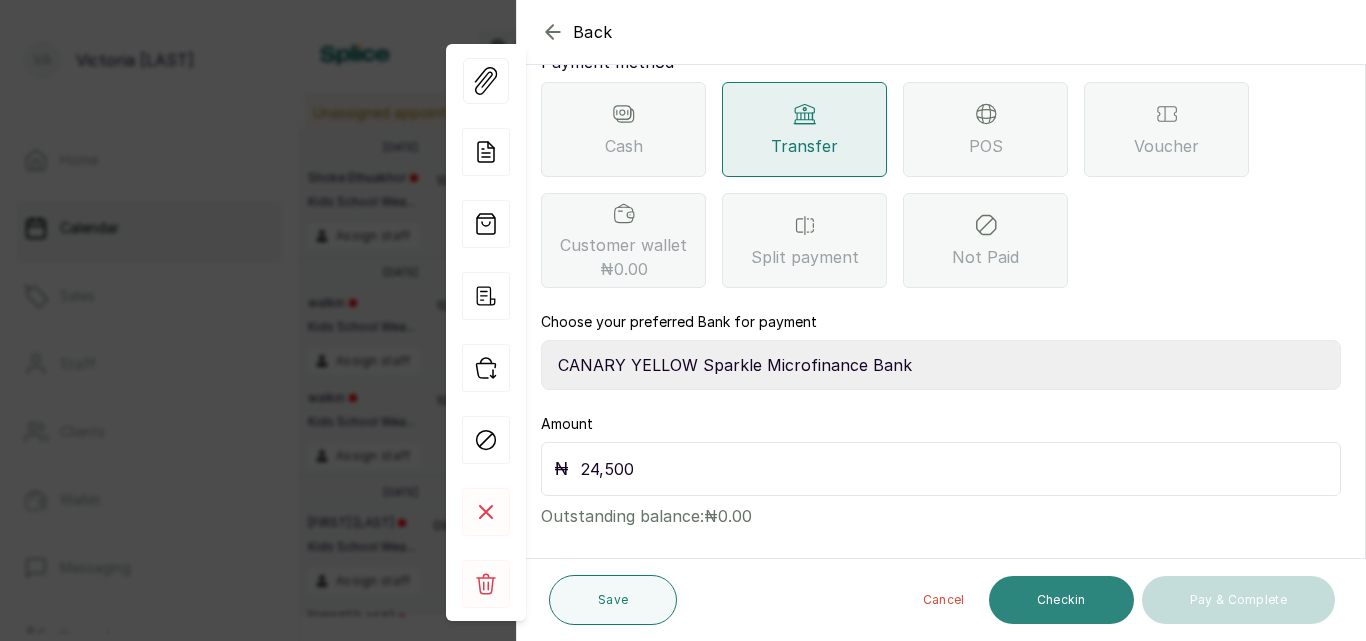 click on "Checkin" at bounding box center [1061, 600] 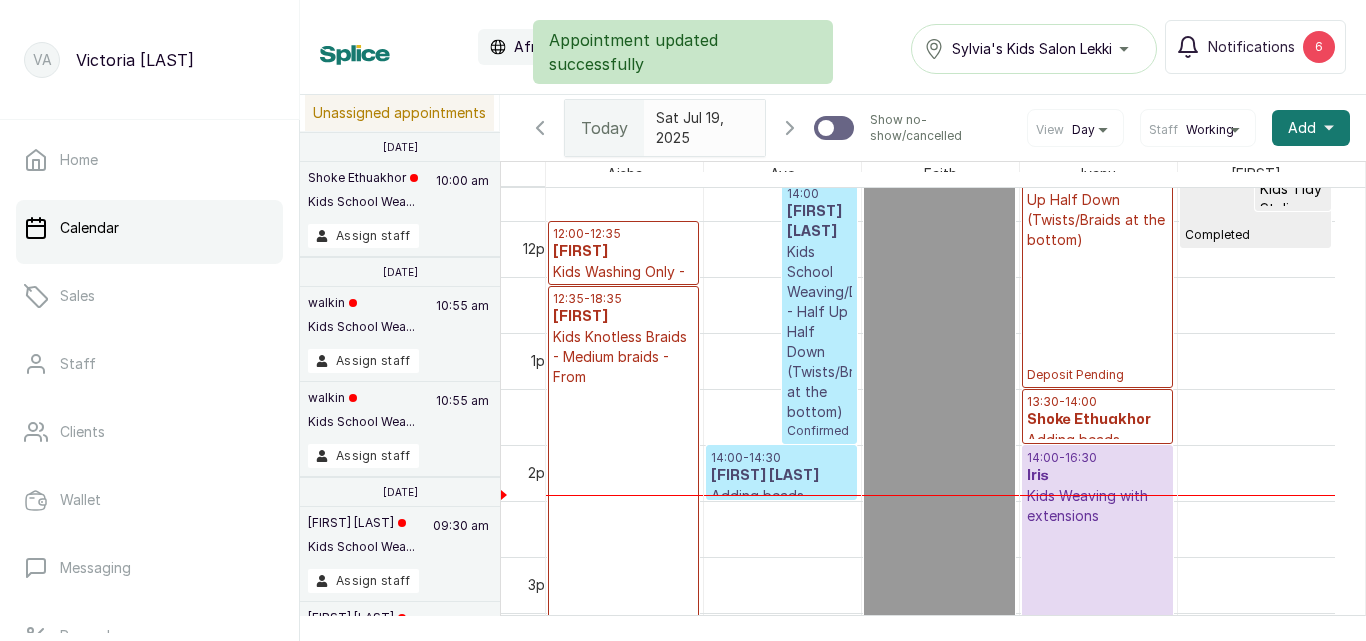 click on "Shoke Ethuakhor" at bounding box center (1097, 420) 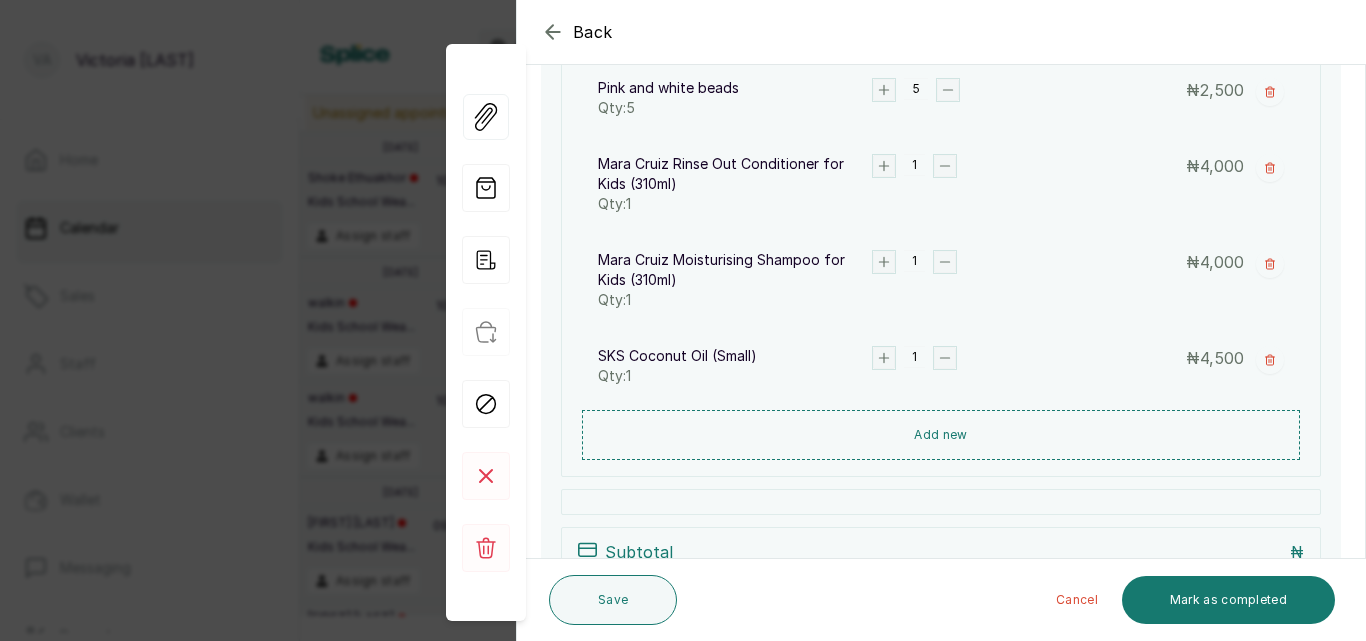 scroll, scrollTop: 414, scrollLeft: 0, axis: vertical 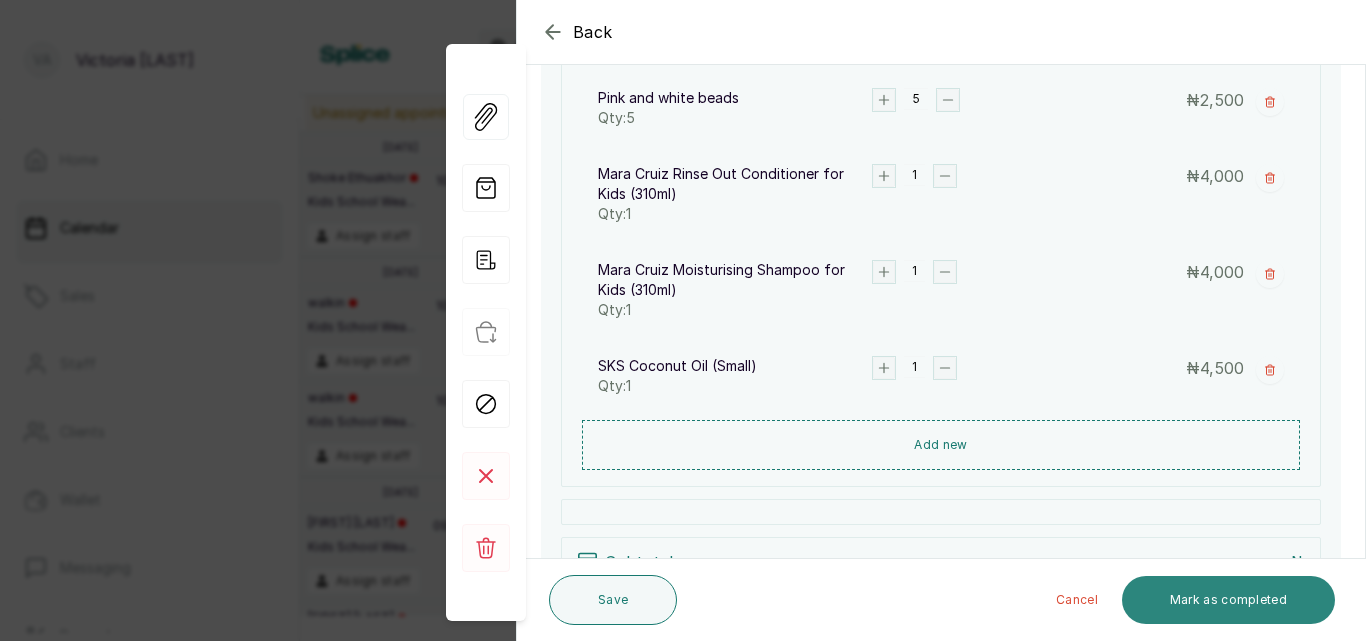 click on "Mark as completed" at bounding box center [1228, 600] 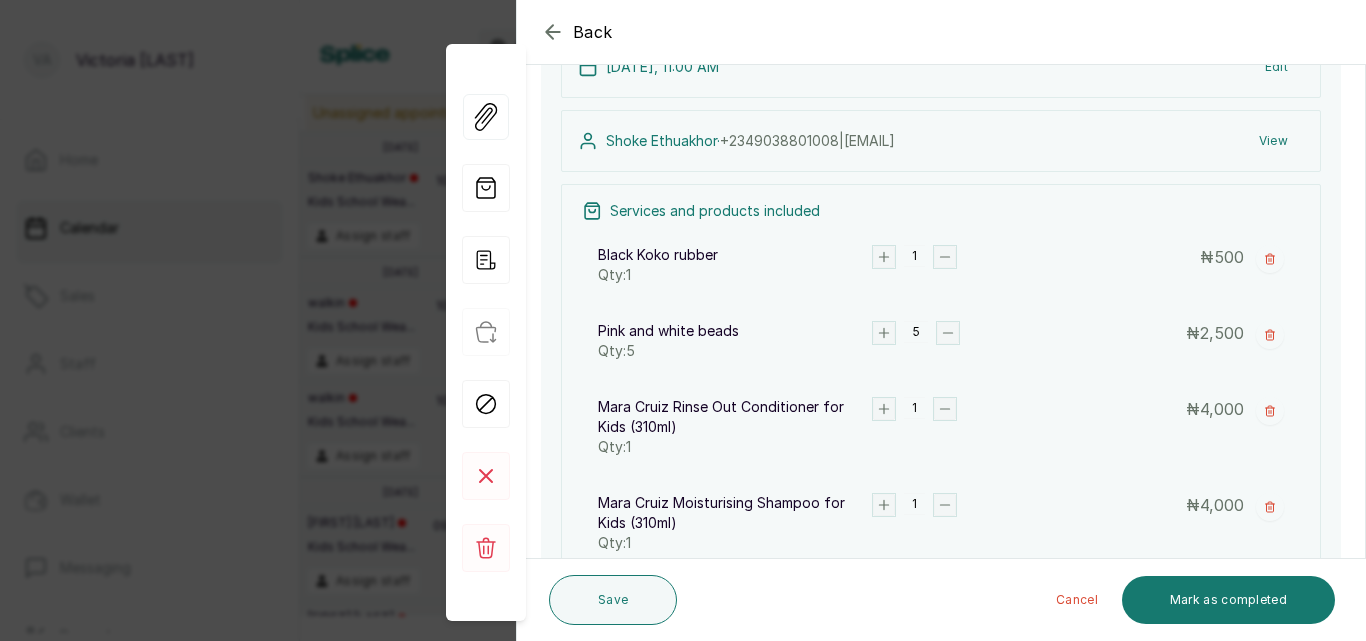 scroll, scrollTop: 554, scrollLeft: 0, axis: vertical 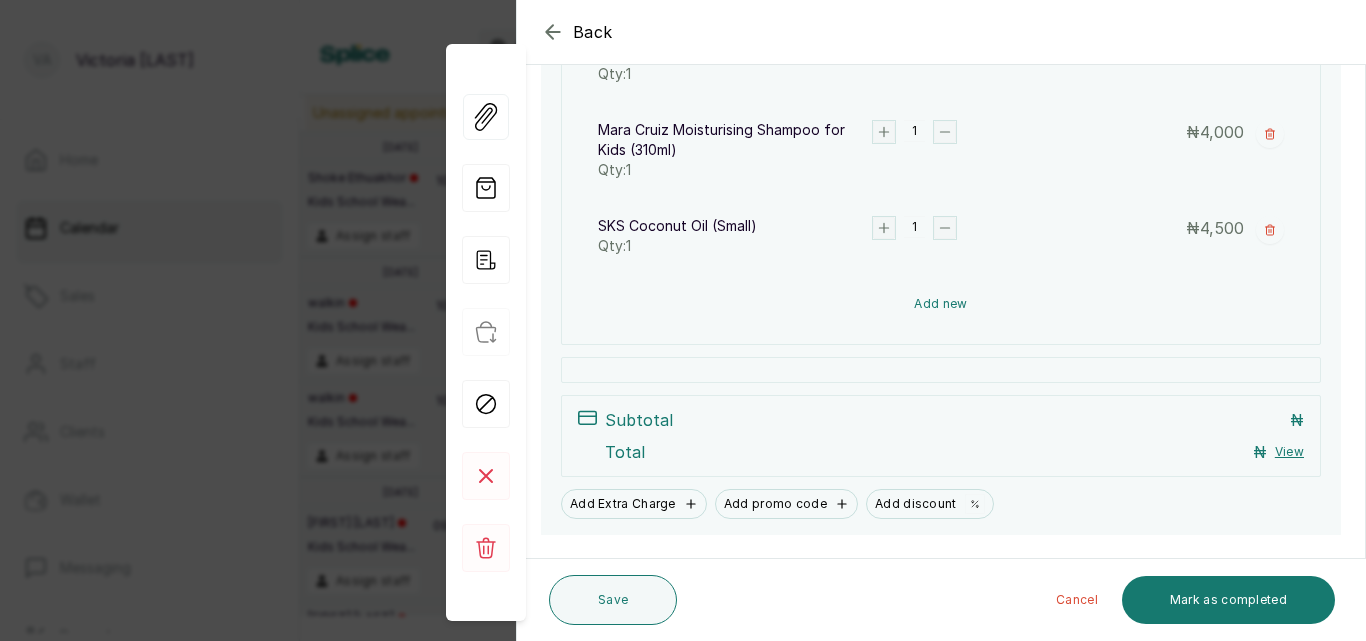 click on "Add new" at bounding box center (941, 304) 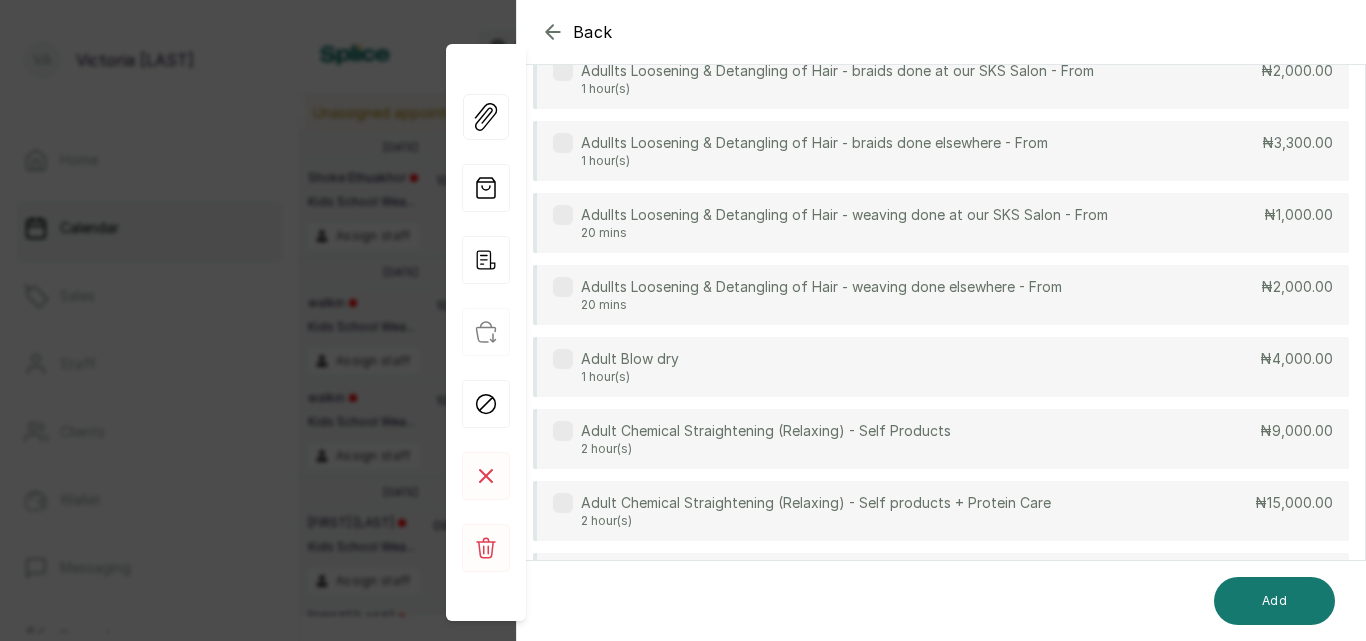 scroll, scrollTop: 149, scrollLeft: 0, axis: vertical 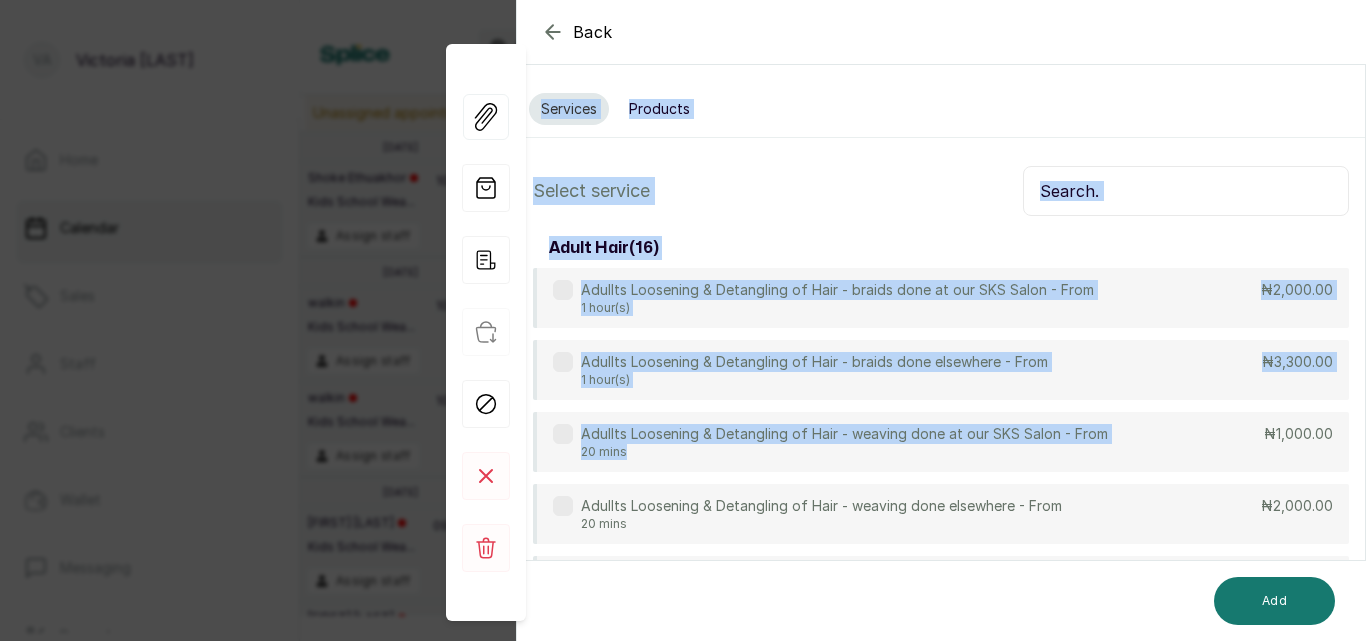 drag, startPoint x: 948, startPoint y: 304, endPoint x: 914, endPoint y: 9, distance: 296.95285 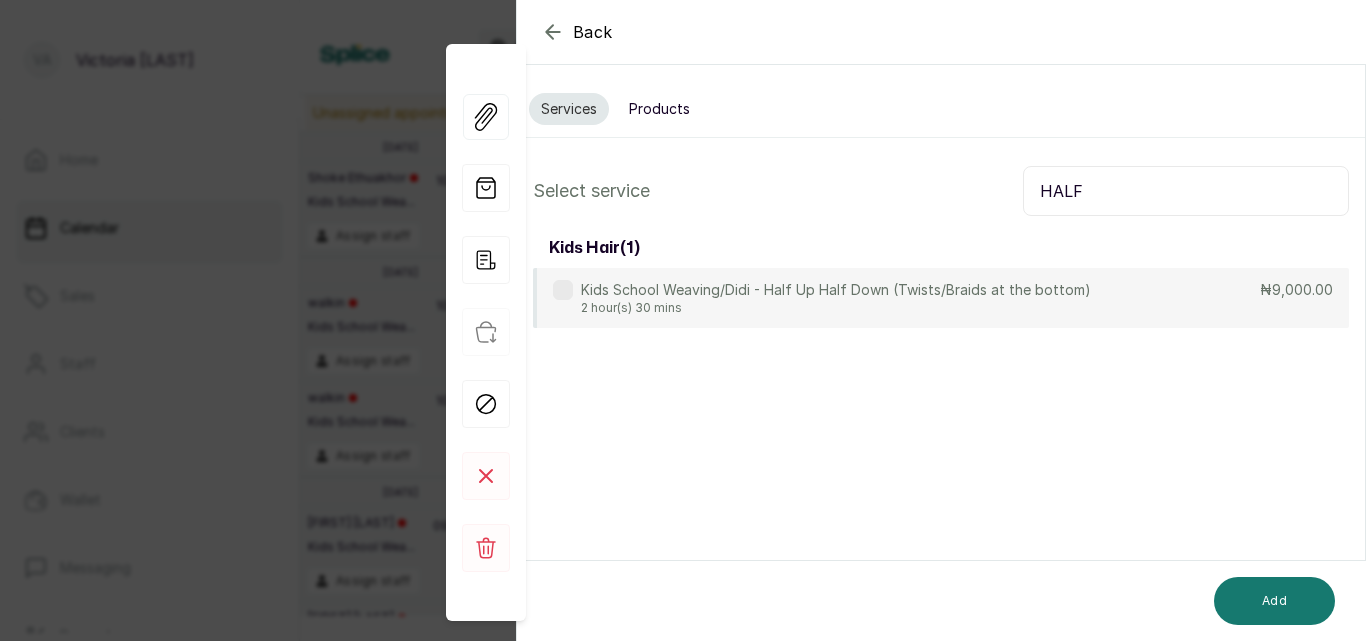 type on "HALF" 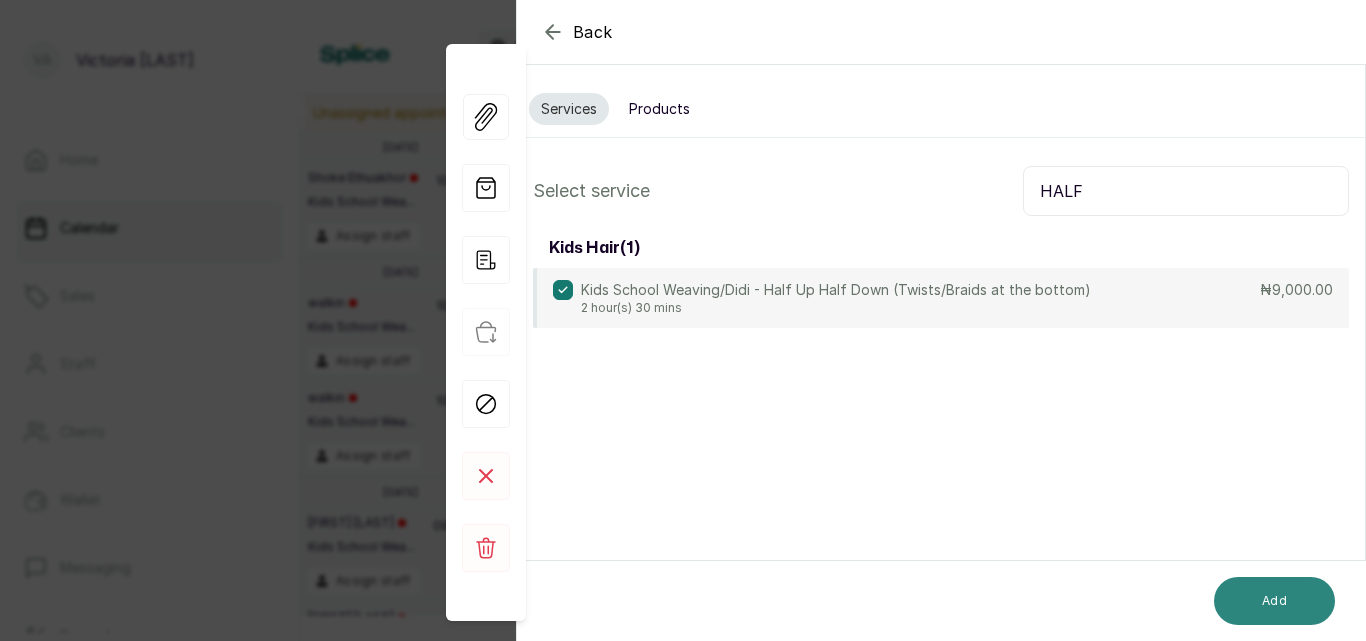 click on "Add" at bounding box center (1274, 601) 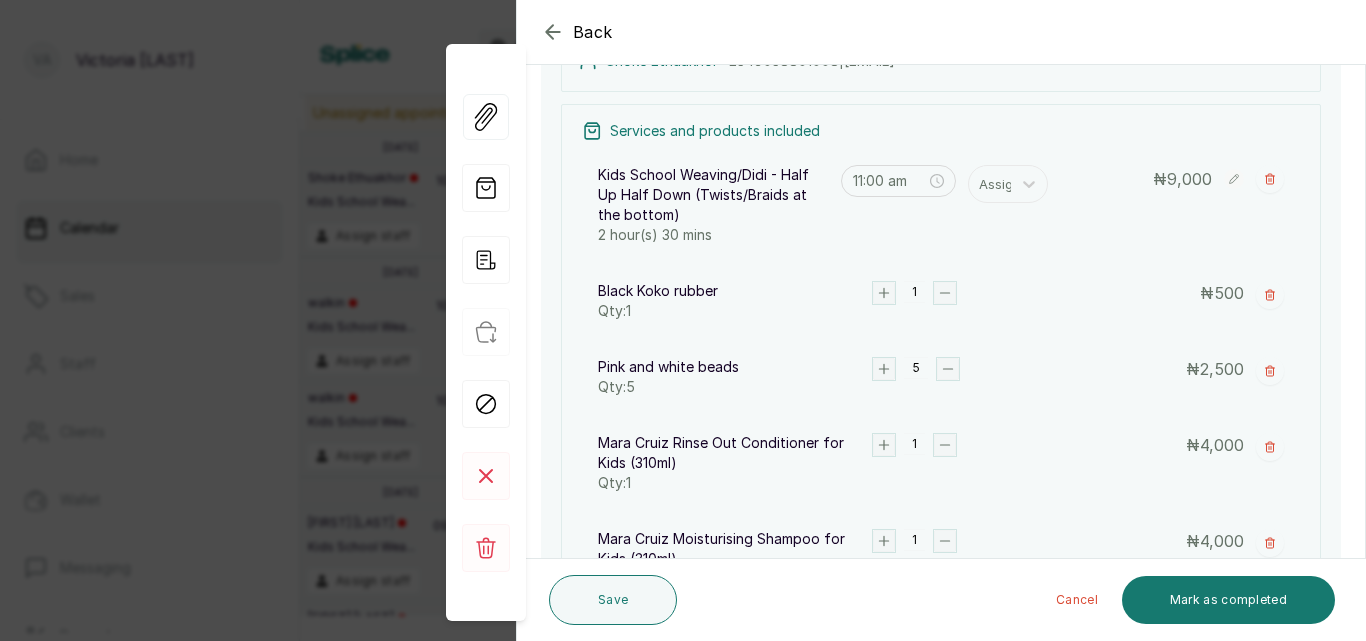 scroll, scrollTop: 606, scrollLeft: 0, axis: vertical 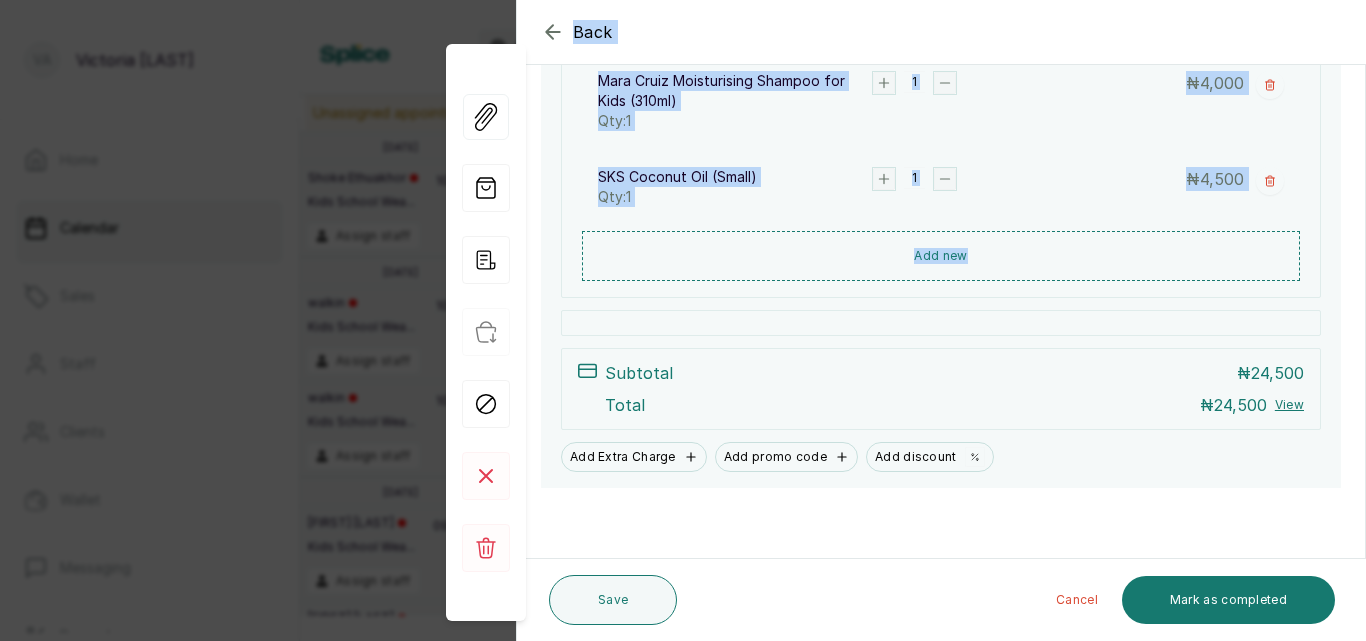 drag, startPoint x: 1365, startPoint y: 527, endPoint x: 1365, endPoint y: 680, distance: 153 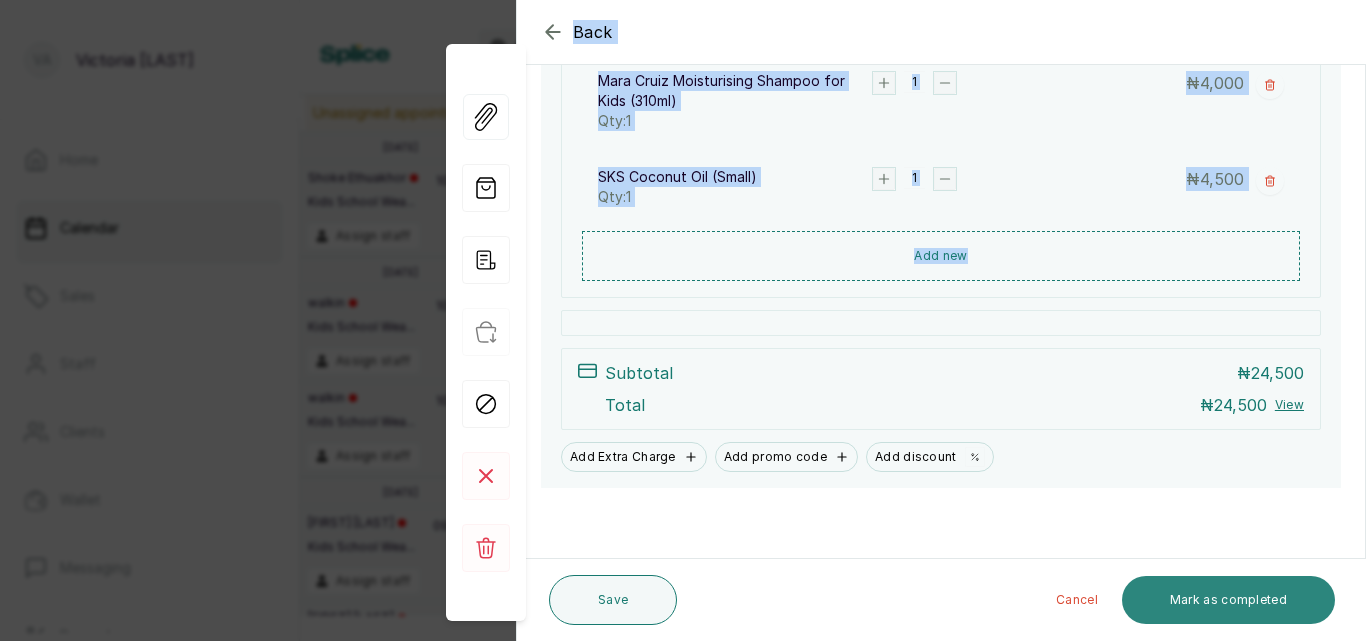 click on "Mark as completed" at bounding box center [1228, 600] 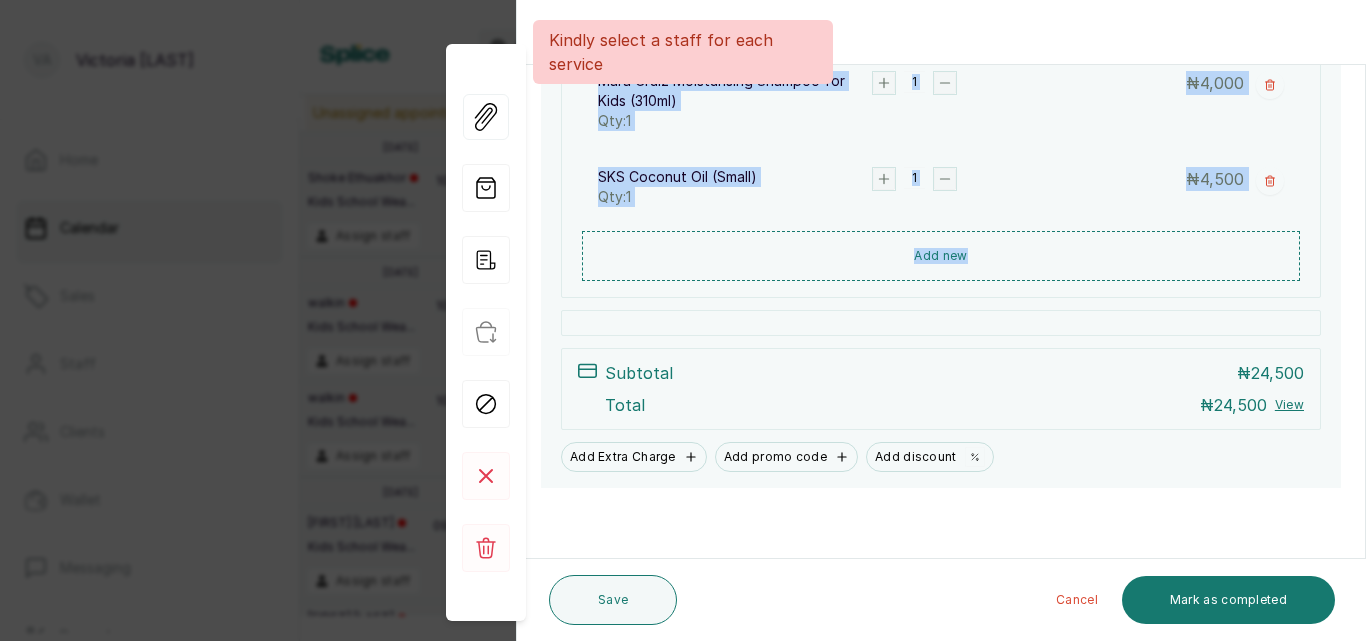 scroll, scrollTop: 799, scrollLeft: 0, axis: vertical 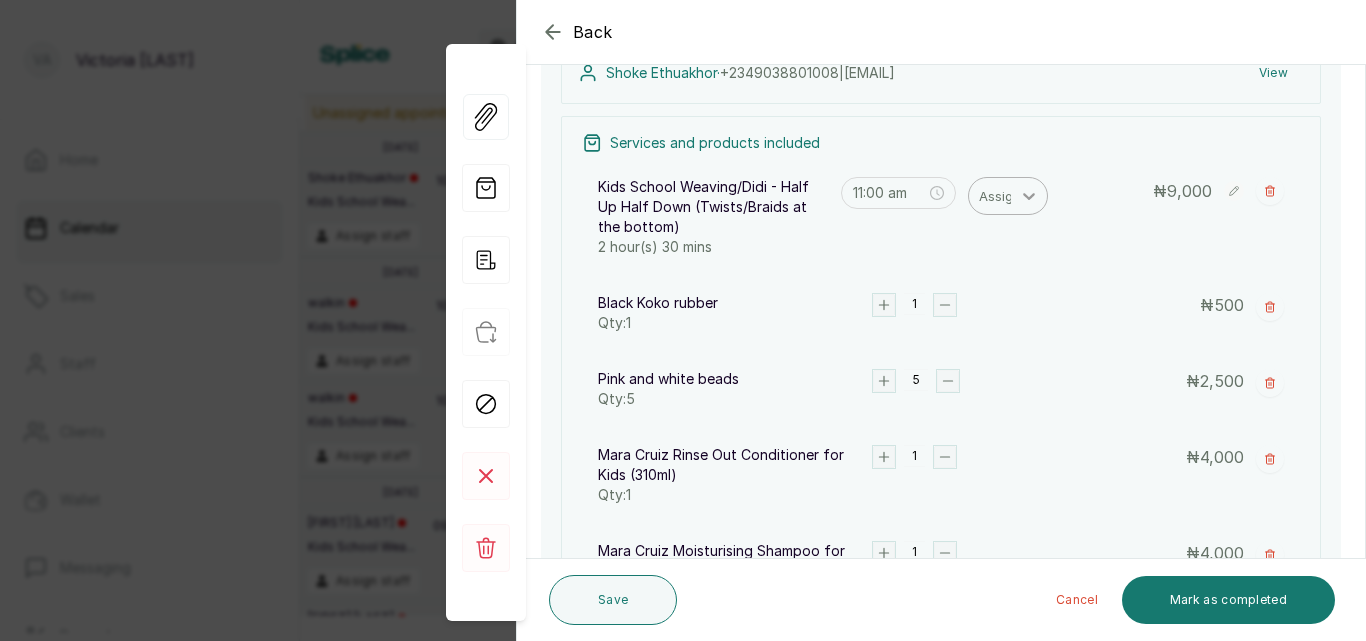 click at bounding box center [1029, 196] 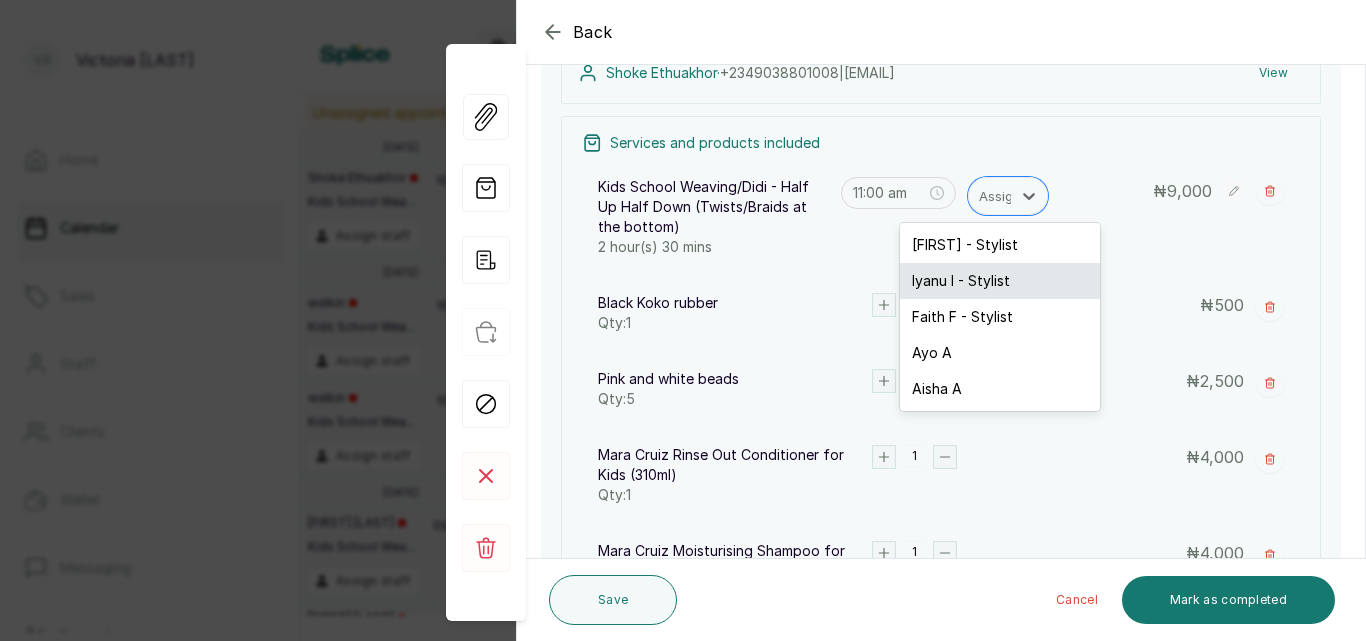 click on "Iyanu I - Stylist" at bounding box center [1000, 281] 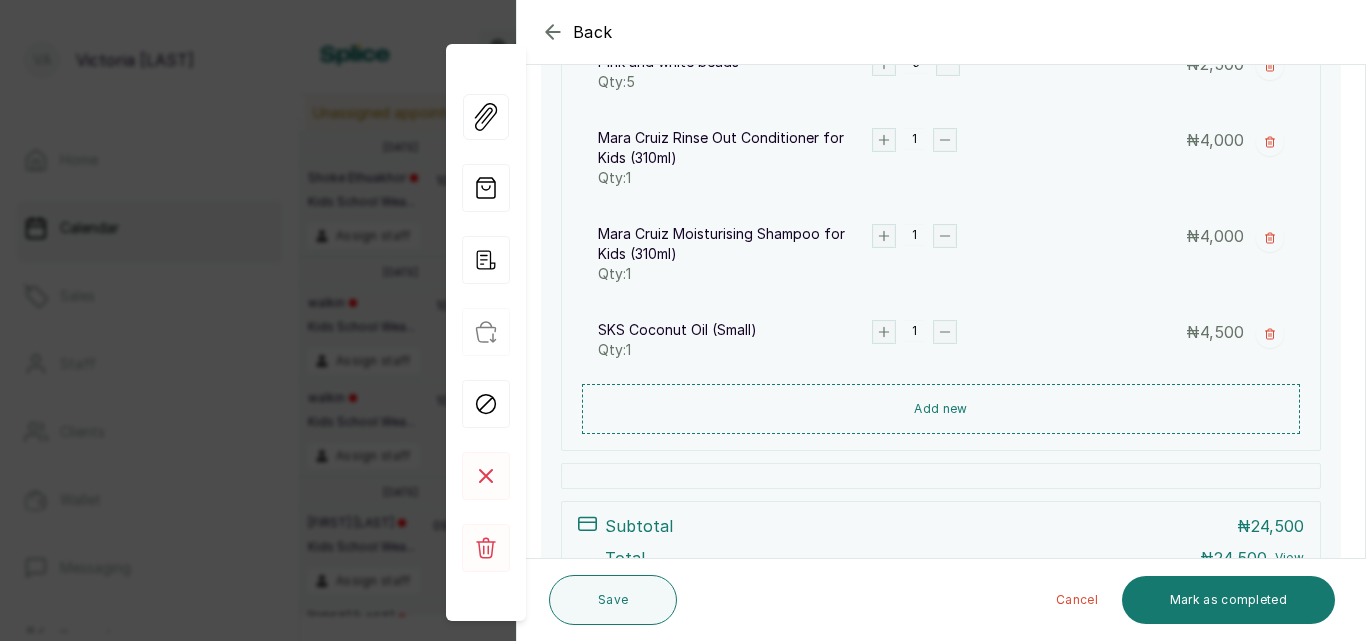 scroll, scrollTop: 675, scrollLeft: 0, axis: vertical 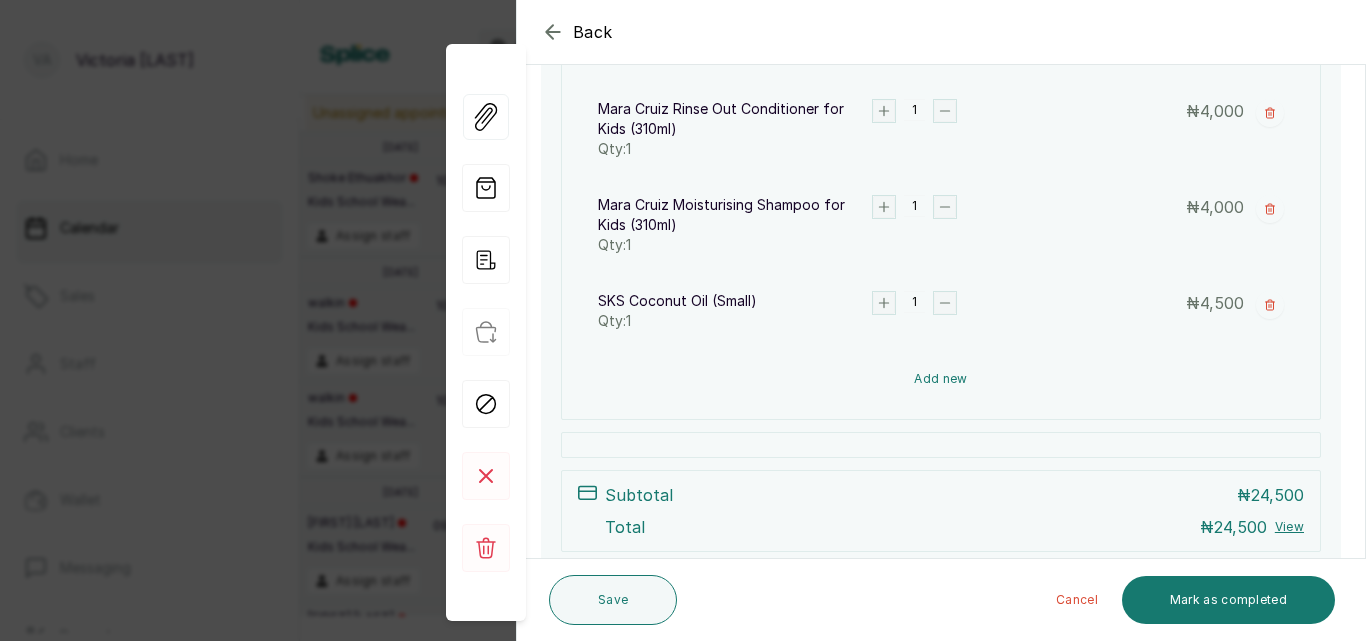 click on "Add new" at bounding box center [941, 379] 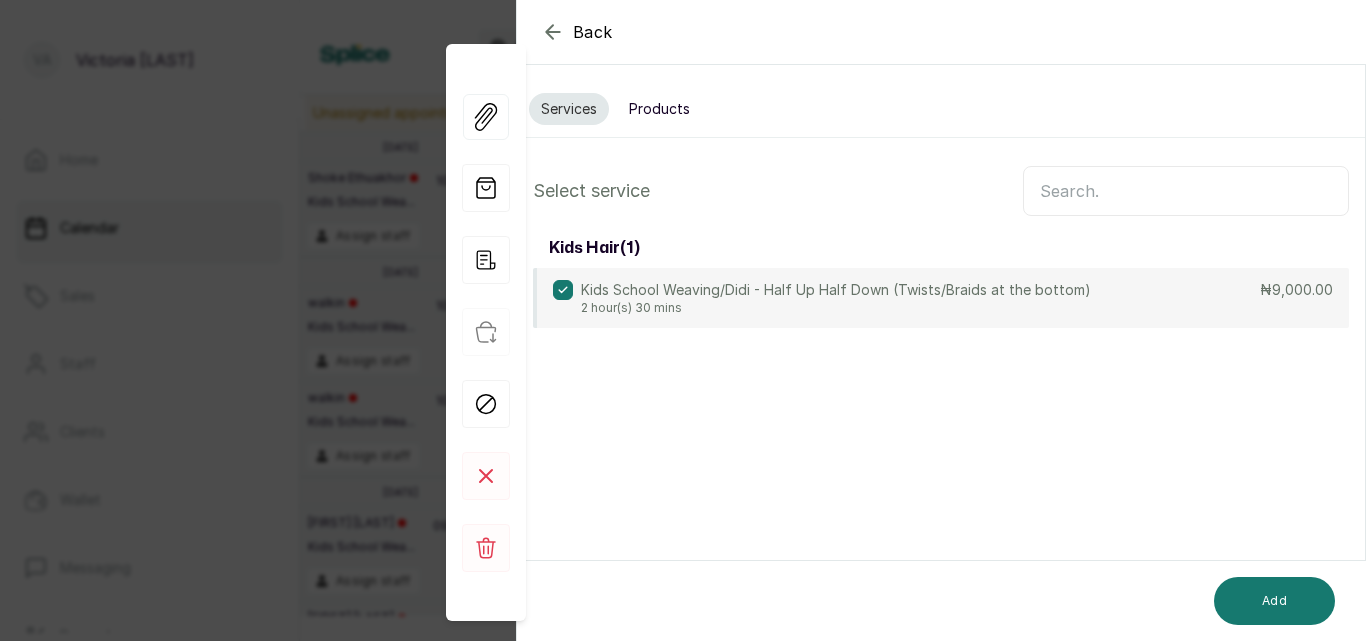 scroll, scrollTop: 0, scrollLeft: 0, axis: both 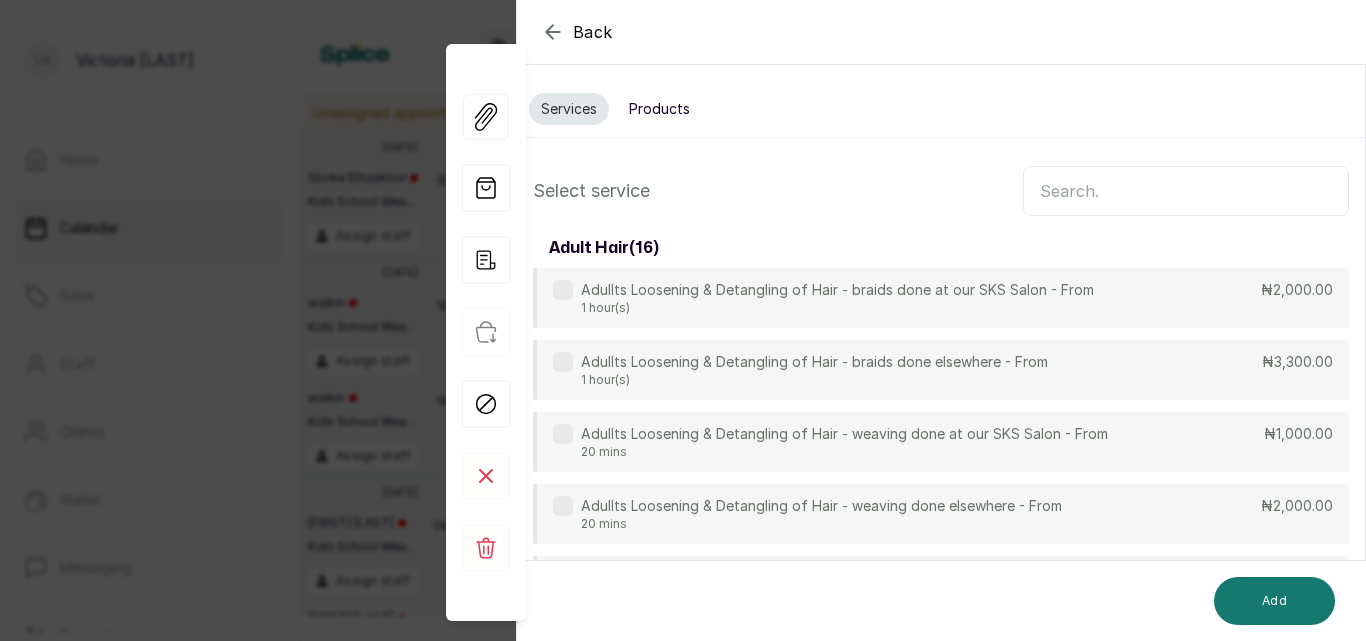 click at bounding box center (1186, 191) 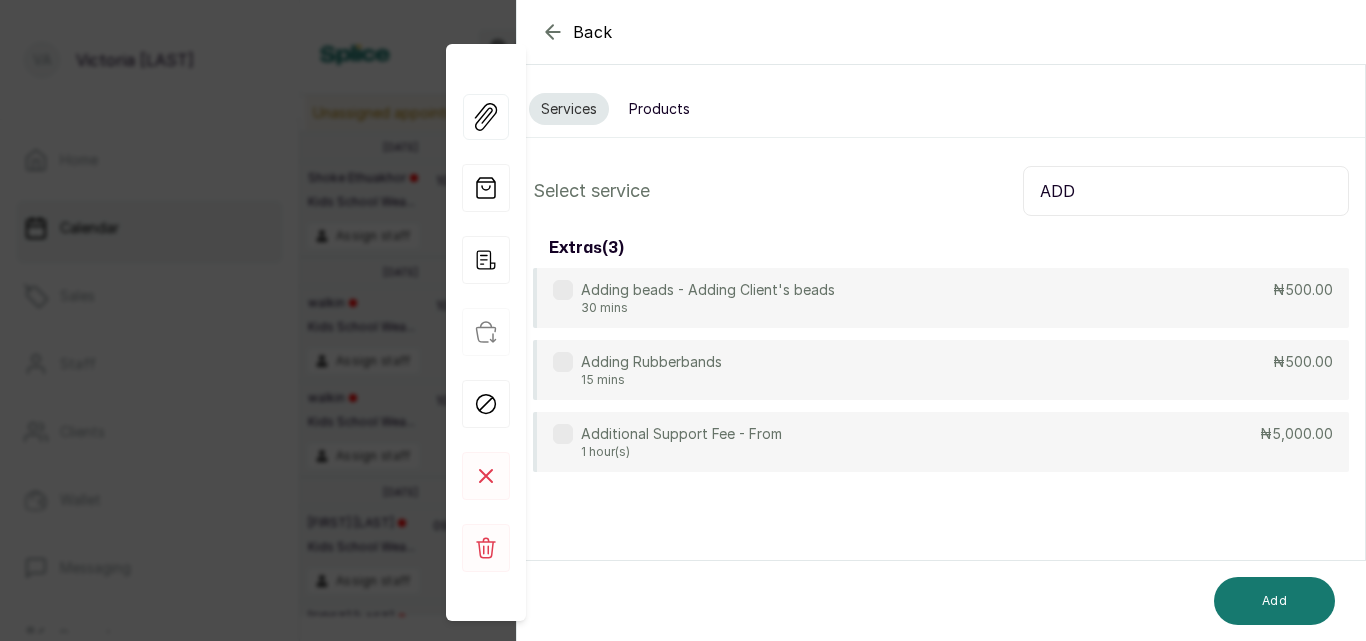 type on "ADD" 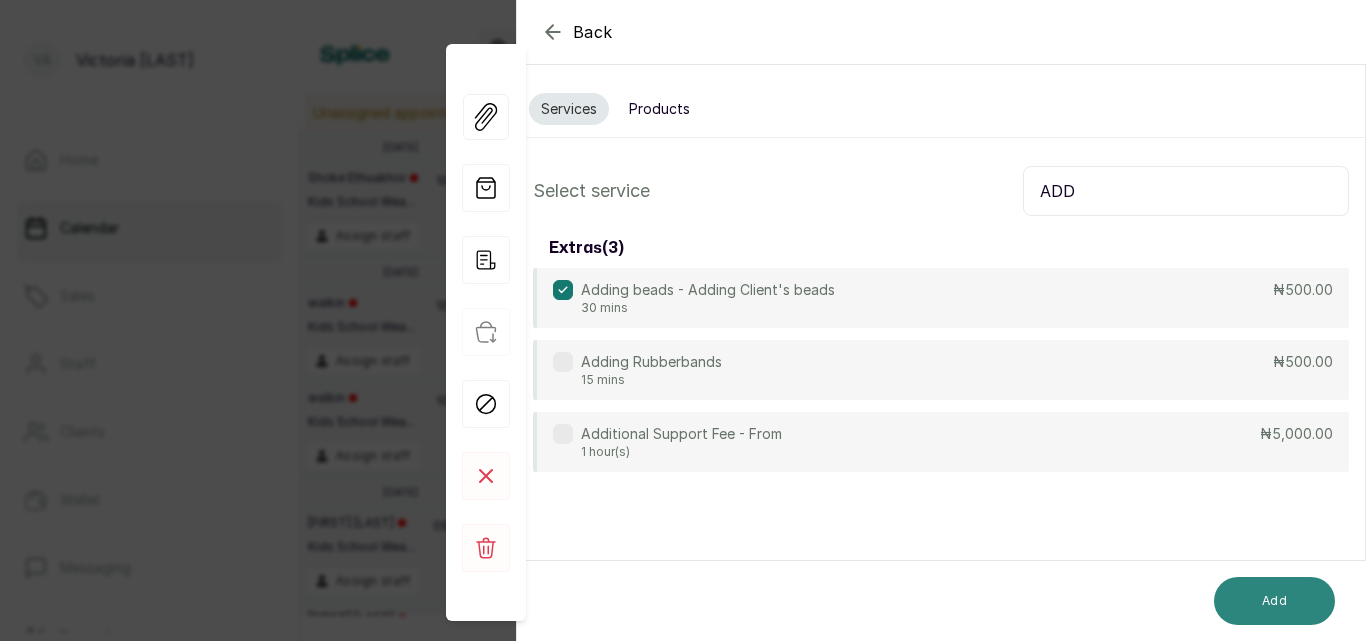 click on "Add" at bounding box center [1274, 601] 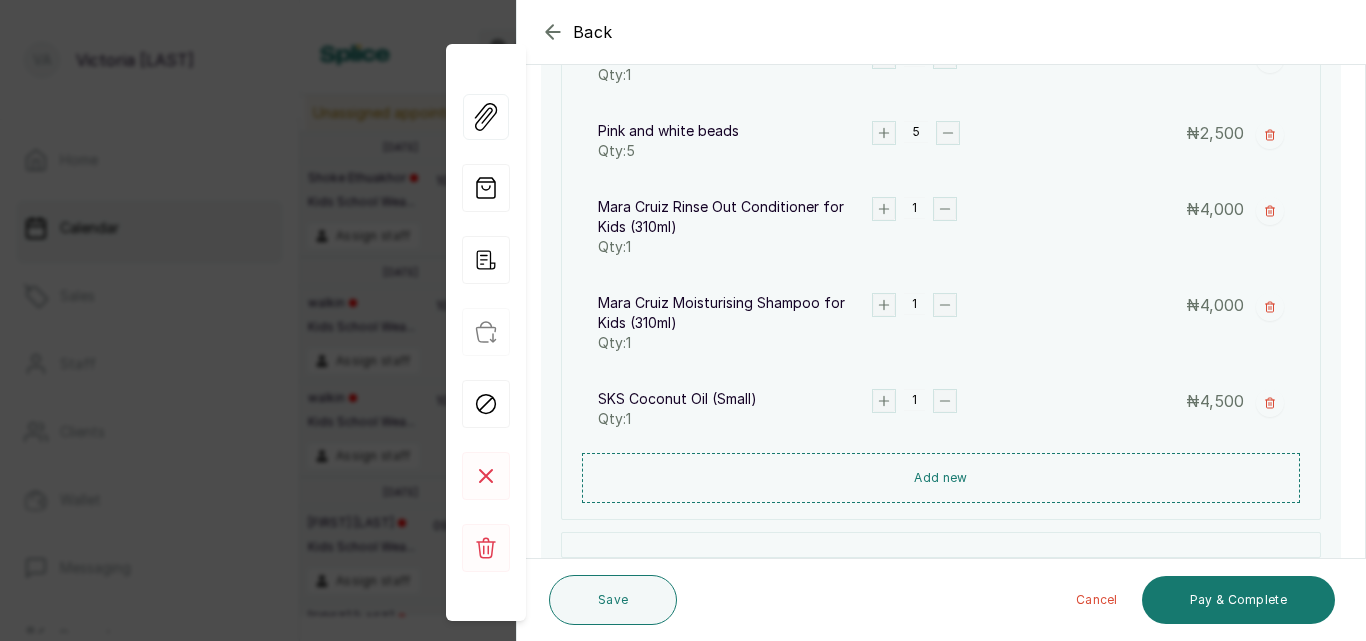 scroll, scrollTop: 927, scrollLeft: 0, axis: vertical 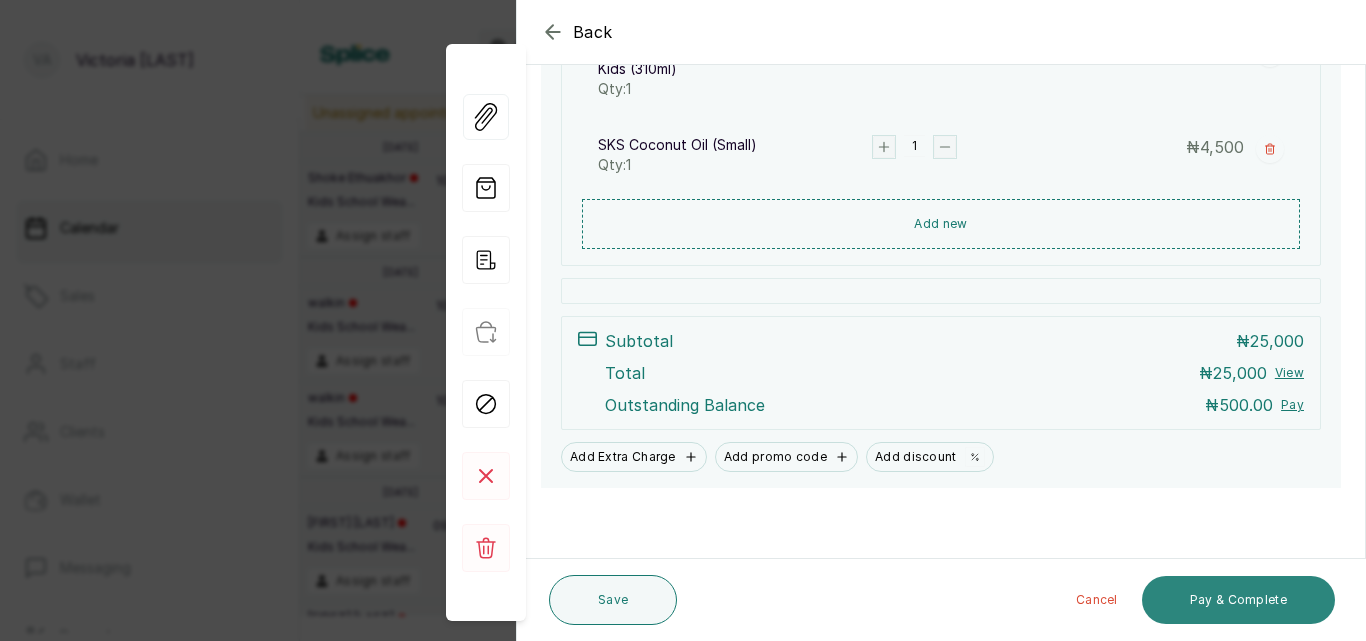 click on "Pay & Complete" at bounding box center (1238, 600) 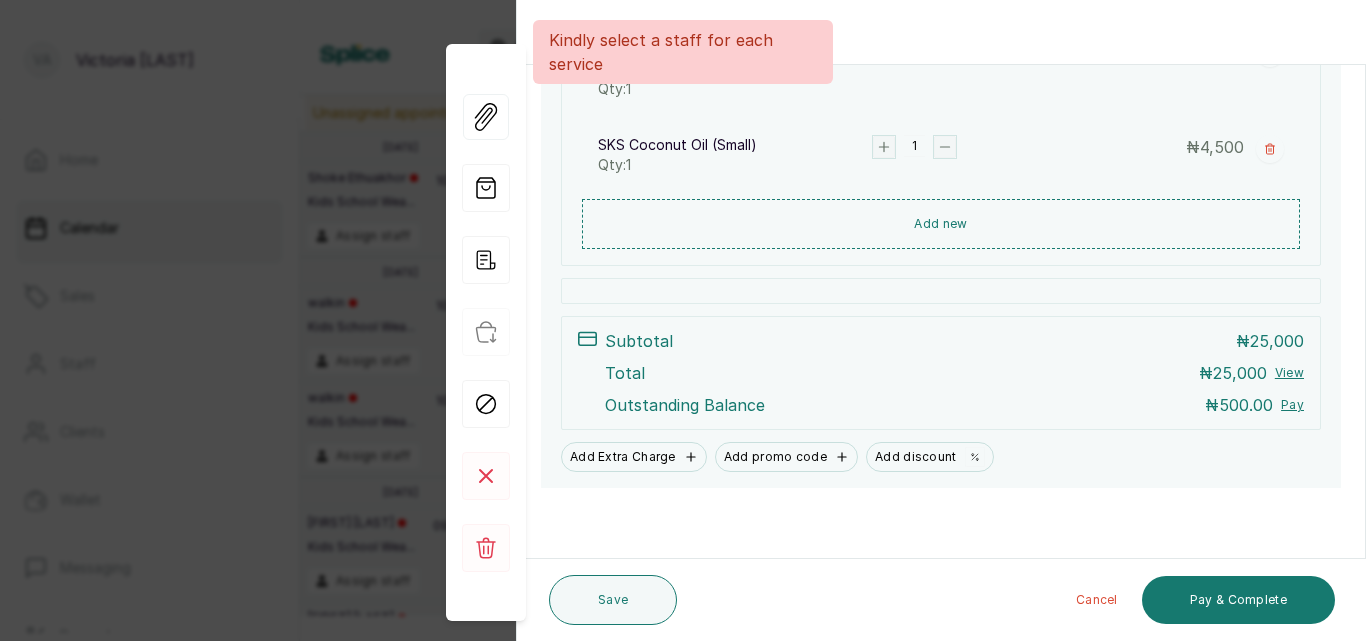scroll, scrollTop: 927, scrollLeft: 0, axis: vertical 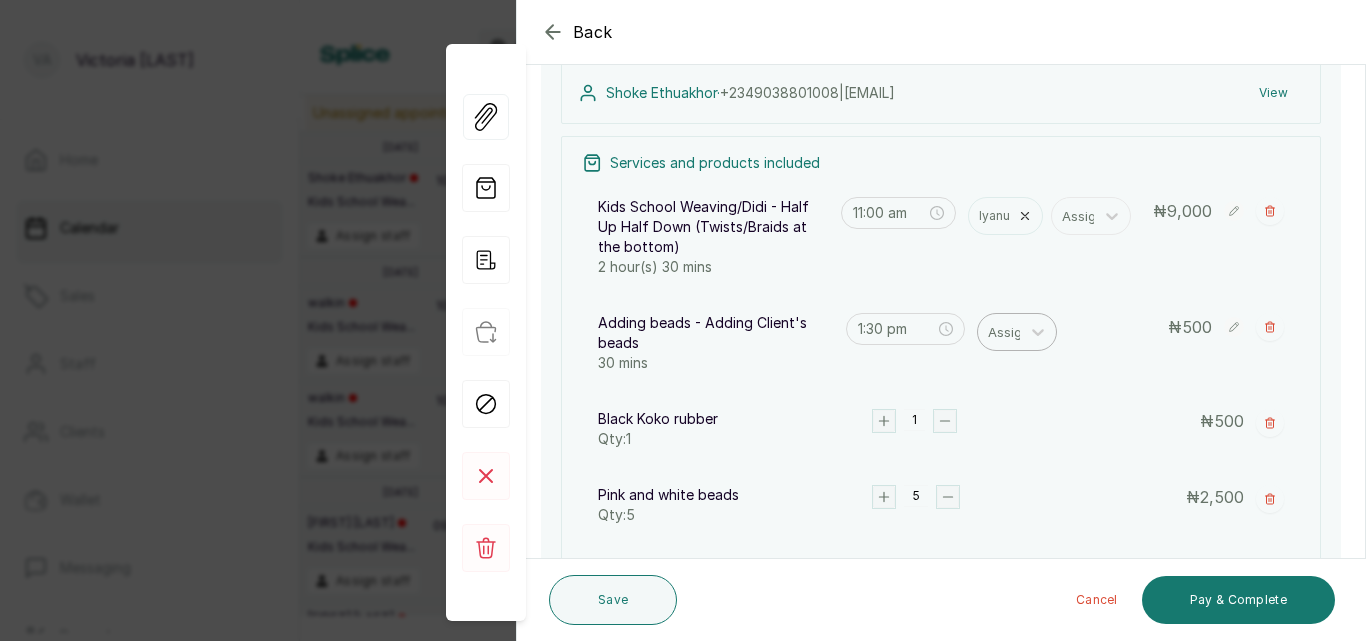 click at bounding box center (1009, 332) 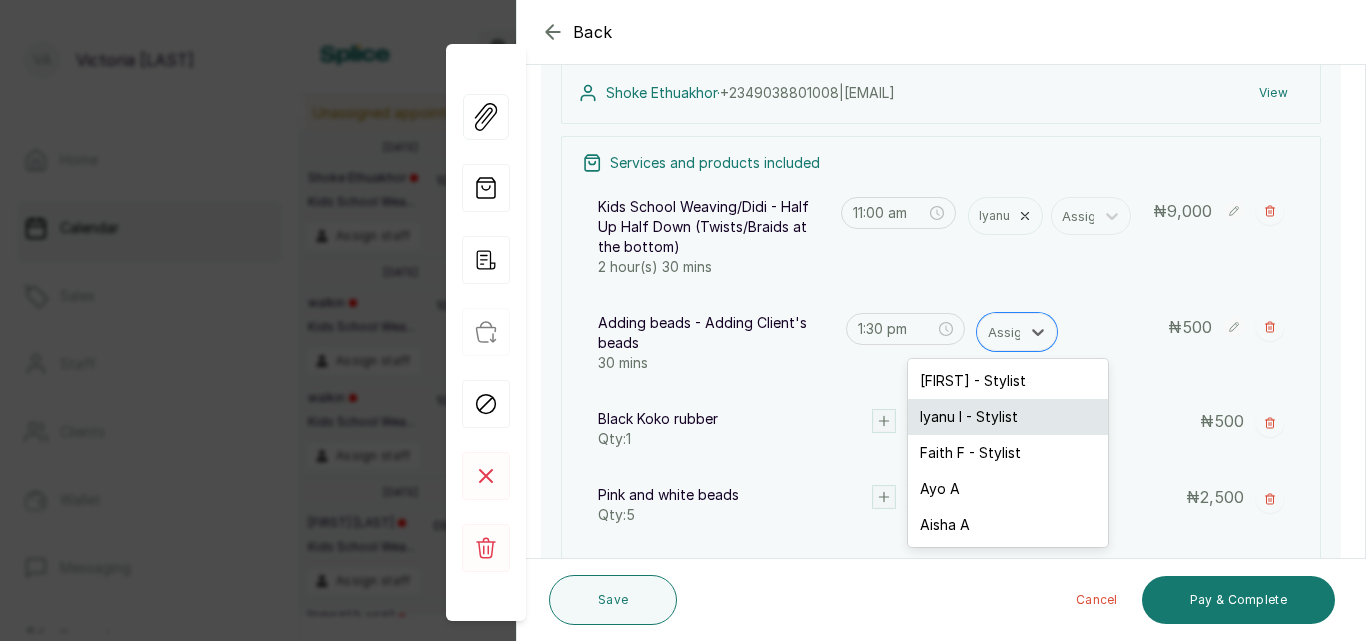 click on "Iyanu I - Stylist" at bounding box center (1008, 417) 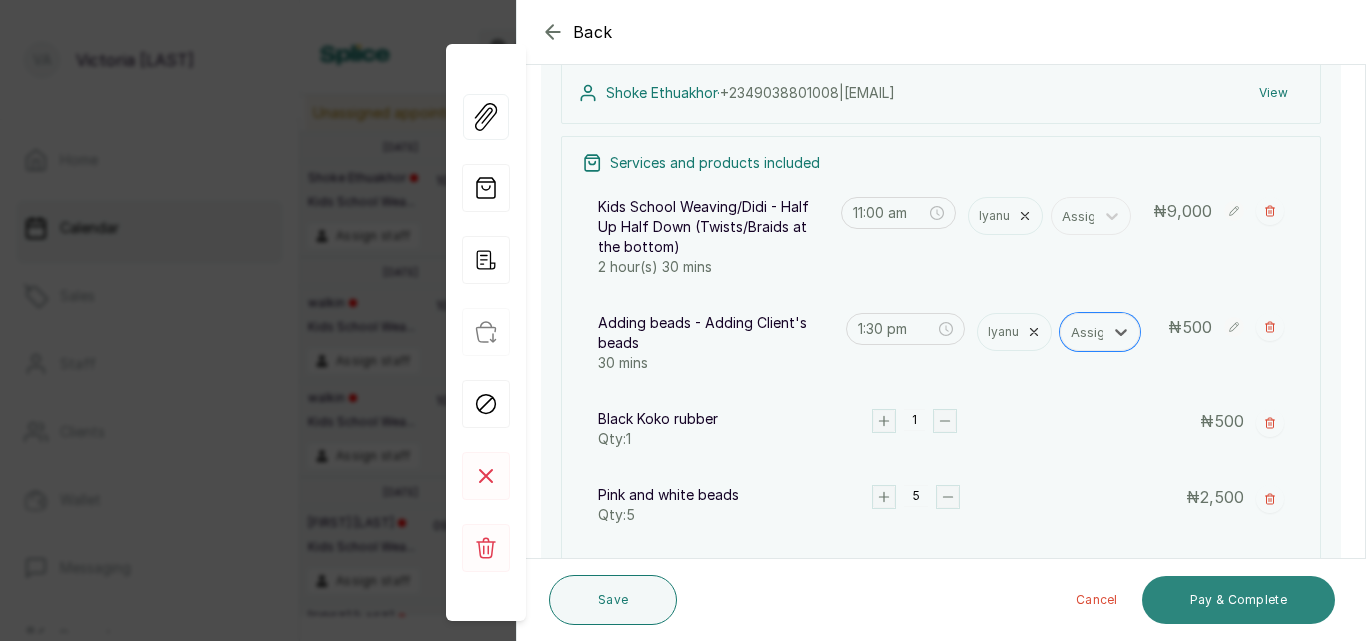 click on "Pay & Complete" at bounding box center [1238, 600] 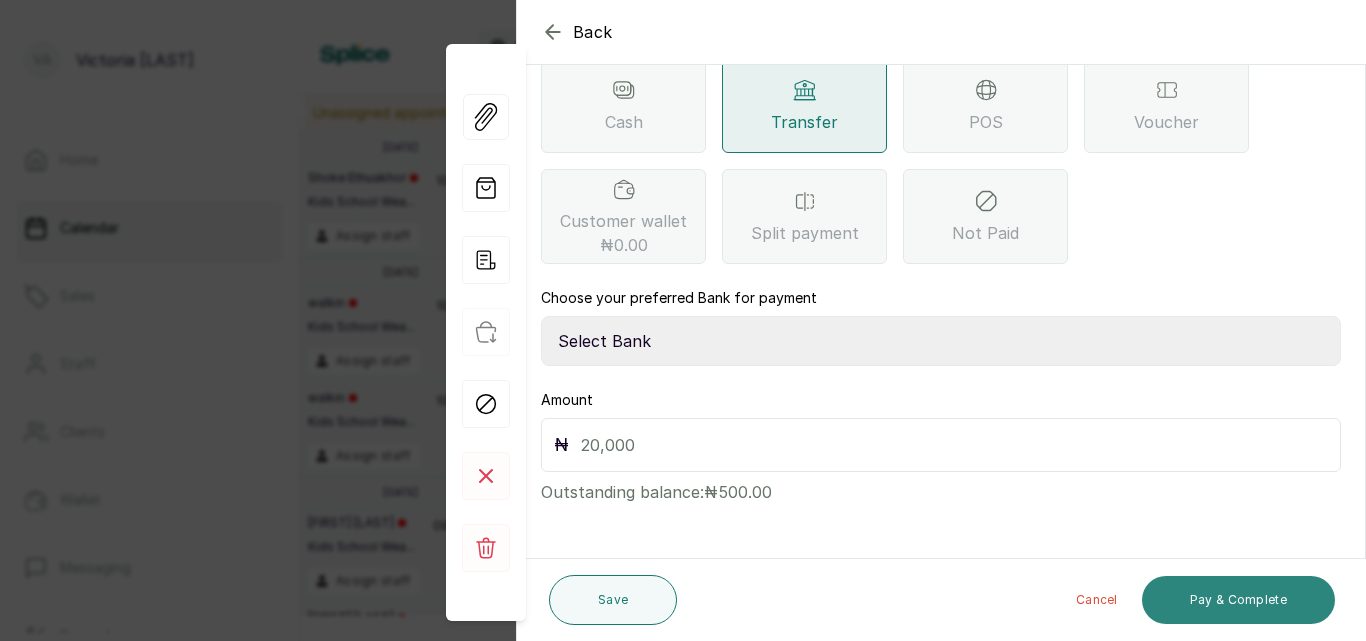 scroll, scrollTop: 261, scrollLeft: 0, axis: vertical 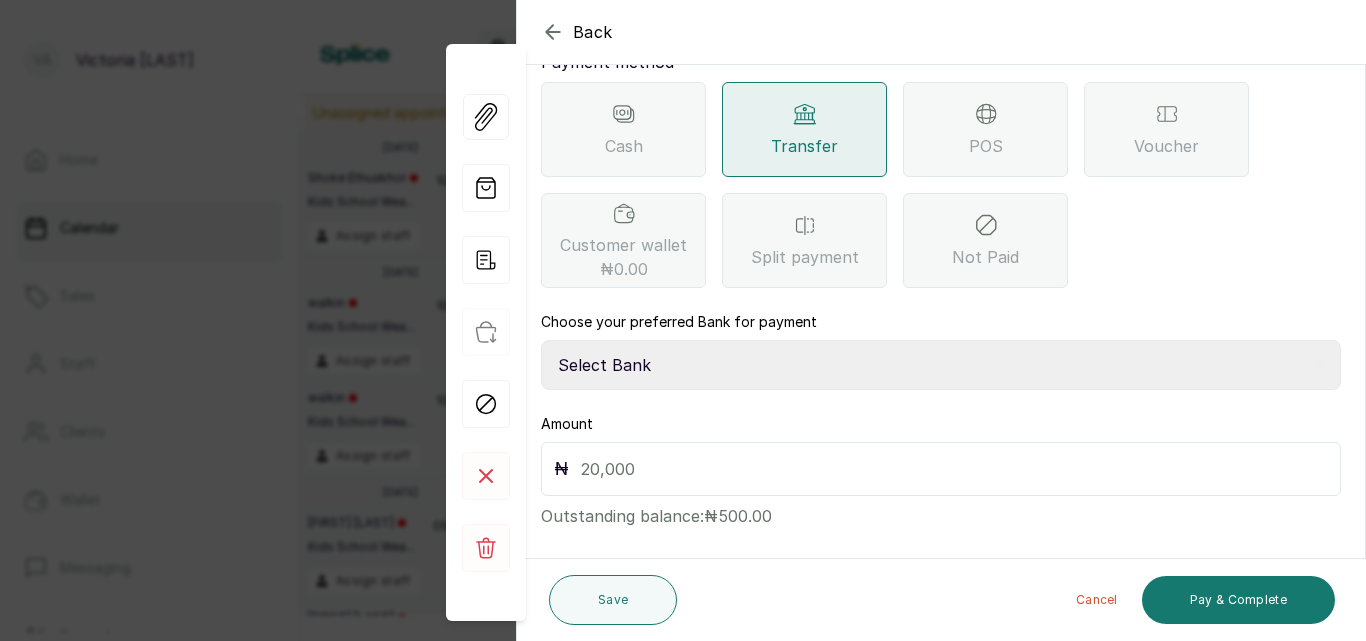 click on "Transfer" at bounding box center [804, 146] 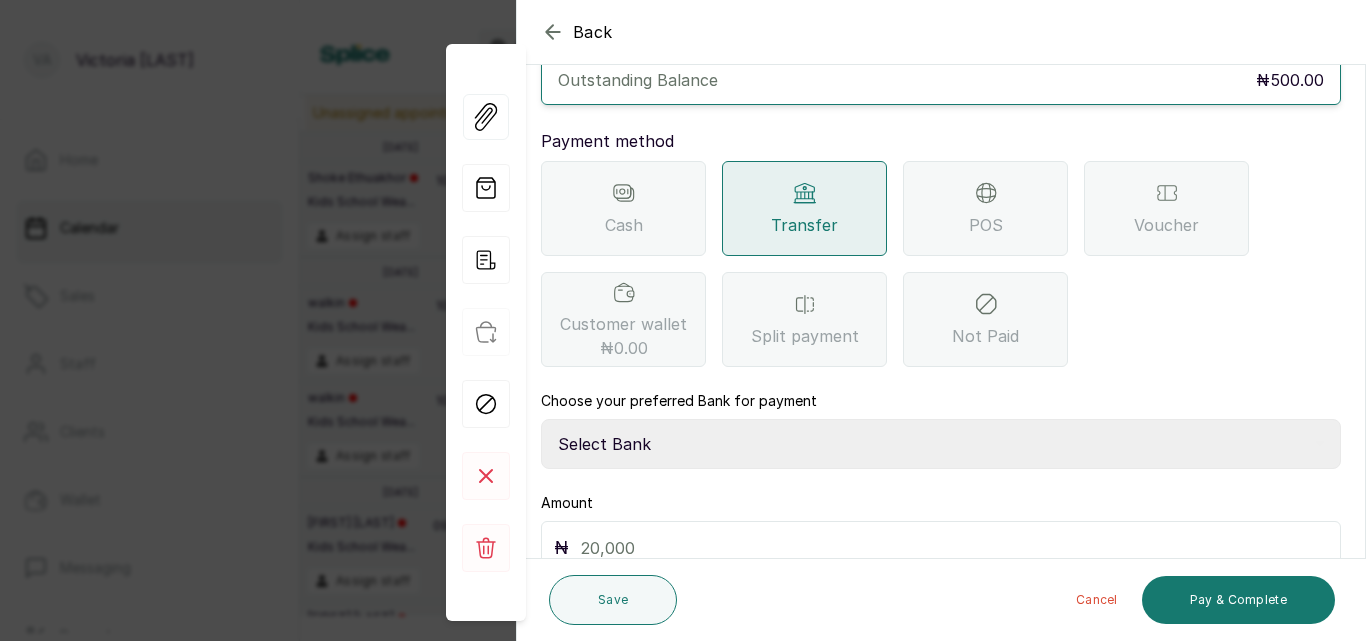 scroll, scrollTop: 0, scrollLeft: 0, axis: both 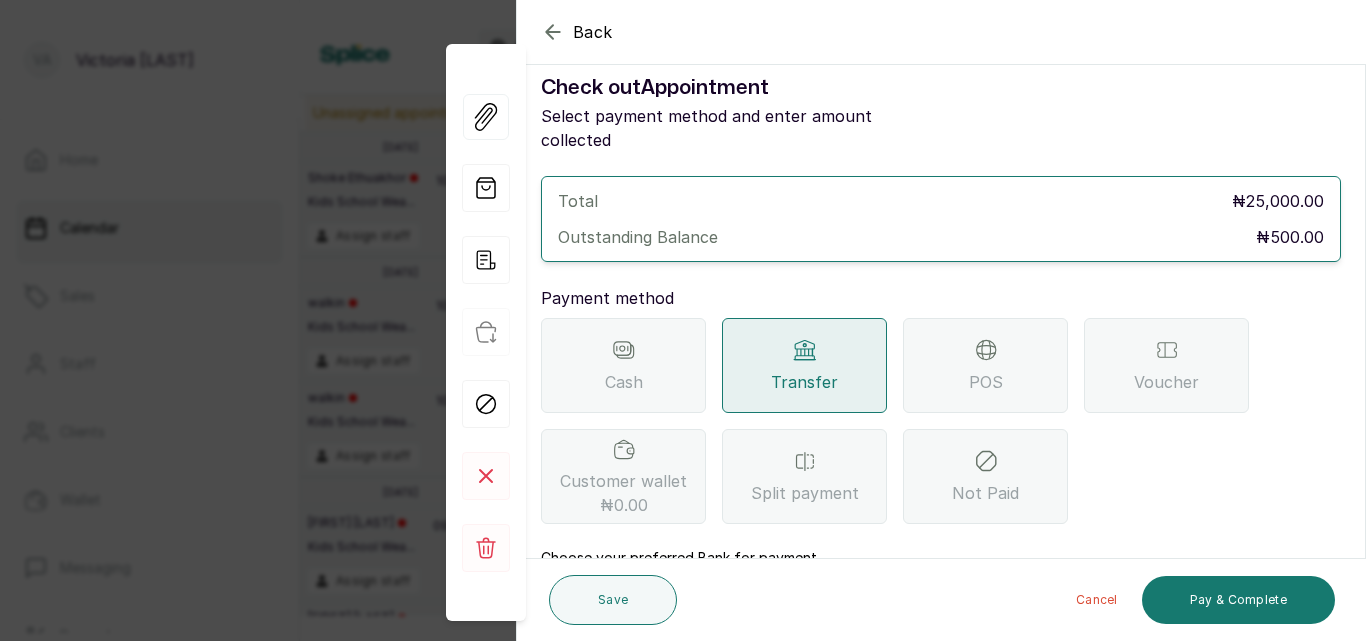click 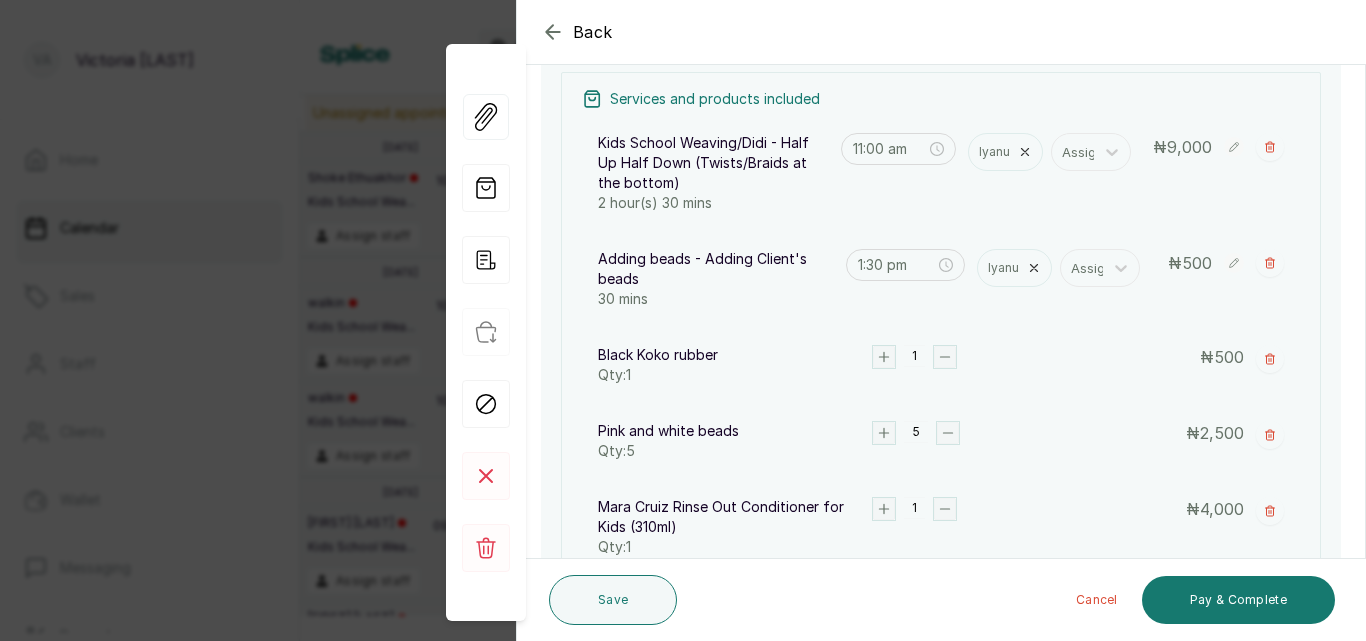 scroll, scrollTop: 381, scrollLeft: 0, axis: vertical 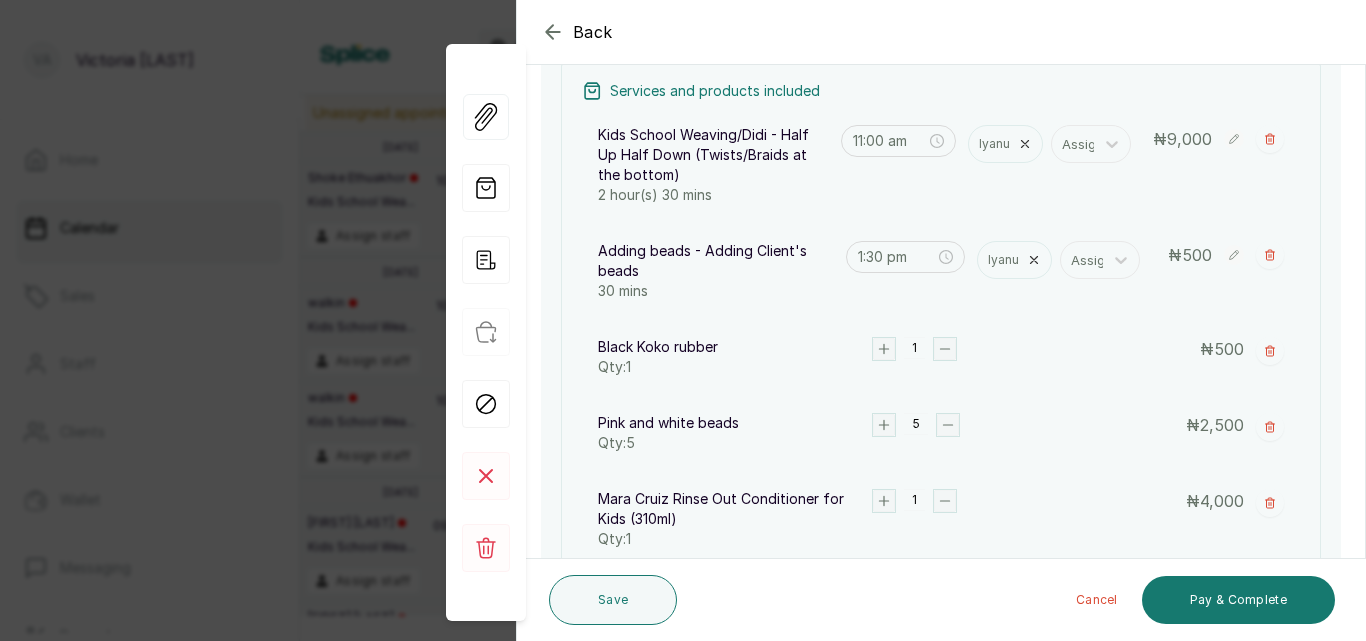 click 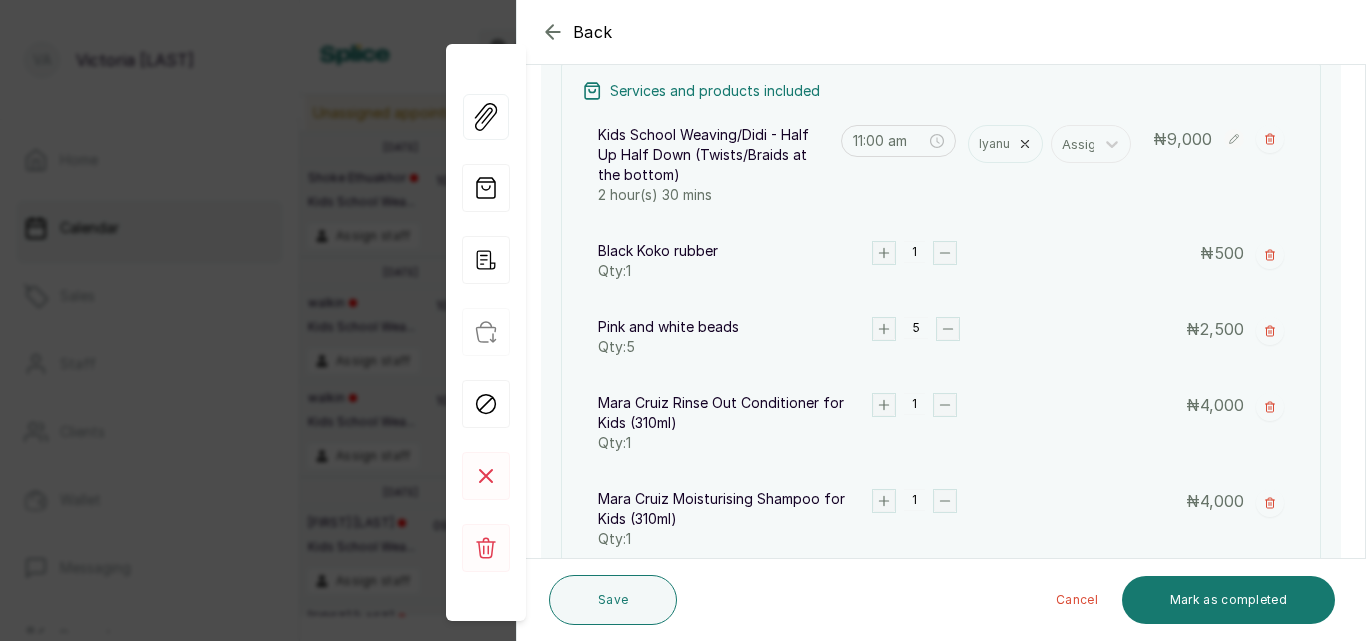 scroll, scrollTop: 799, scrollLeft: 0, axis: vertical 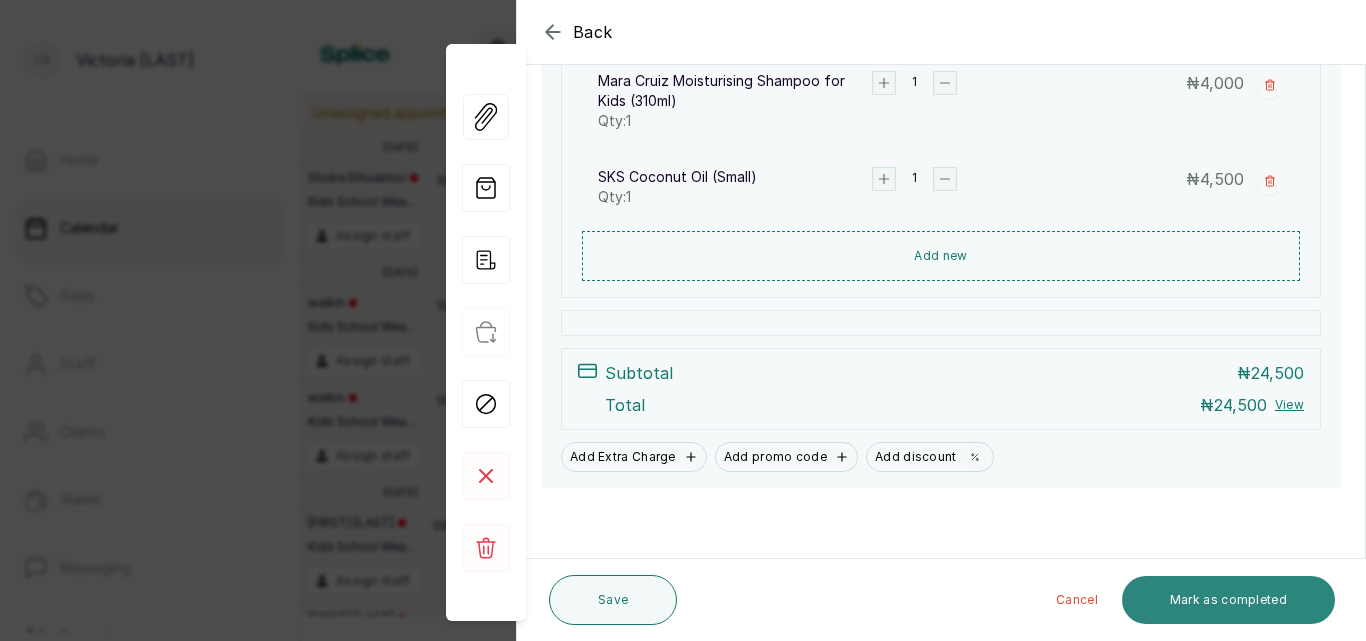 click on "Mark as completed" at bounding box center (1228, 600) 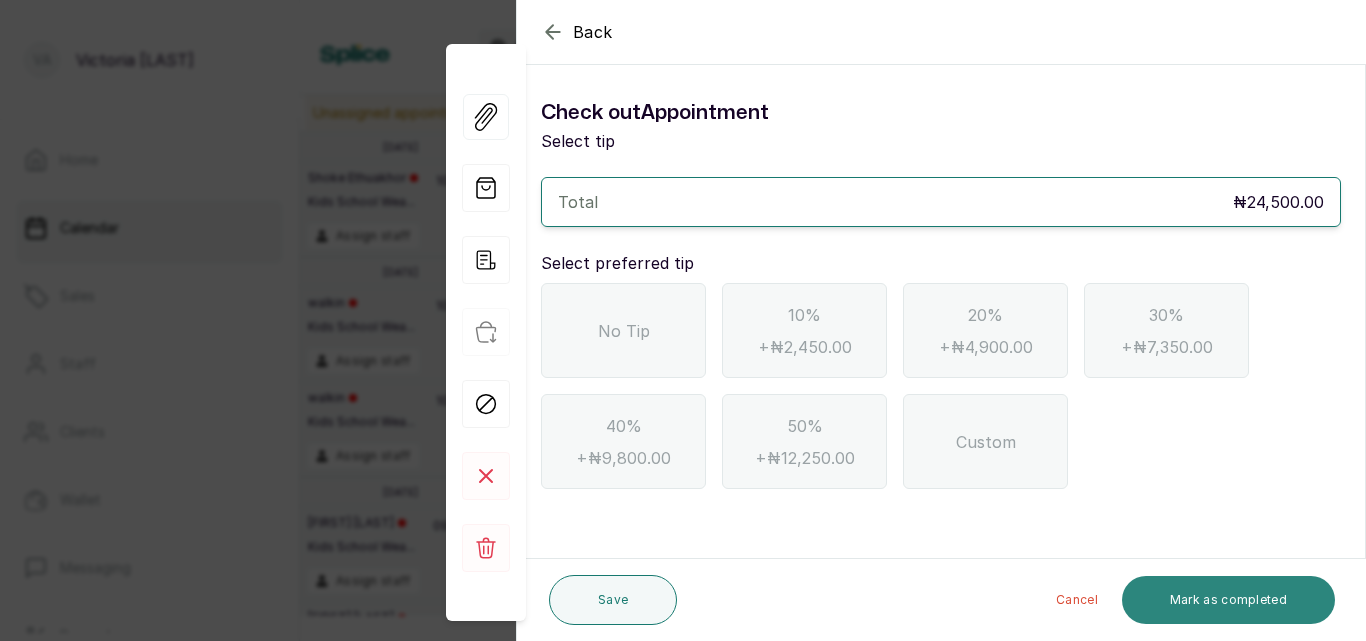 scroll, scrollTop: 0, scrollLeft: 0, axis: both 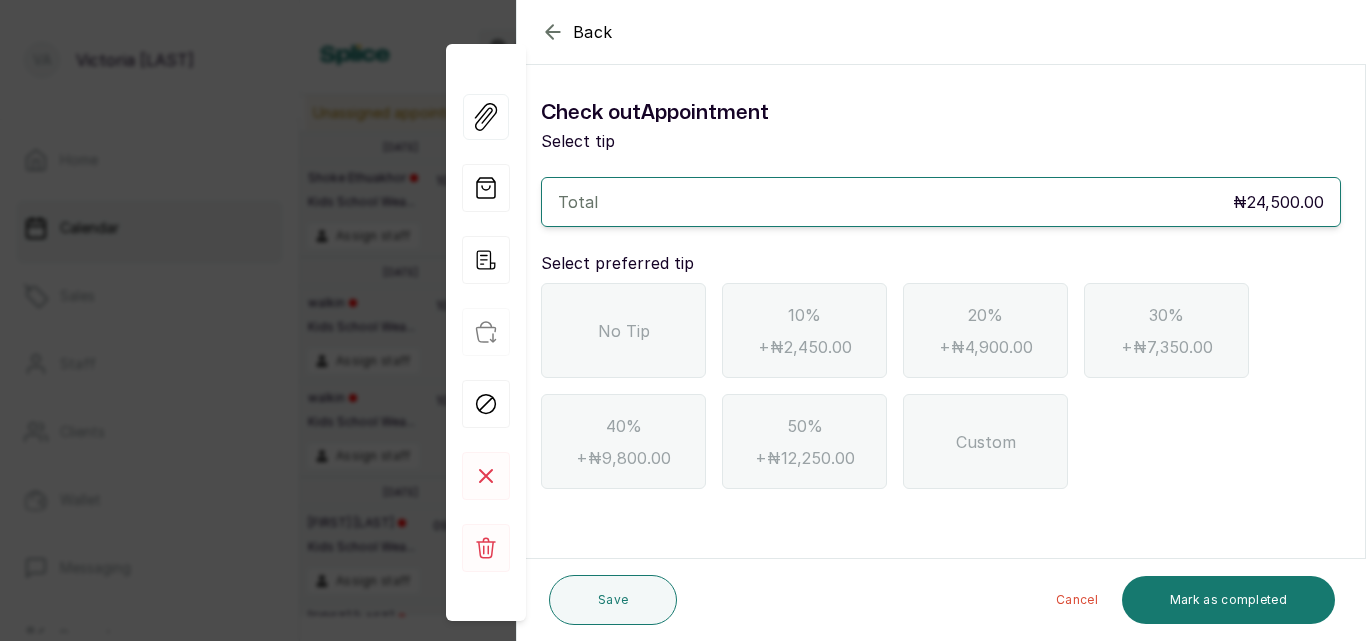 click on "No Tip" at bounding box center (623, 330) 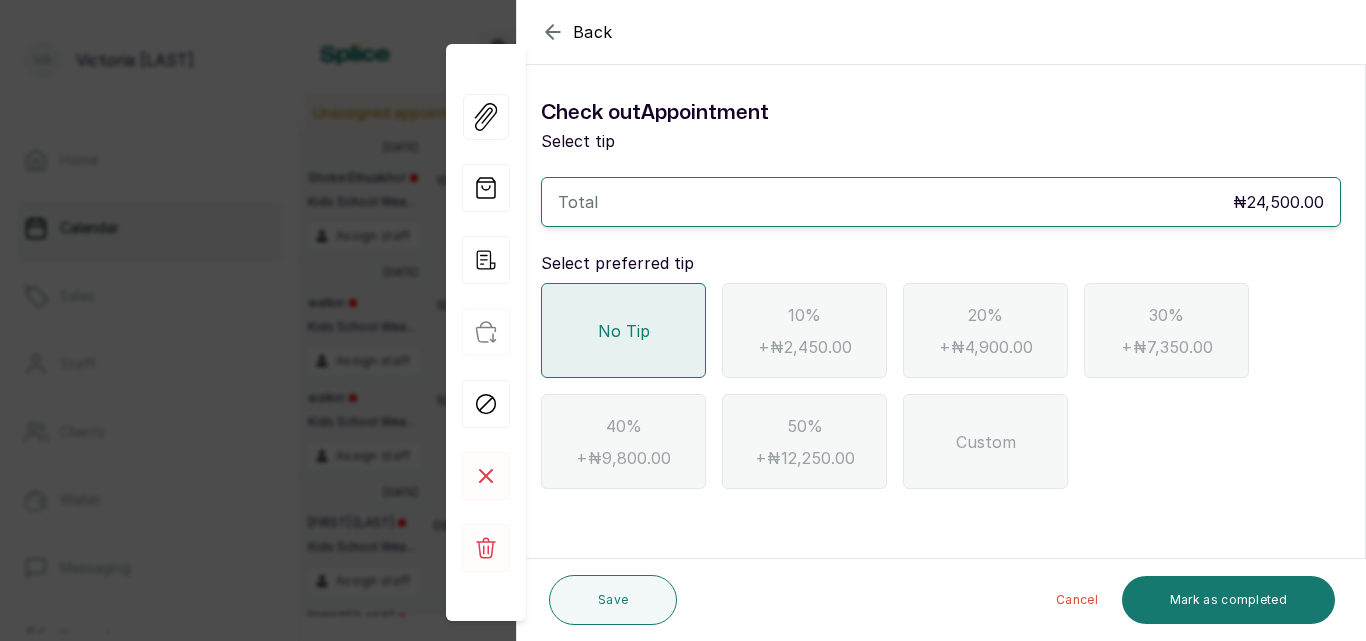 click 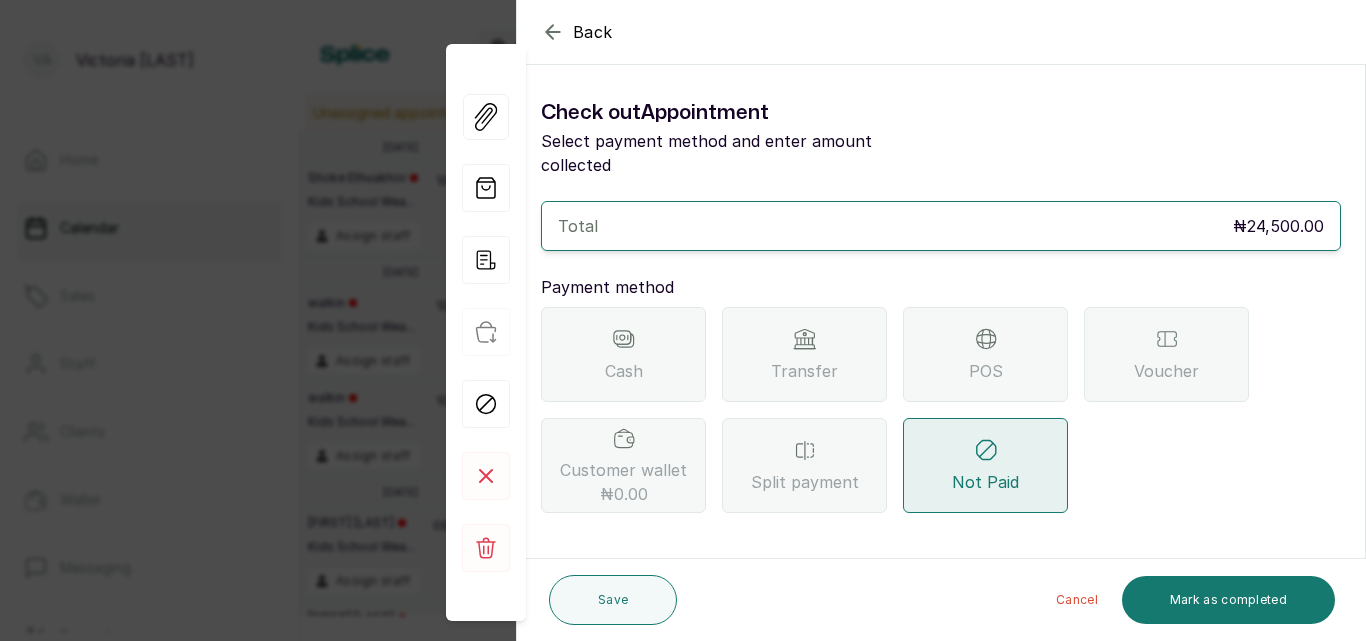 click 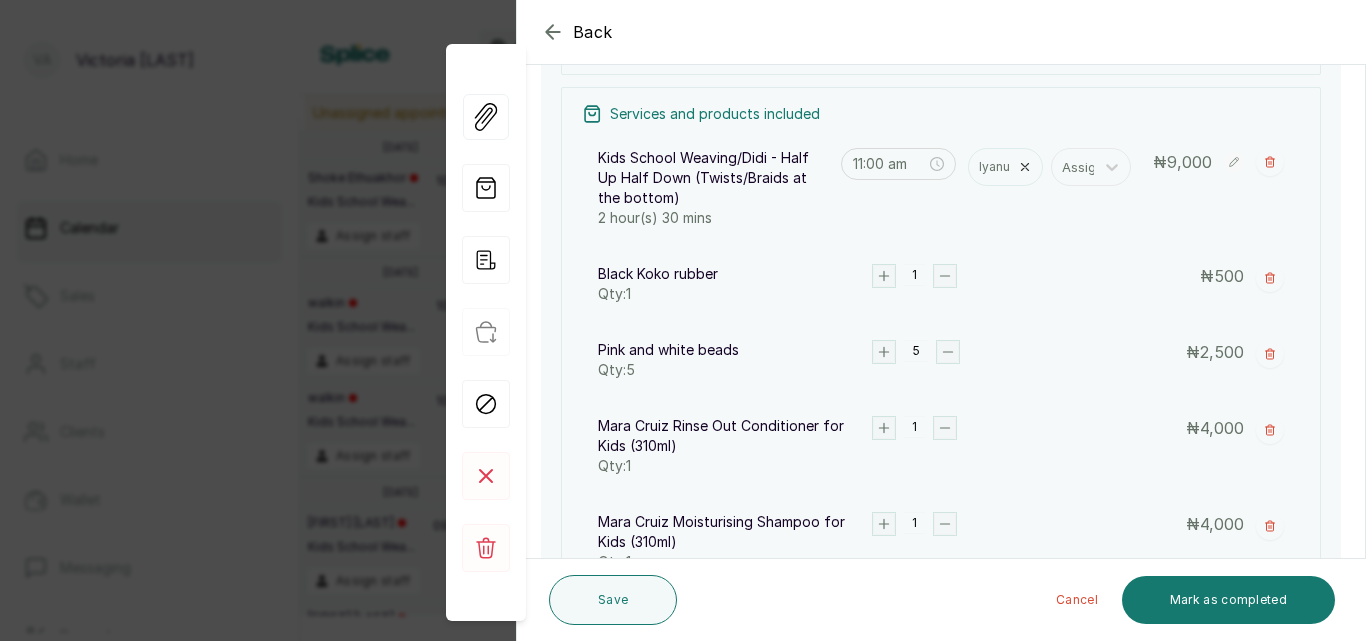 scroll, scrollTop: 496, scrollLeft: 0, axis: vertical 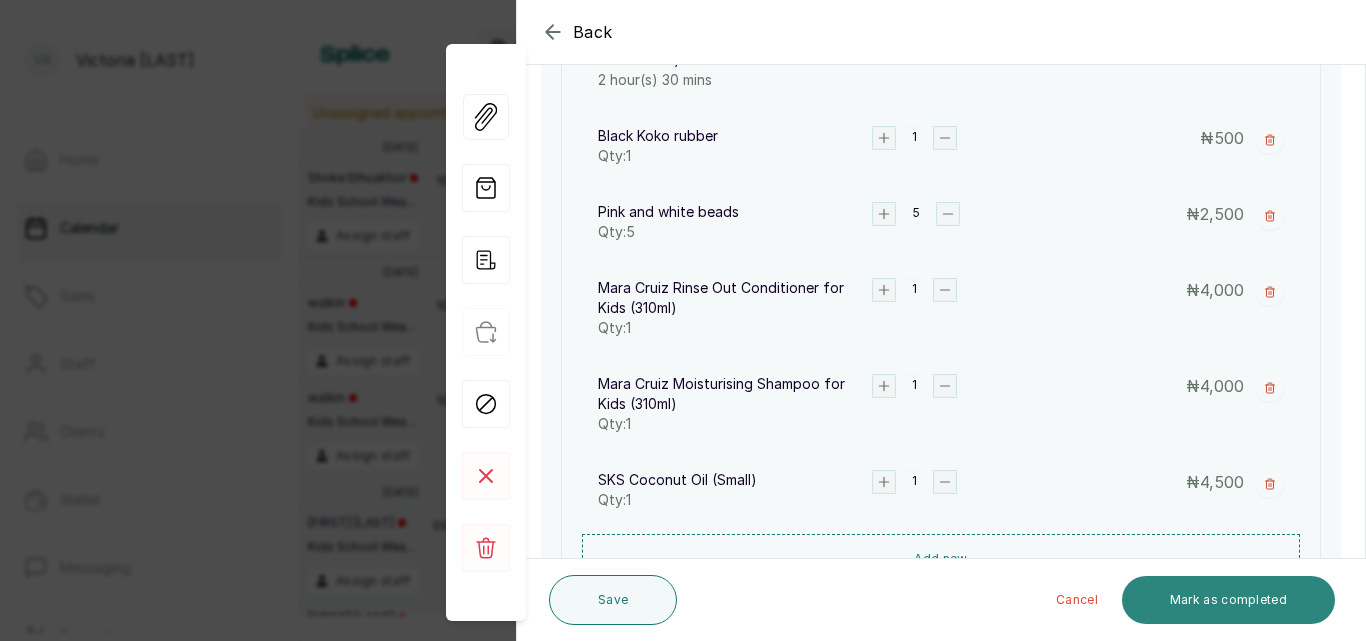 click on "Mark as completed" at bounding box center [1228, 600] 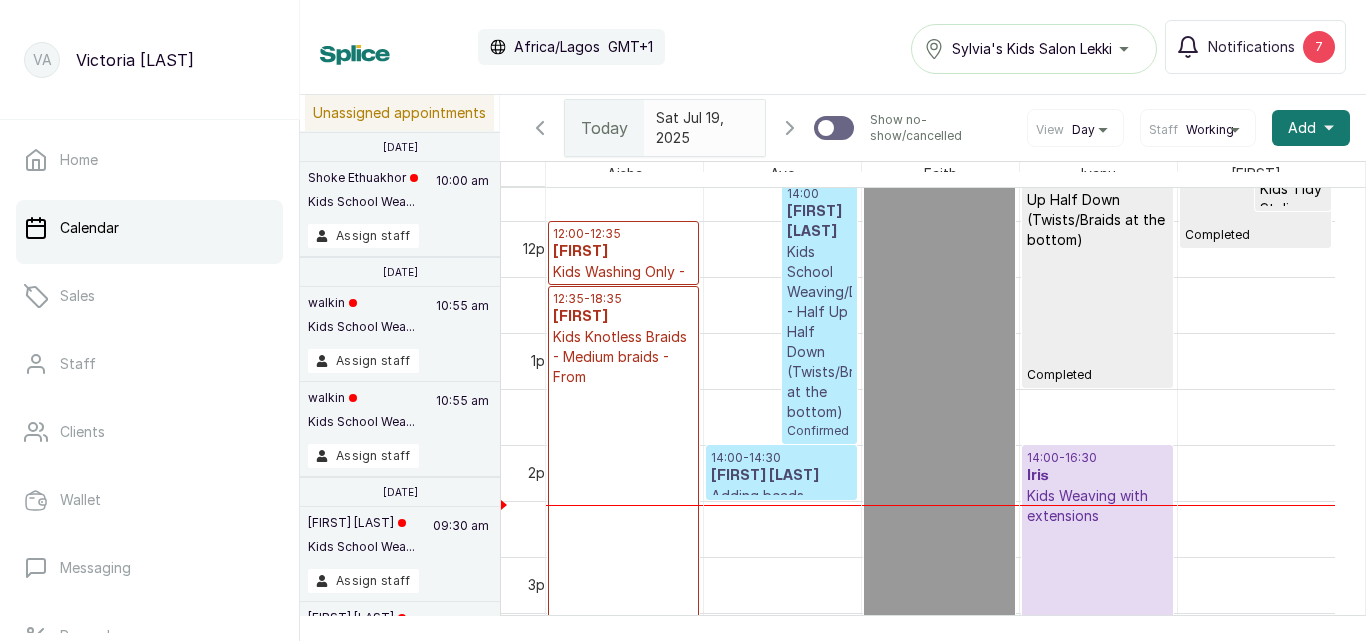 scroll, scrollTop: 1031, scrollLeft: 0, axis: vertical 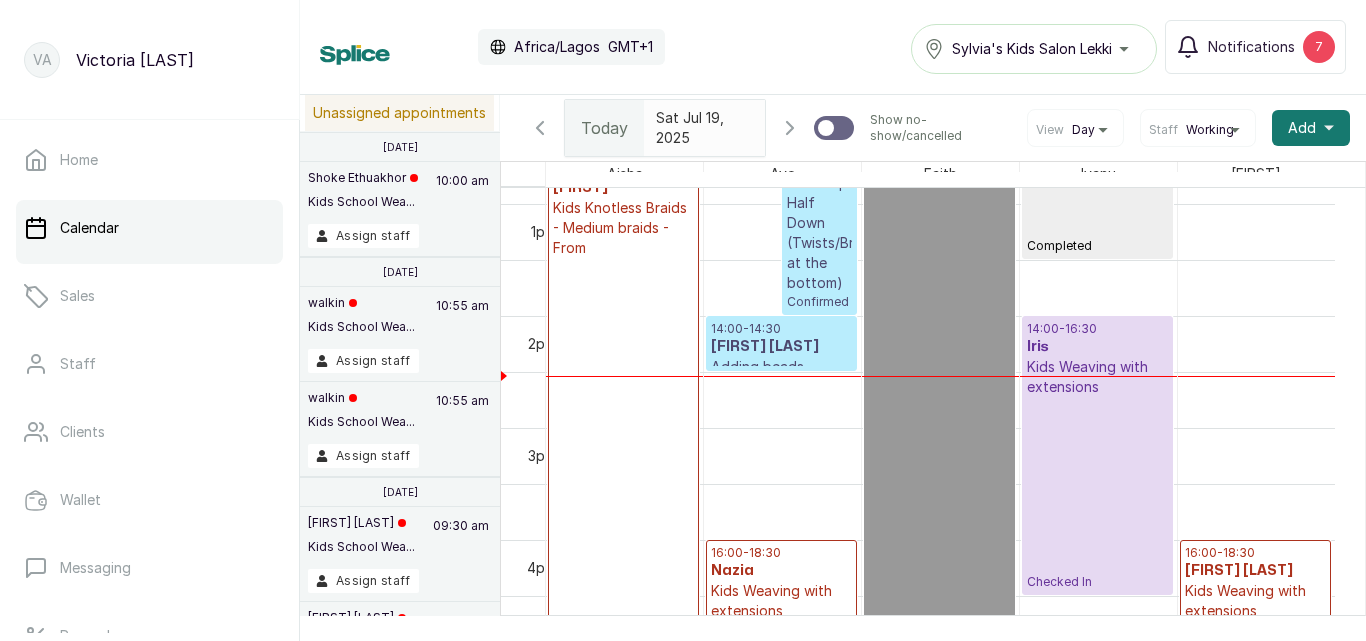 click on "14:00  -  16:30 [FIRST]  Kids Weaving with extensions Checked In" at bounding box center [1097, 455] 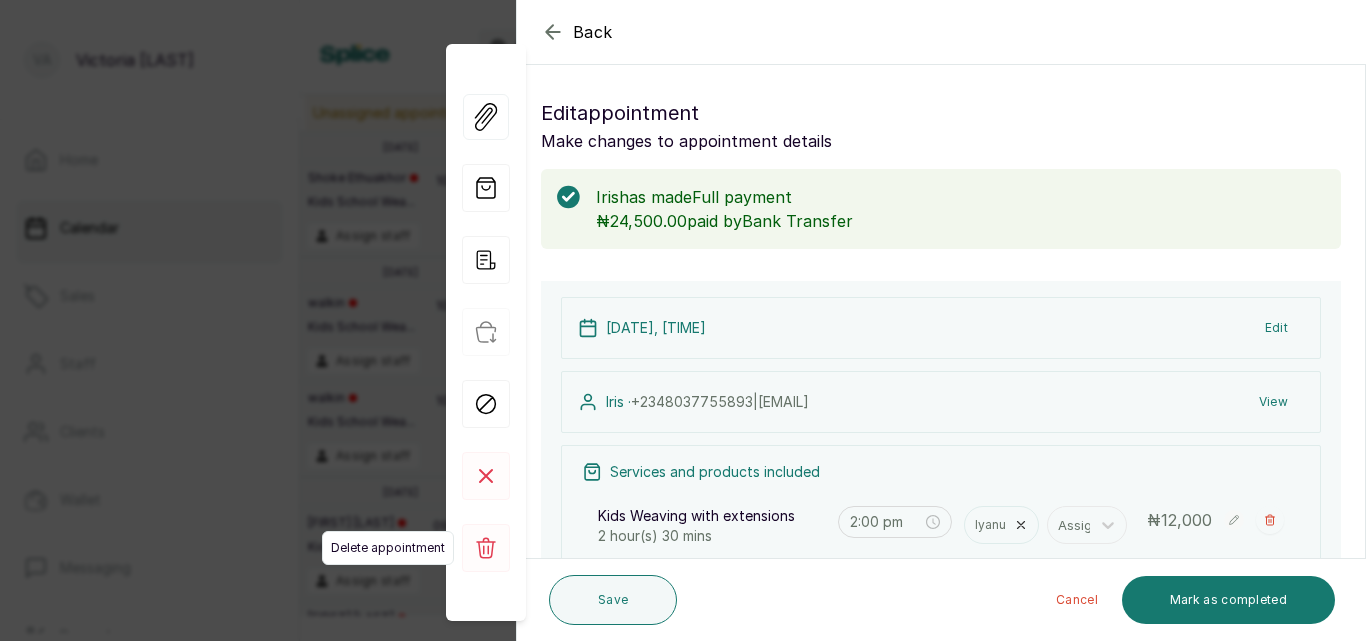 click 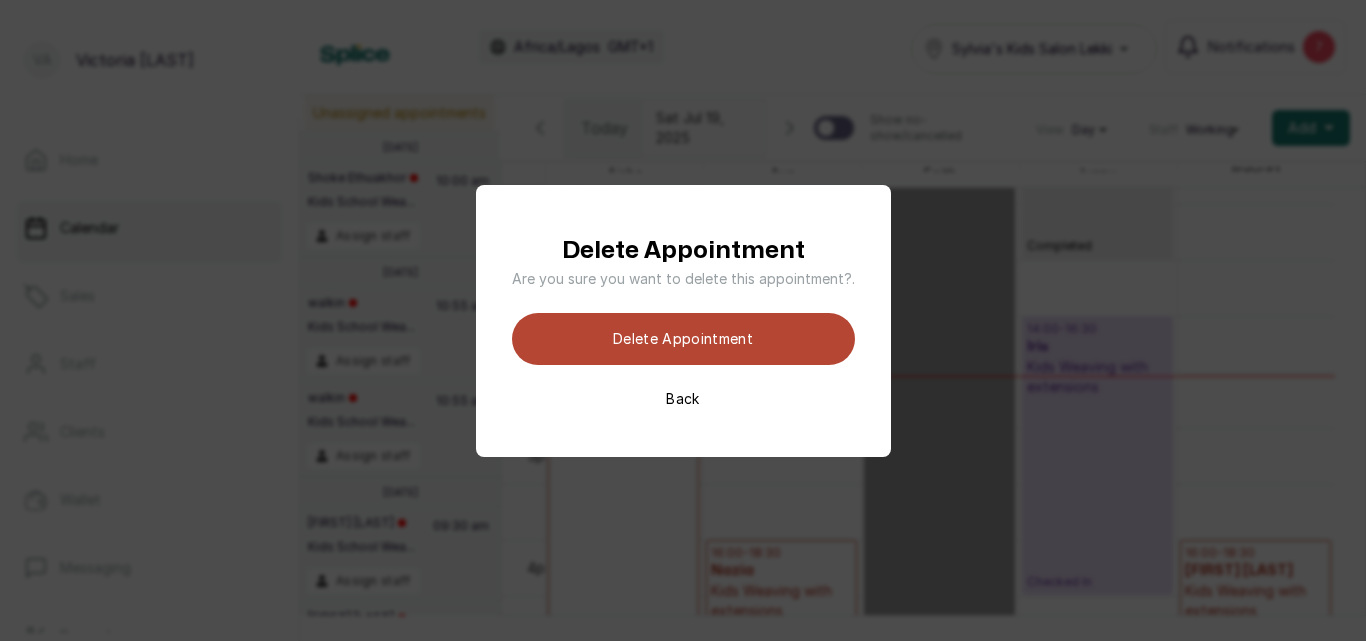 click on "Delete appointment" at bounding box center [683, 339] 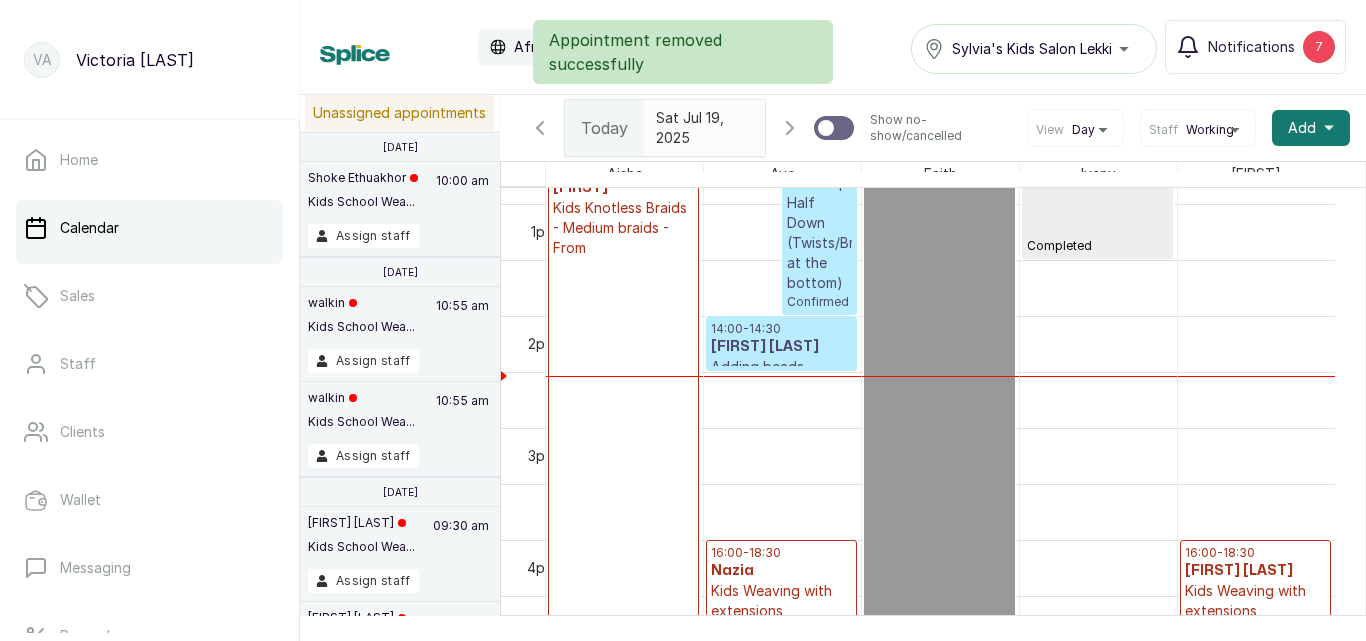 scroll, scrollTop: 673, scrollLeft: 0, axis: vertical 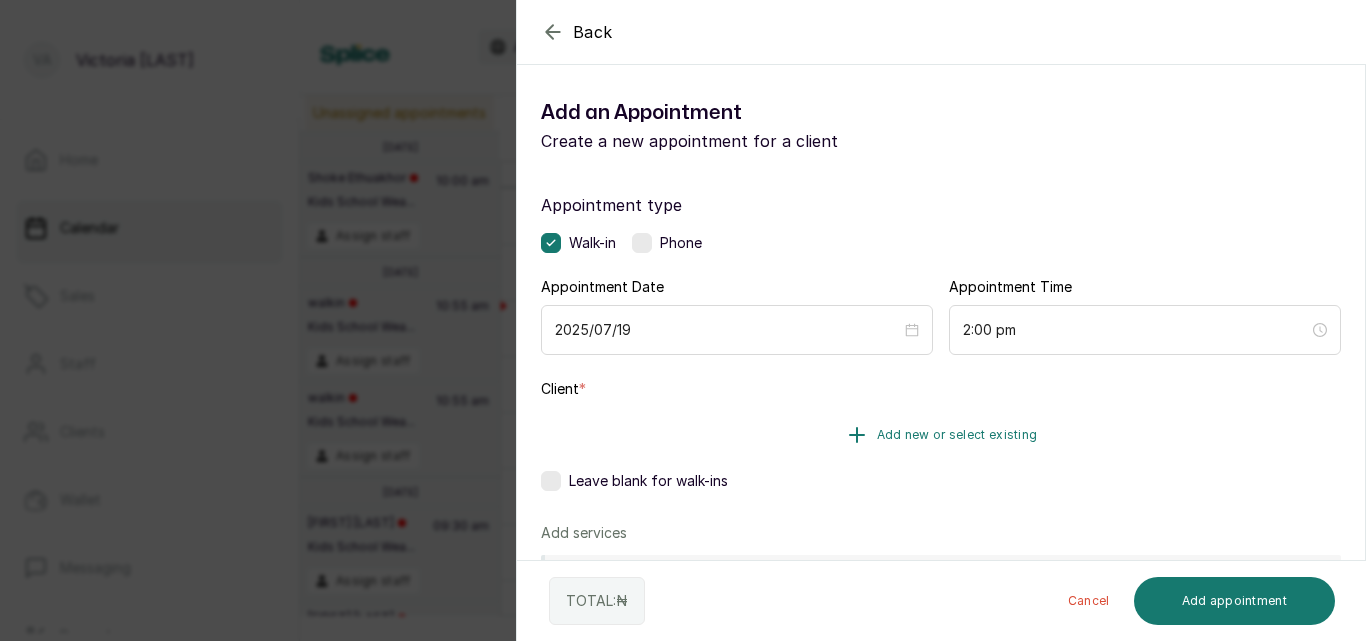 click 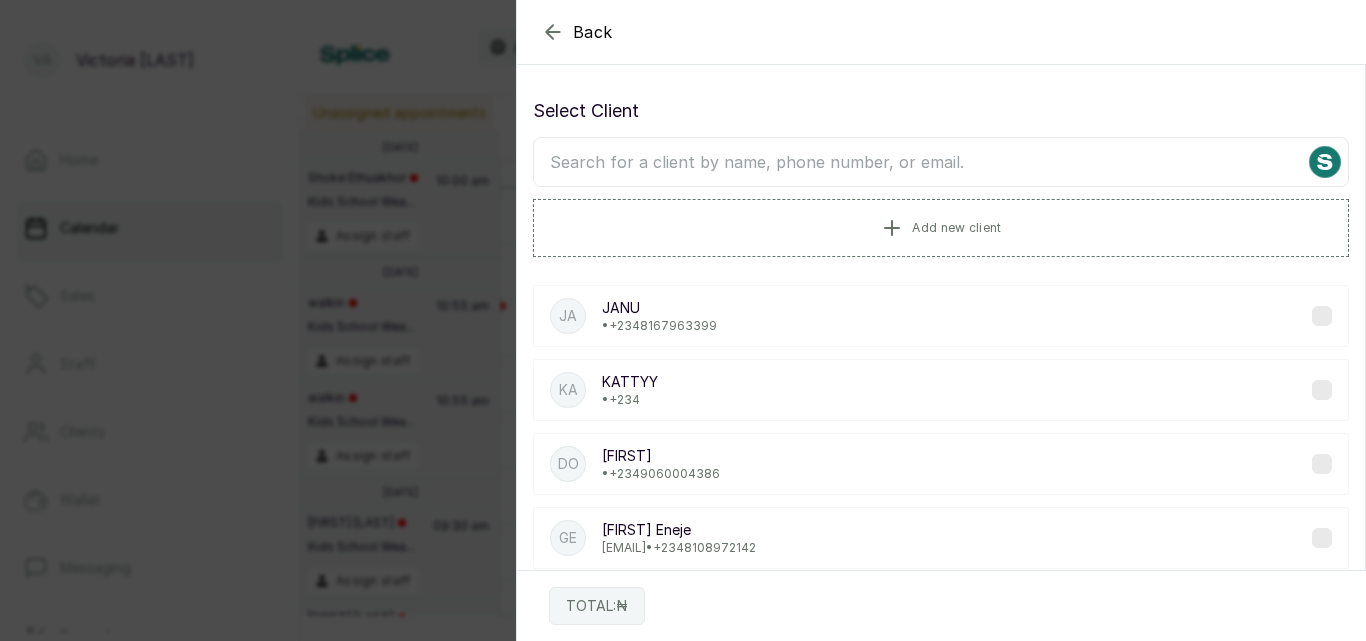 click at bounding box center [941, 162] 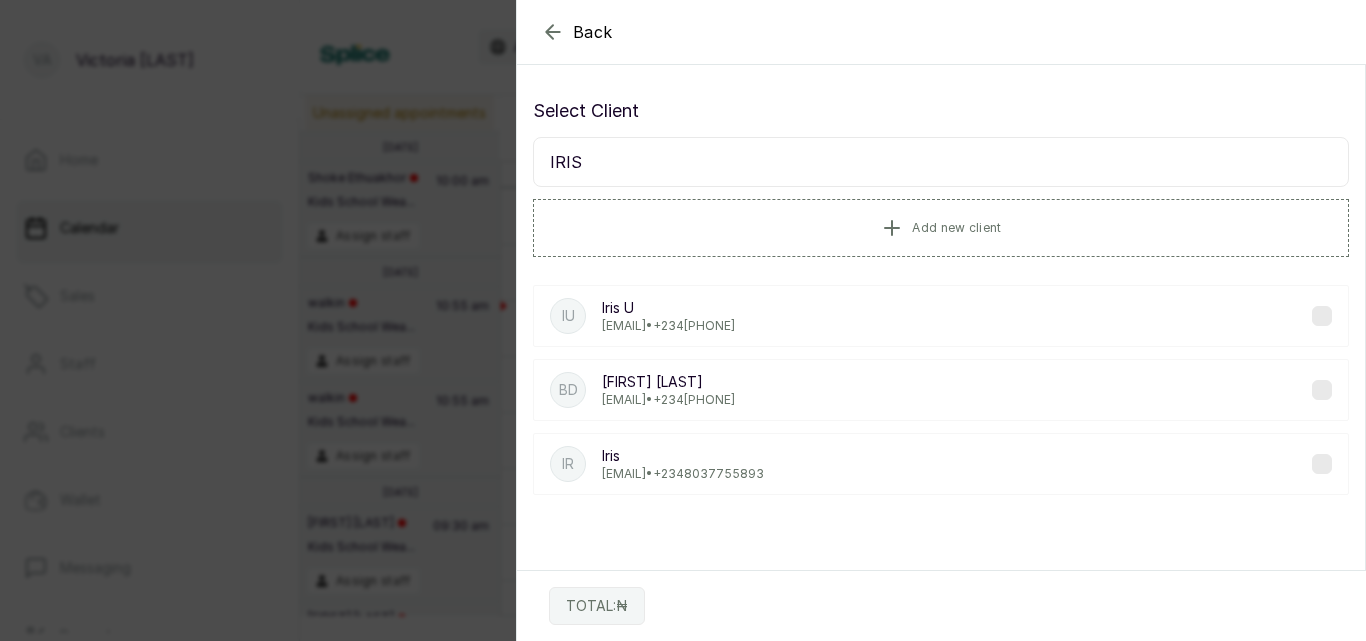 click on "IRIS" at bounding box center (941, 162) 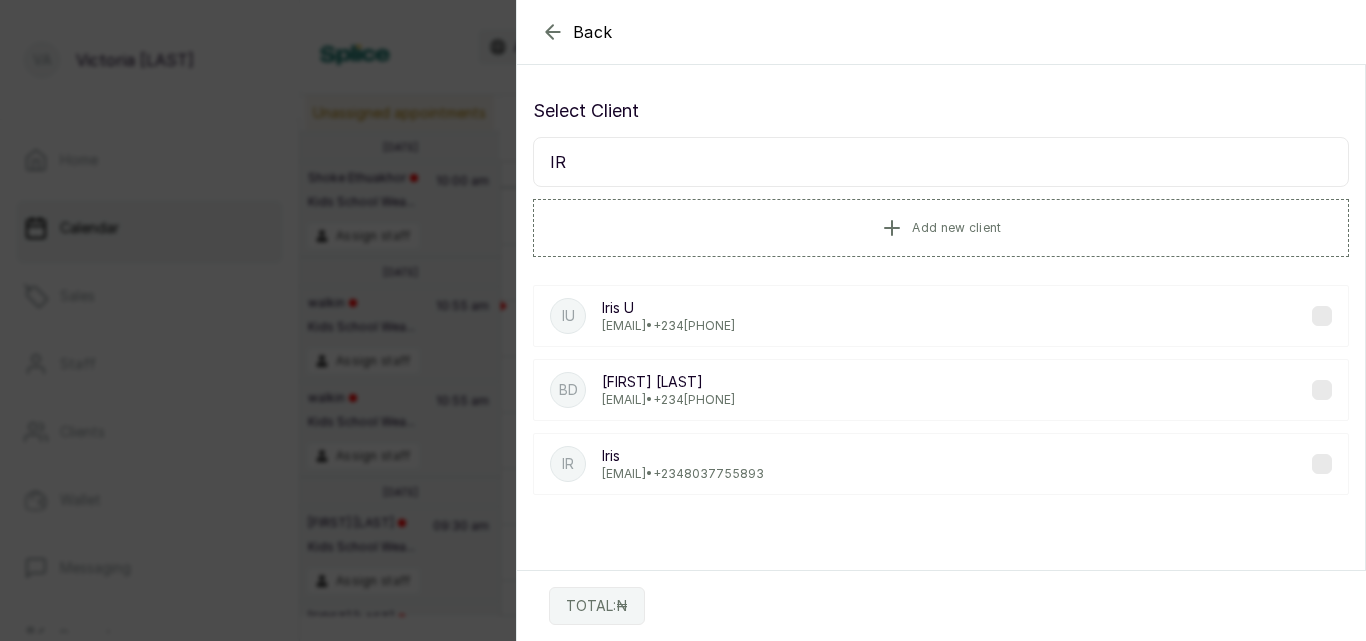 type on "I" 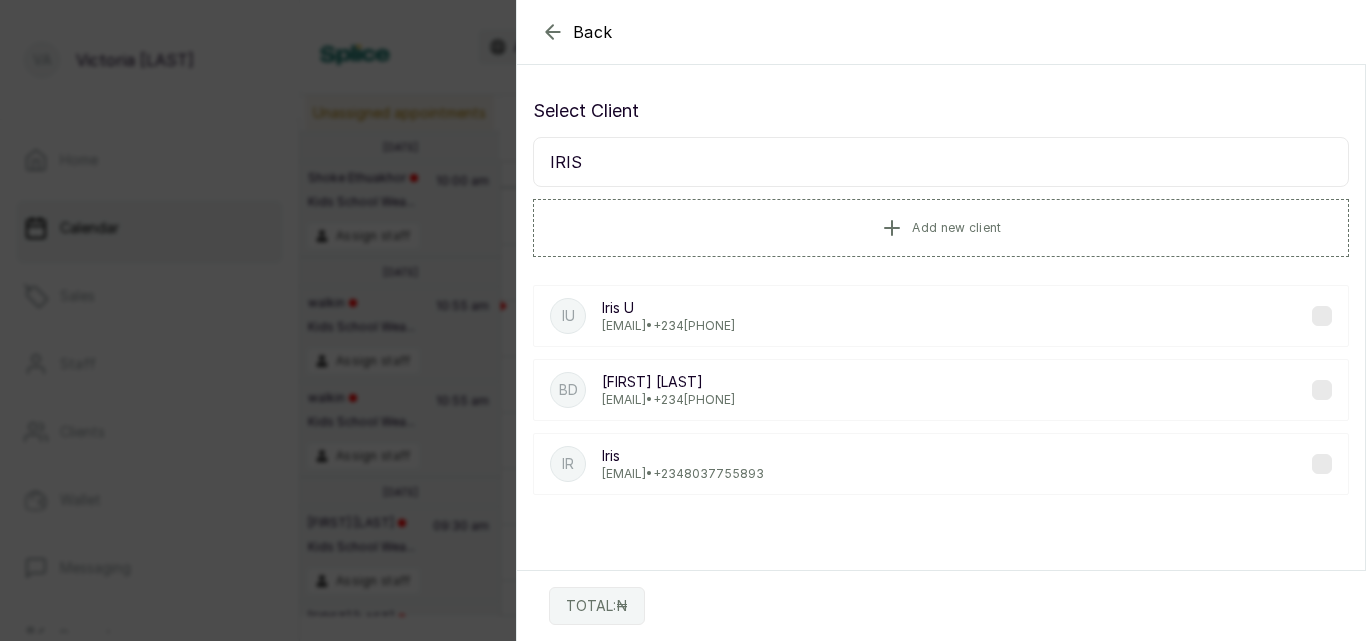 type on "IRIS" 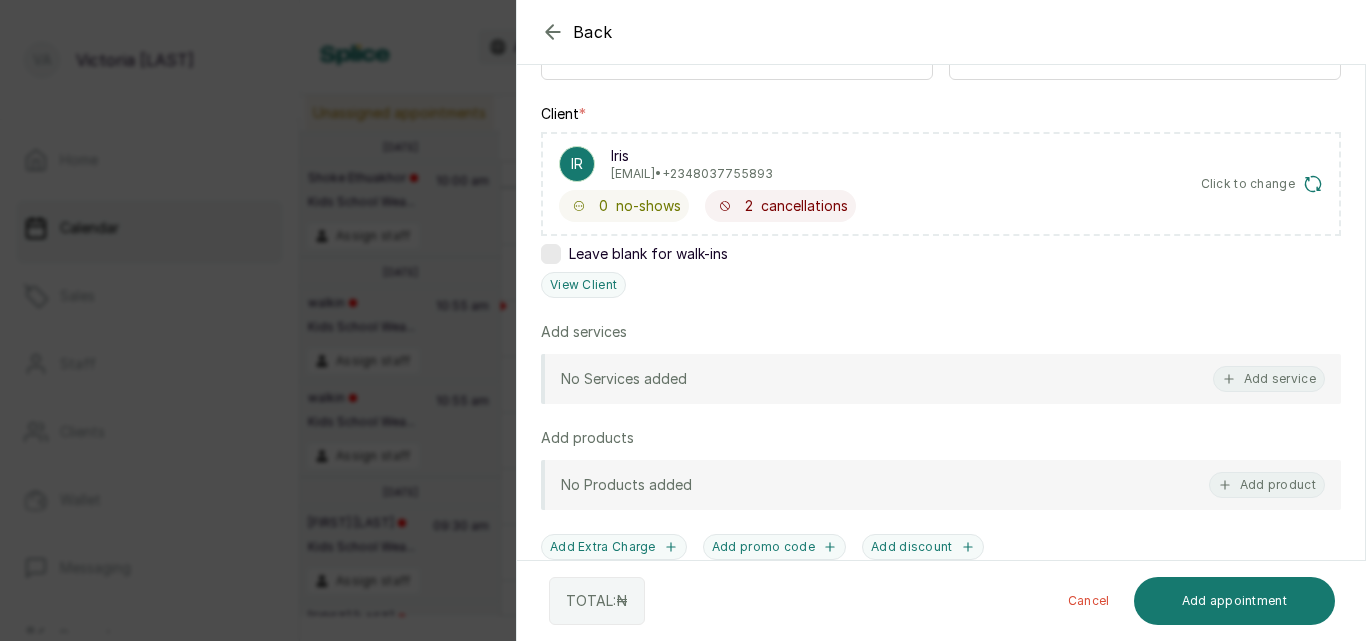 scroll, scrollTop: 304, scrollLeft: 0, axis: vertical 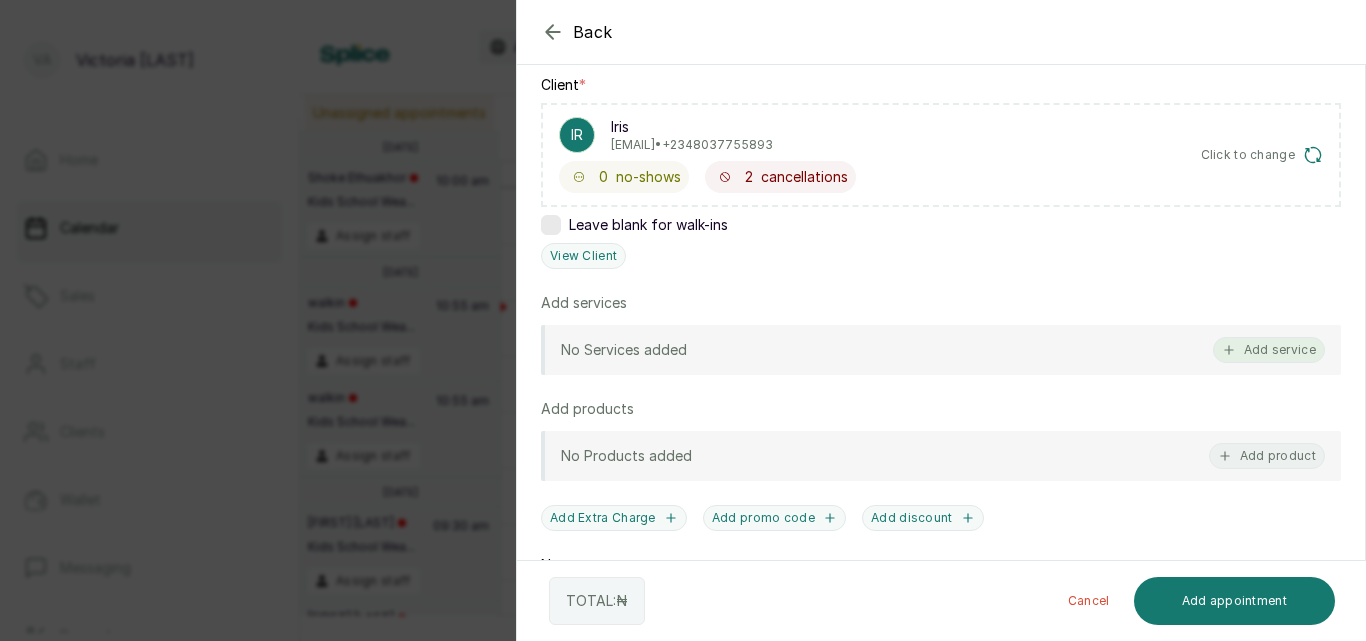 click on "Add service" at bounding box center (1269, 350) 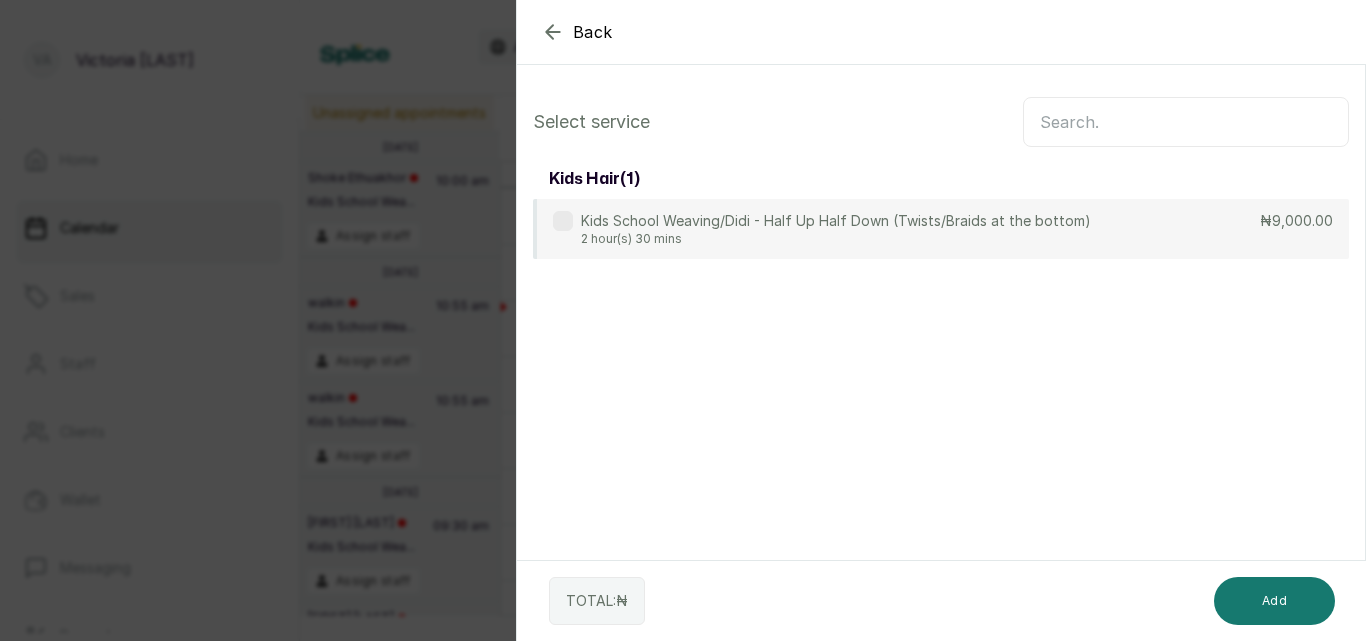 scroll, scrollTop: 0, scrollLeft: 0, axis: both 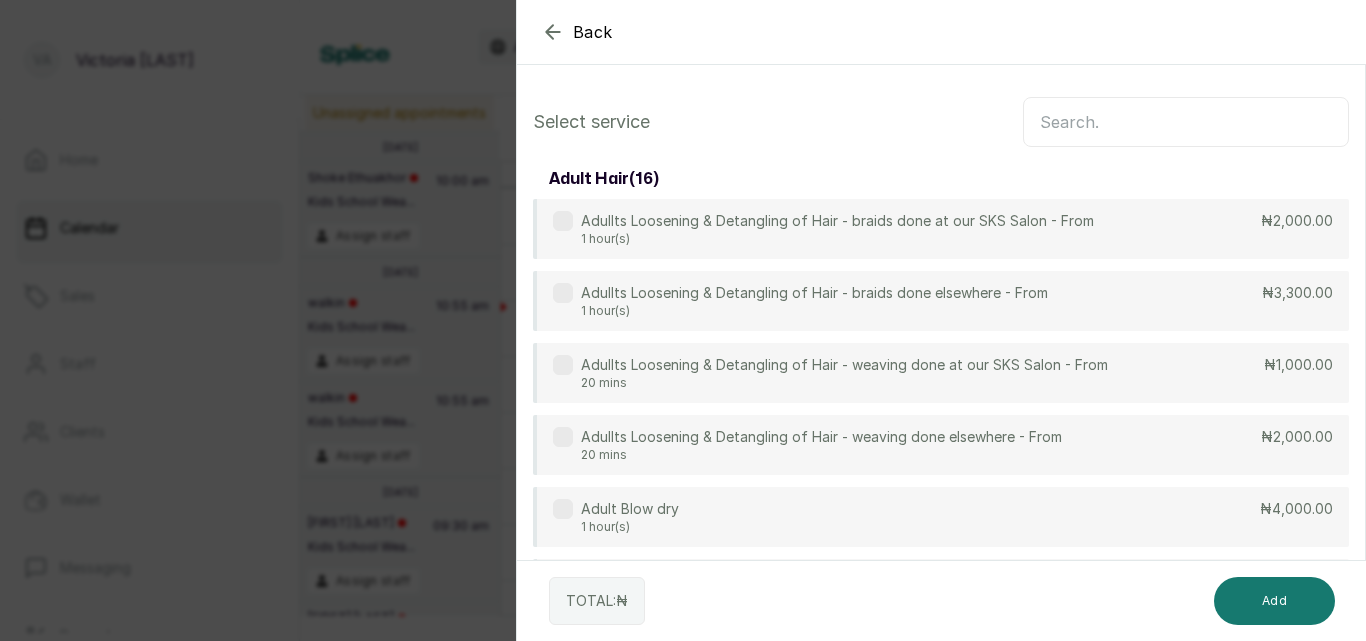 click at bounding box center (1186, 122) 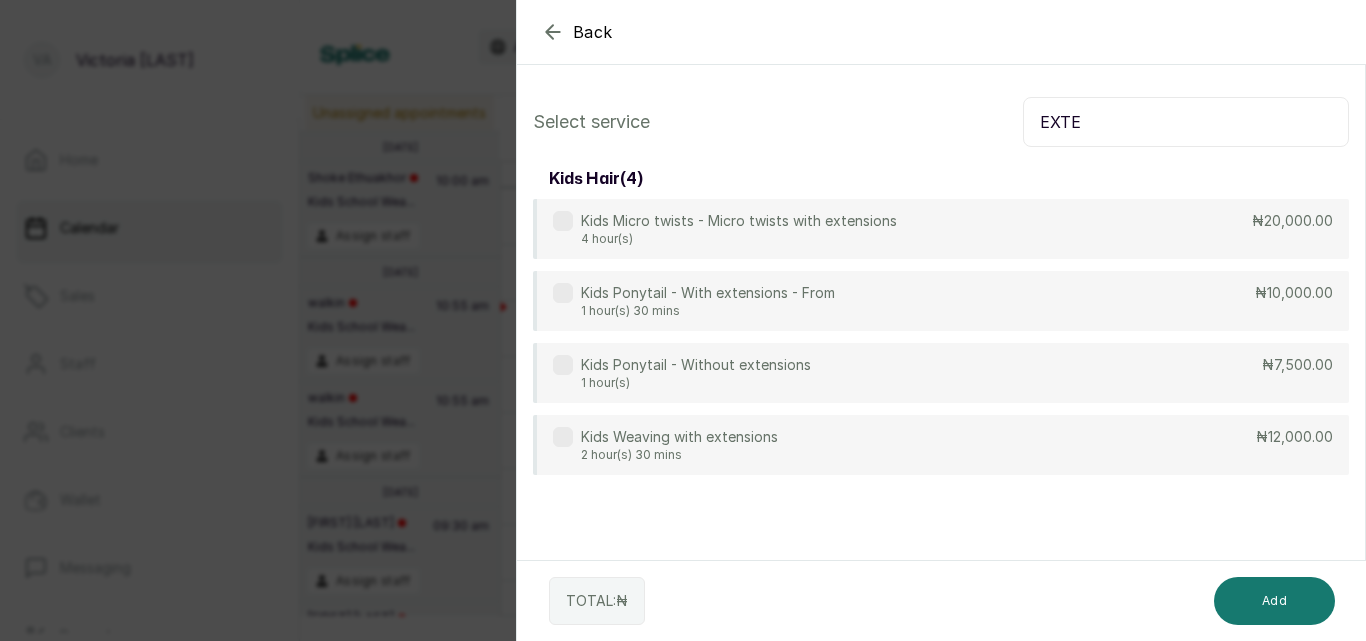 click at bounding box center [563, 437] 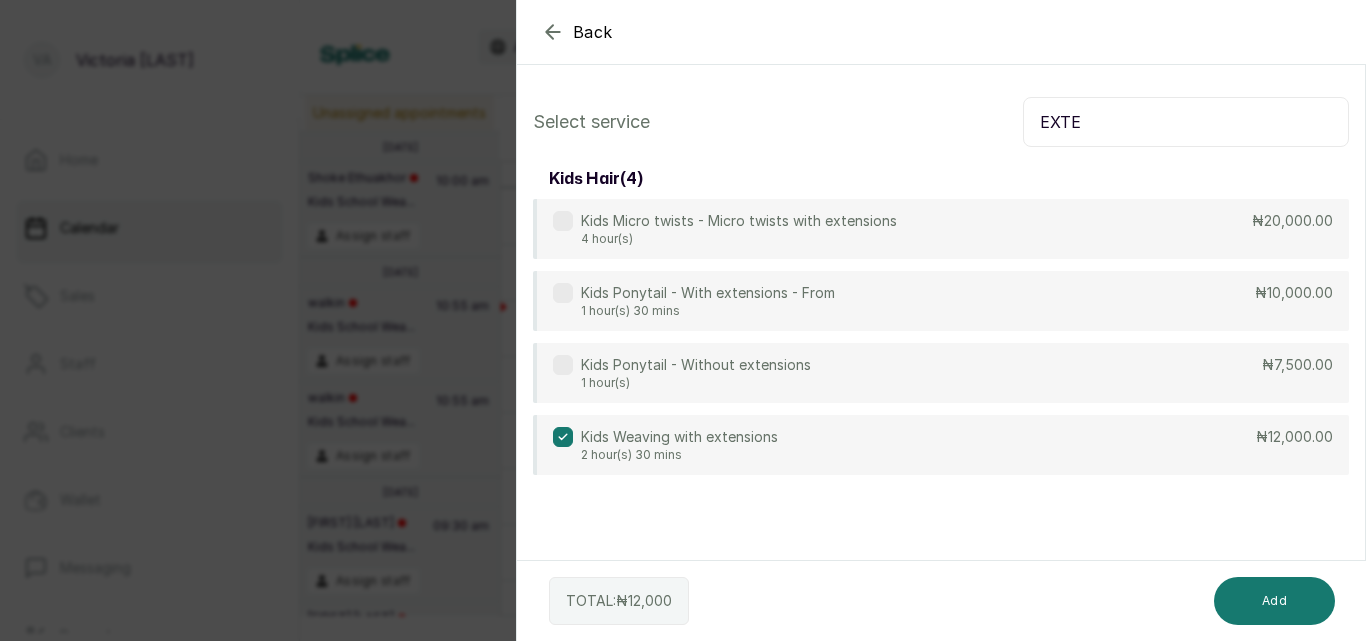 click on "EXTE" at bounding box center (1186, 122) 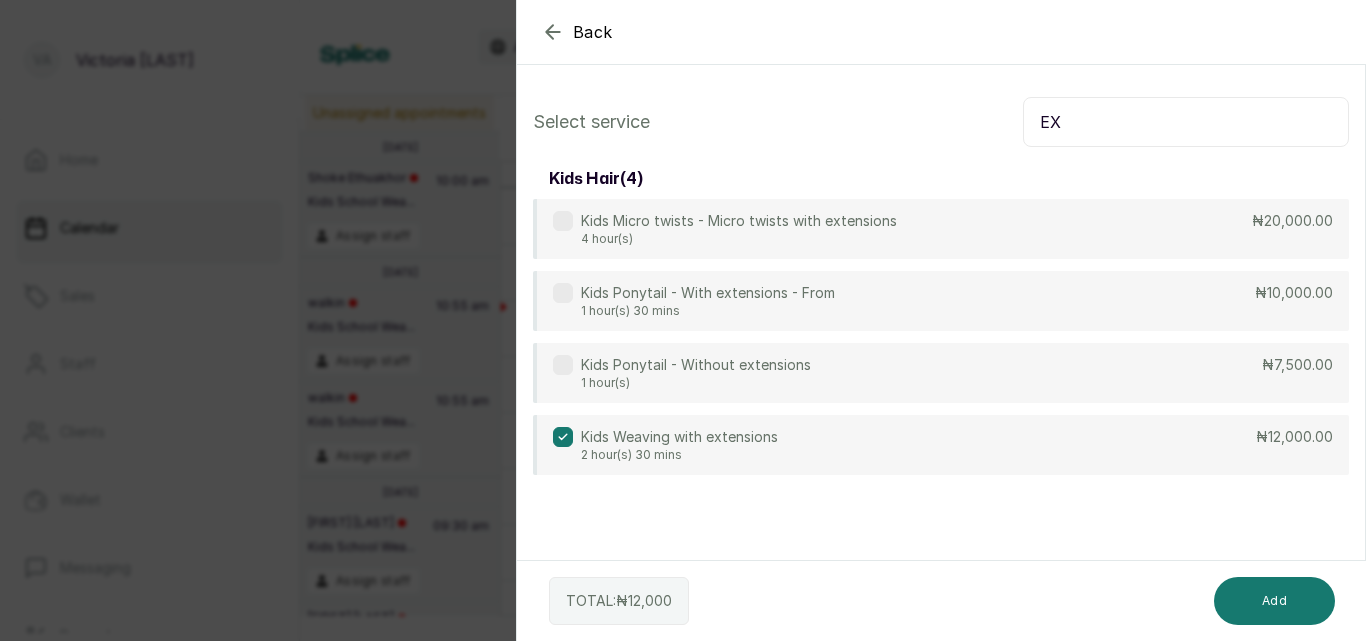 type on "E" 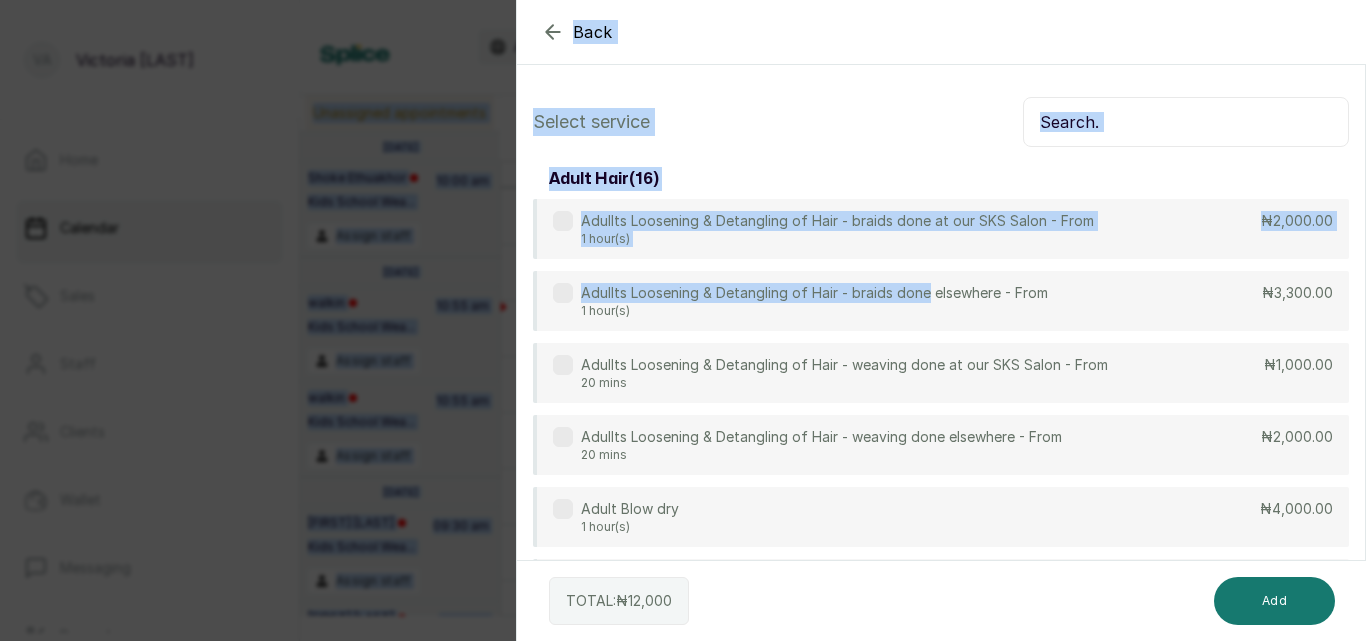 drag, startPoint x: 926, startPoint y: 293, endPoint x: 992, endPoint y: -87, distance: 385.689 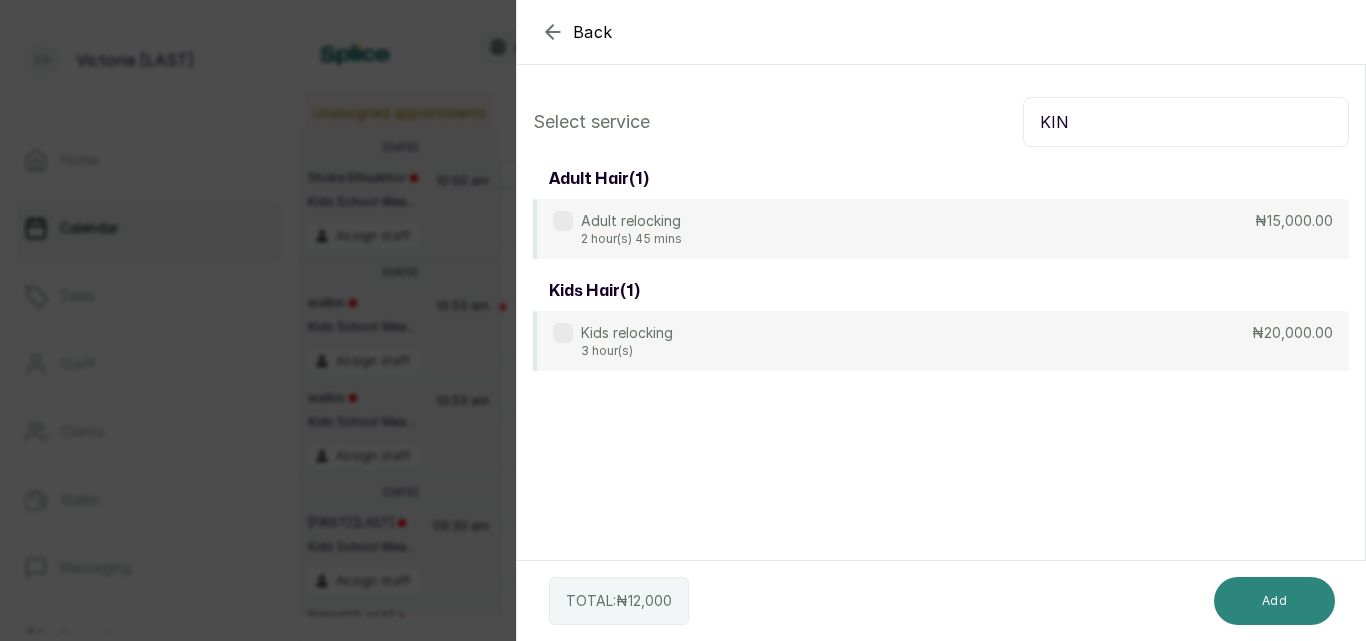 type on "KIN" 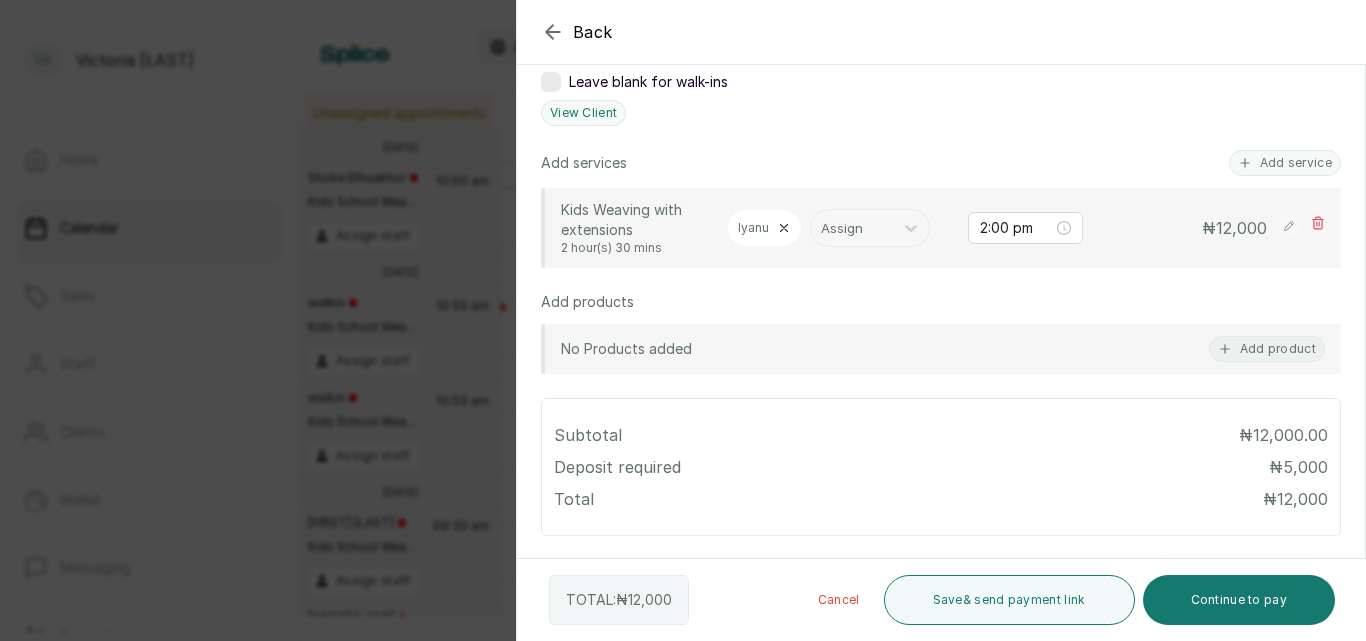 scroll, scrollTop: 458, scrollLeft: 0, axis: vertical 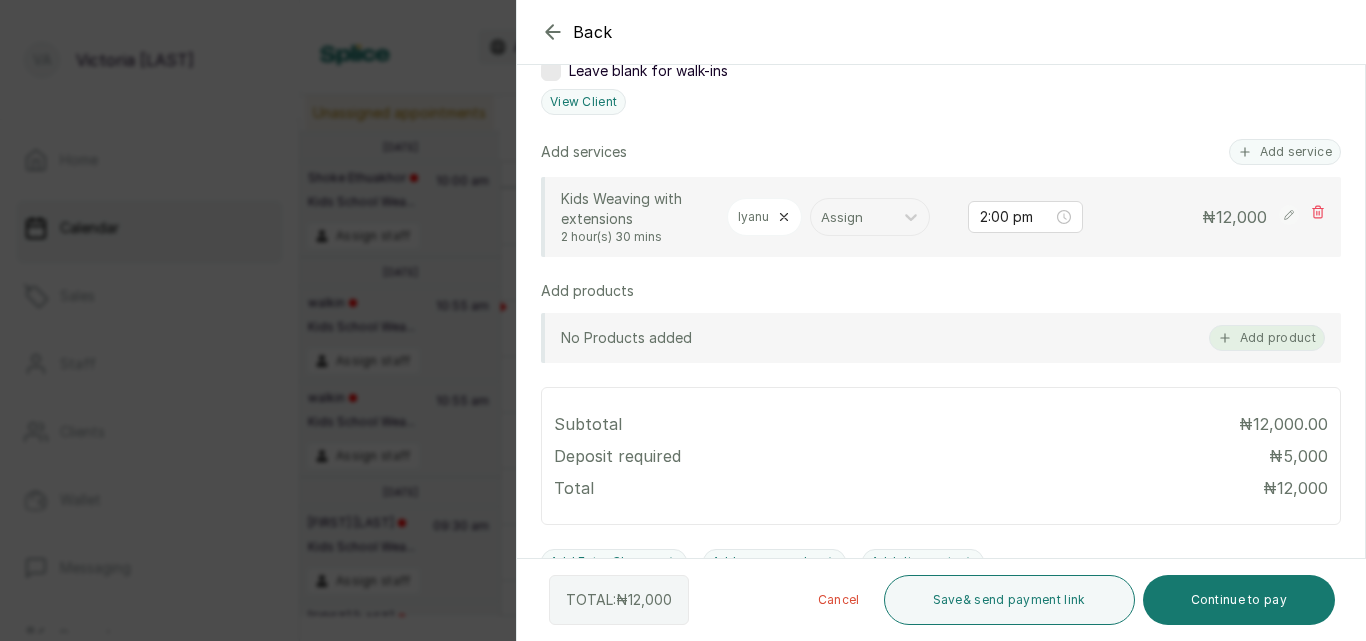 click on "Add product" at bounding box center (1267, 338) 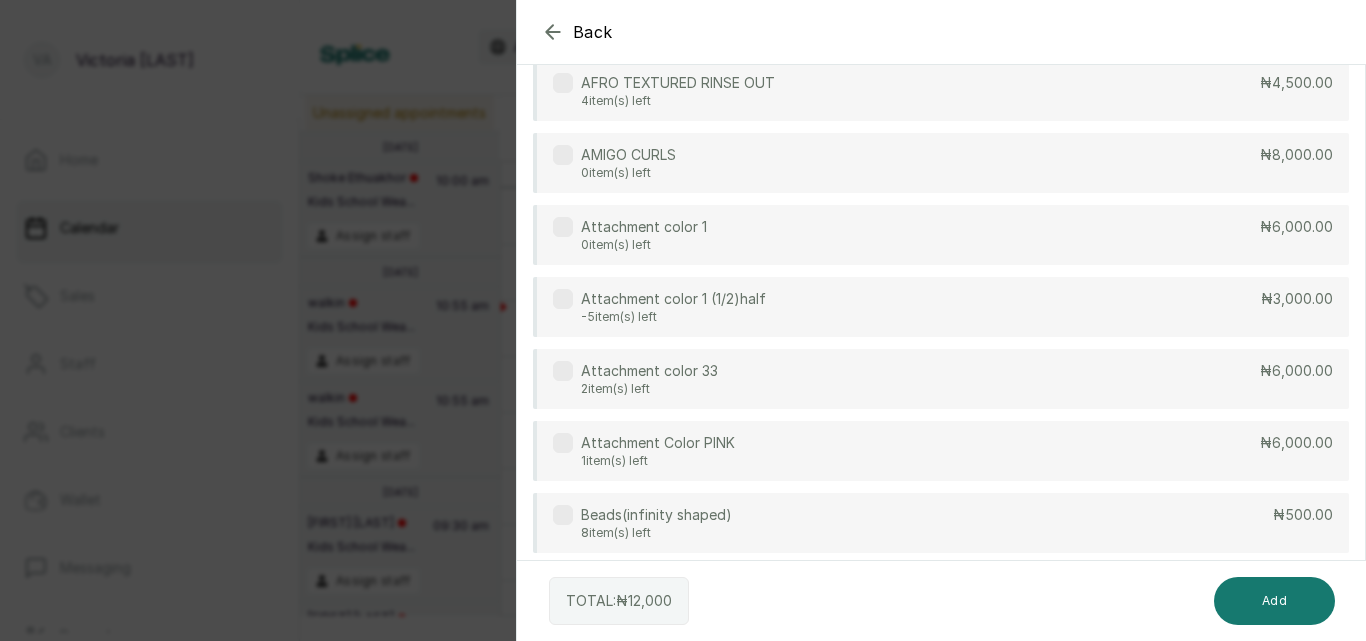 scroll, scrollTop: 370, scrollLeft: 0, axis: vertical 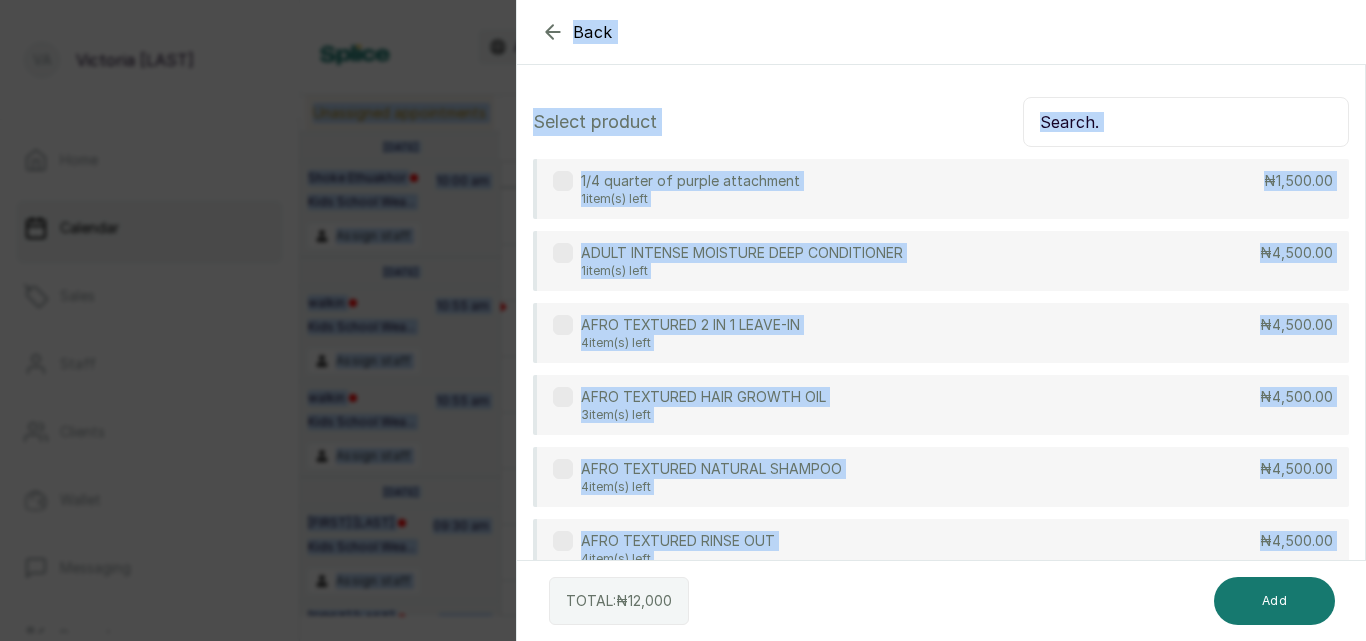 drag, startPoint x: 1259, startPoint y: 335, endPoint x: 1298, endPoint y: -63, distance: 399.90625 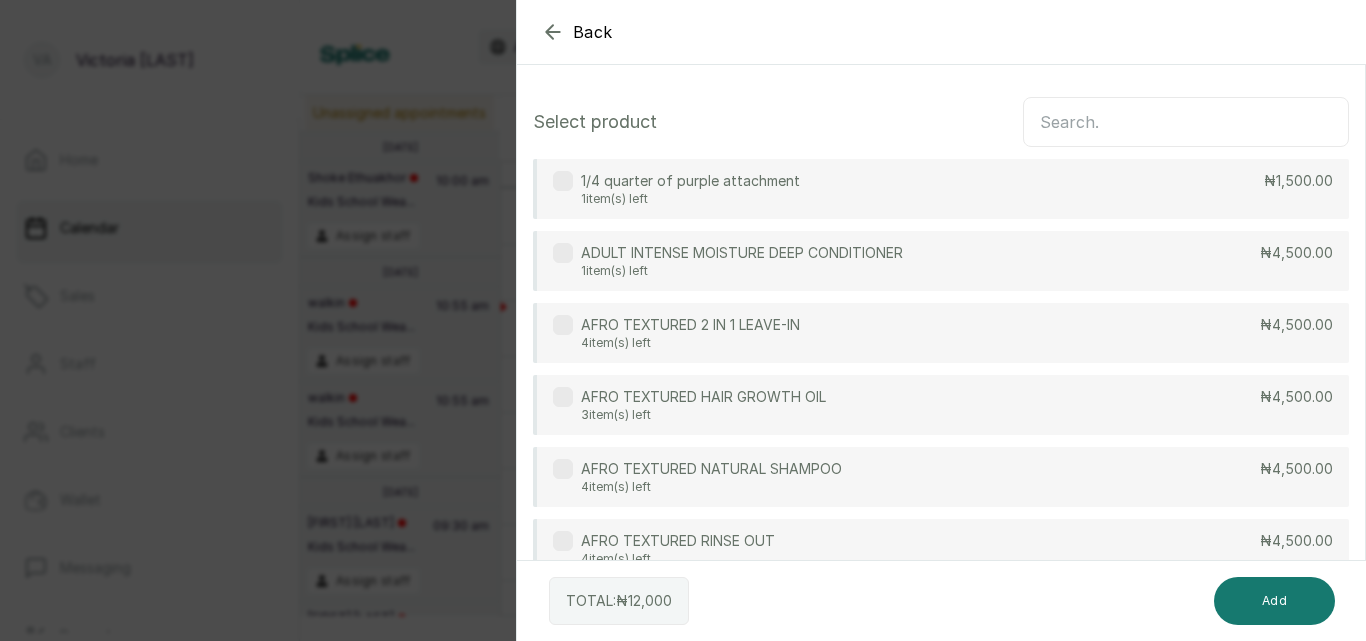 type on "L" 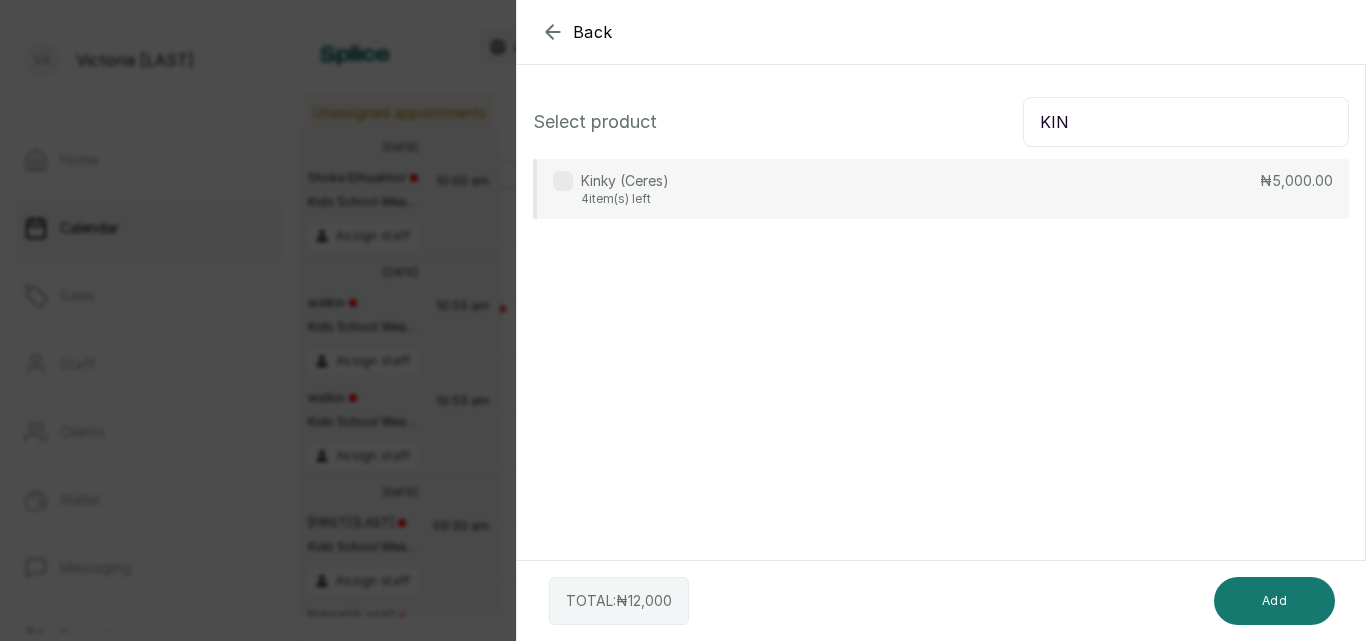 type on "KIN" 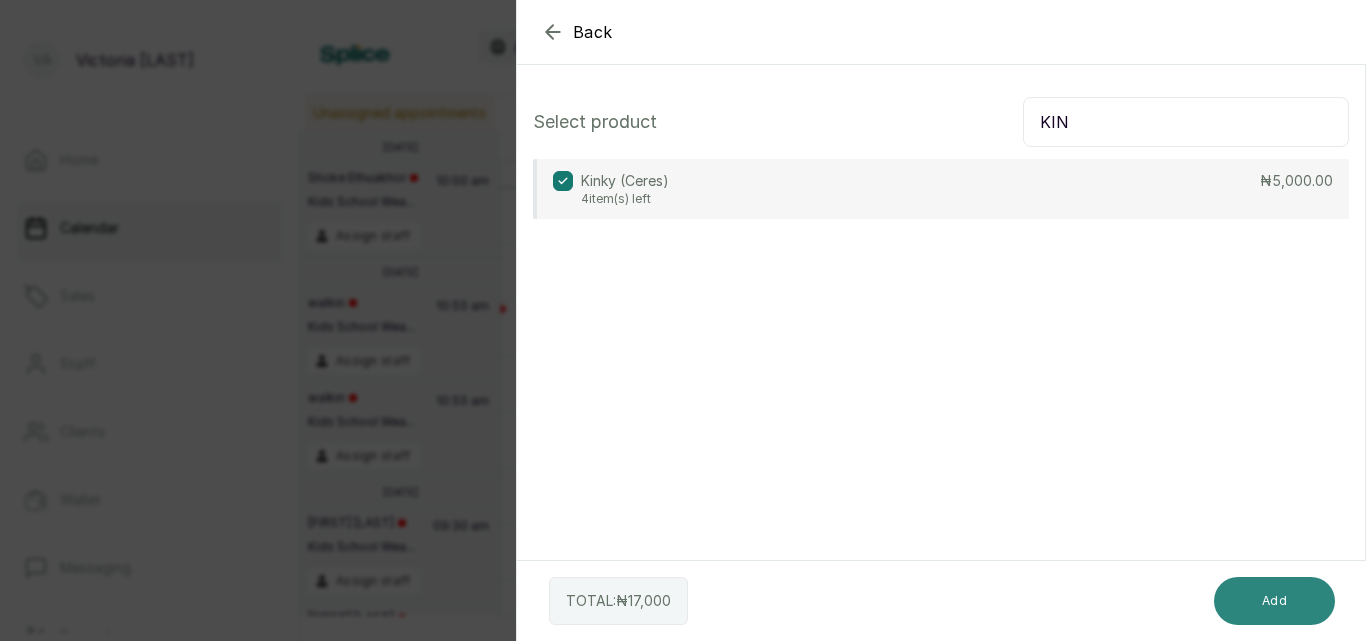 click on "Add" at bounding box center (1274, 601) 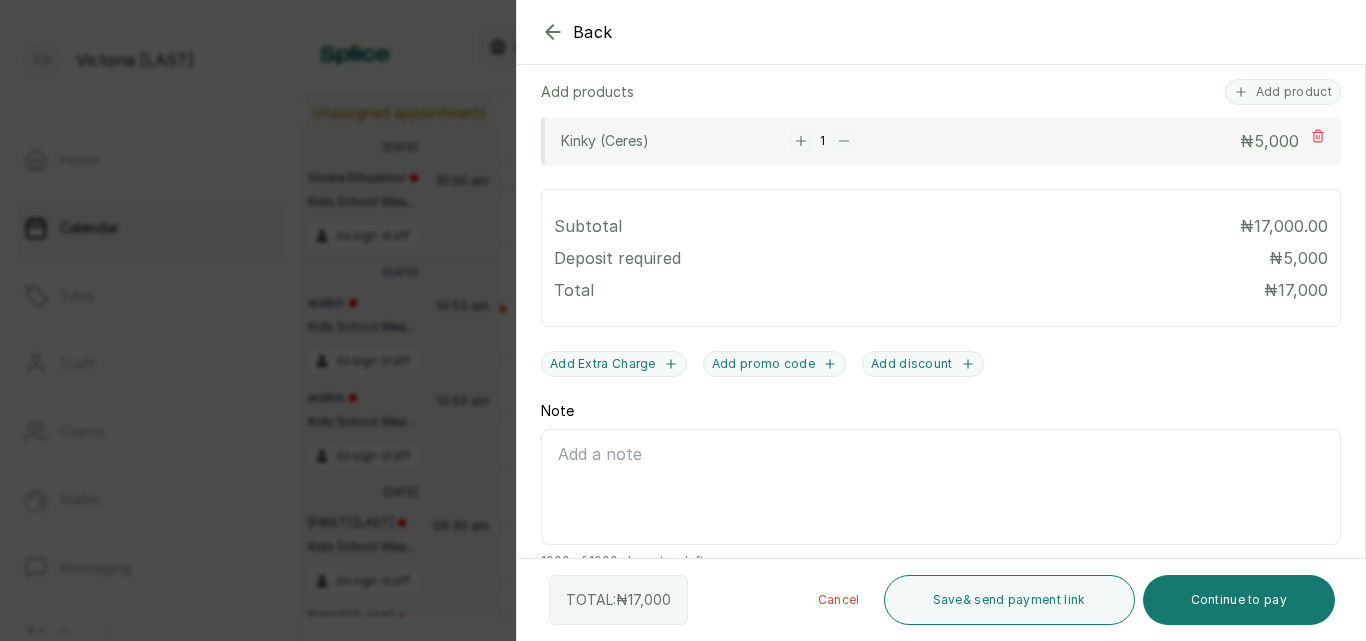 scroll, scrollTop: 655, scrollLeft: 0, axis: vertical 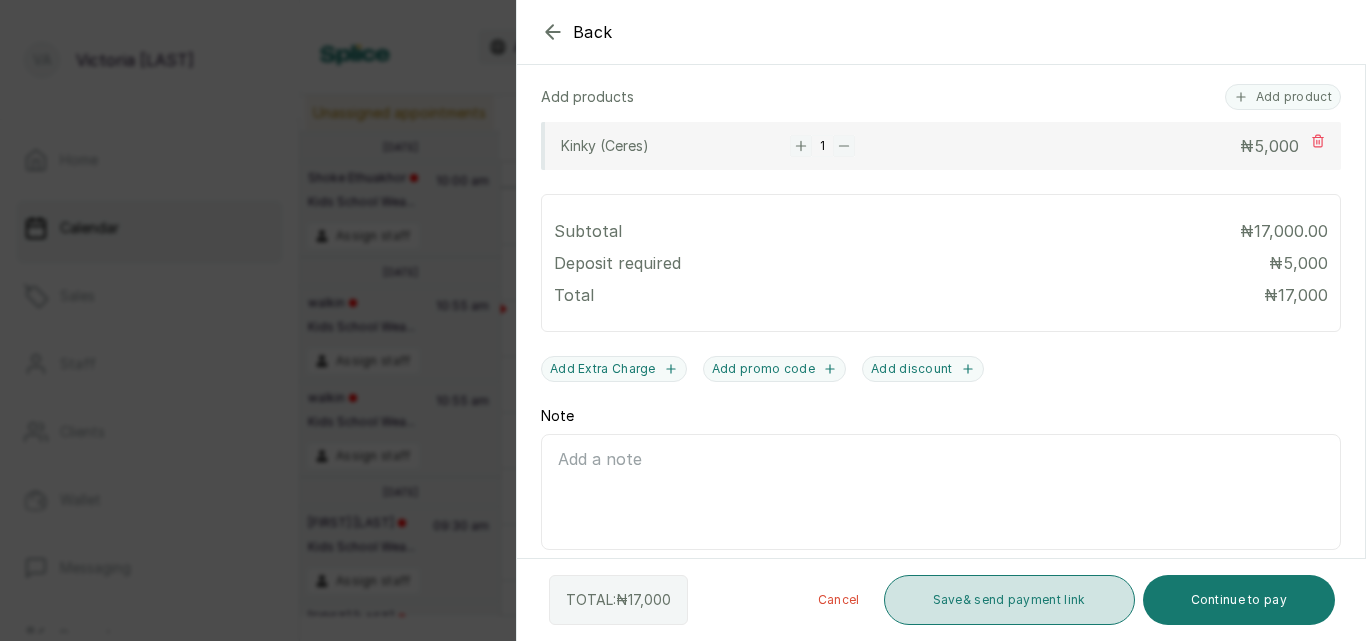 click on "Save  & send payment link" at bounding box center [1009, 600] 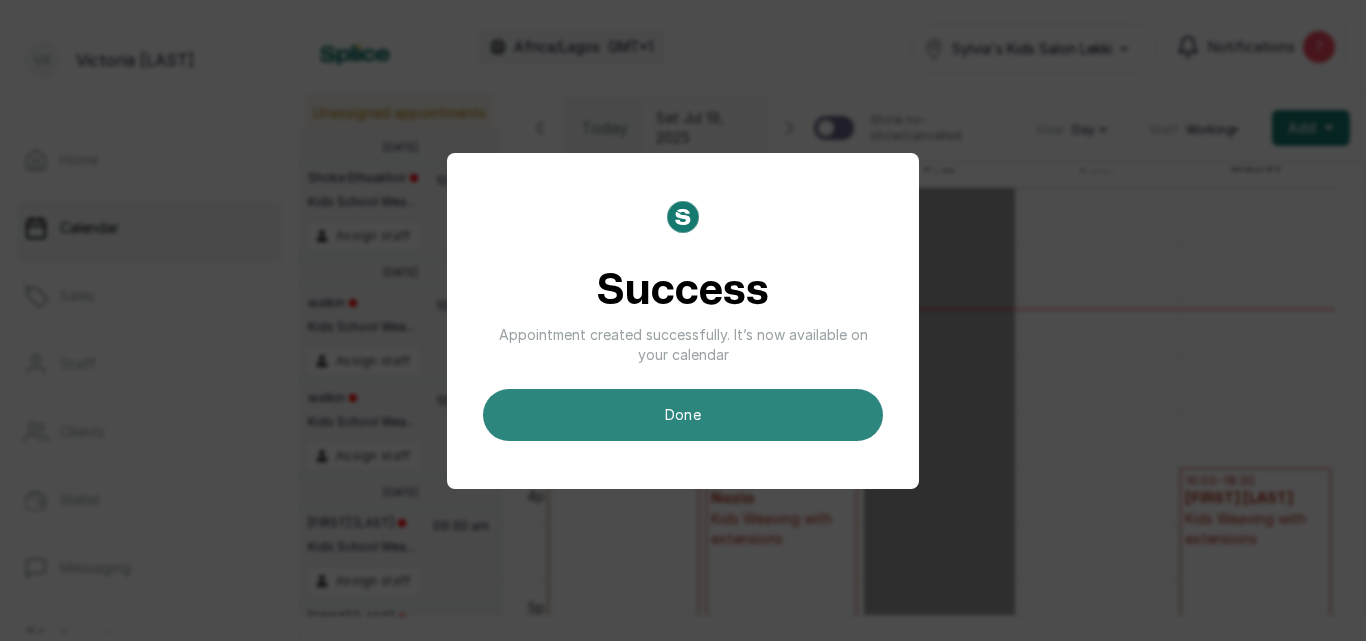 click on "done" at bounding box center (683, 415) 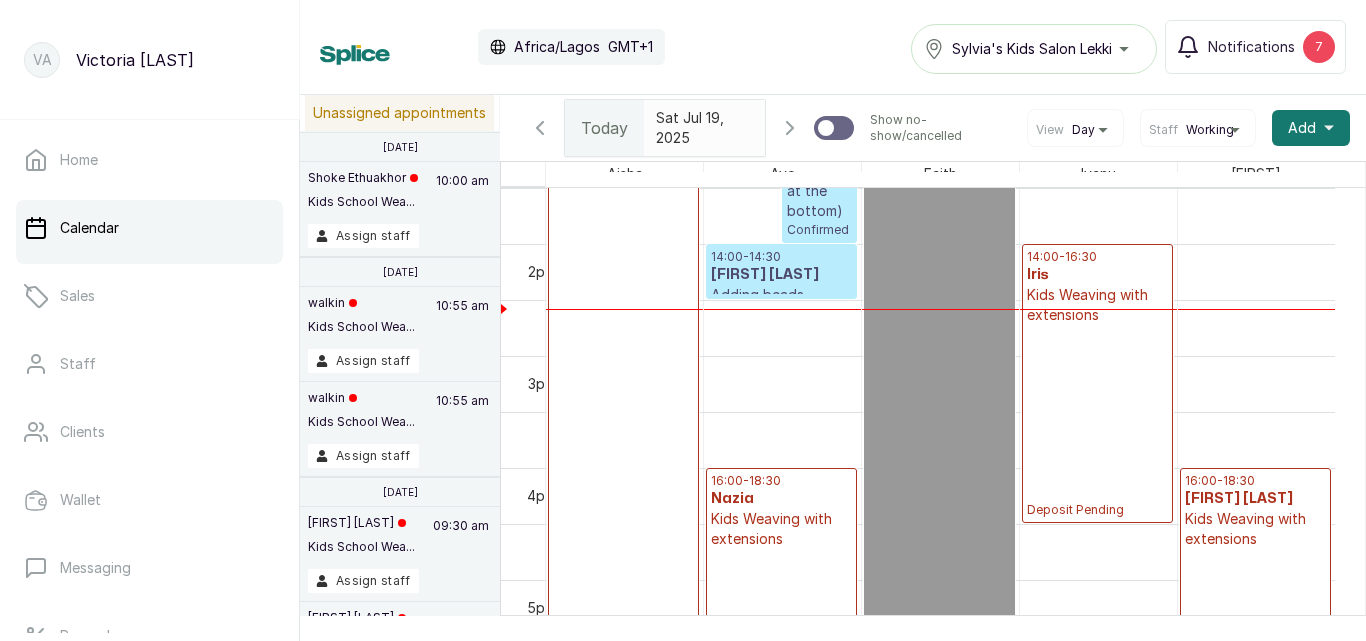 scroll, scrollTop: 695, scrollLeft: 0, axis: vertical 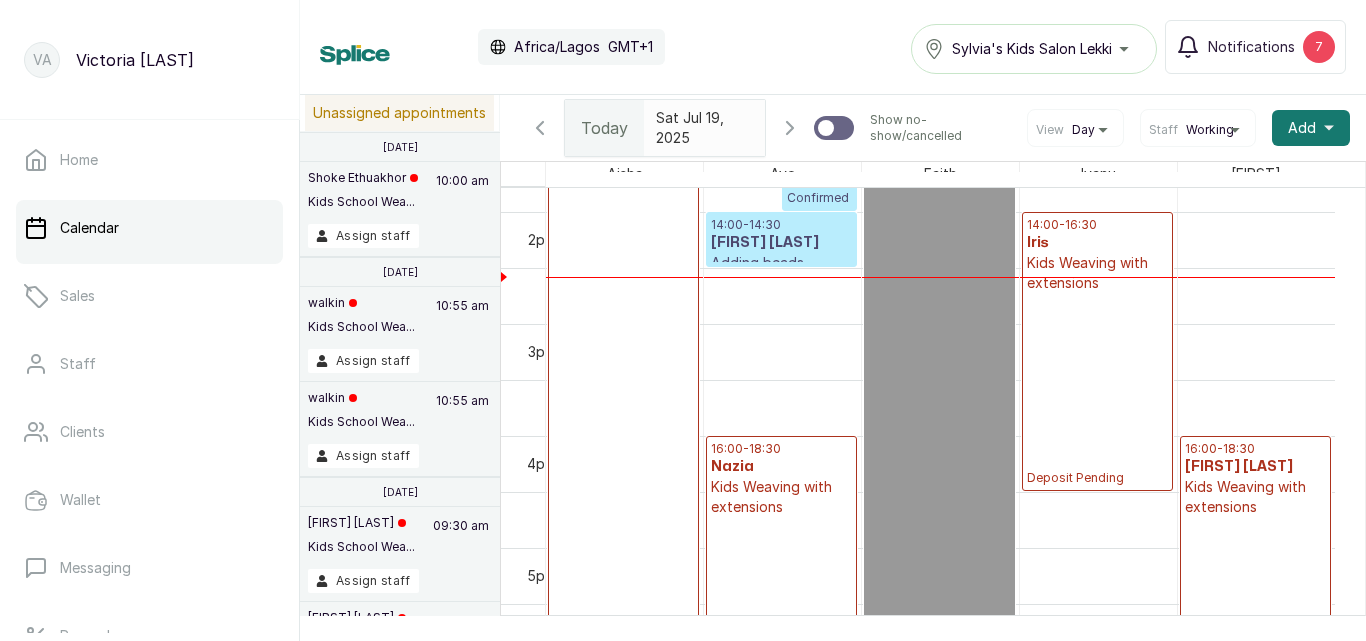 click on "[TIME]  -  [TIME] Iris  Kids Weaving with extensions Deposit Pending" at bounding box center [1097, 351] 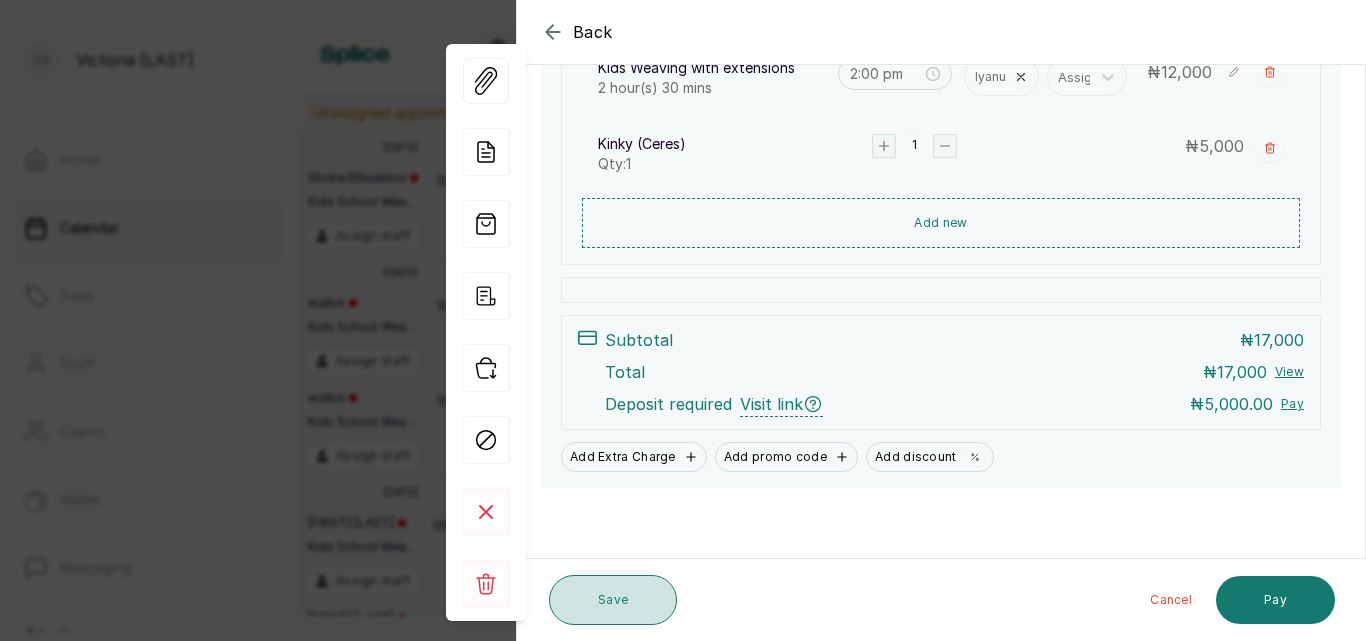 click on "Save" at bounding box center (613, 600) 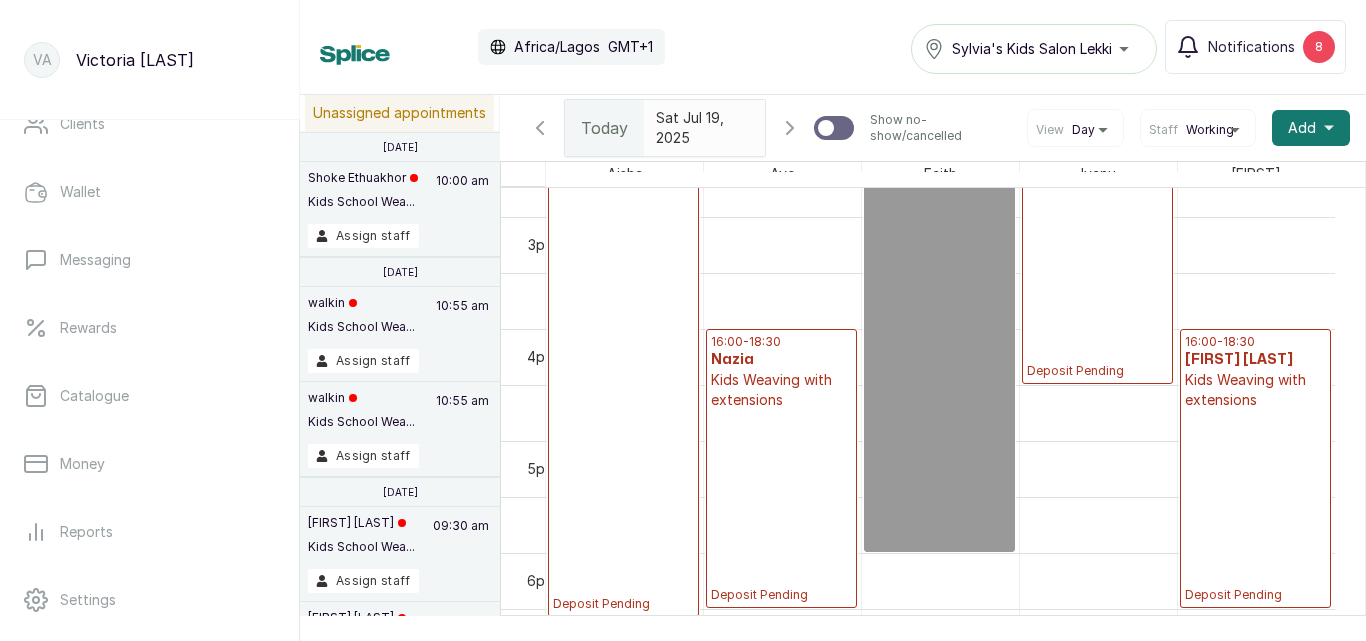 scroll, scrollTop: 461, scrollLeft: 0, axis: vertical 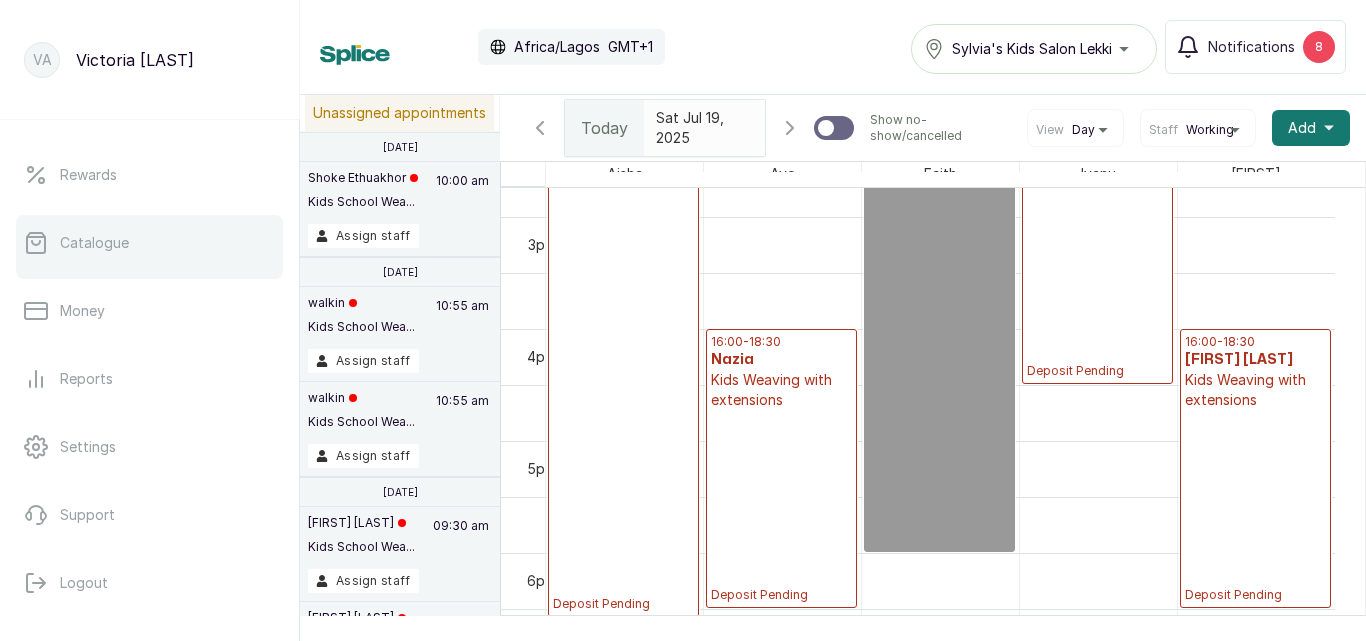 click on "Catalogue" at bounding box center (149, 243) 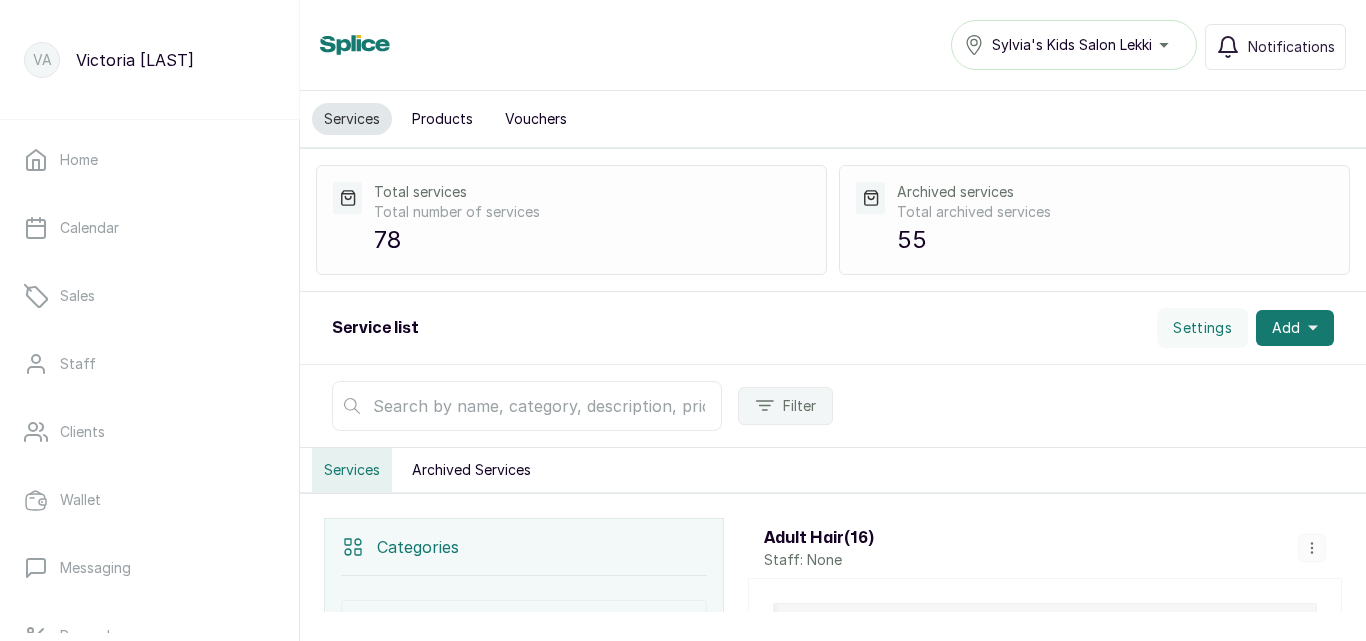 click at bounding box center [527, 406] 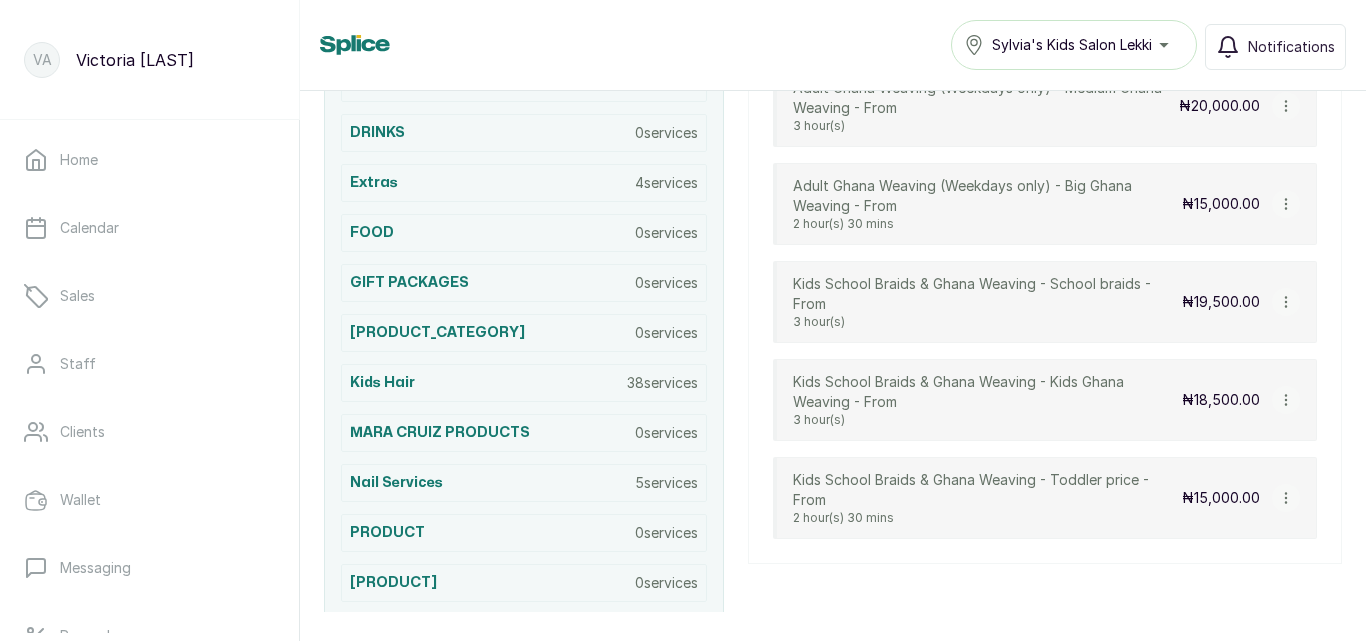 scroll, scrollTop: 639, scrollLeft: 0, axis: vertical 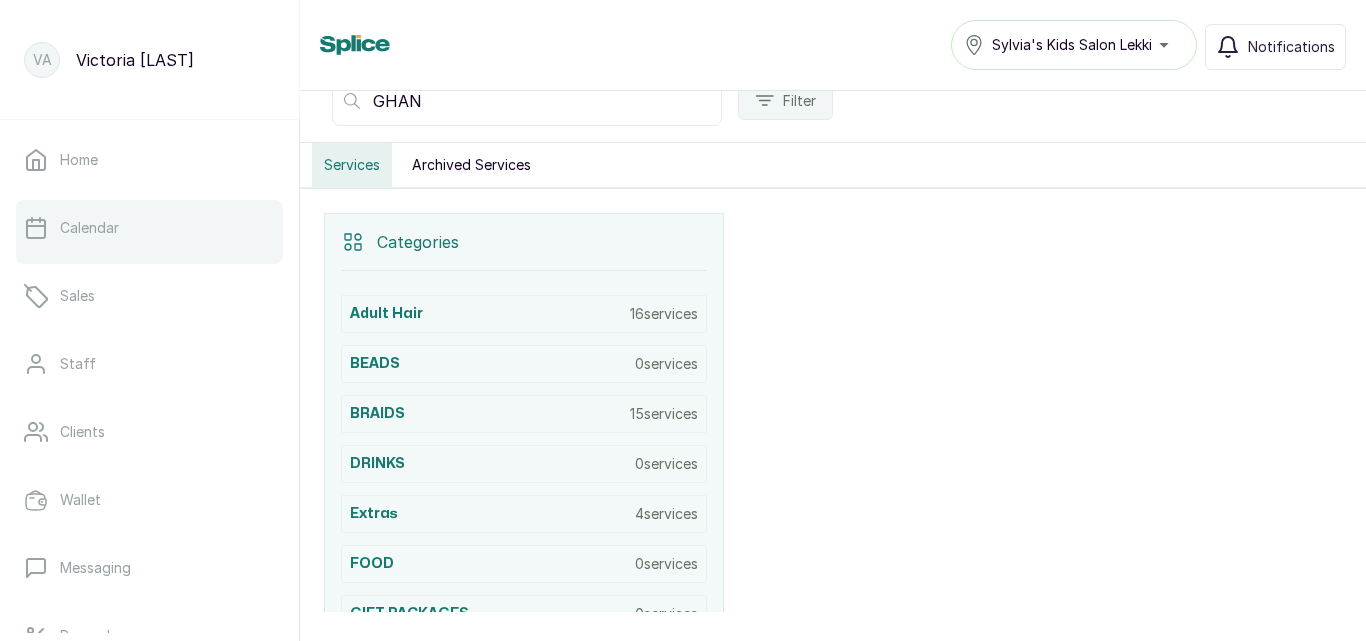 type on "GHAN" 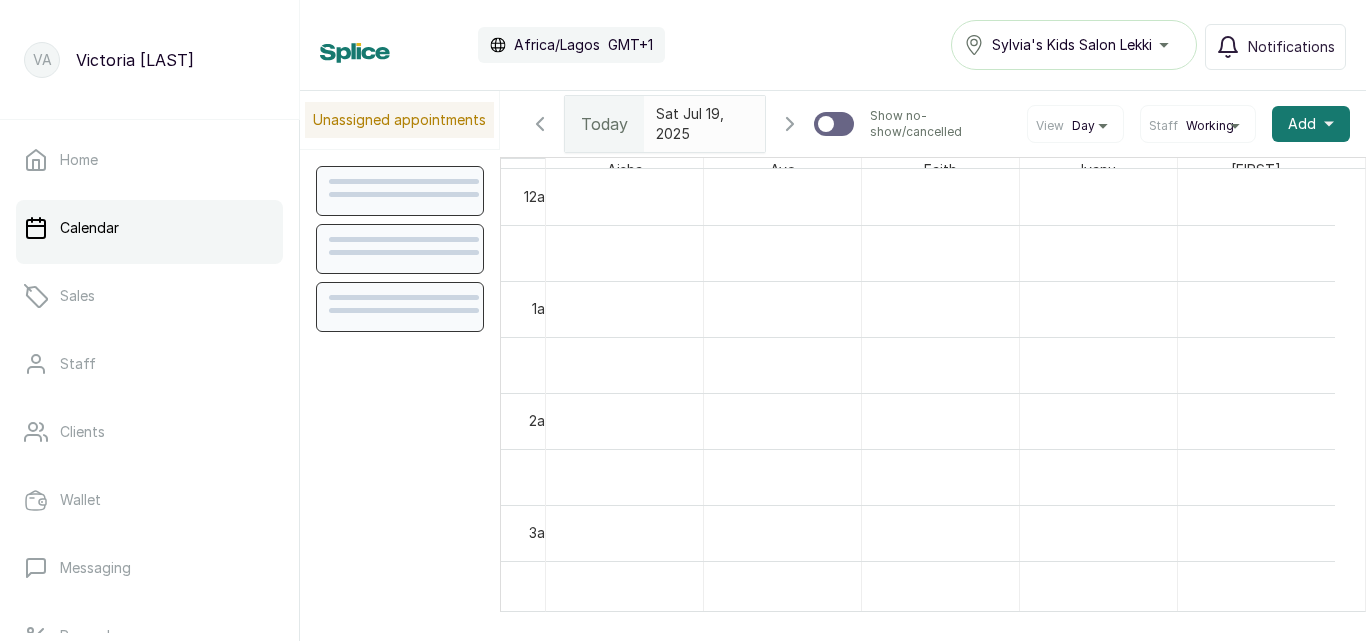 scroll, scrollTop: 673, scrollLeft: 0, axis: vertical 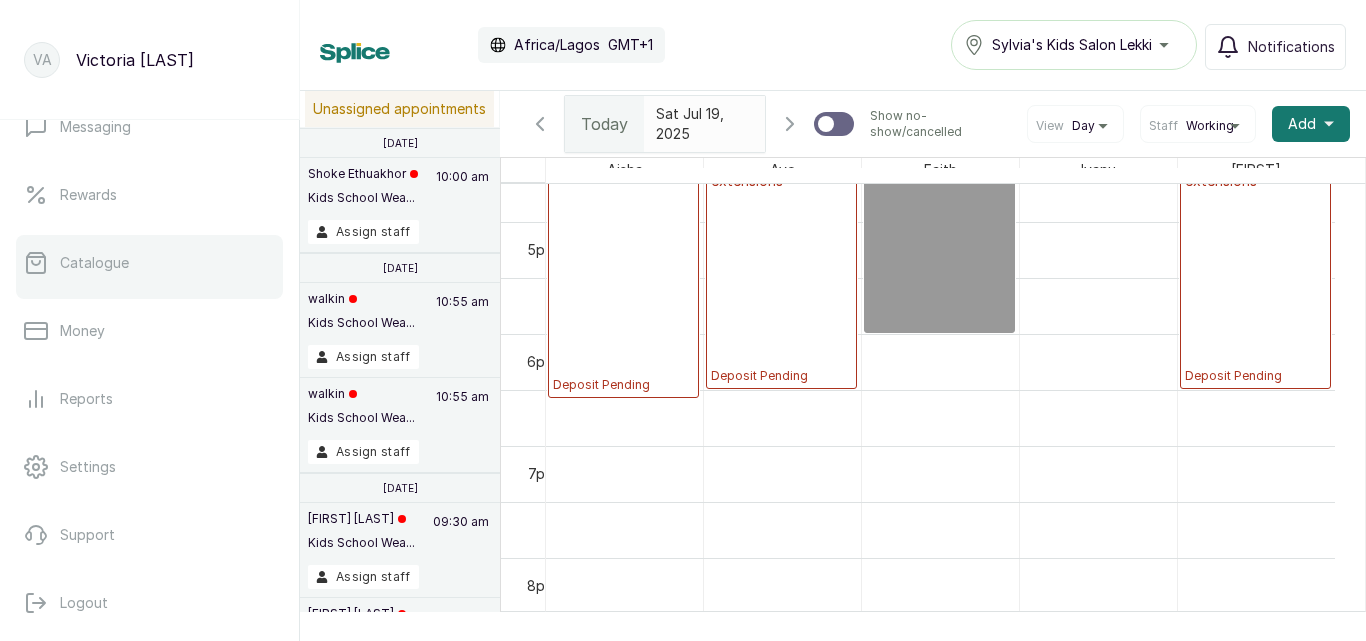 click on "Catalogue" at bounding box center [149, 263] 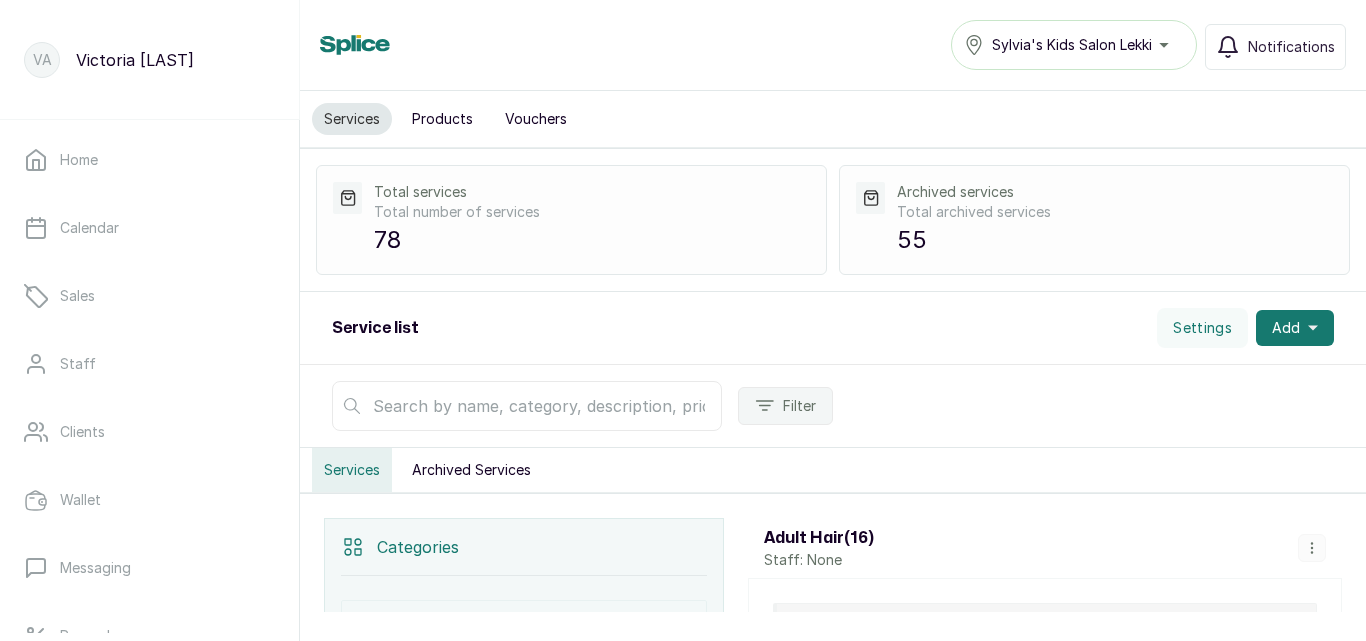 click on "Products" at bounding box center [442, 119] 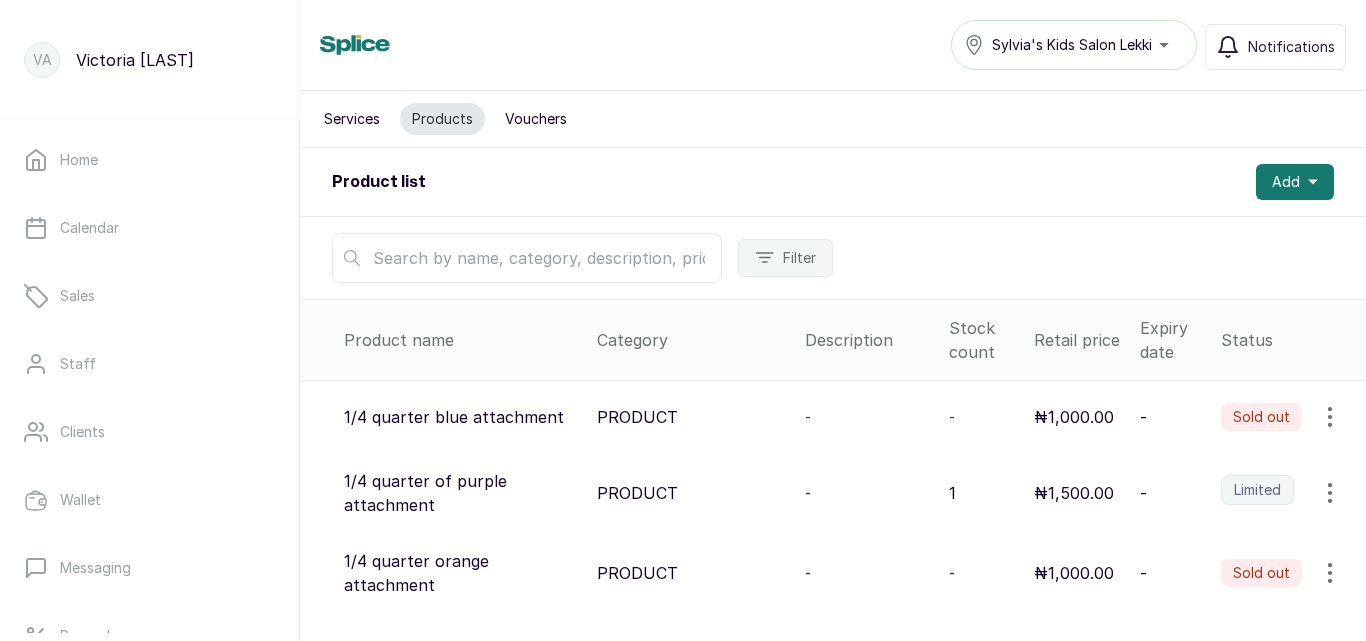 click at bounding box center (527, 258) 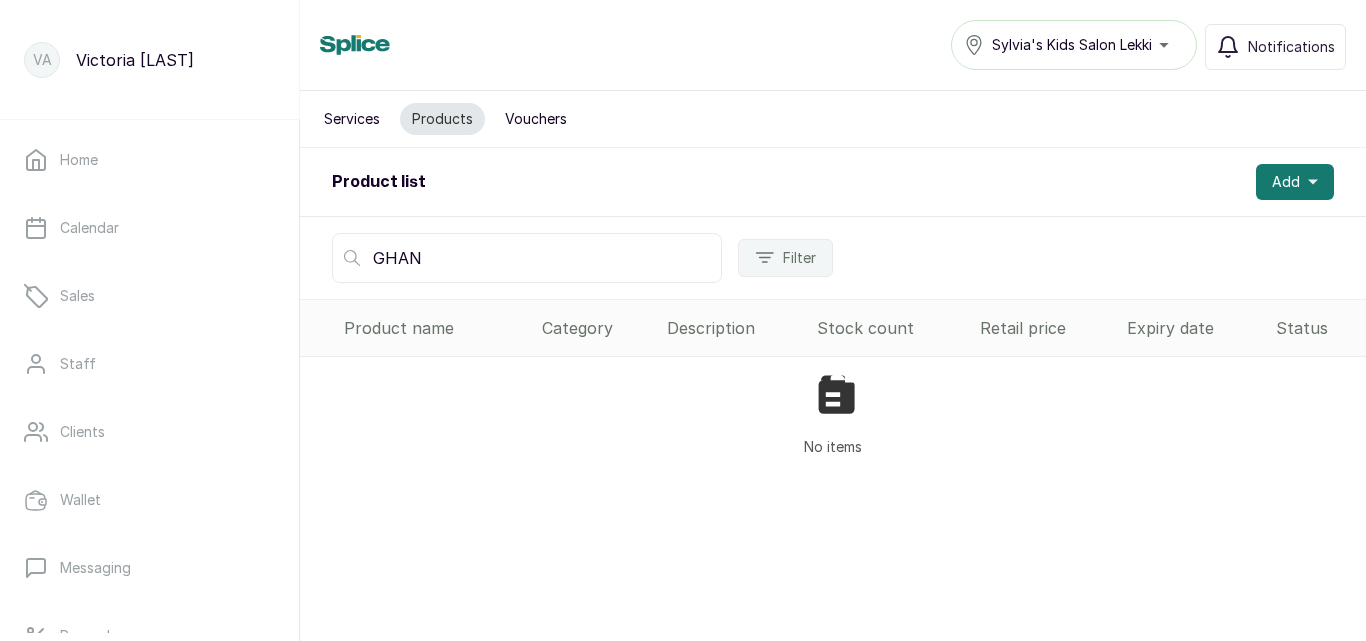 type on "GHAN" 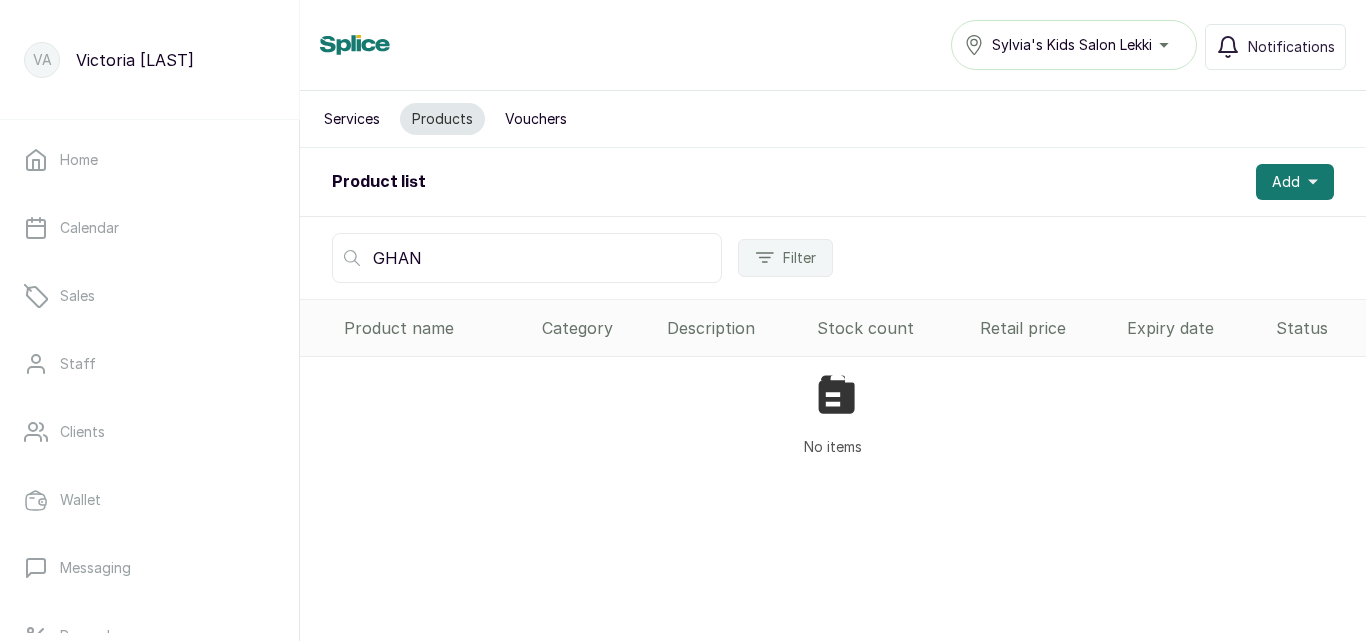 click on "Services" at bounding box center [352, 119] 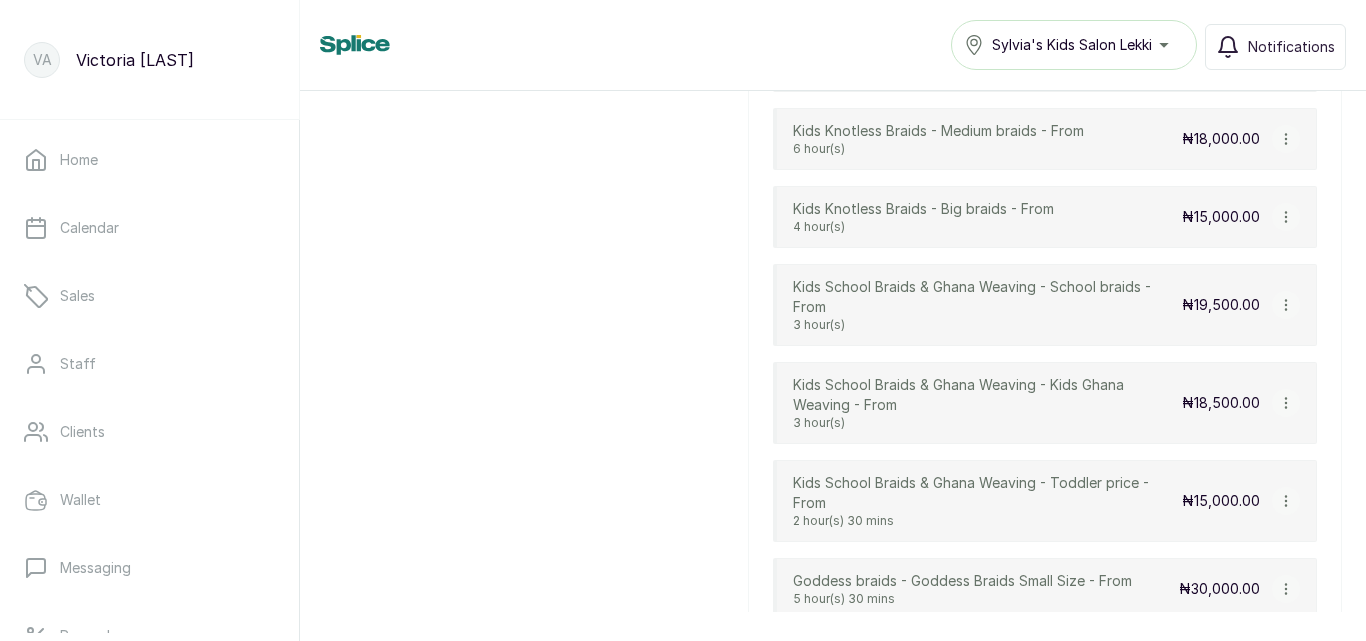 scroll, scrollTop: 2729, scrollLeft: 0, axis: vertical 